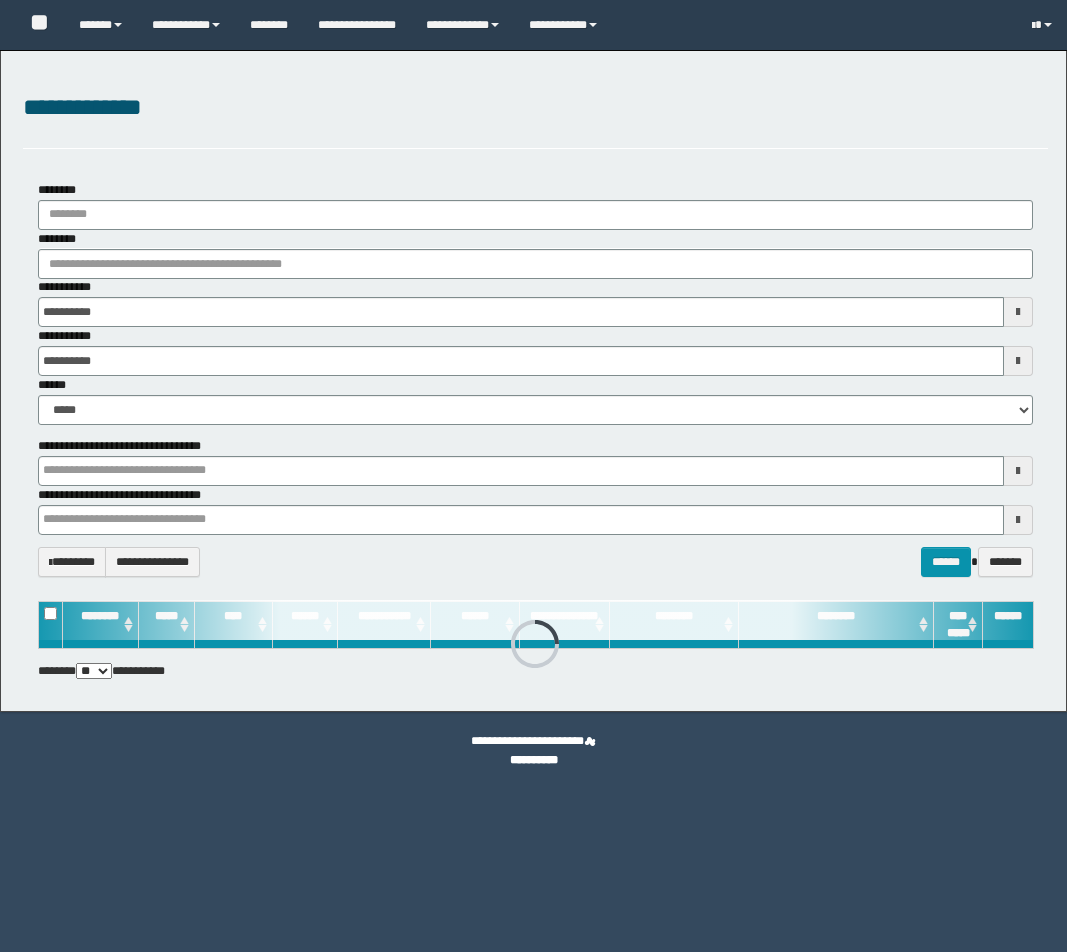 scroll, scrollTop: 0, scrollLeft: 0, axis: both 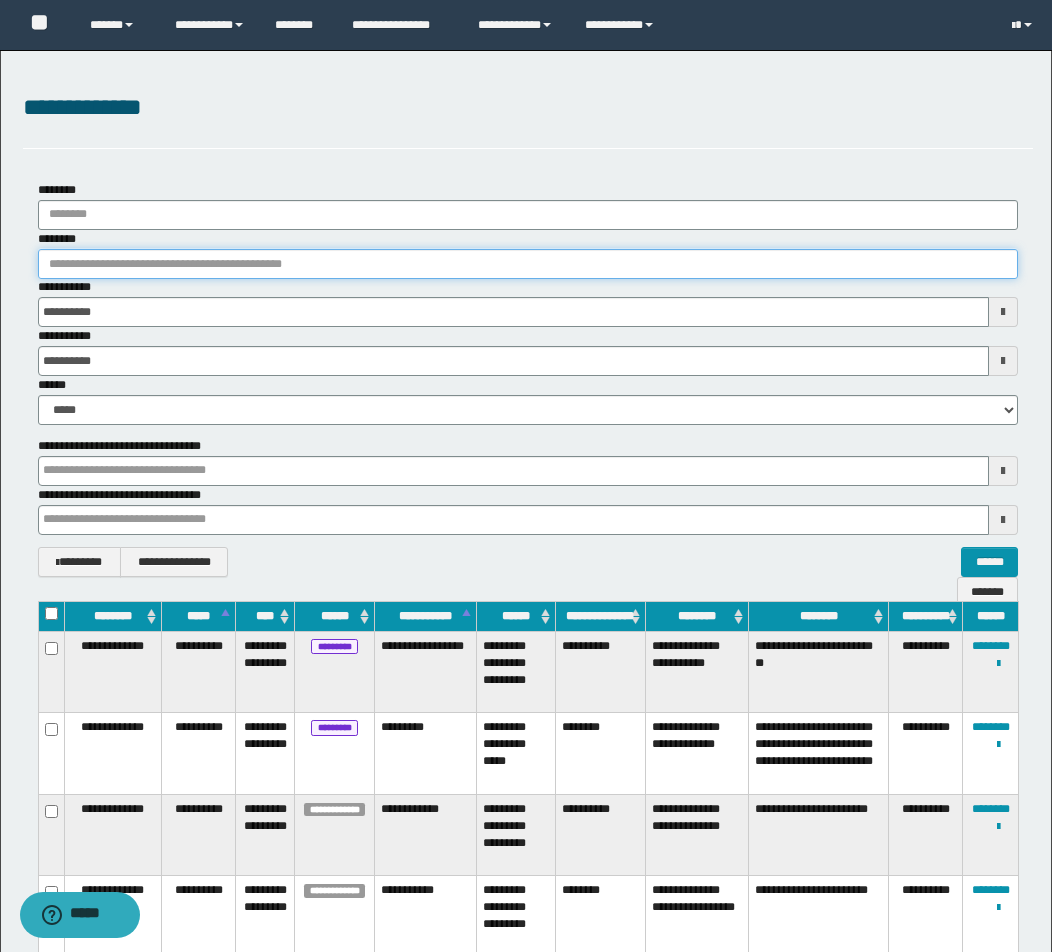 click on "********" at bounding box center [528, 264] 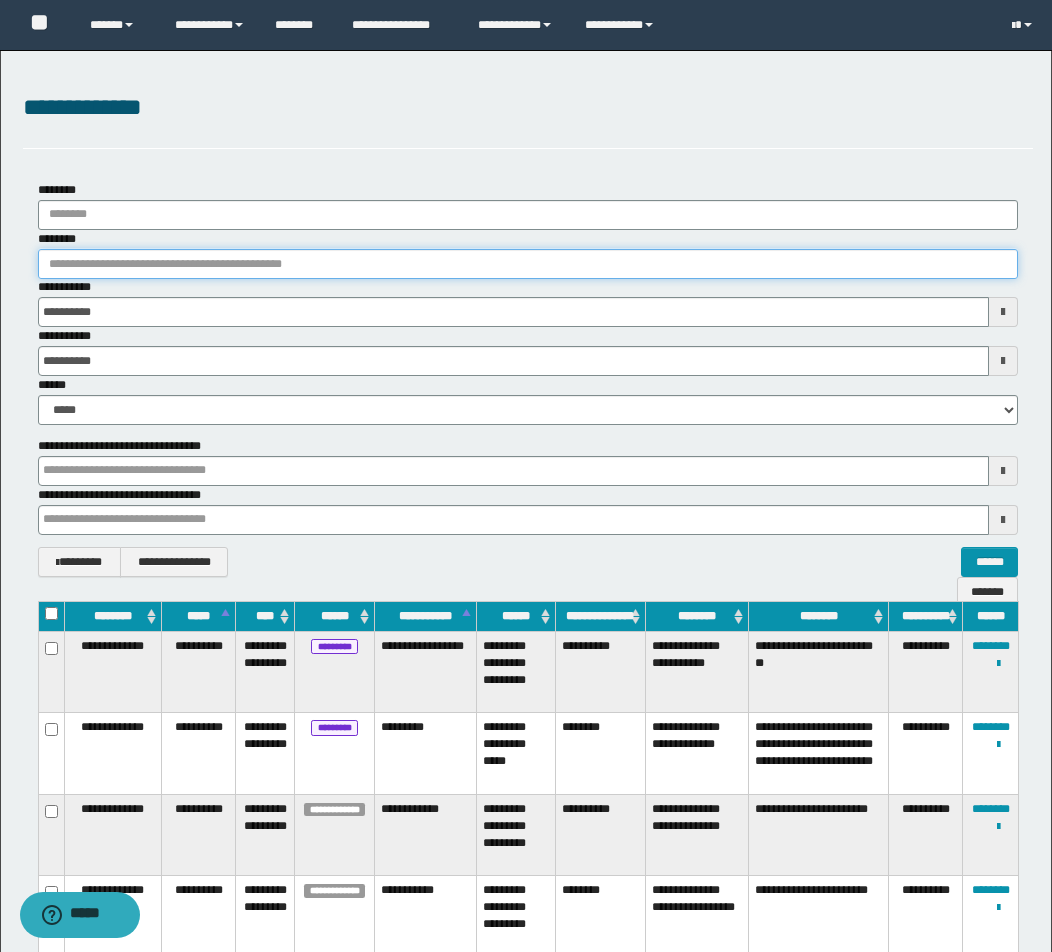 paste on "**********" 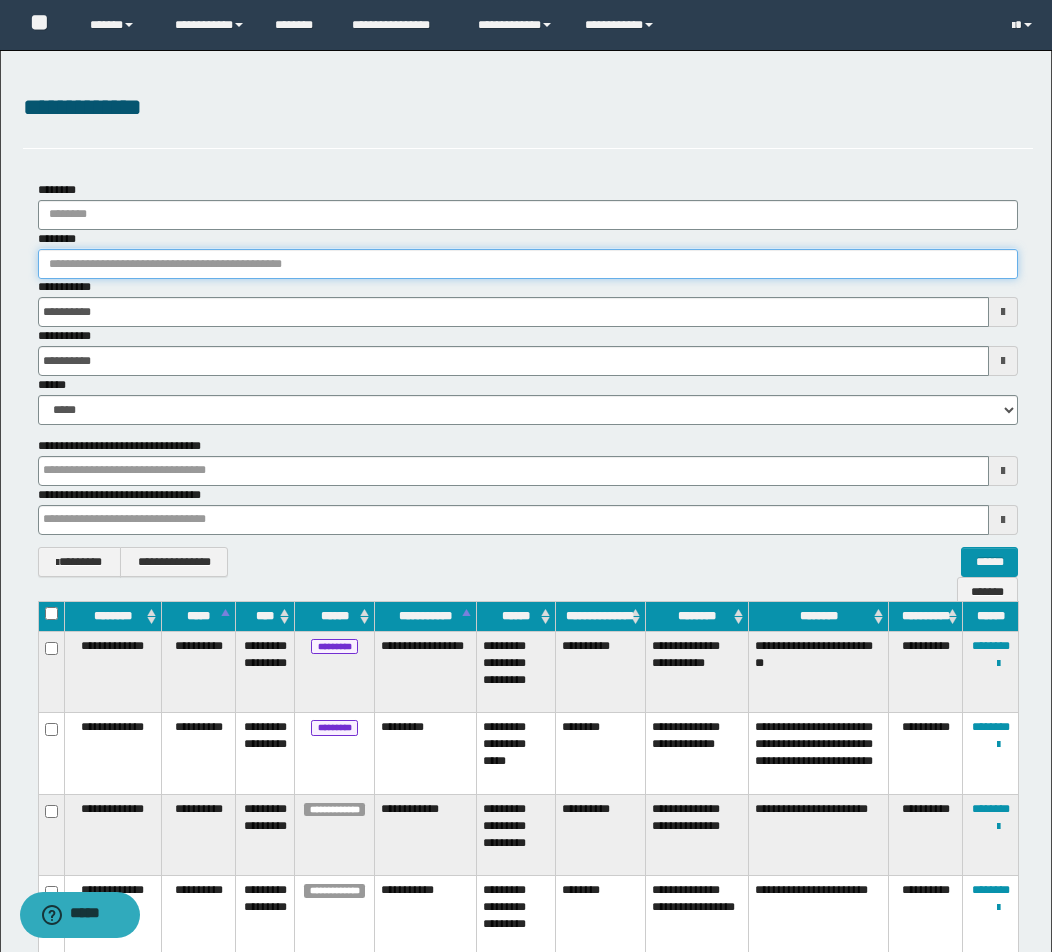type on "**********" 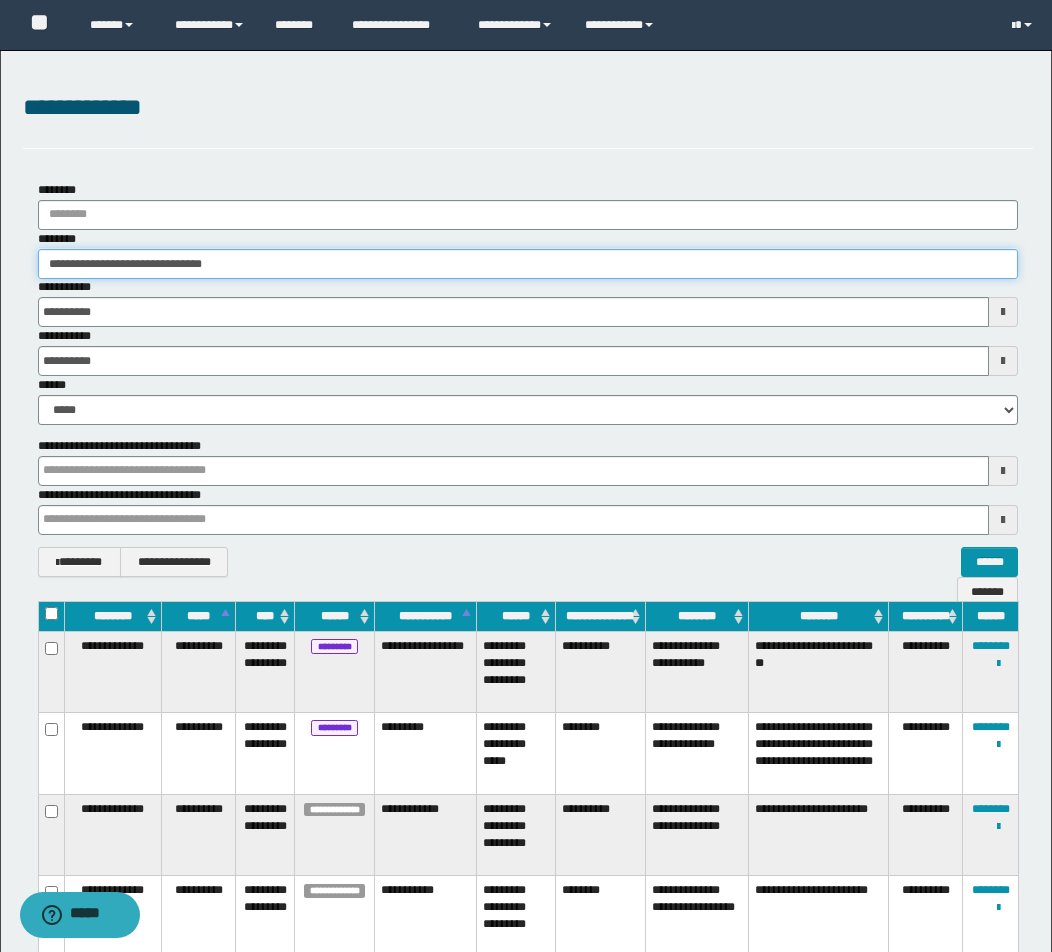 type on "**********" 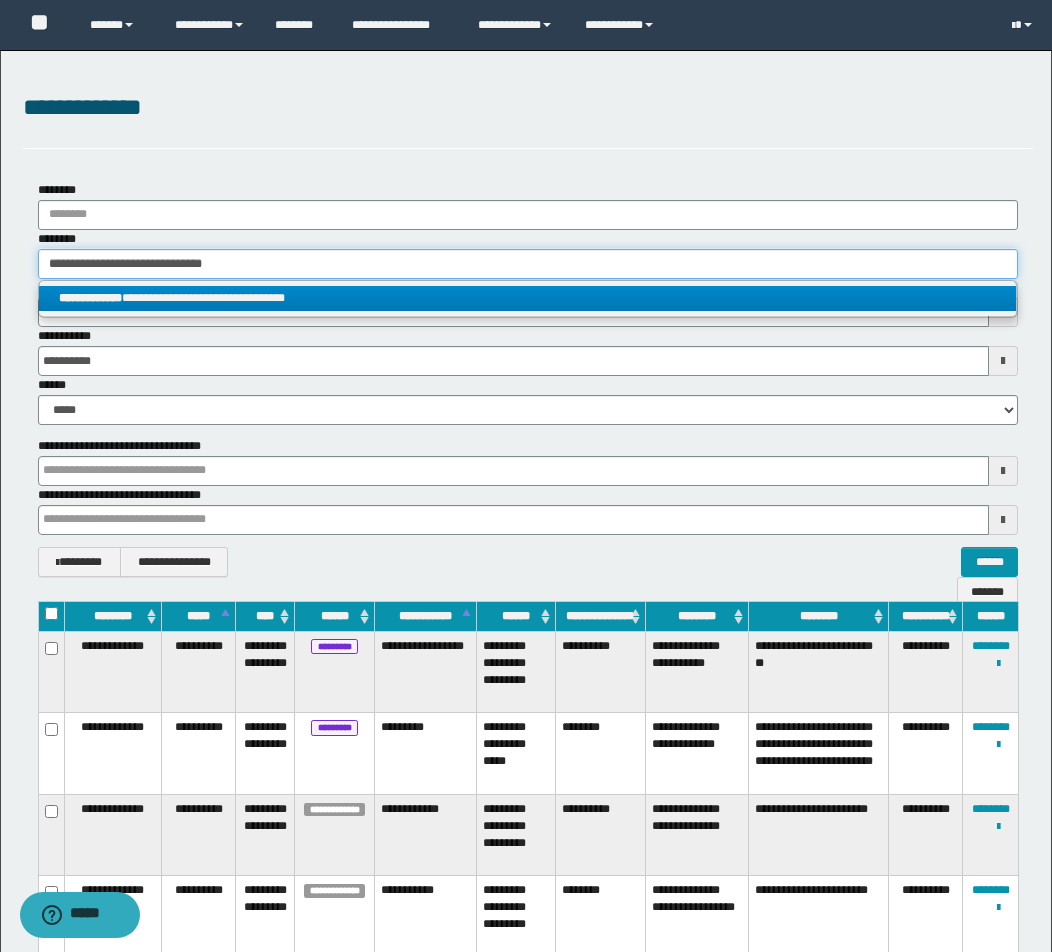 type on "**********" 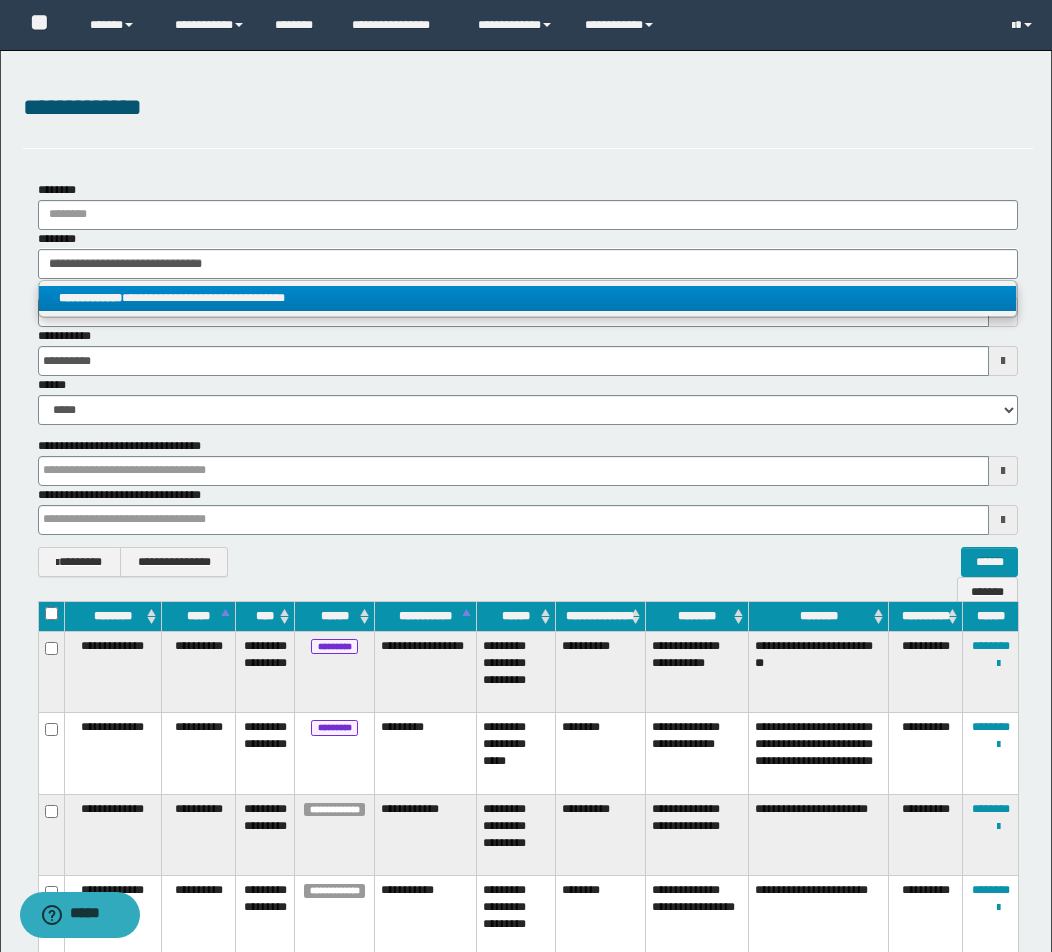 click on "**********" at bounding box center [527, 298] 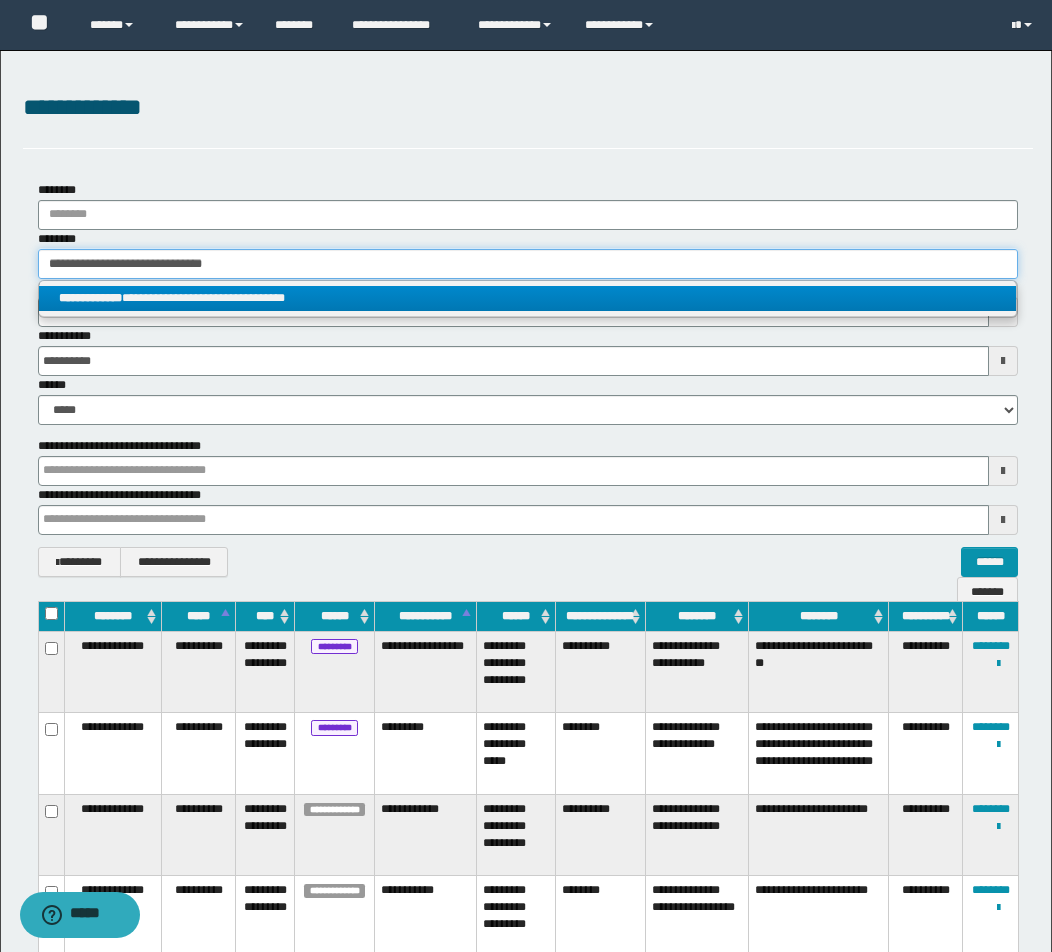 type 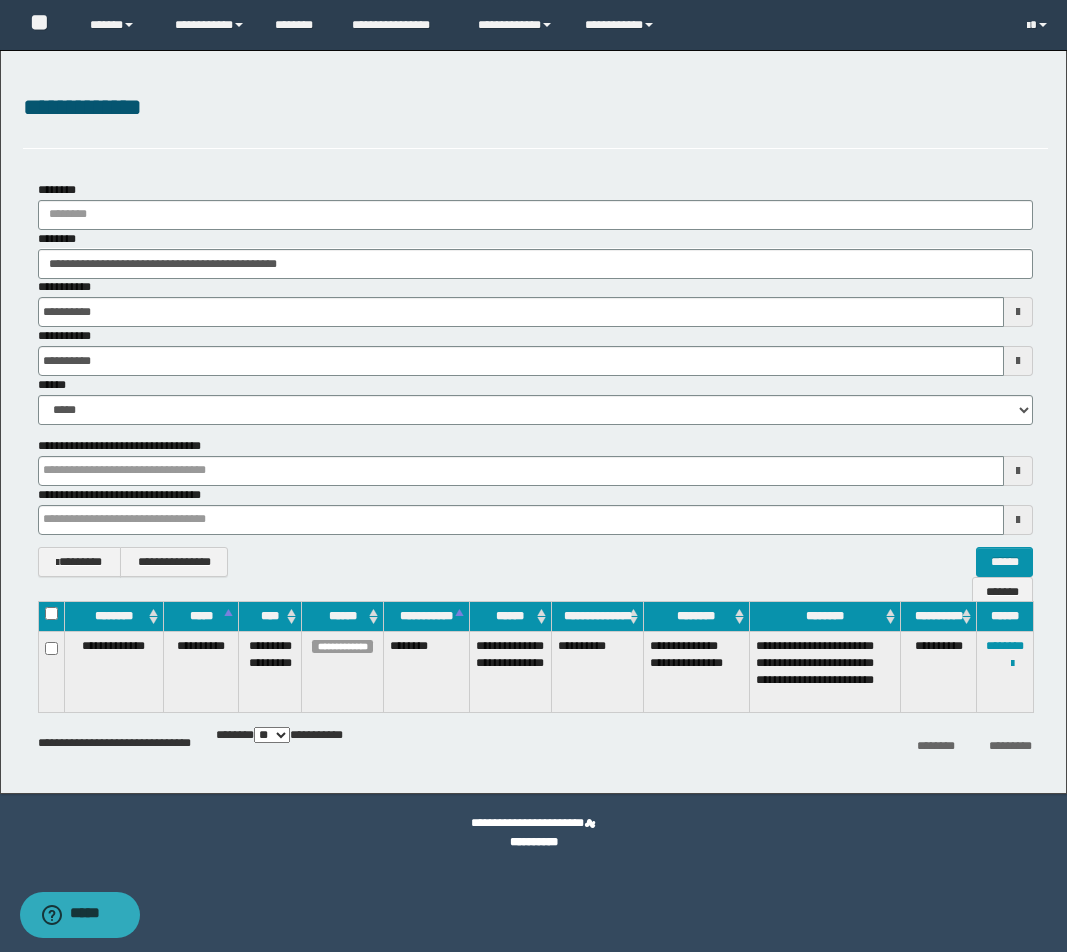 click on "**********" at bounding box center [1004, 672] 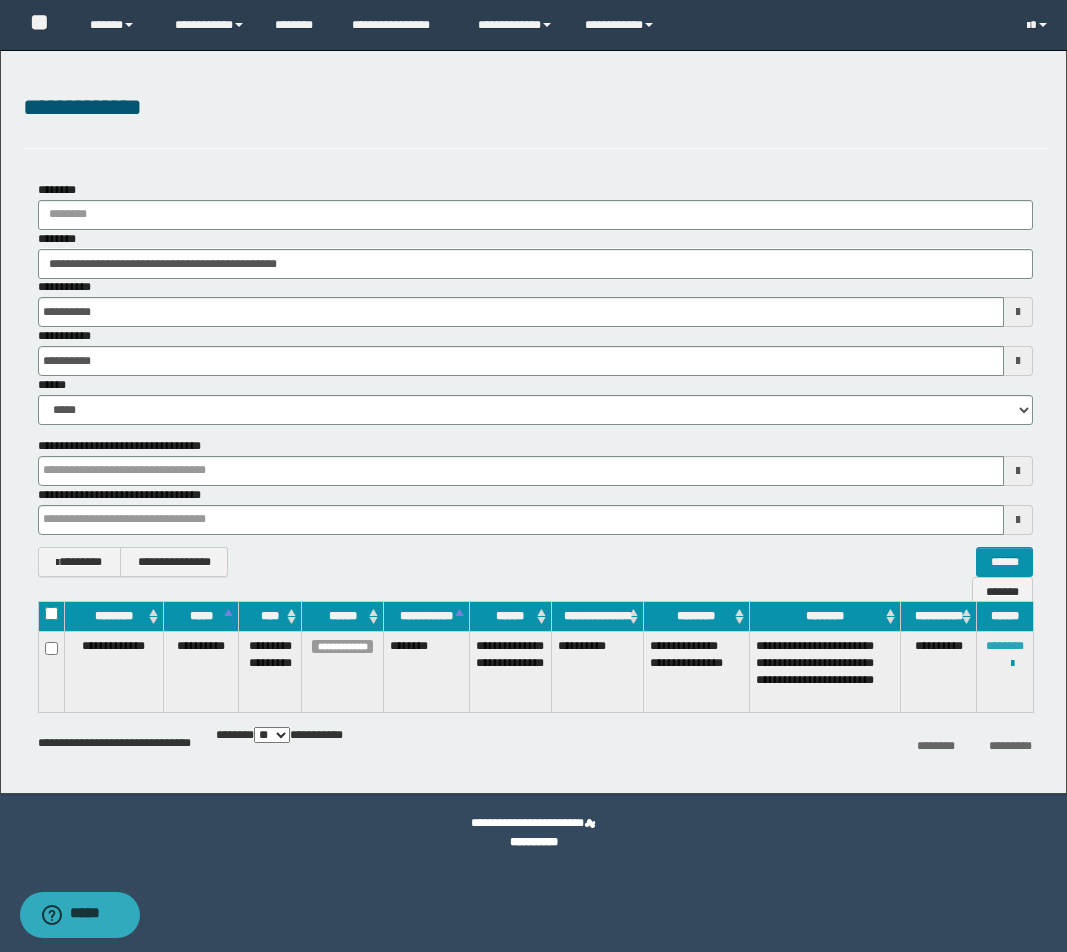 click on "********" at bounding box center (1005, 646) 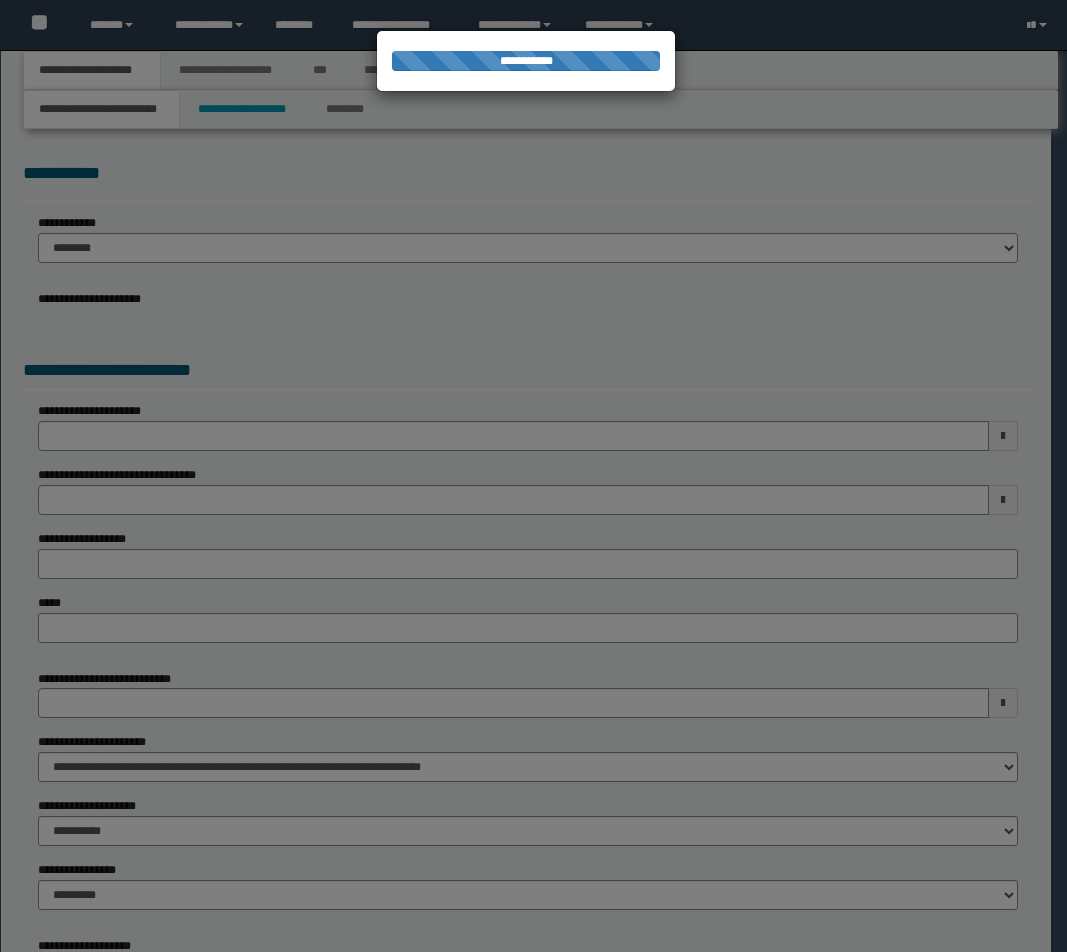scroll, scrollTop: 0, scrollLeft: 0, axis: both 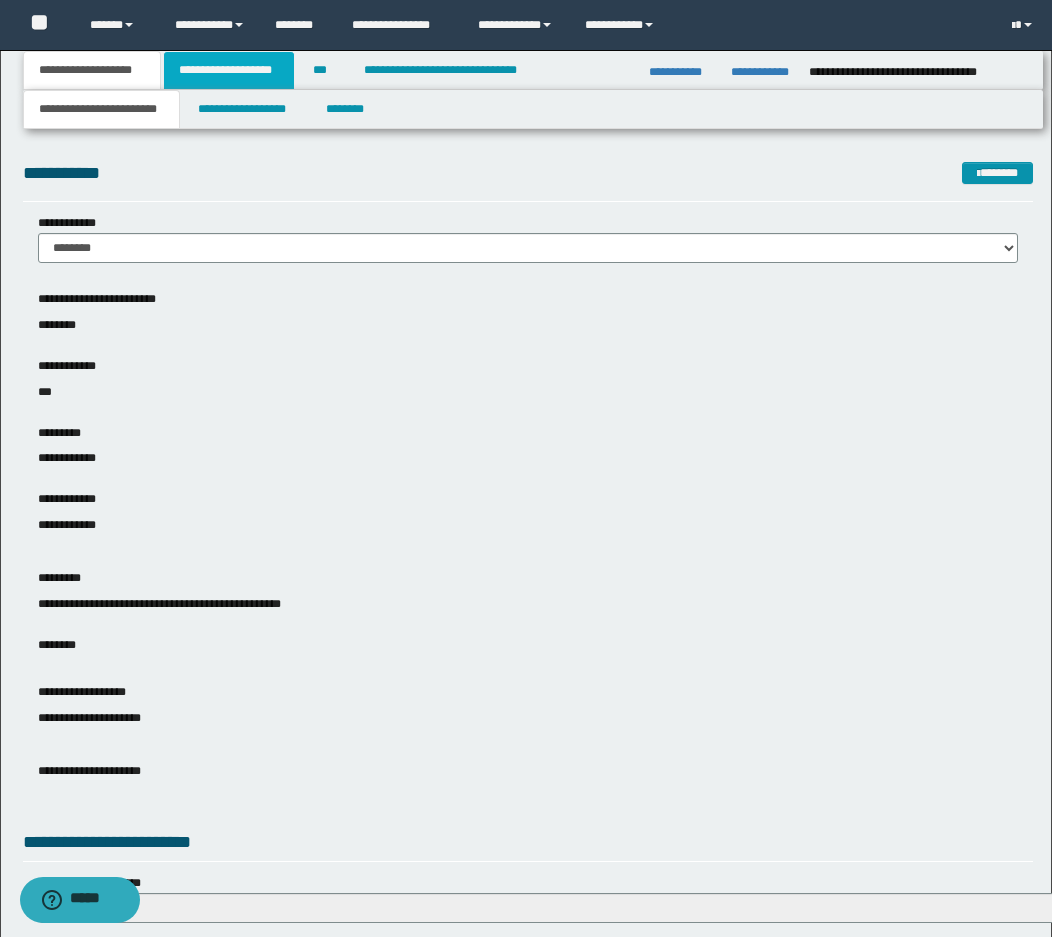 click on "**********" at bounding box center (229, 70) 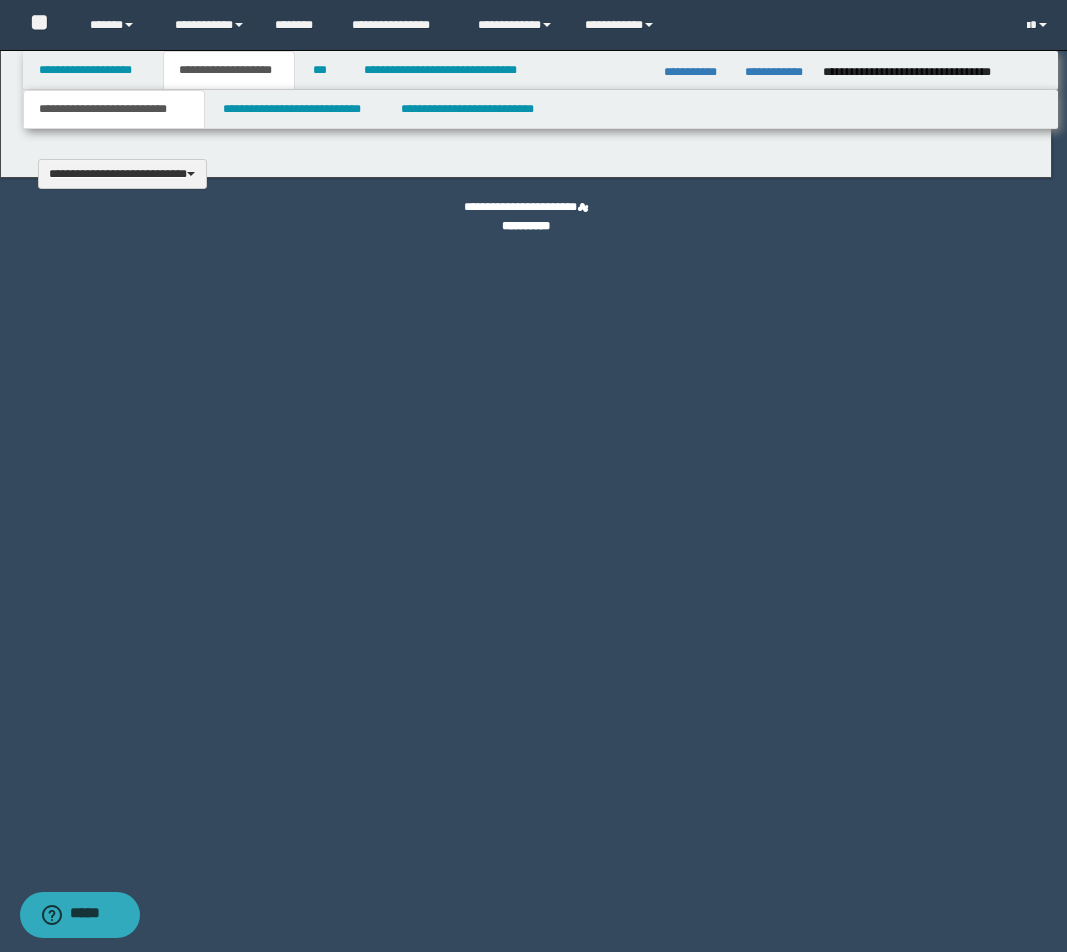 type 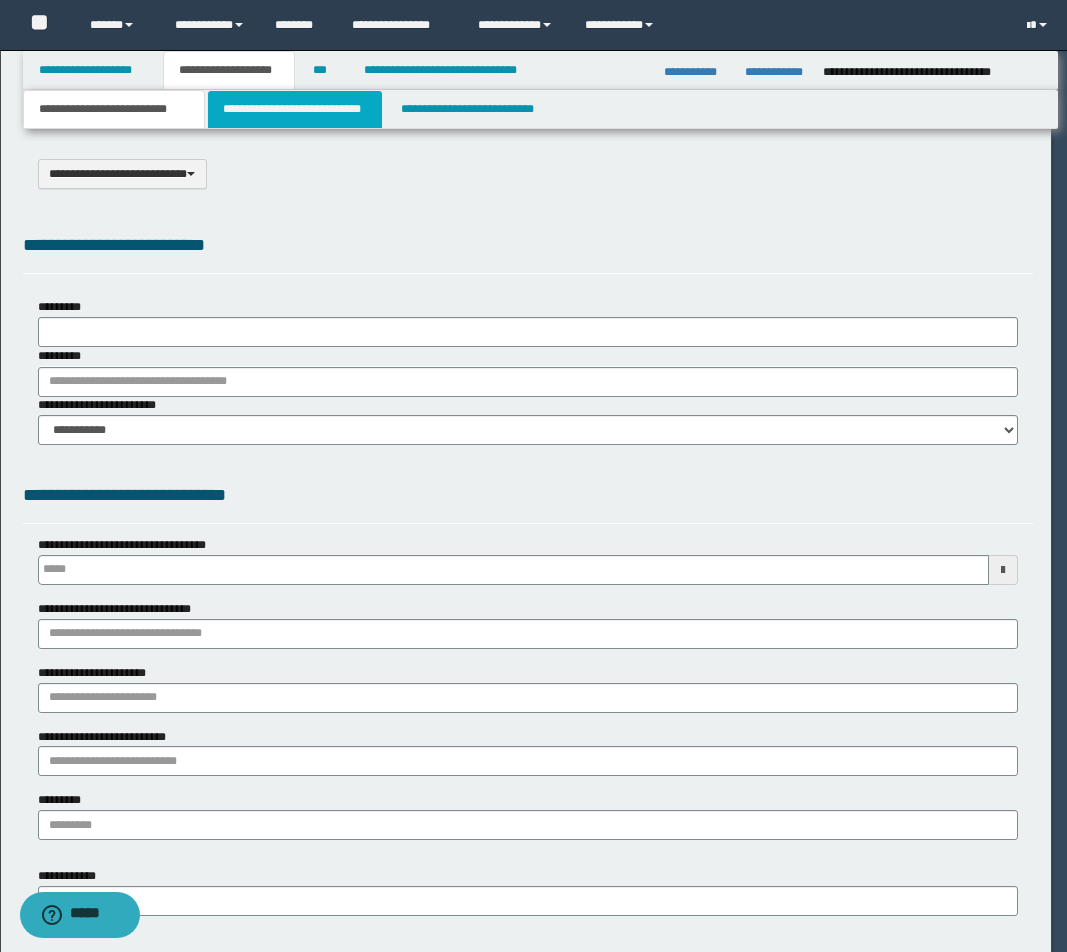 select on "*" 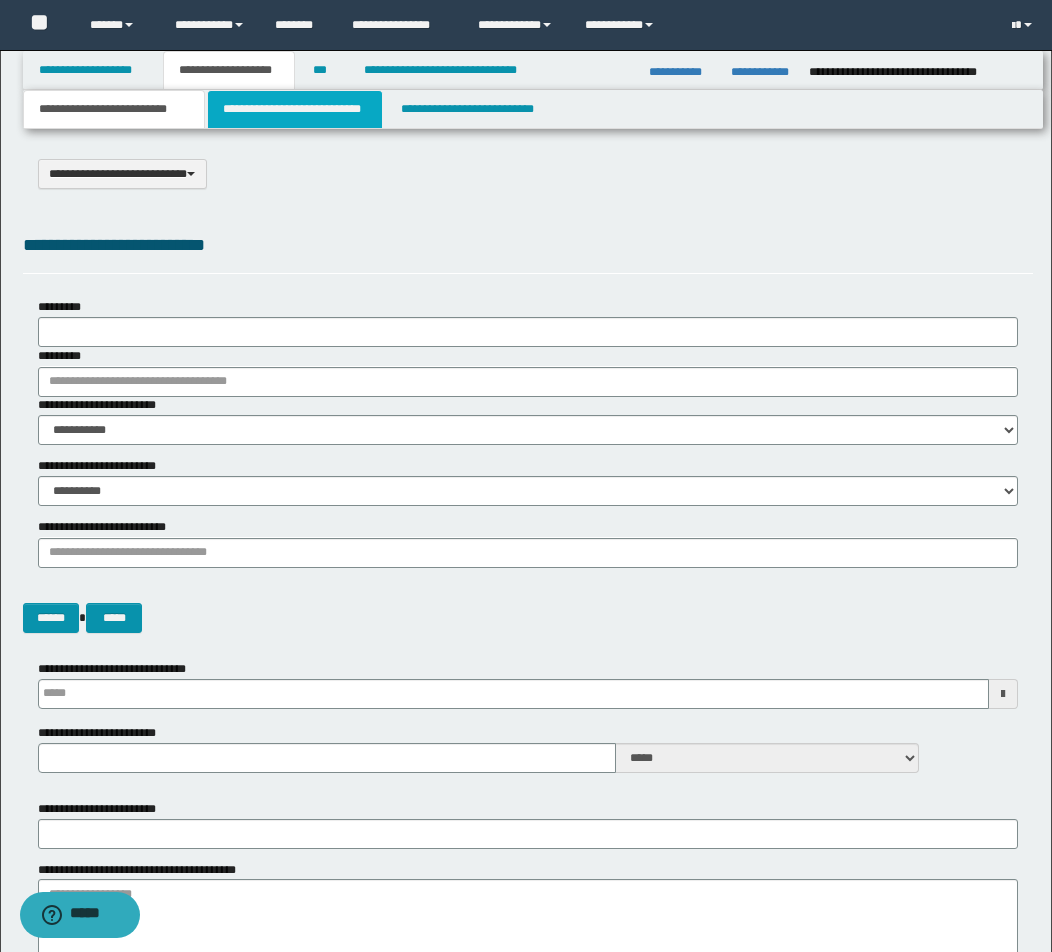 click on "**********" at bounding box center [295, 109] 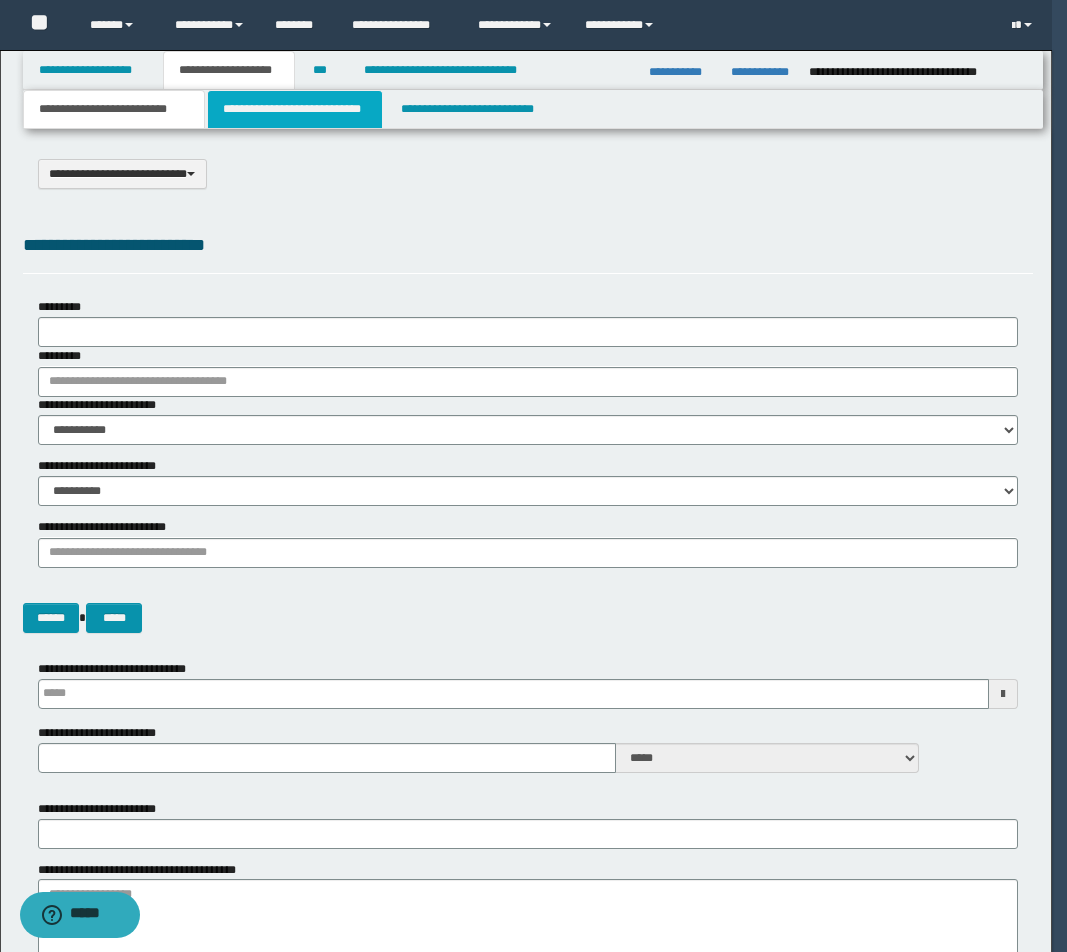 select on "*" 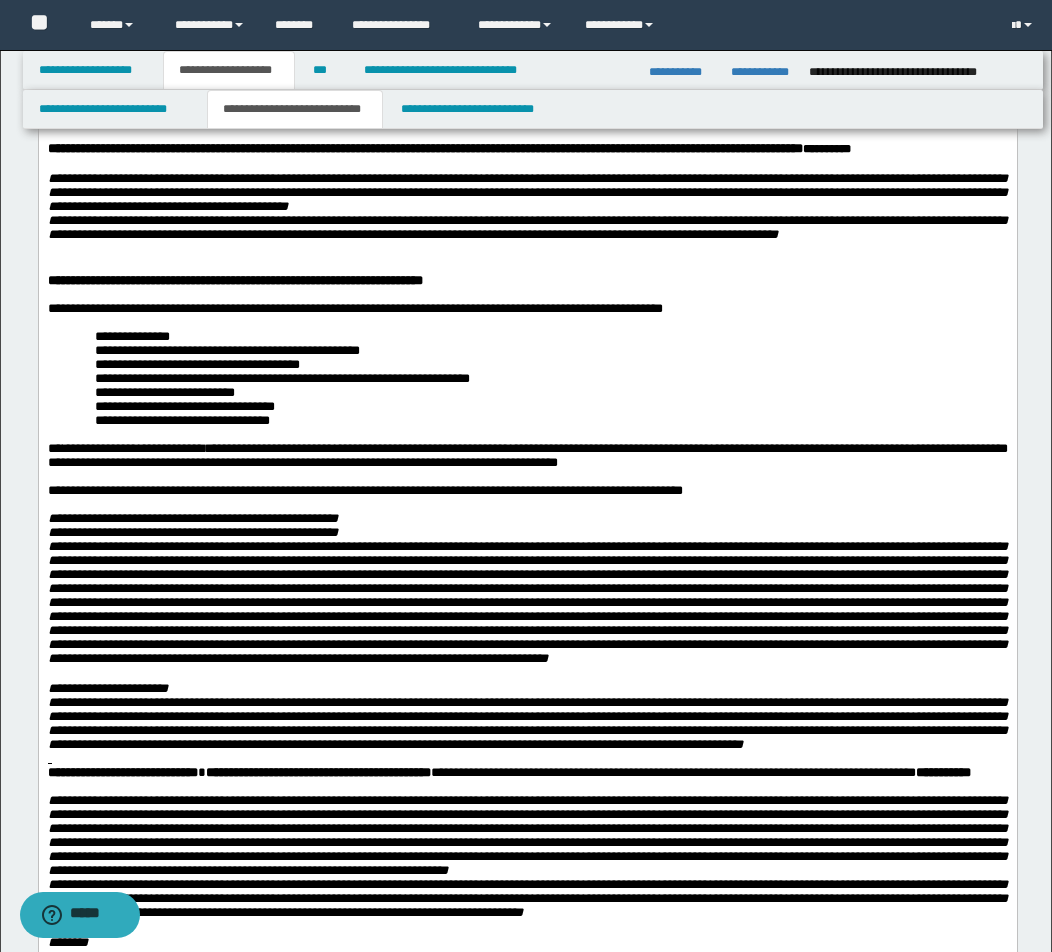 scroll, scrollTop: 500, scrollLeft: 0, axis: vertical 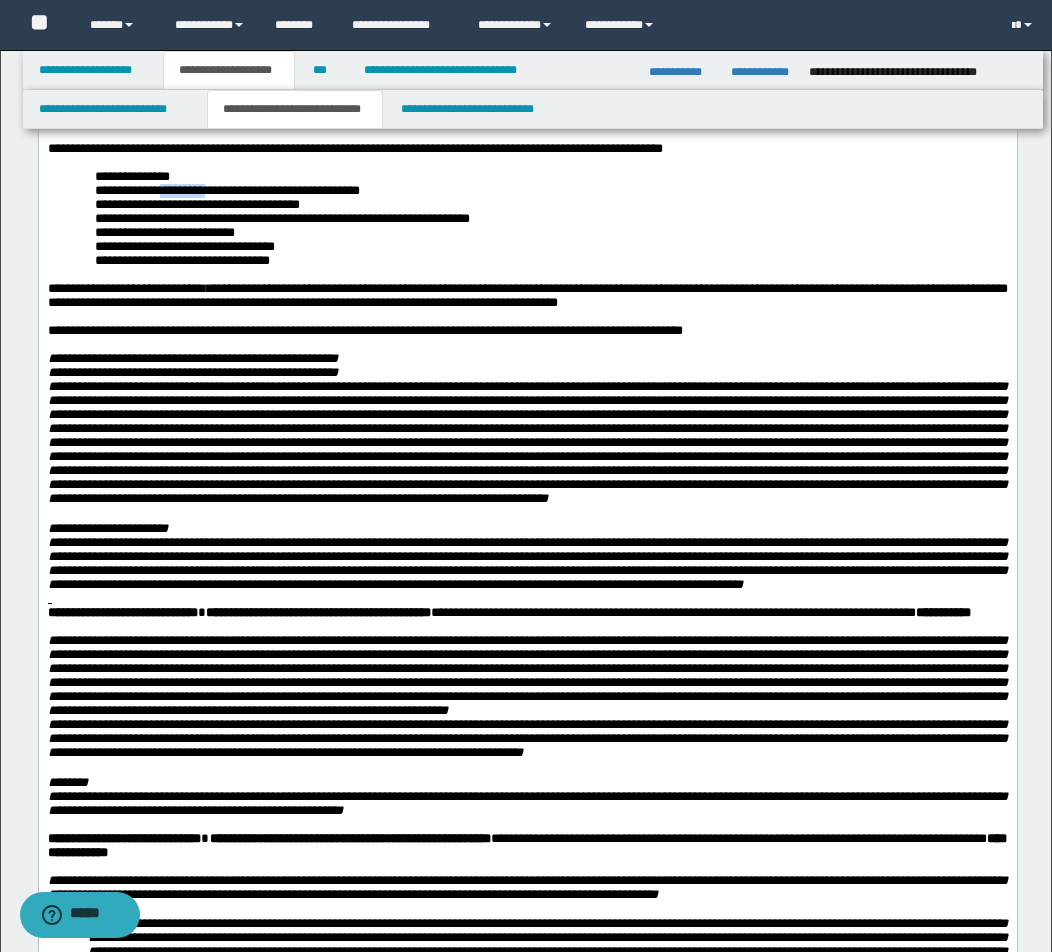 drag, startPoint x: 169, startPoint y: 260, endPoint x: 214, endPoint y: 261, distance: 45.01111 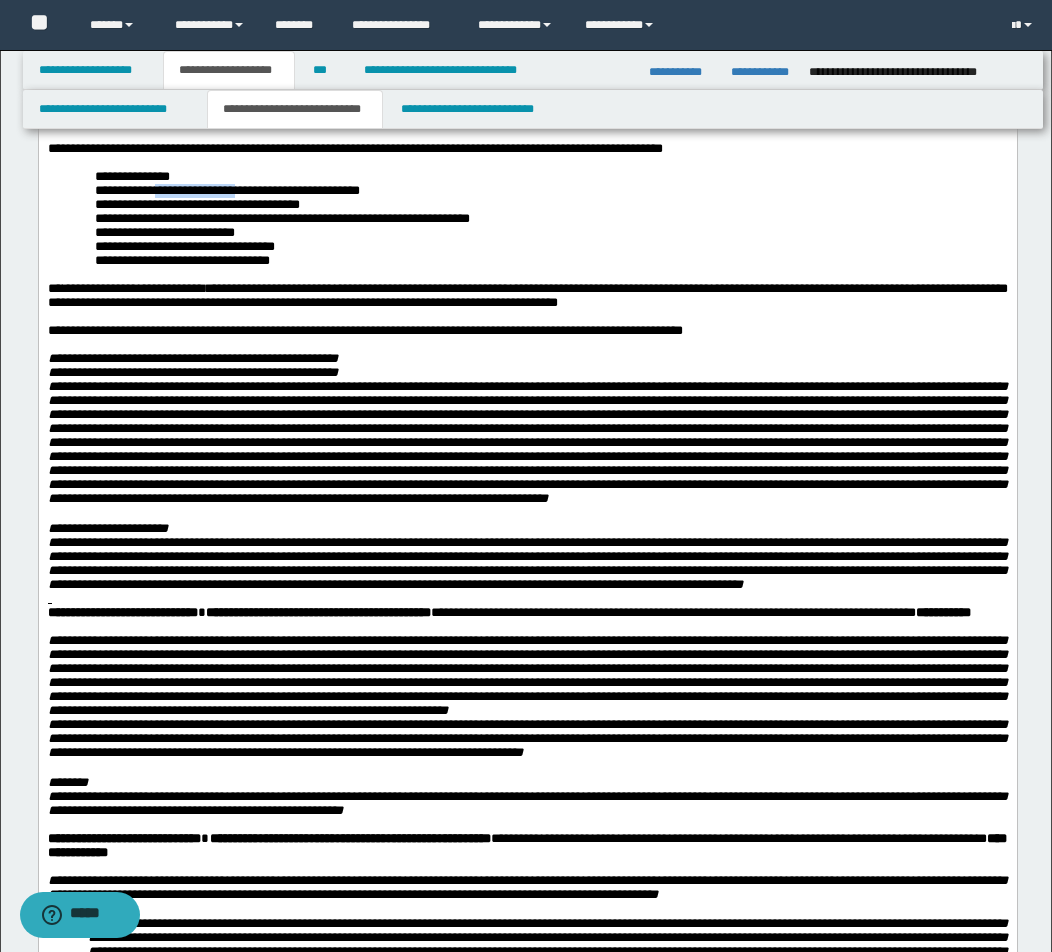 drag, startPoint x: 163, startPoint y: 263, endPoint x: 248, endPoint y: 257, distance: 85.2115 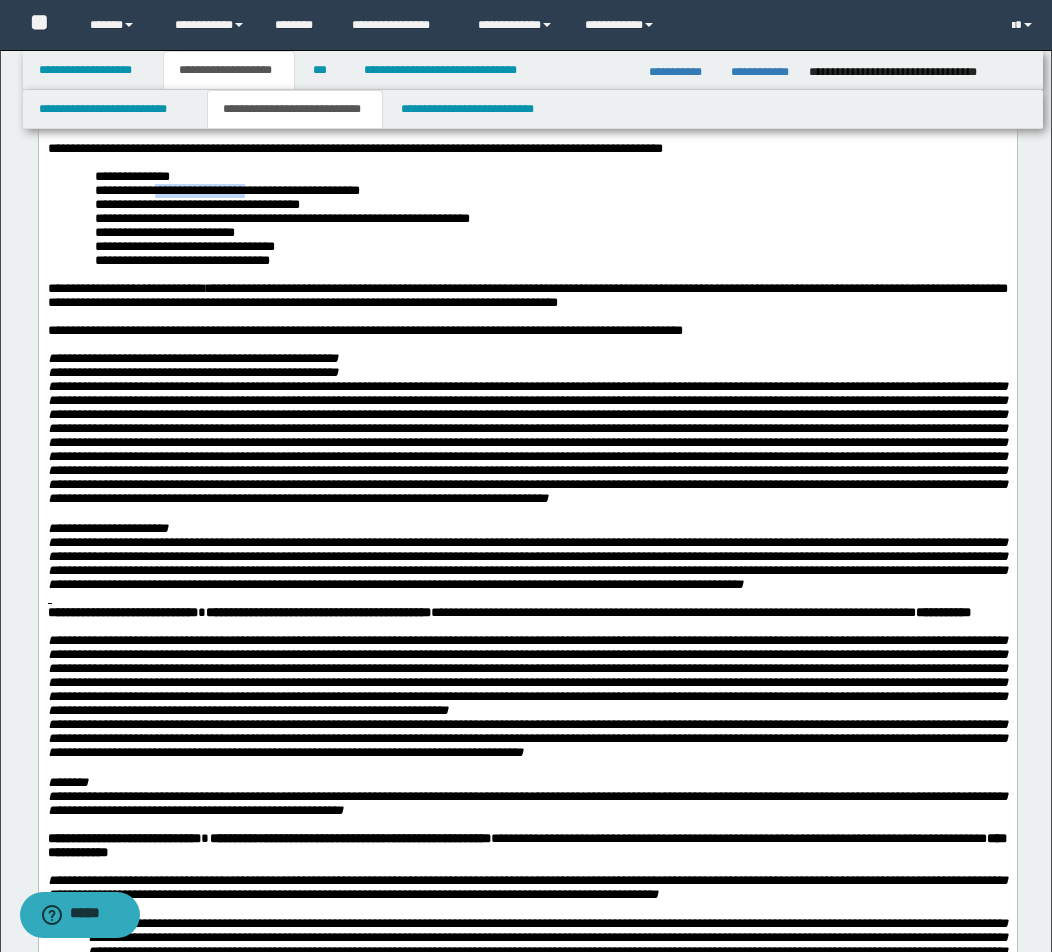 drag, startPoint x: 166, startPoint y: 258, endPoint x: 257, endPoint y: 261, distance: 91.04944 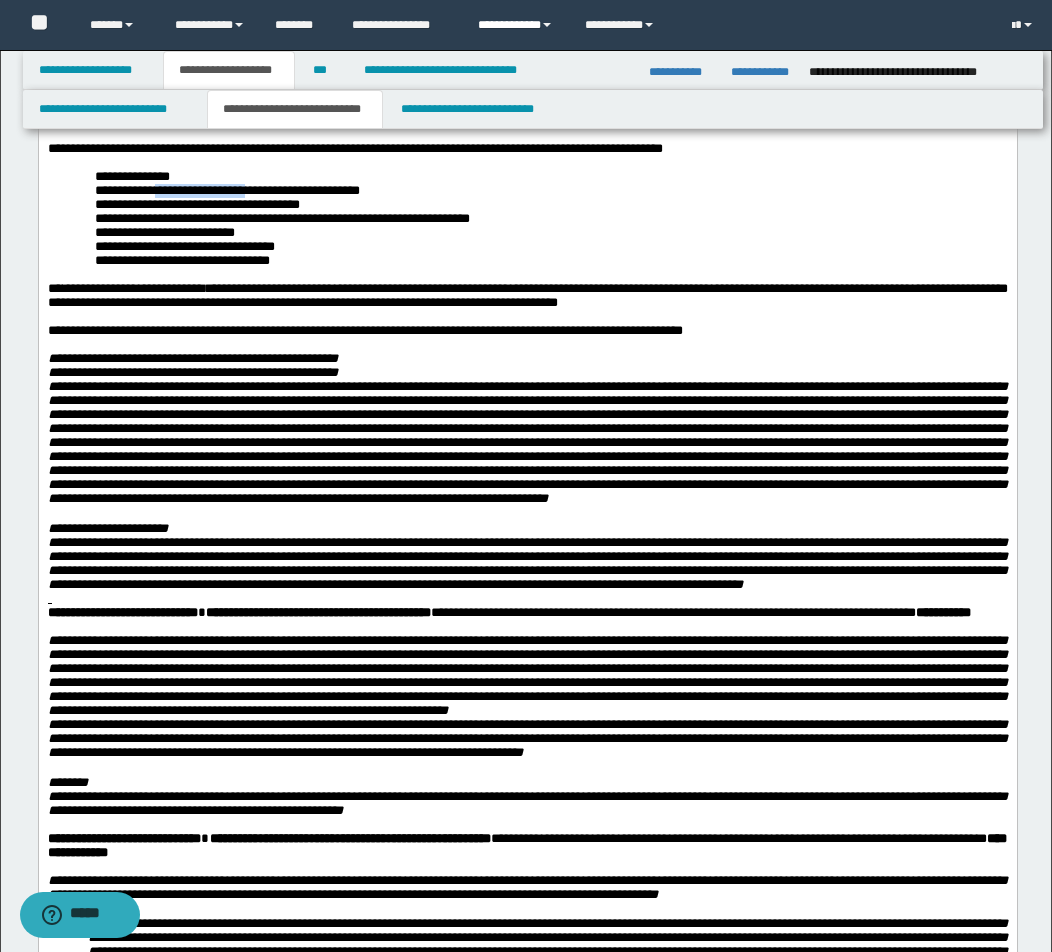 copy on "**********" 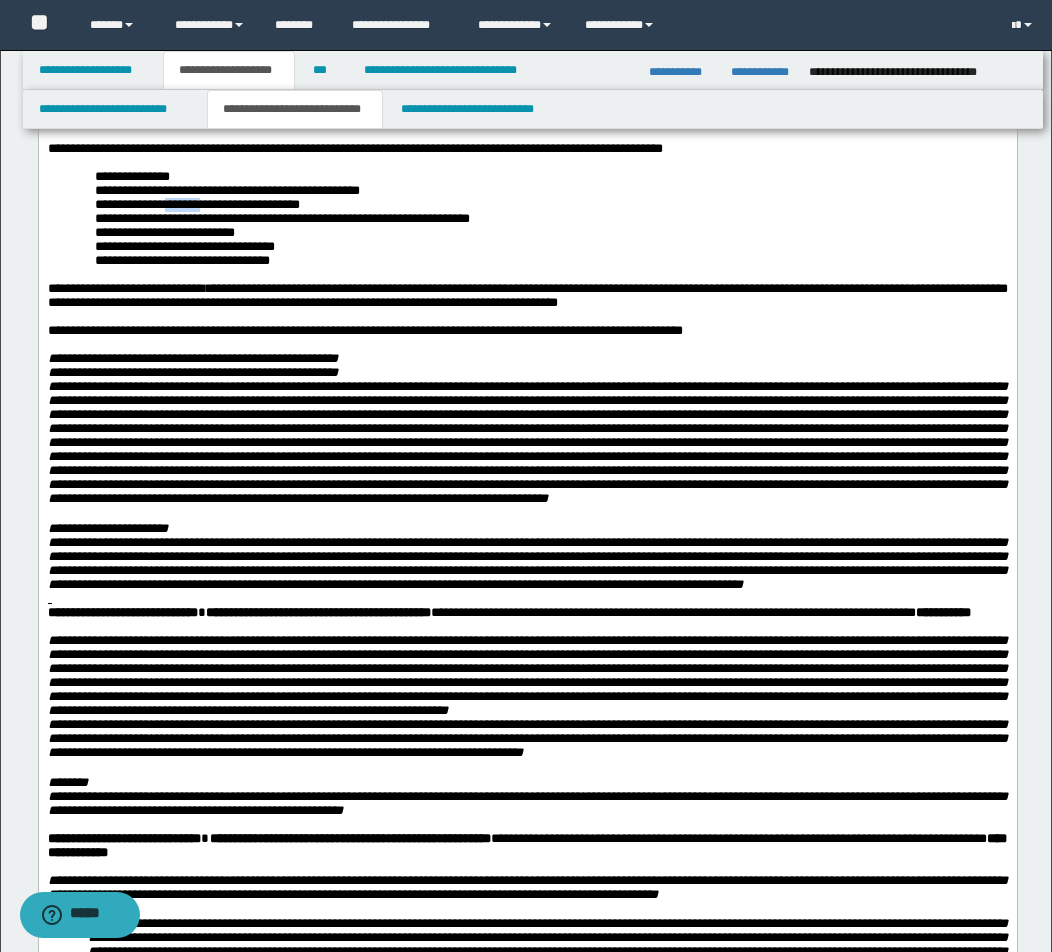 drag, startPoint x: 173, startPoint y: 276, endPoint x: 210, endPoint y: 276, distance: 37 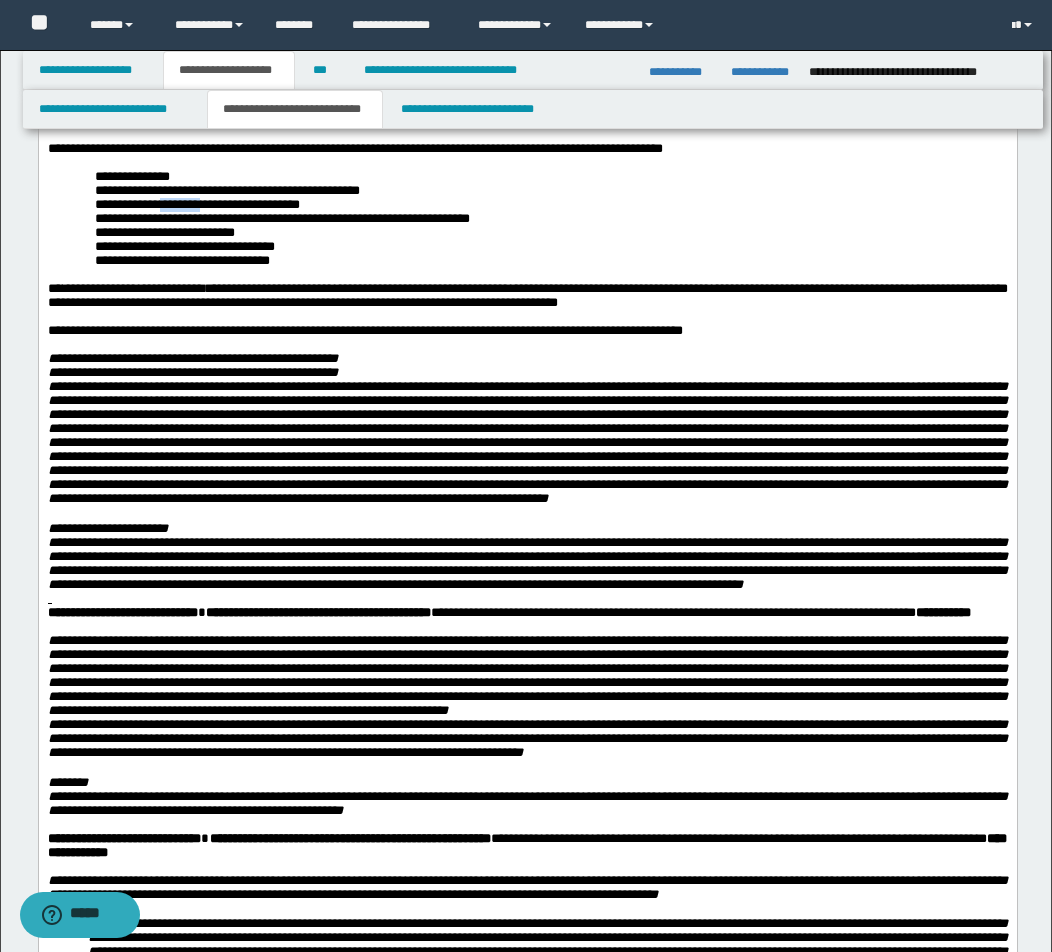 drag, startPoint x: 168, startPoint y: 277, endPoint x: 218, endPoint y: 275, distance: 50.039986 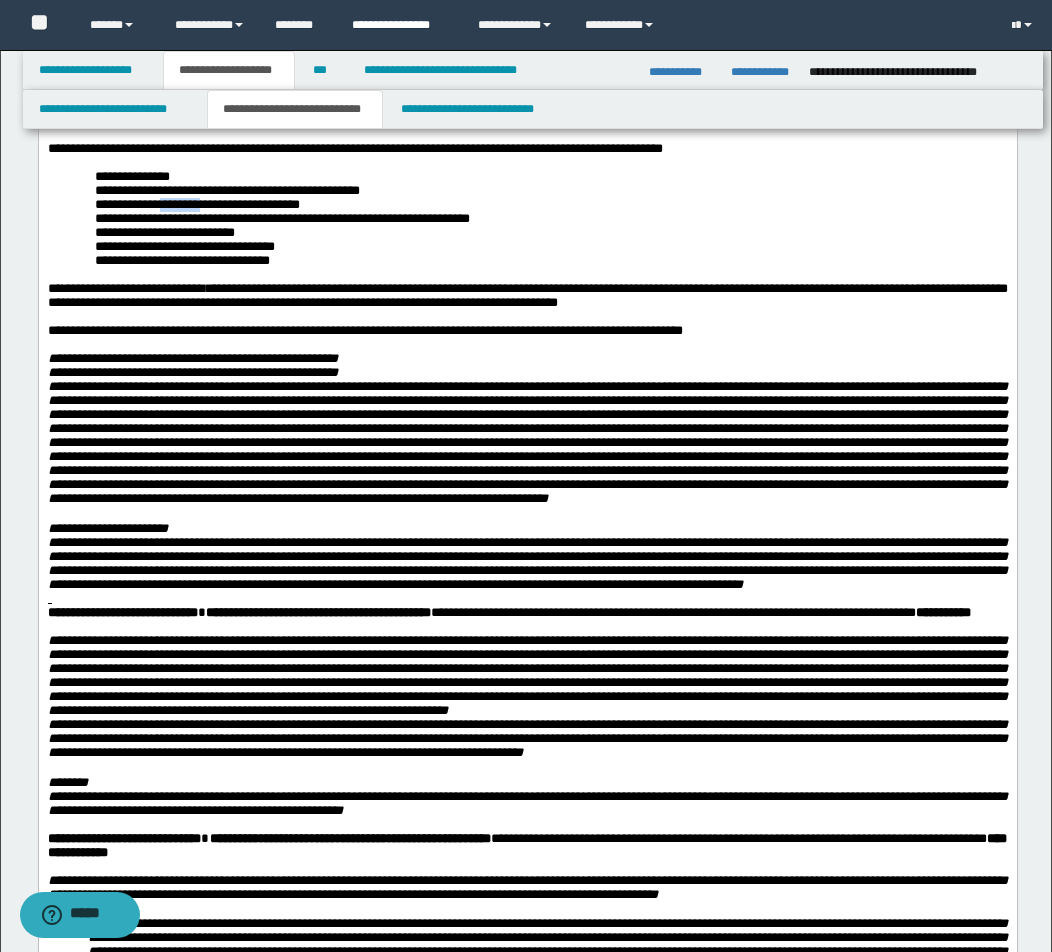 copy on "********" 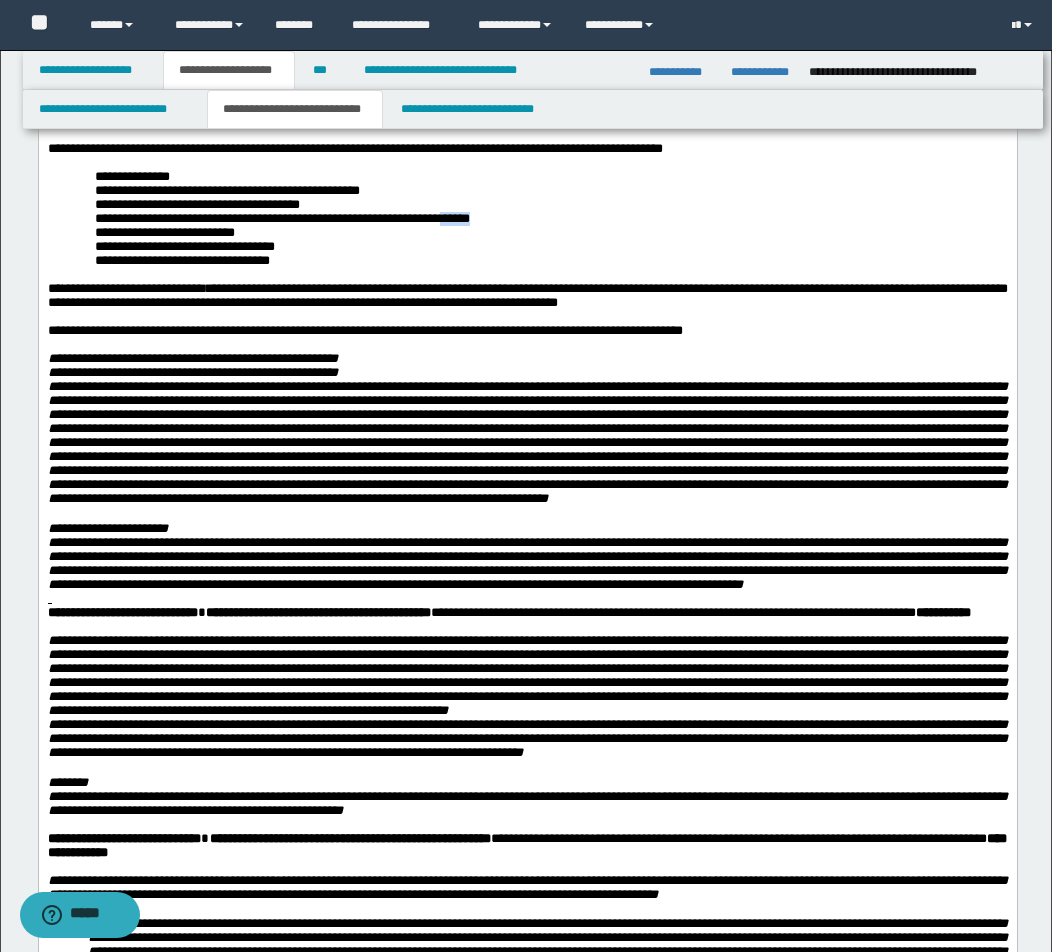 drag, startPoint x: 467, startPoint y: 289, endPoint x: 595, endPoint y: 290, distance: 128.0039 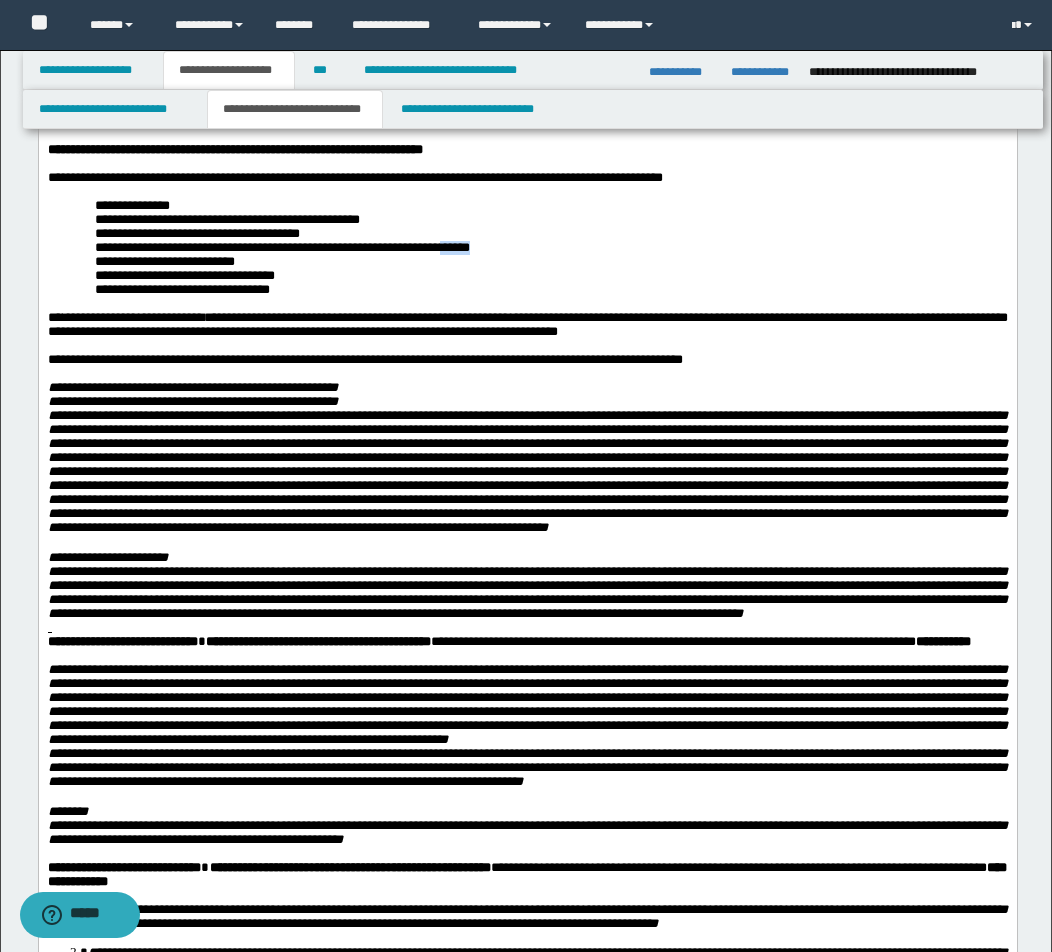 scroll, scrollTop: 168, scrollLeft: 0, axis: vertical 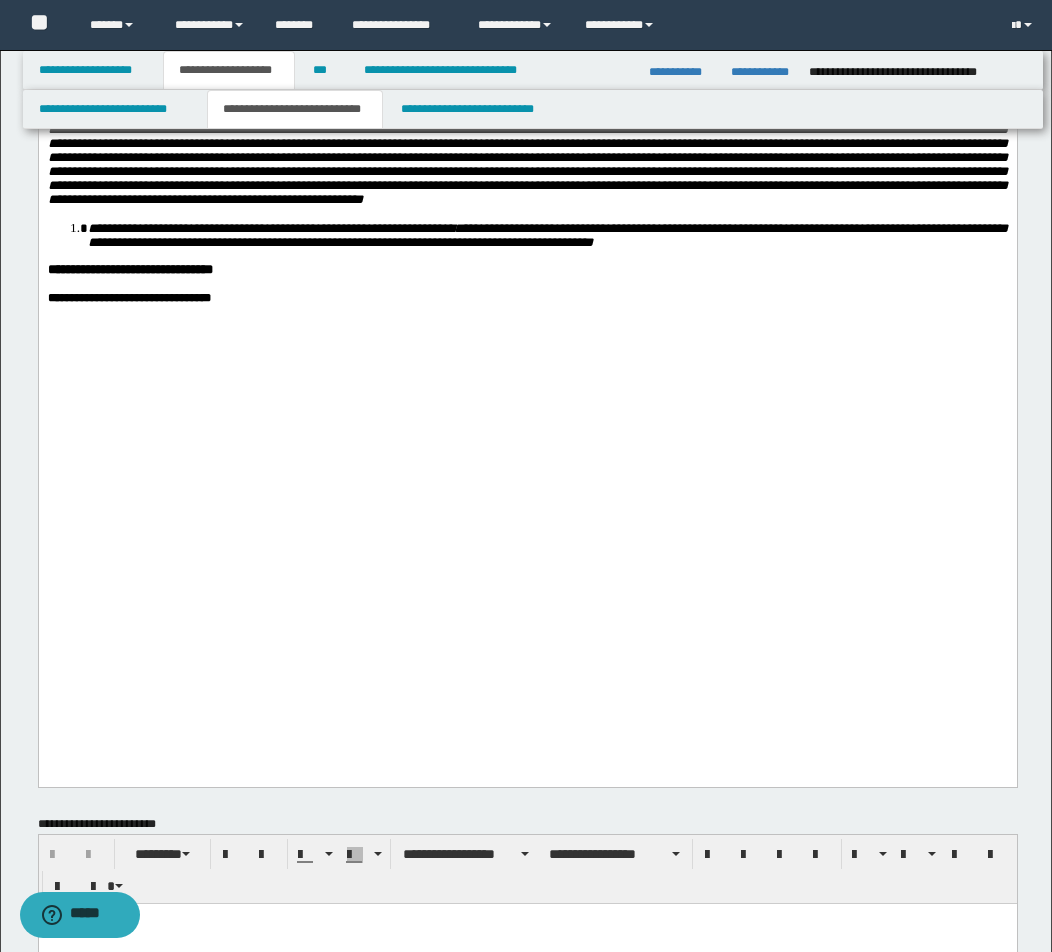 click on "**********" at bounding box center (527, 298) 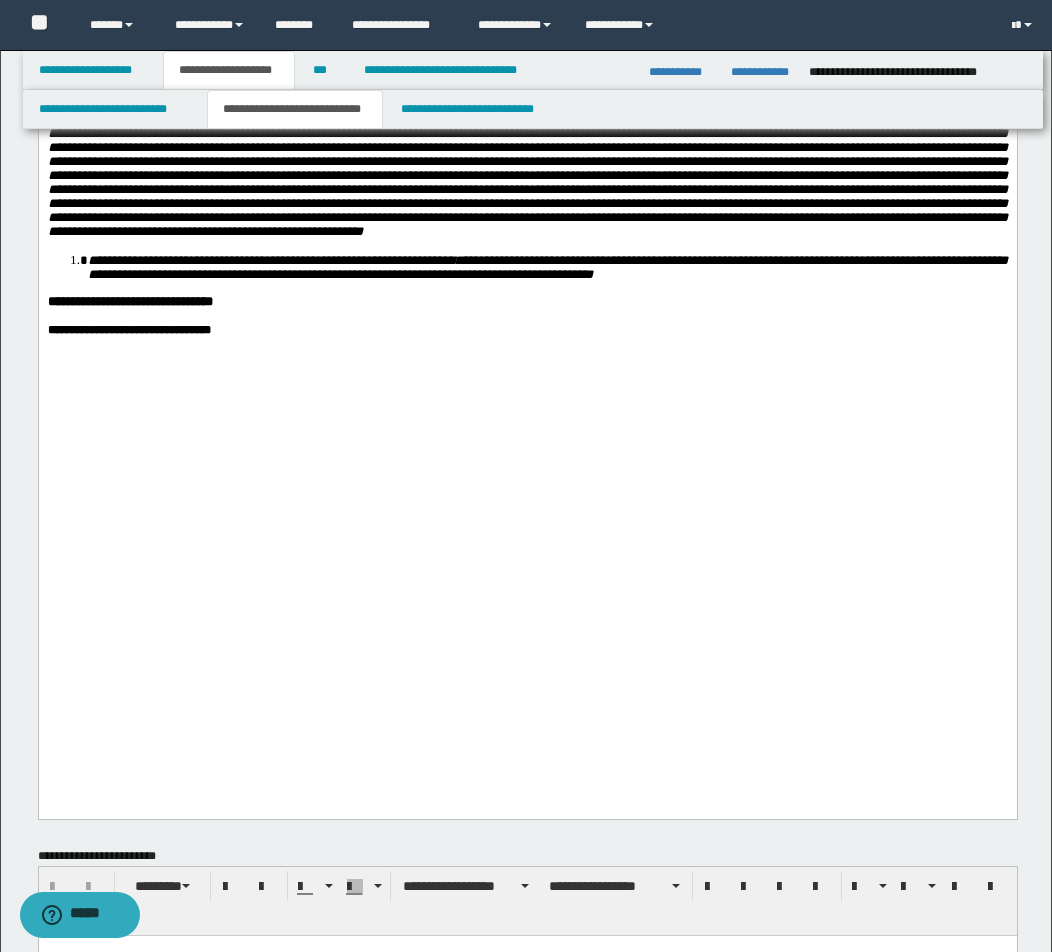 scroll, scrollTop: 1862, scrollLeft: 0, axis: vertical 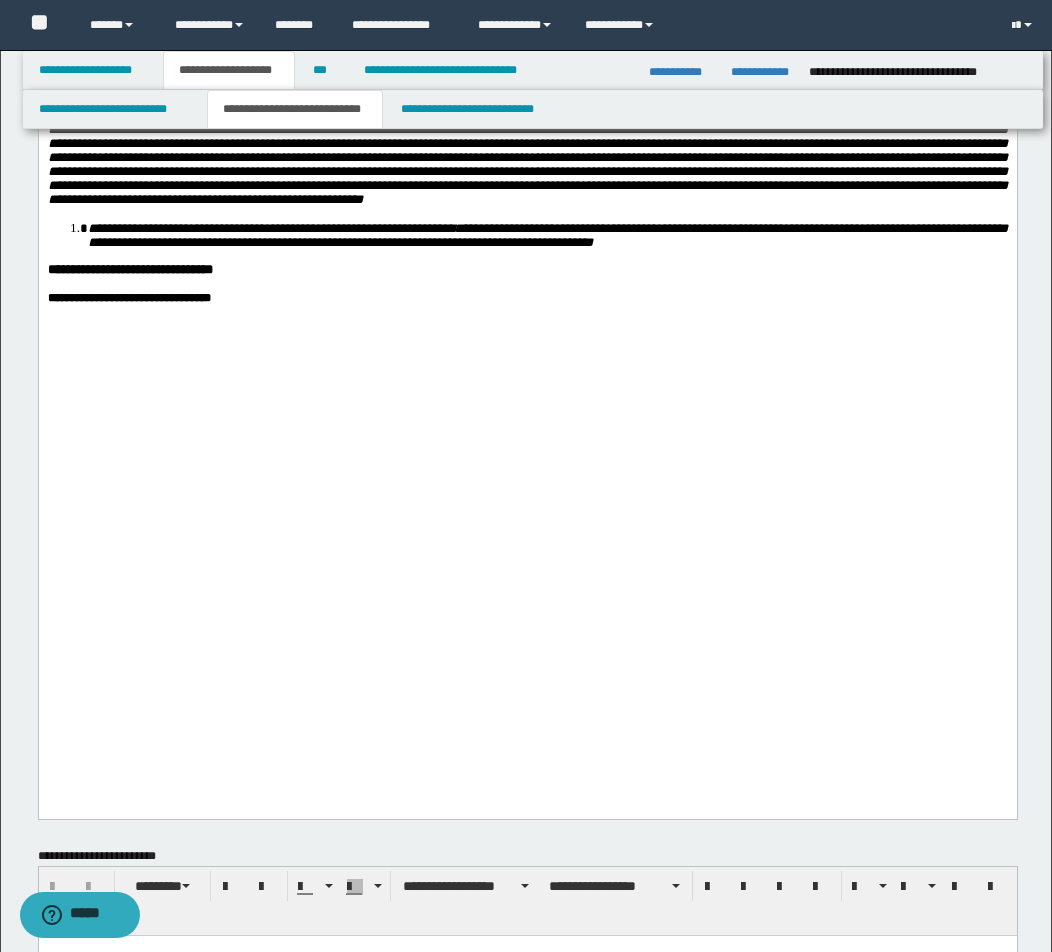 paste 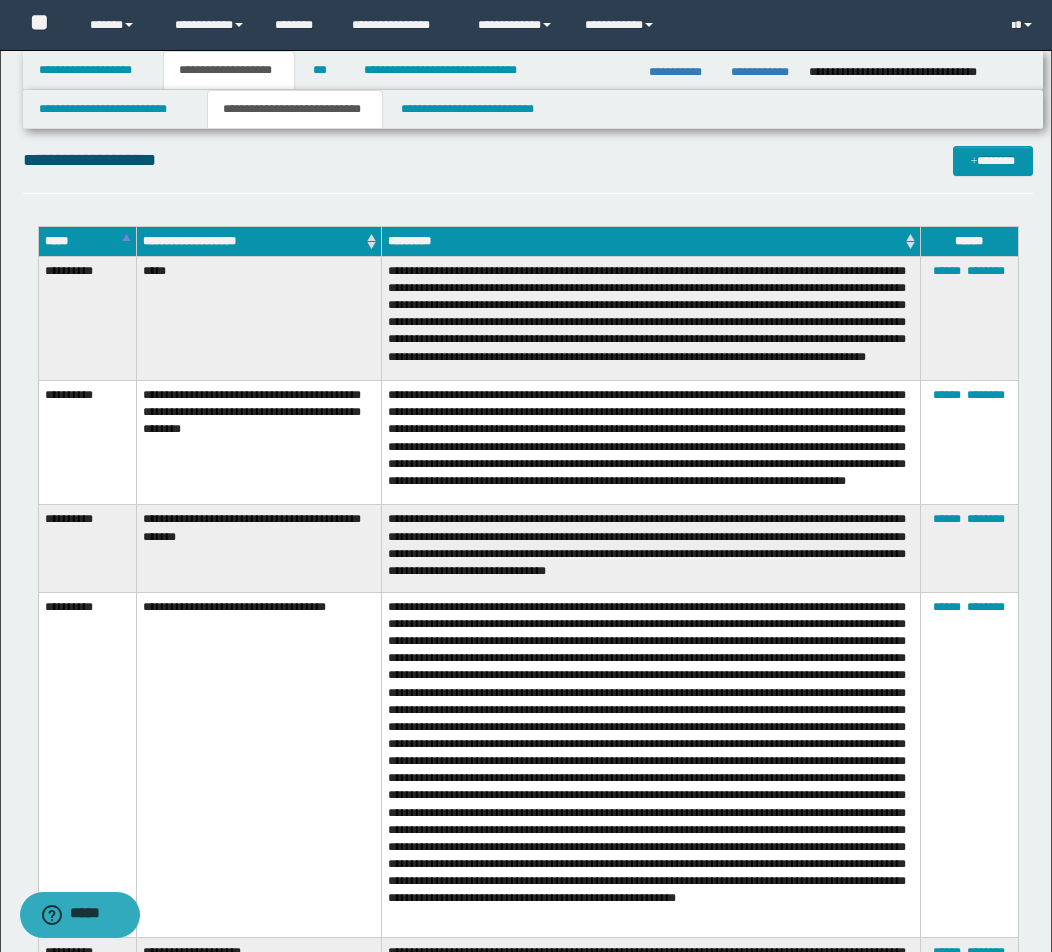 scroll, scrollTop: 6062, scrollLeft: 0, axis: vertical 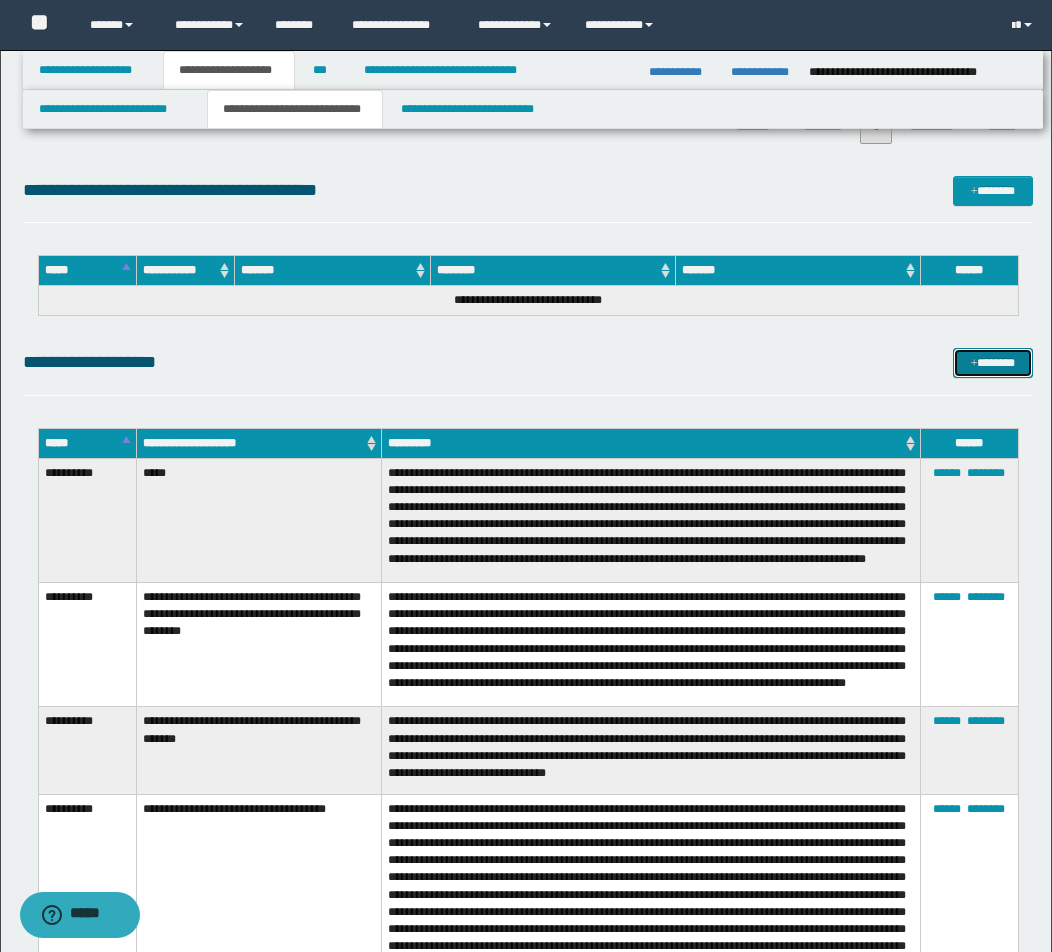 click on "*******" at bounding box center (993, 363) 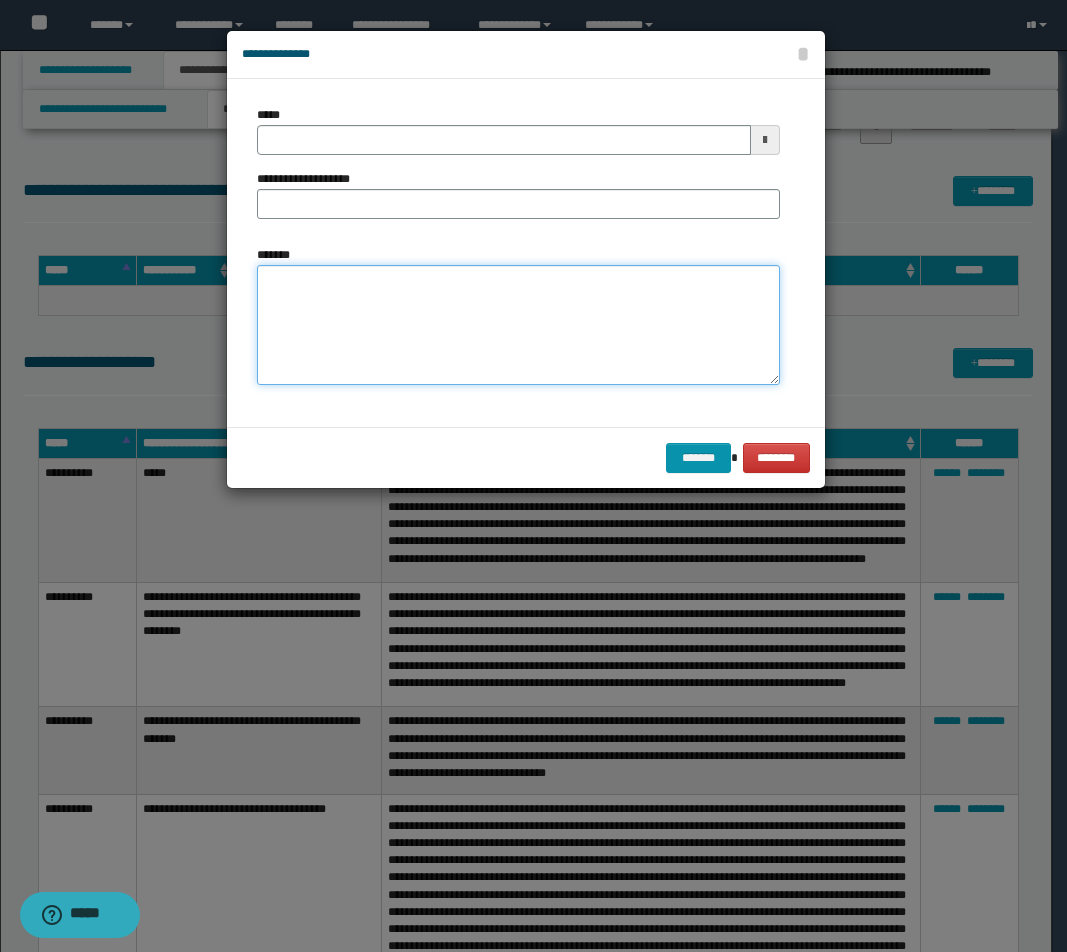 click on "*******" at bounding box center [518, 325] 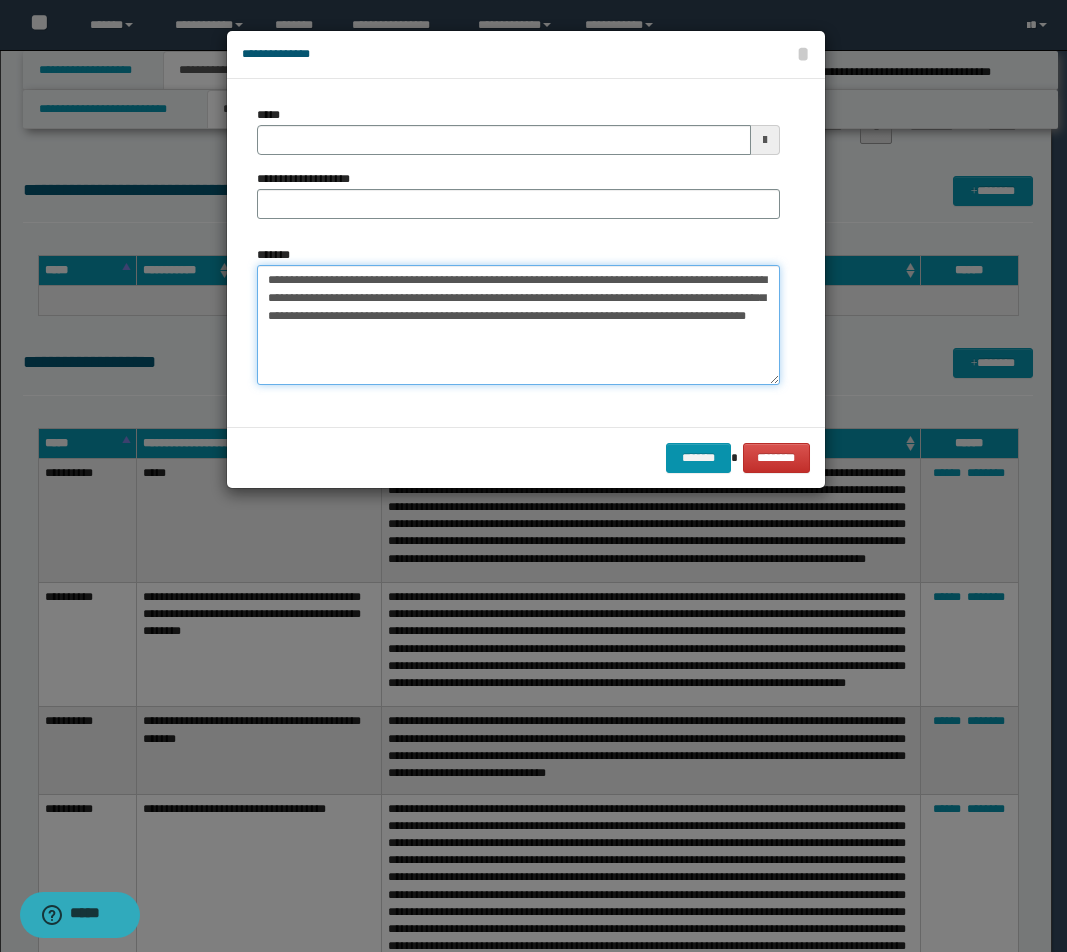 drag, startPoint x: 581, startPoint y: 276, endPoint x: 6, endPoint y: 276, distance: 575 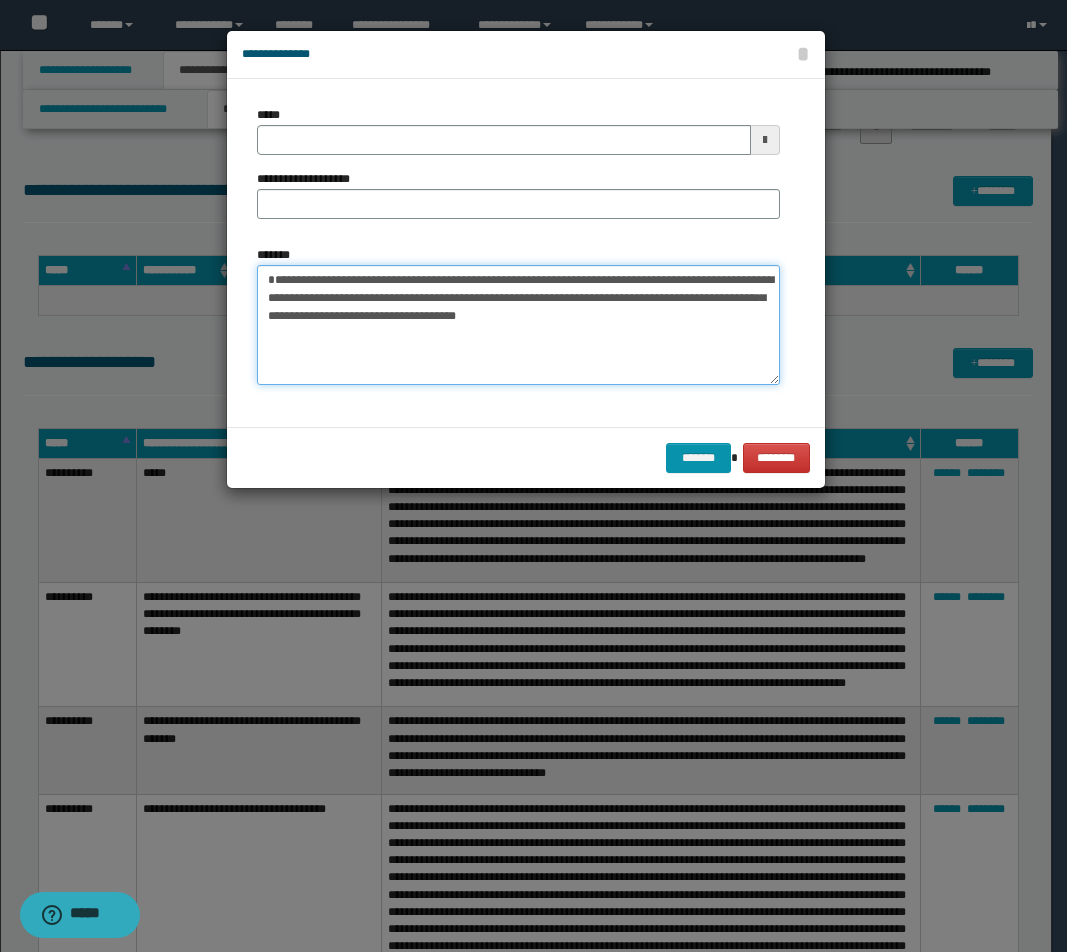 type 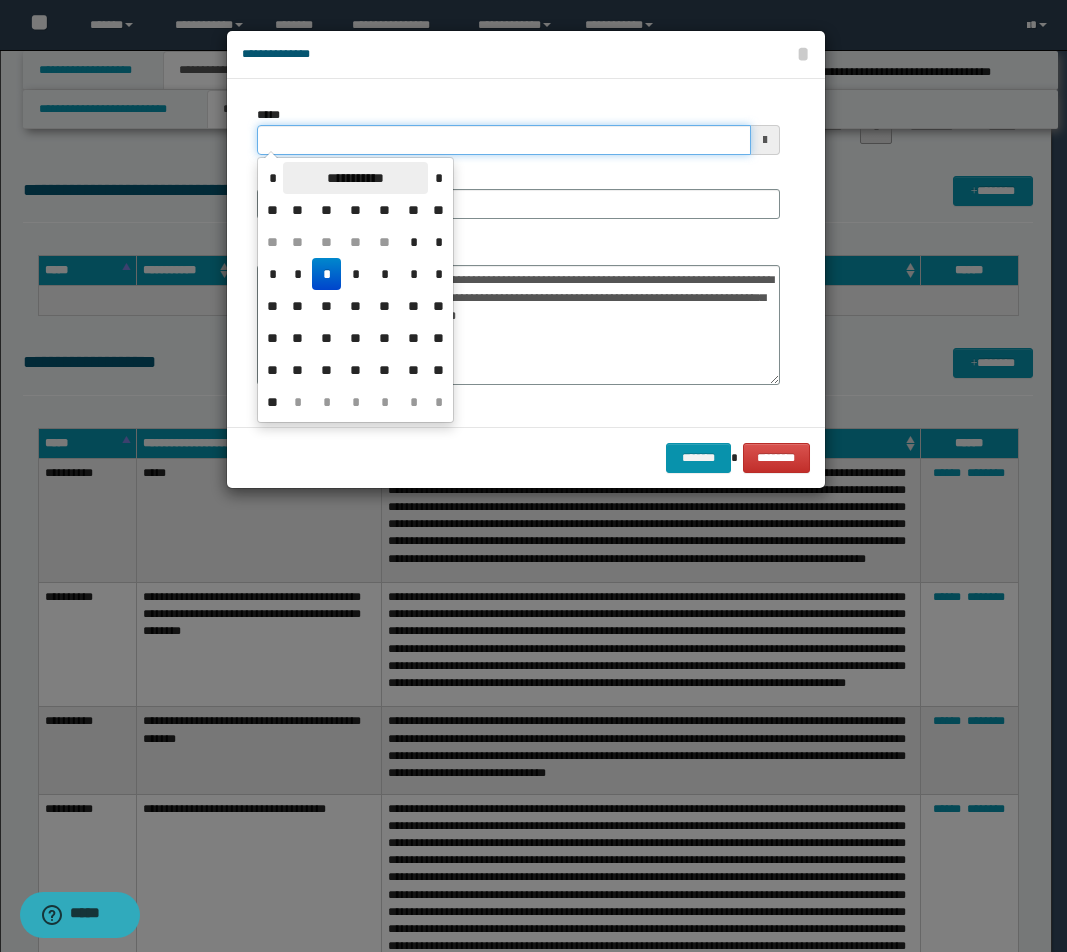 drag, startPoint x: 326, startPoint y: 142, endPoint x: 395, endPoint y: 174, distance: 76.05919 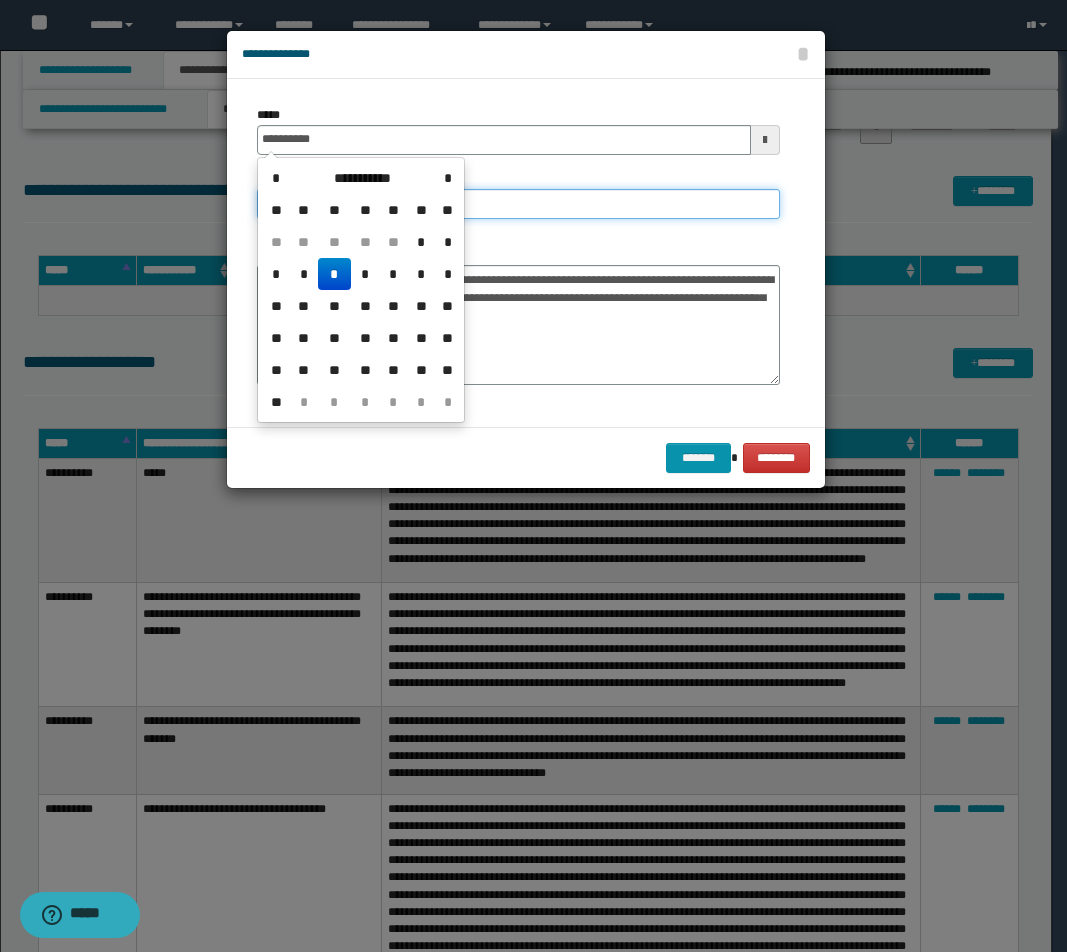 type on "**********" 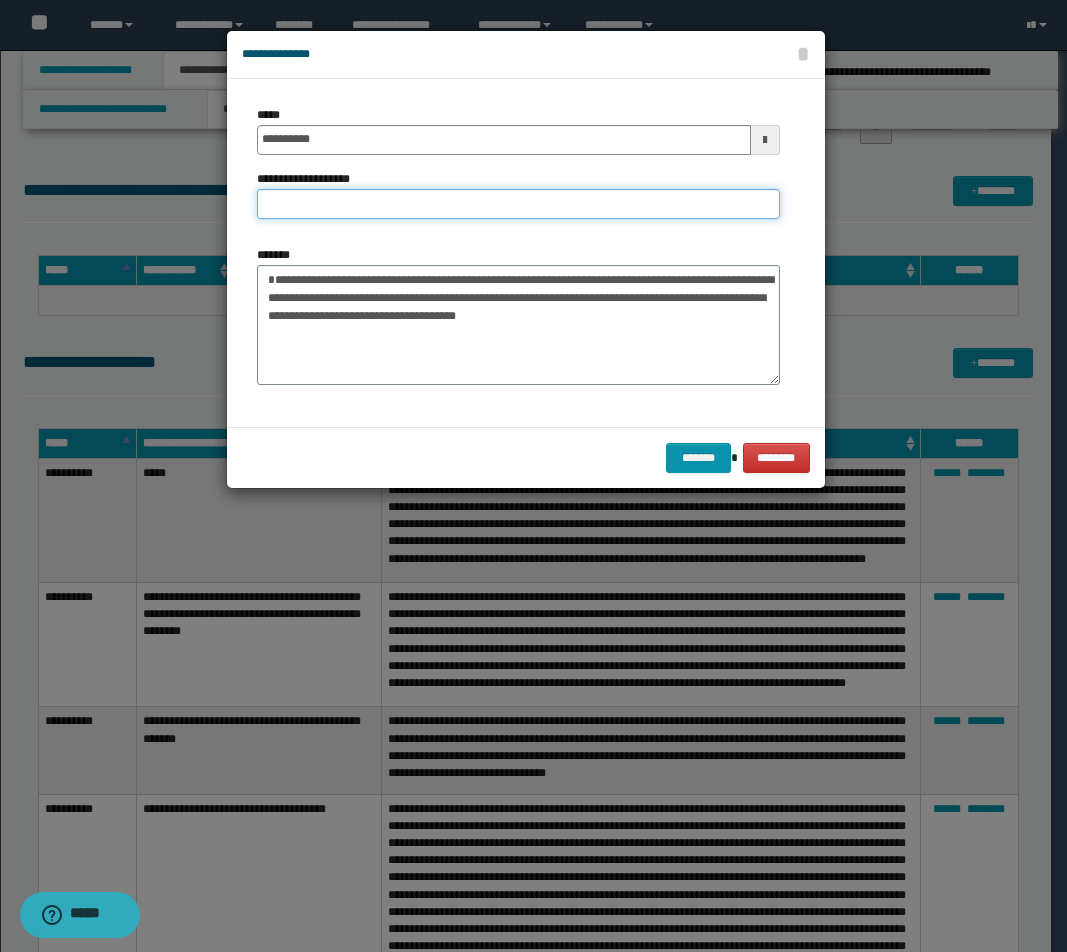 click on "**********" at bounding box center [518, 204] 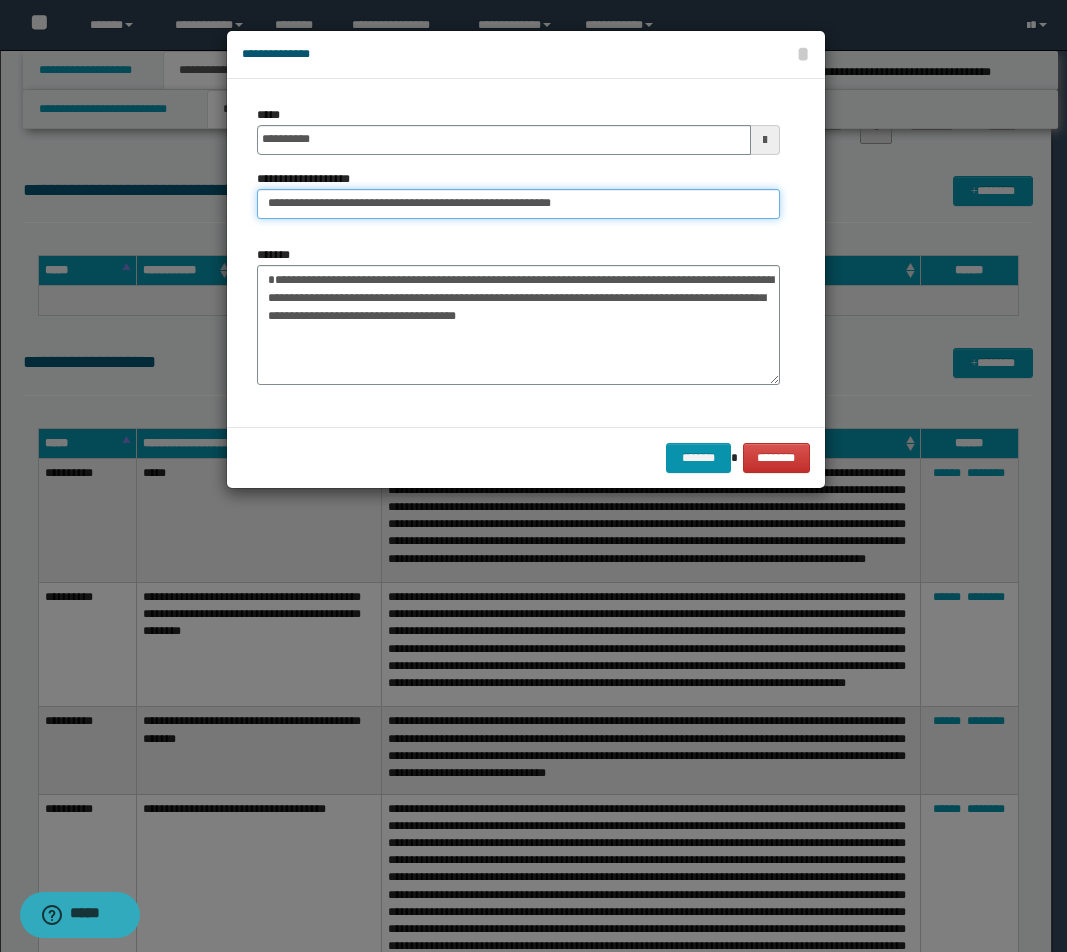 drag, startPoint x: 634, startPoint y: 209, endPoint x: 682, endPoint y: 209, distance: 48 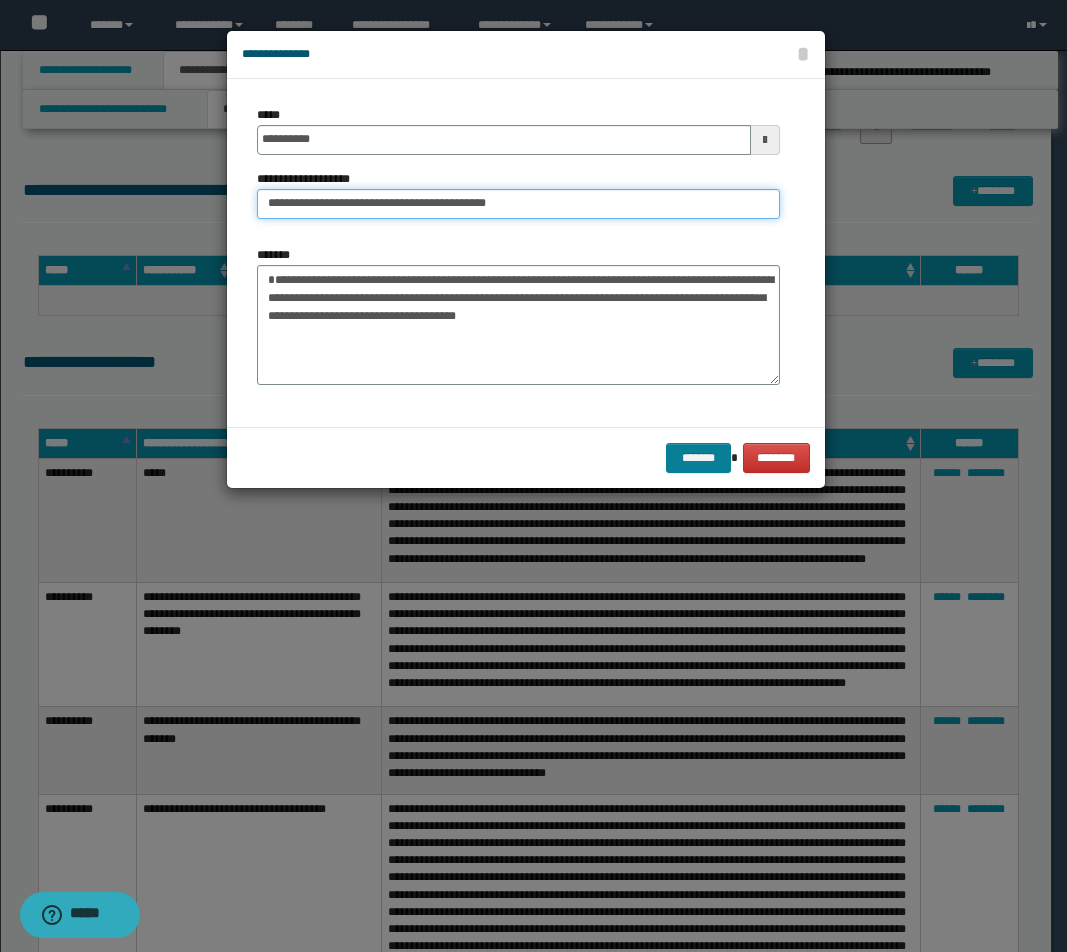 type on "**********" 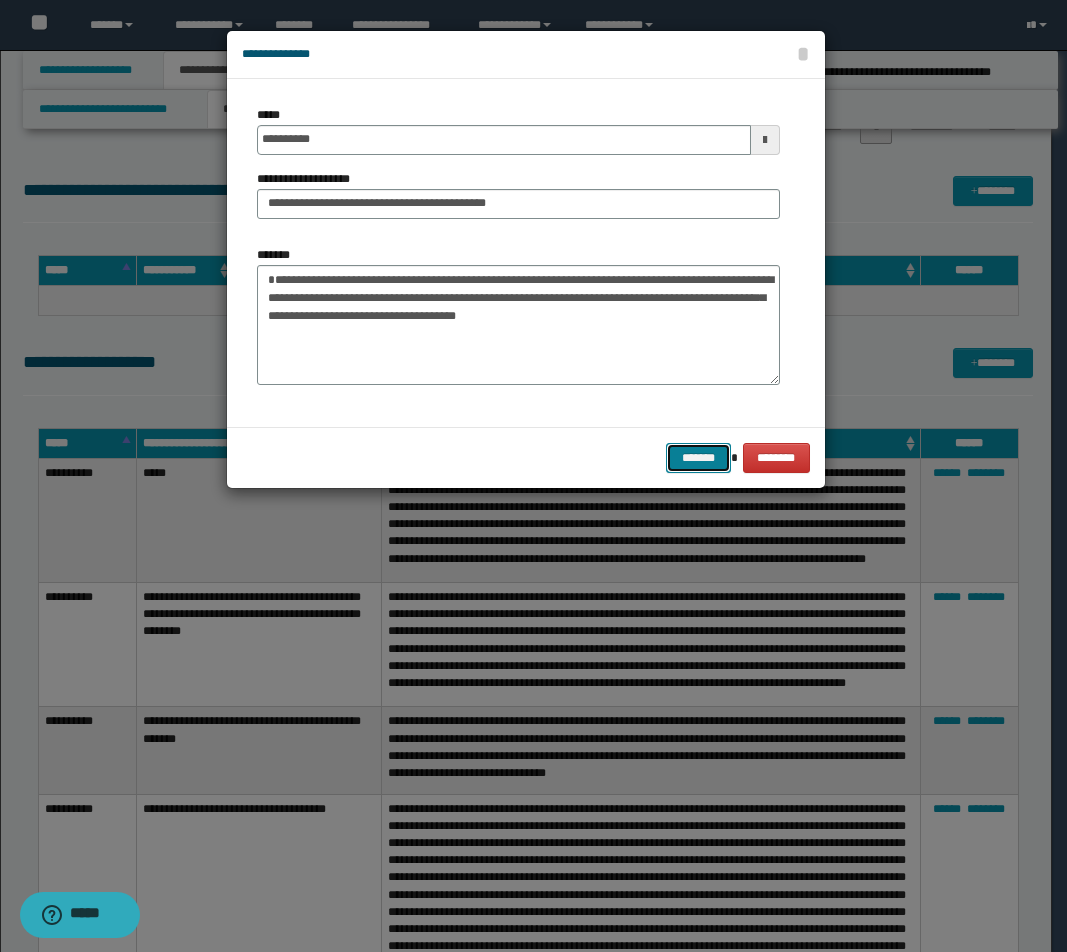 click on "*******" at bounding box center (698, 458) 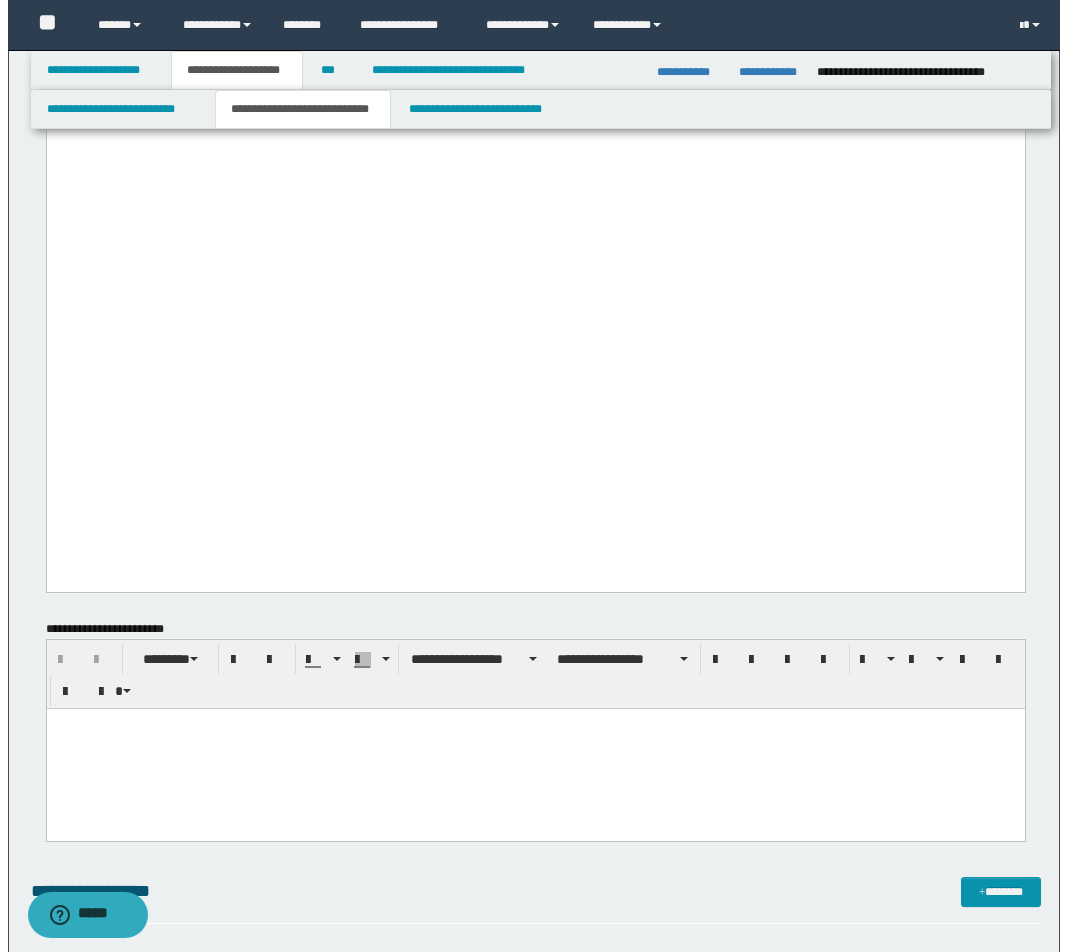 scroll, scrollTop: 2362, scrollLeft: 0, axis: vertical 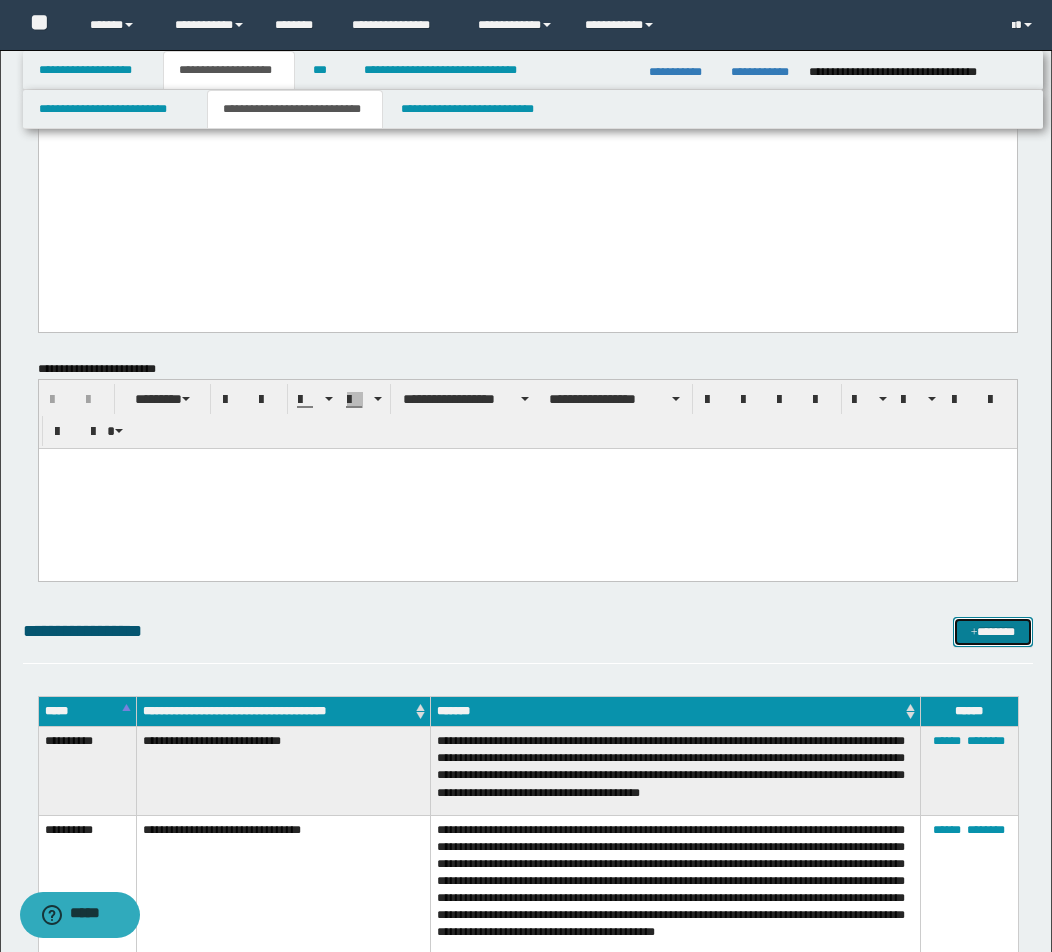 click on "*******" at bounding box center [993, 632] 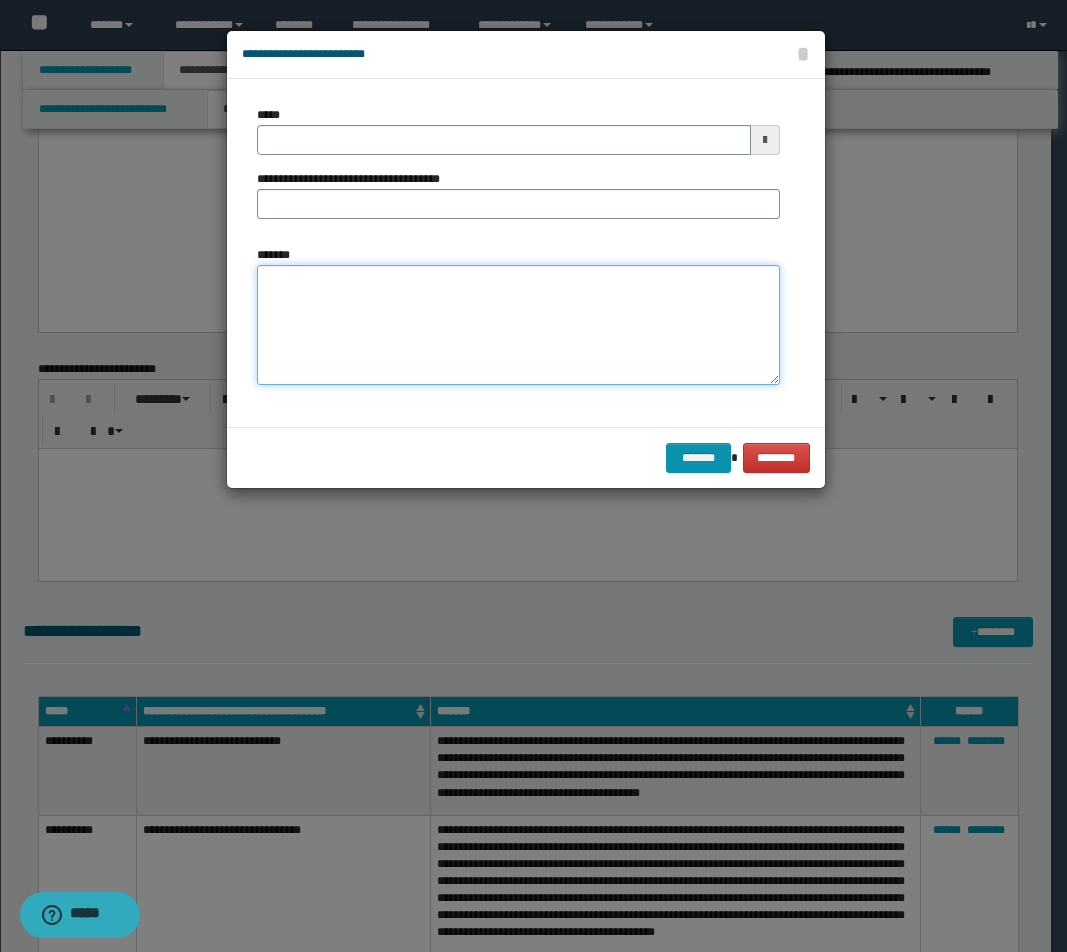 click on "*******" at bounding box center [518, 325] 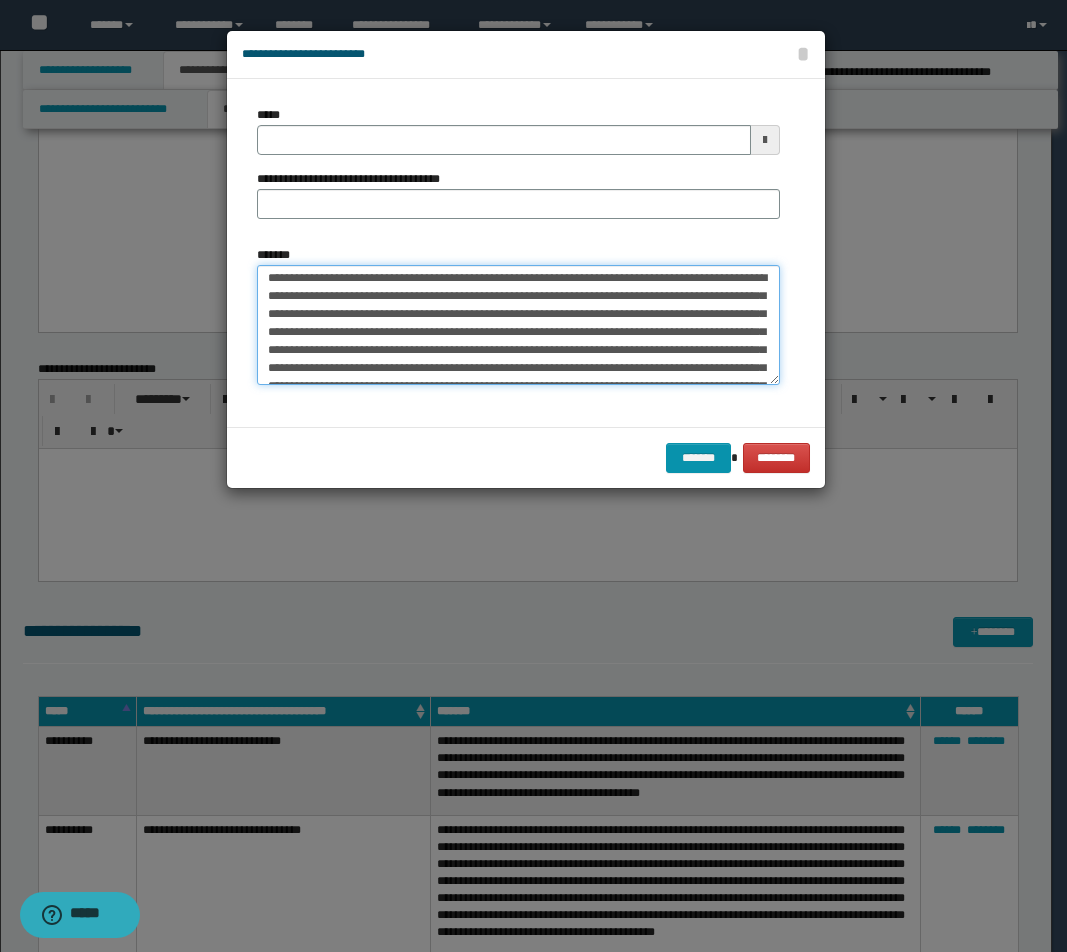 scroll, scrollTop: 0, scrollLeft: 0, axis: both 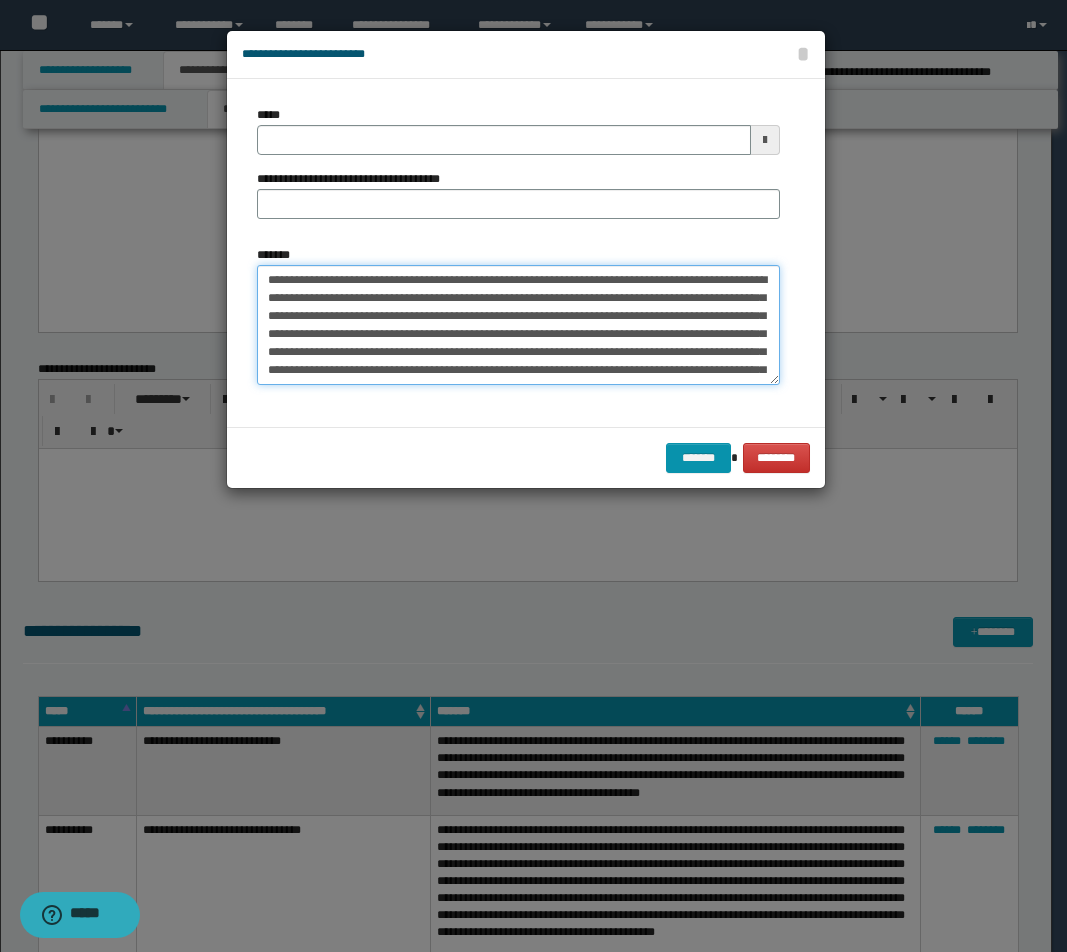 drag, startPoint x: 607, startPoint y: 279, endPoint x: 6, endPoint y: 274, distance: 601.0208 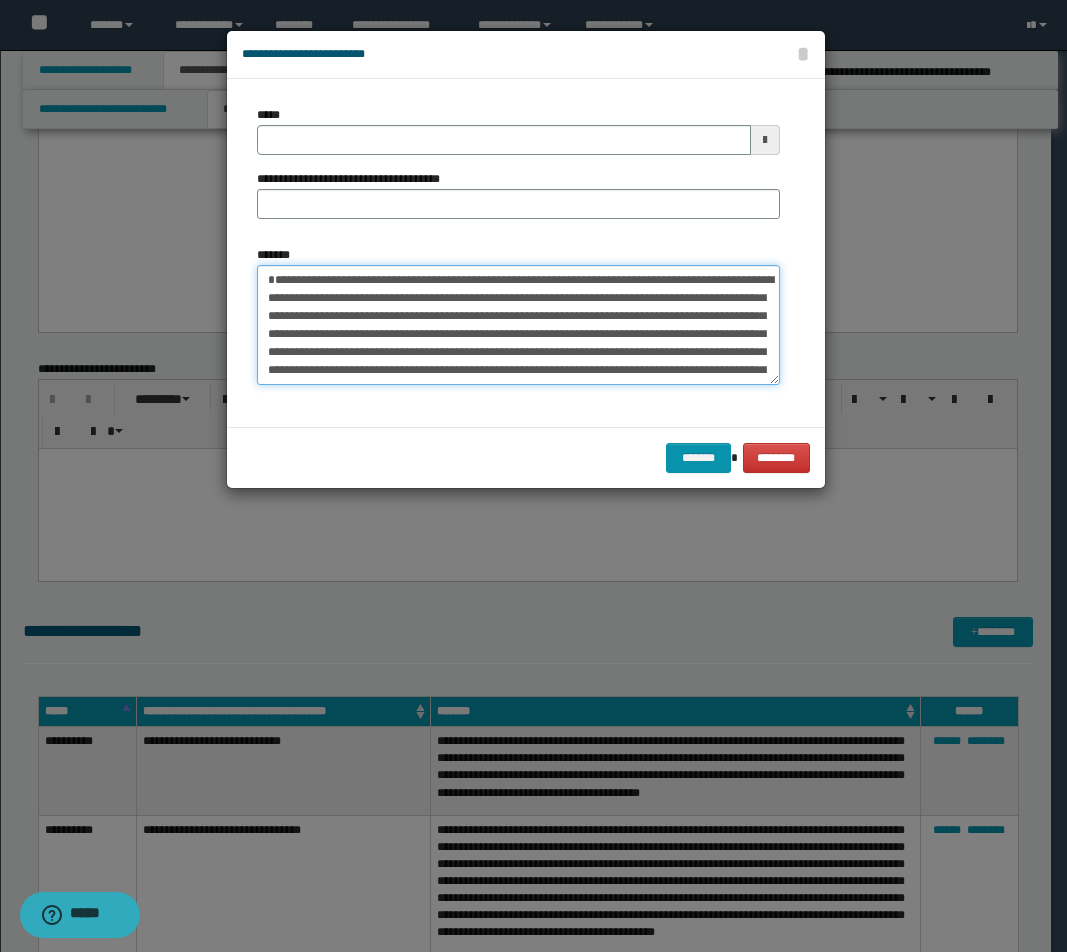 type 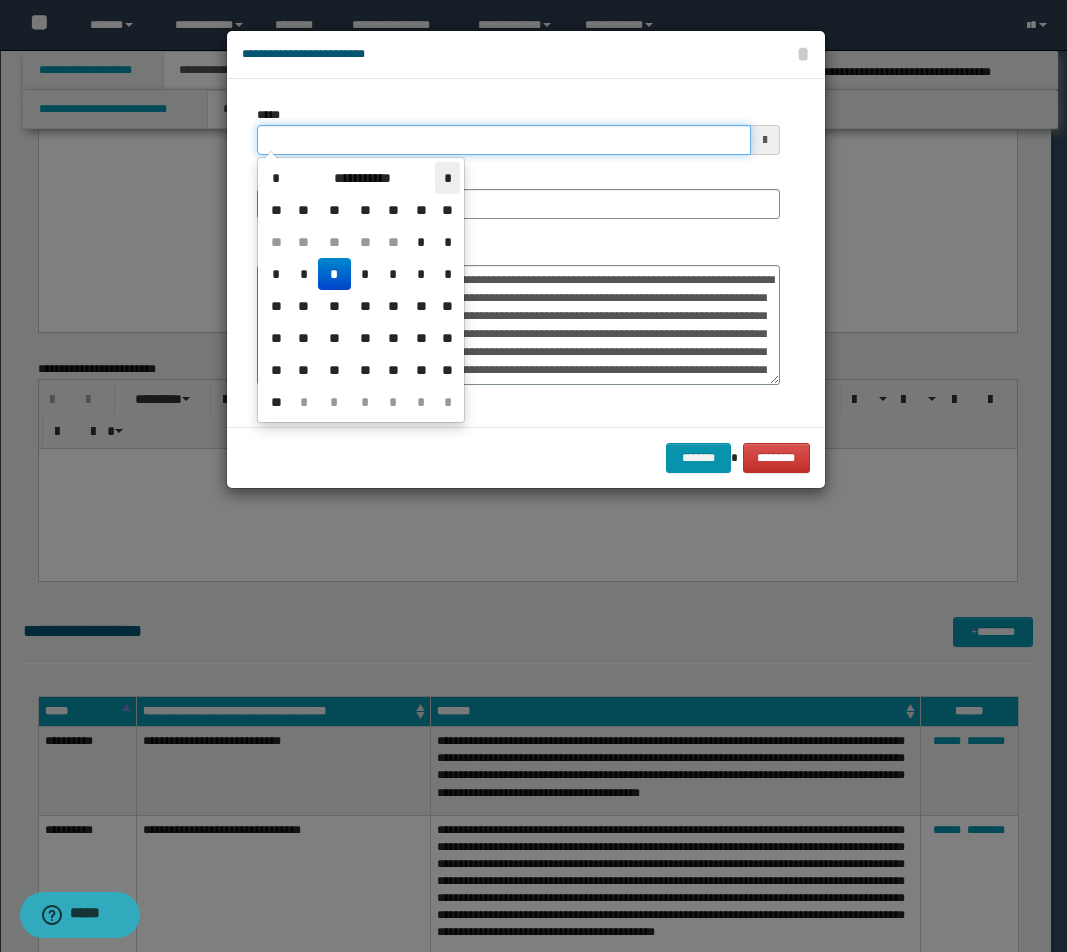 drag, startPoint x: 346, startPoint y: 140, endPoint x: 460, endPoint y: 185, distance: 122.56019 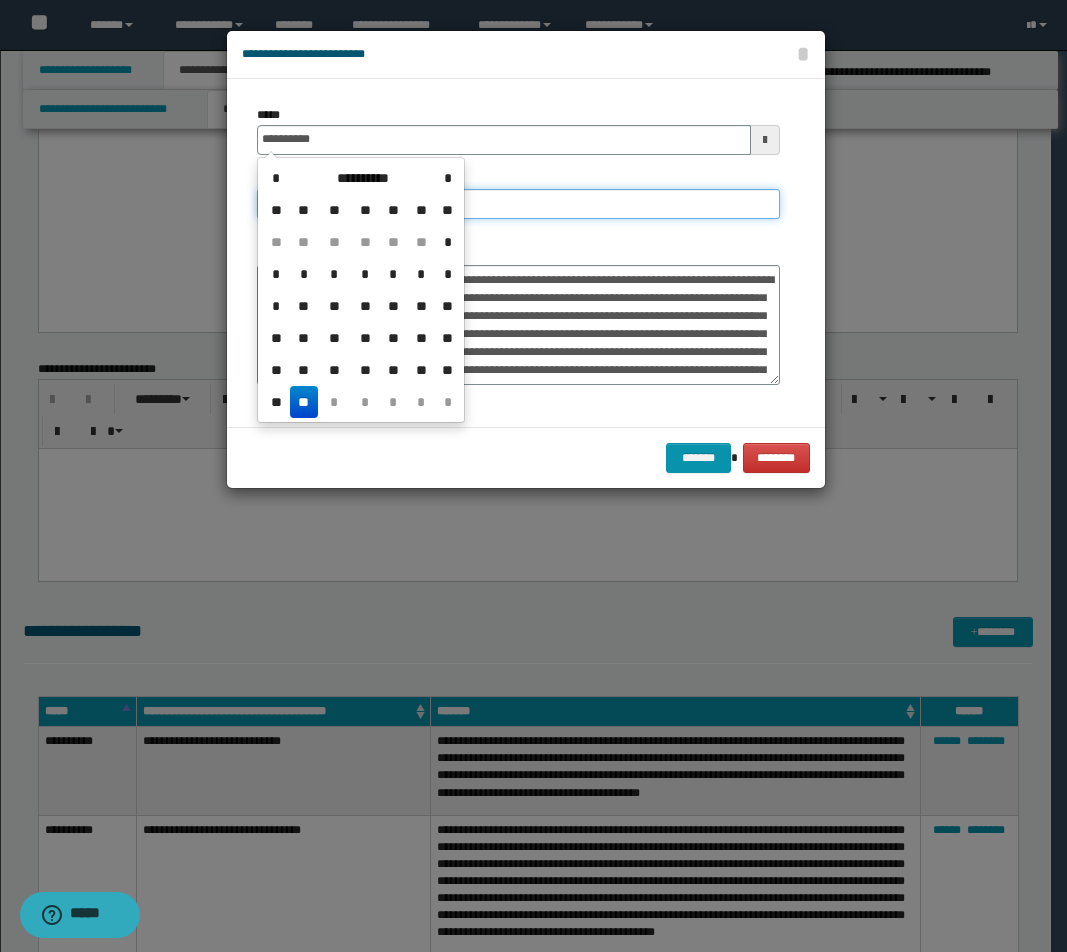 type on "**********" 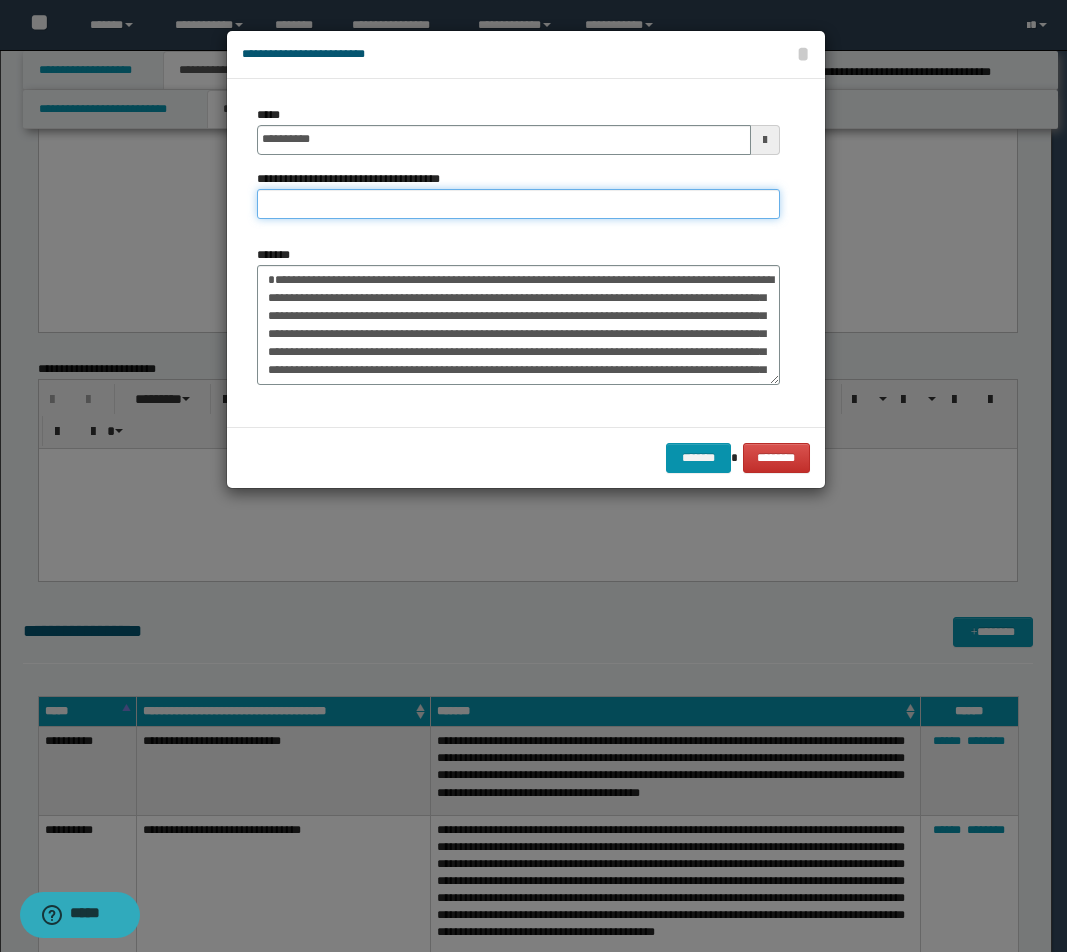 paste on "**********" 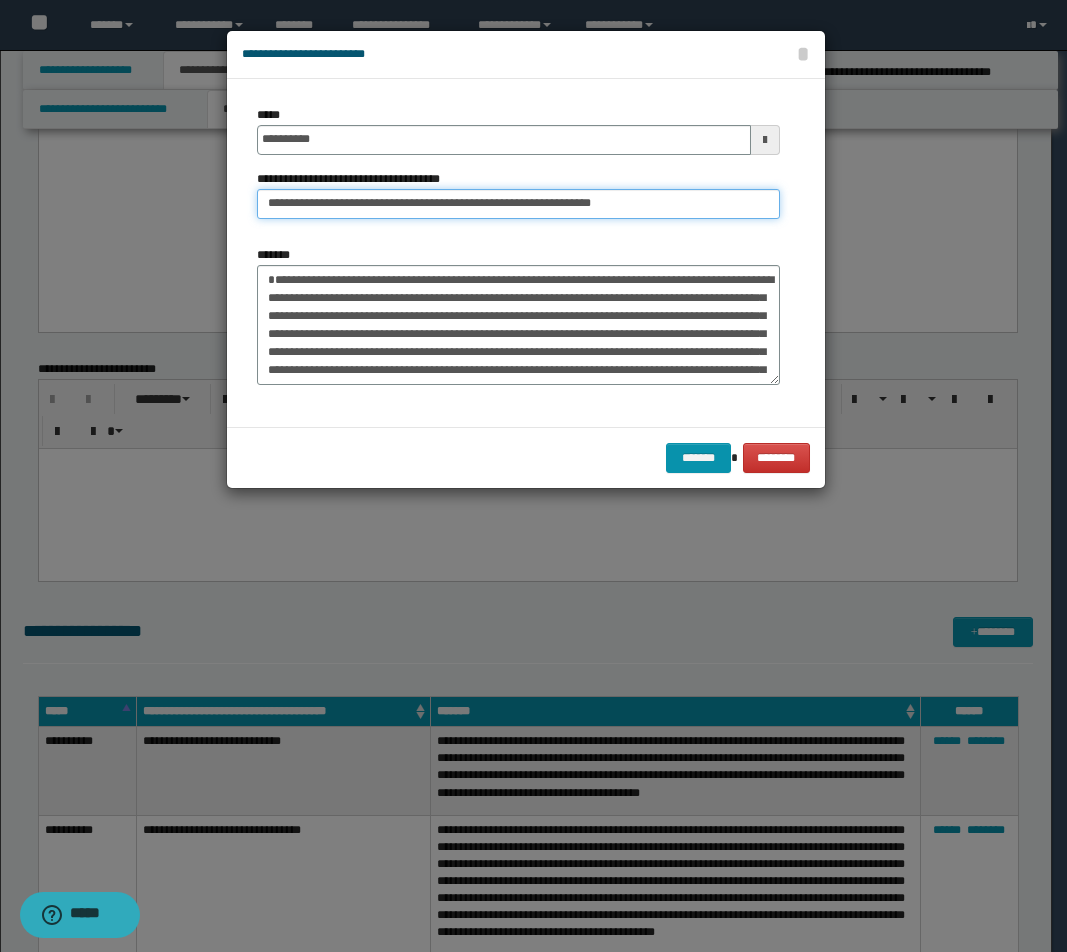 drag, startPoint x: 538, startPoint y: 199, endPoint x: 751, endPoint y: 201, distance: 213.00938 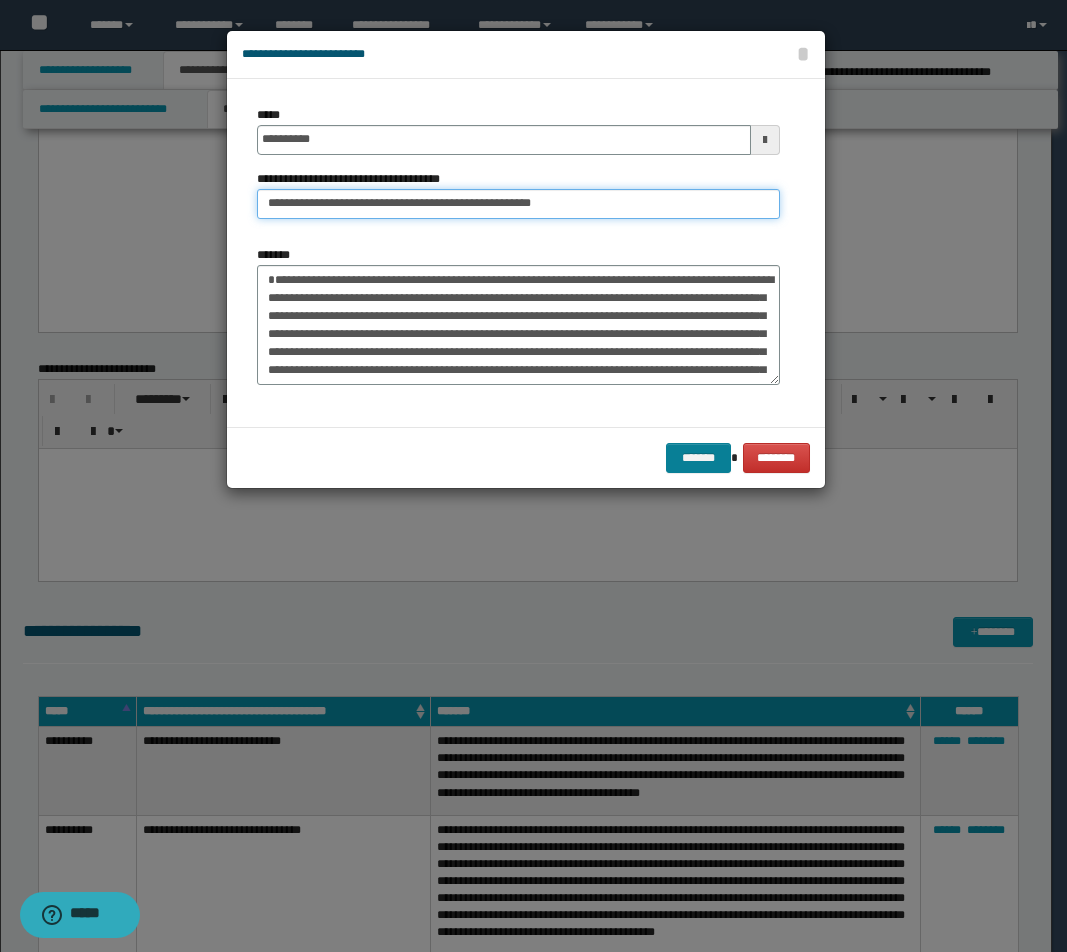 type on "**********" 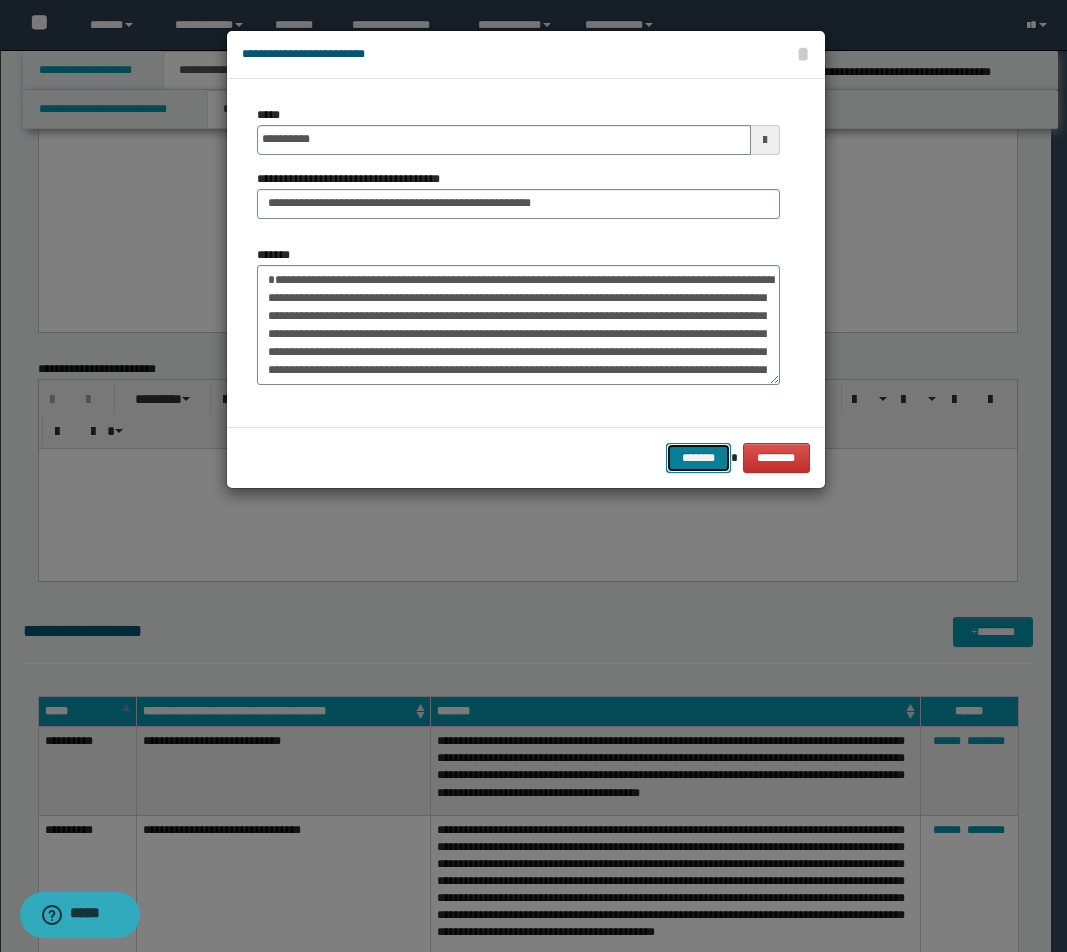 click on "*******" at bounding box center (698, 458) 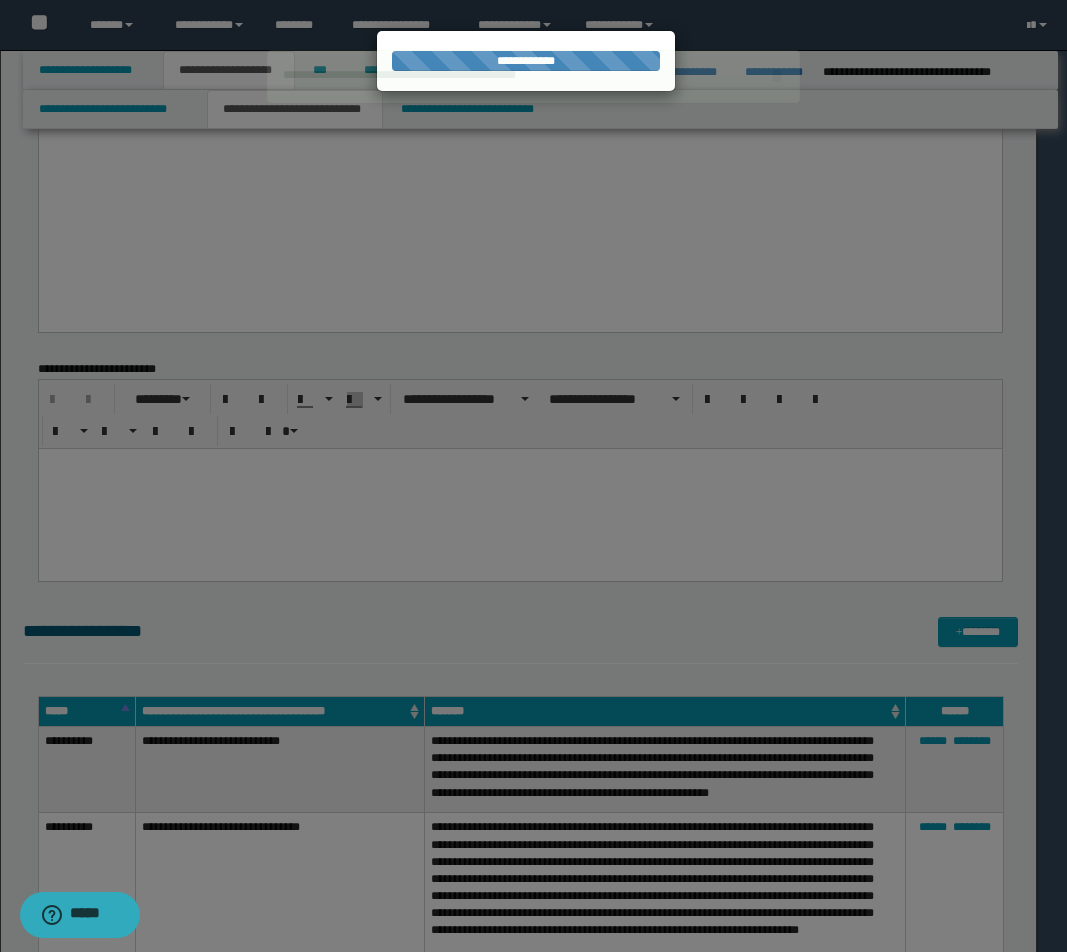 type 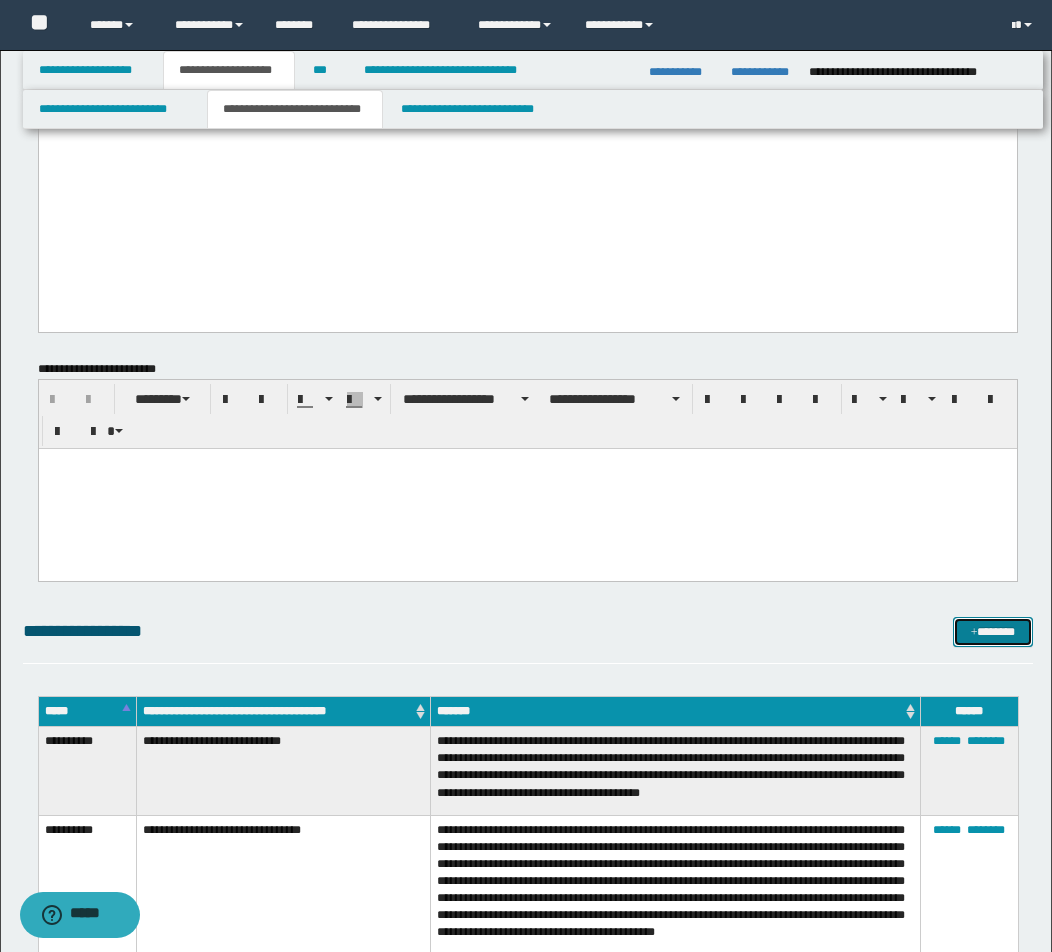 click on "*******" at bounding box center [993, 632] 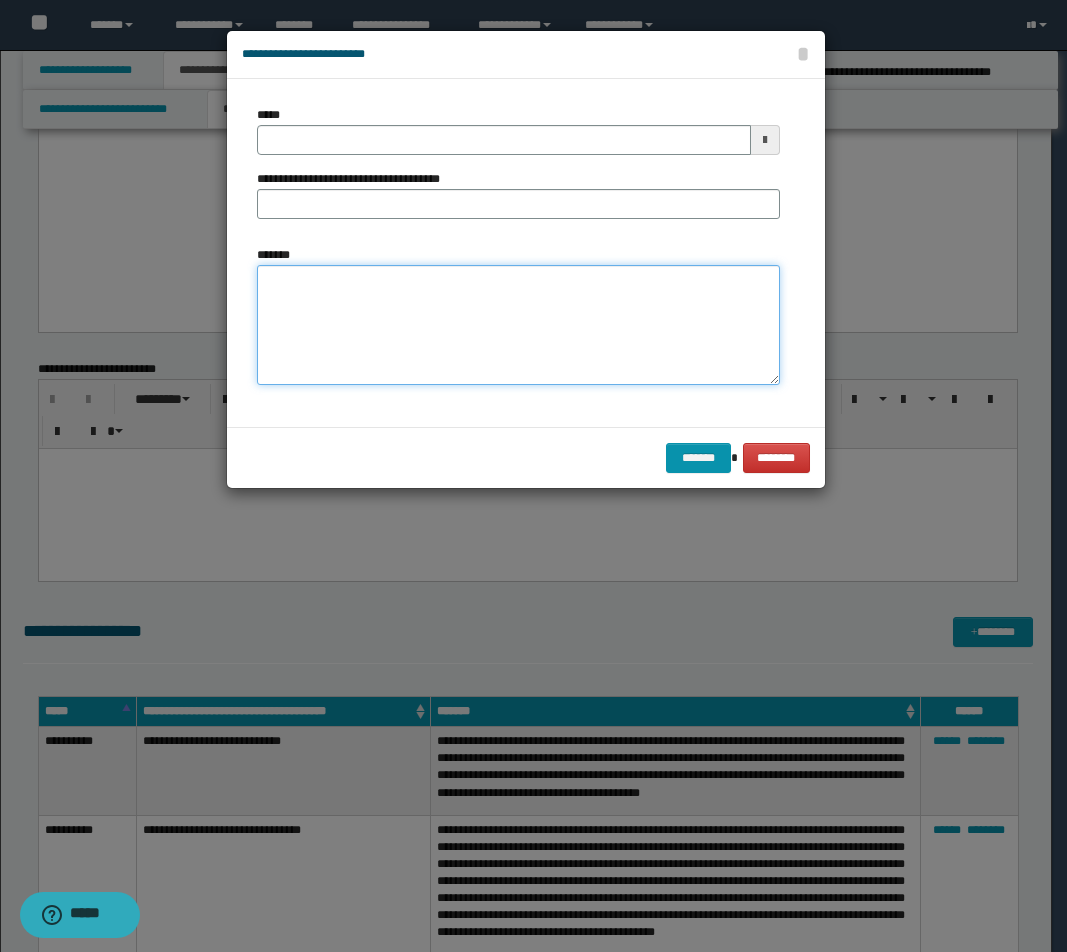 click on "*******" at bounding box center [518, 325] 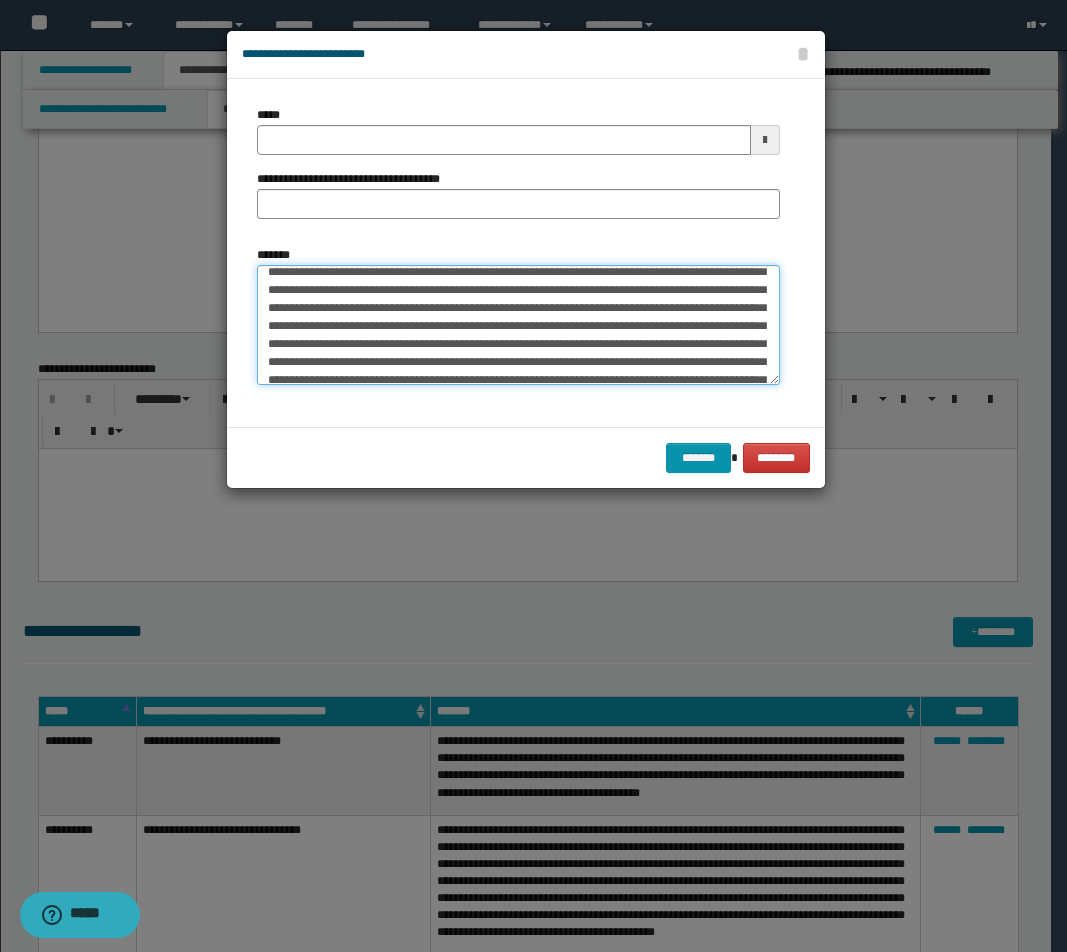 scroll, scrollTop: 0, scrollLeft: 0, axis: both 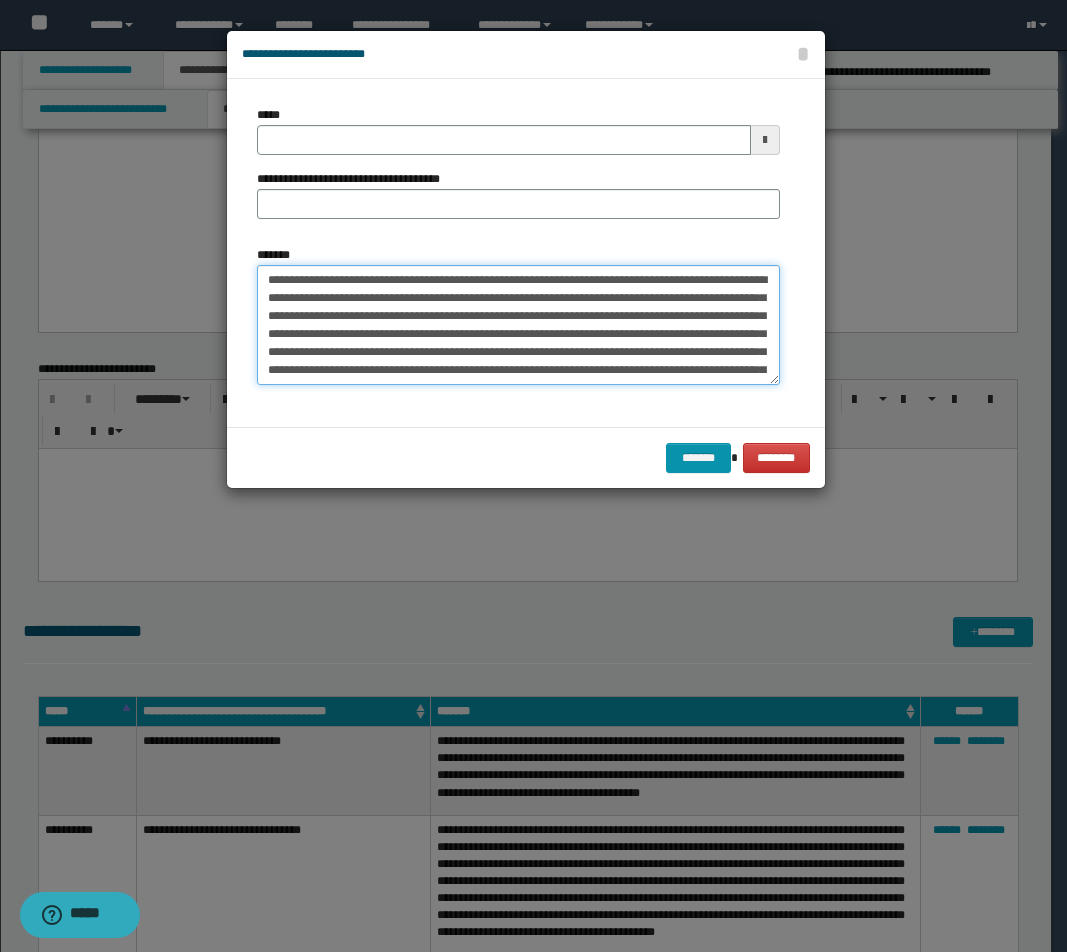 drag, startPoint x: 601, startPoint y: 277, endPoint x: 87, endPoint y: 274, distance: 514.0087 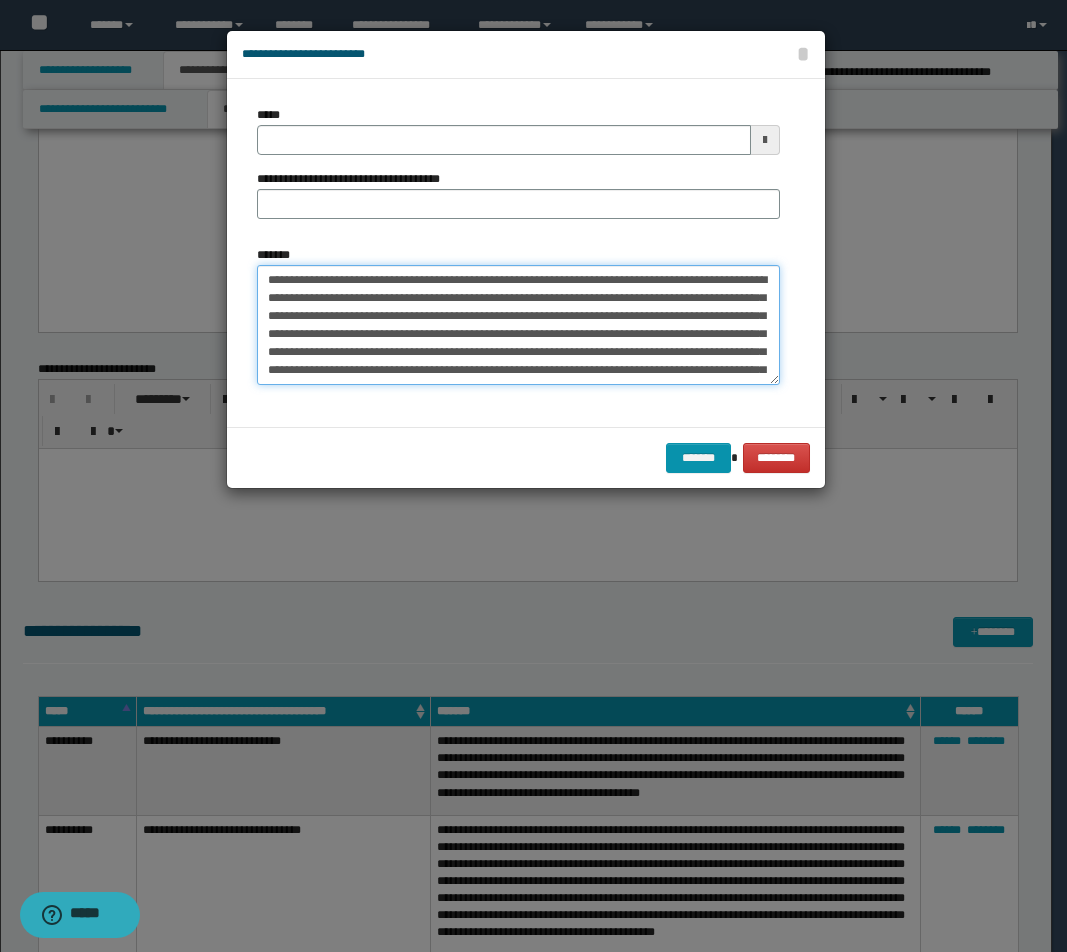 type on "**********" 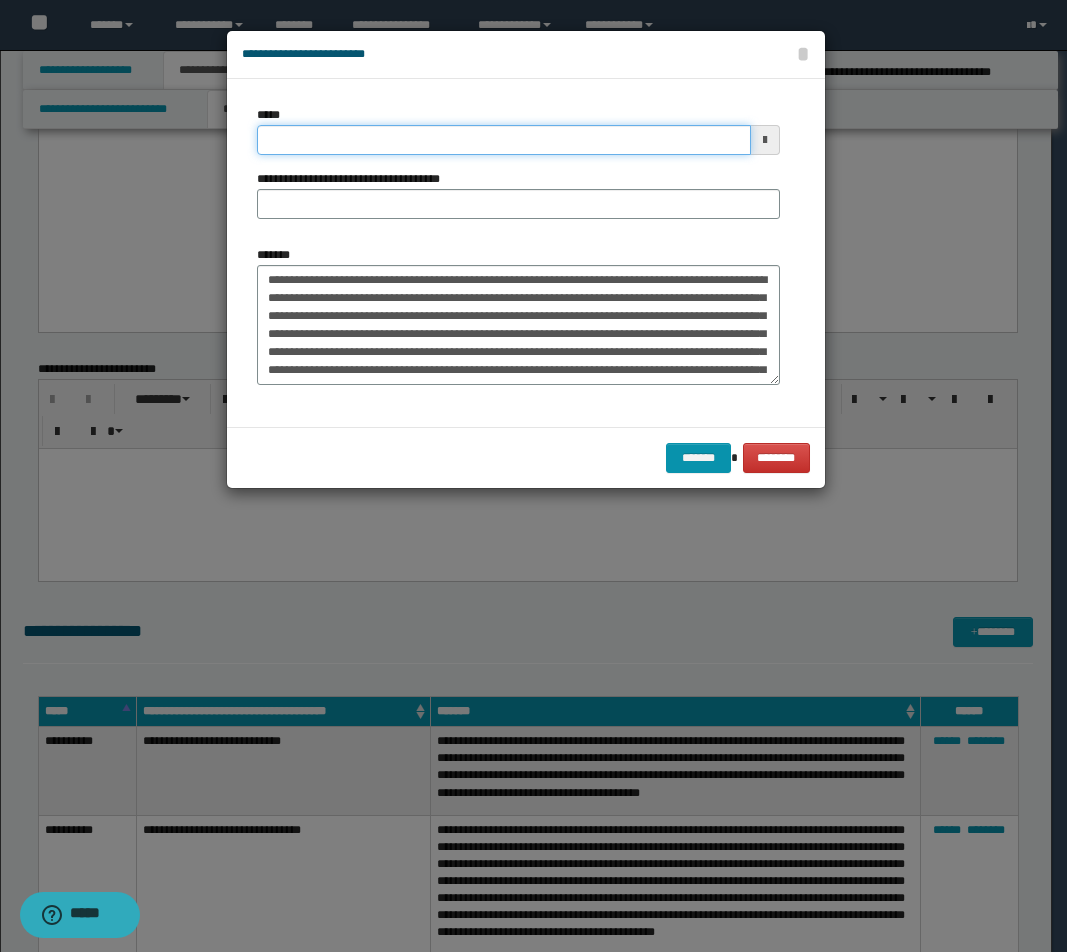 click on "*****" at bounding box center [504, 140] 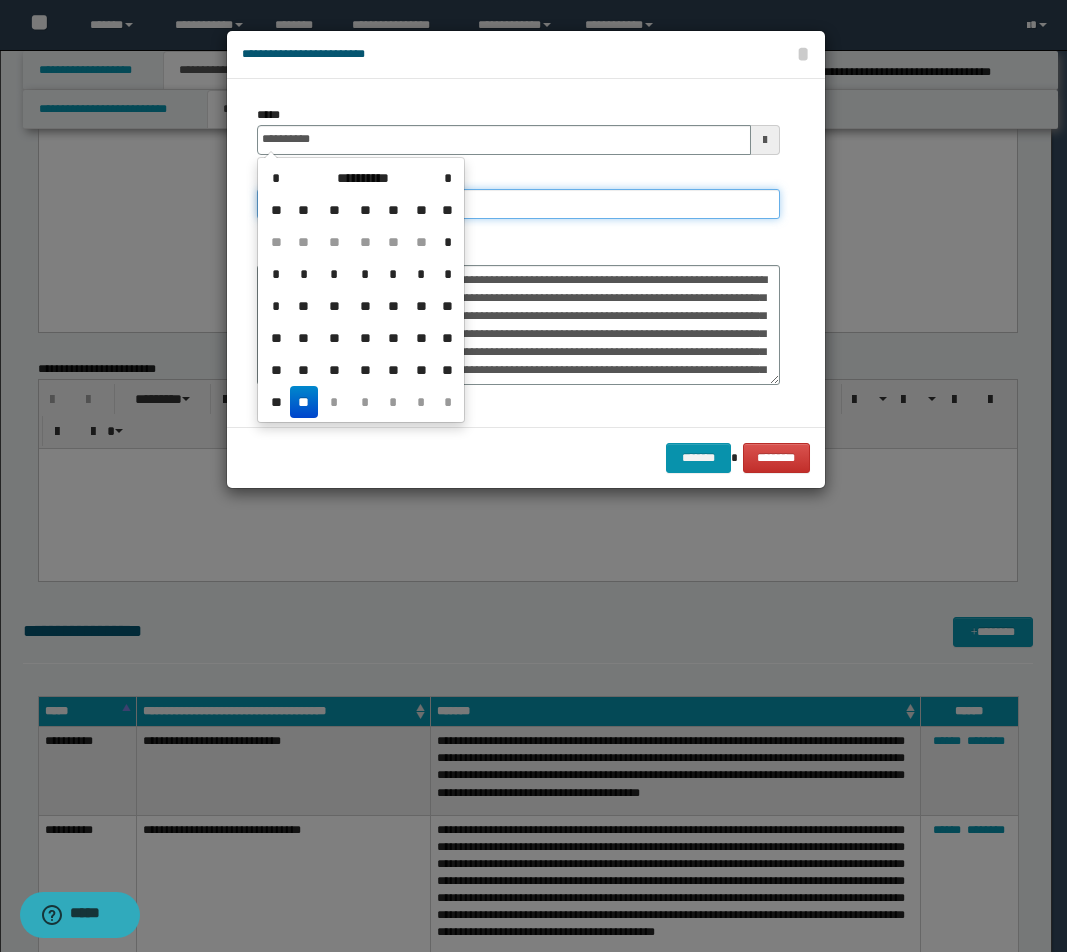 type on "**********" 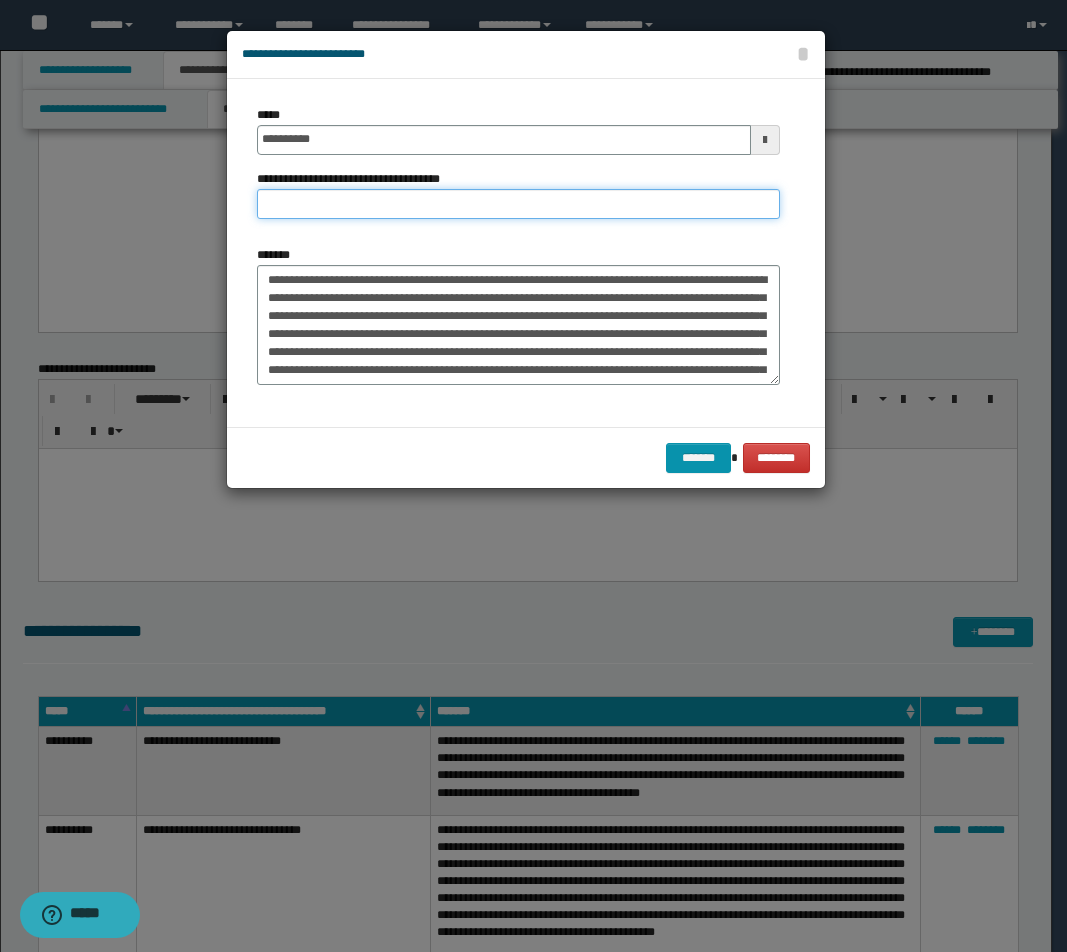 click on "**********" at bounding box center (518, 204) 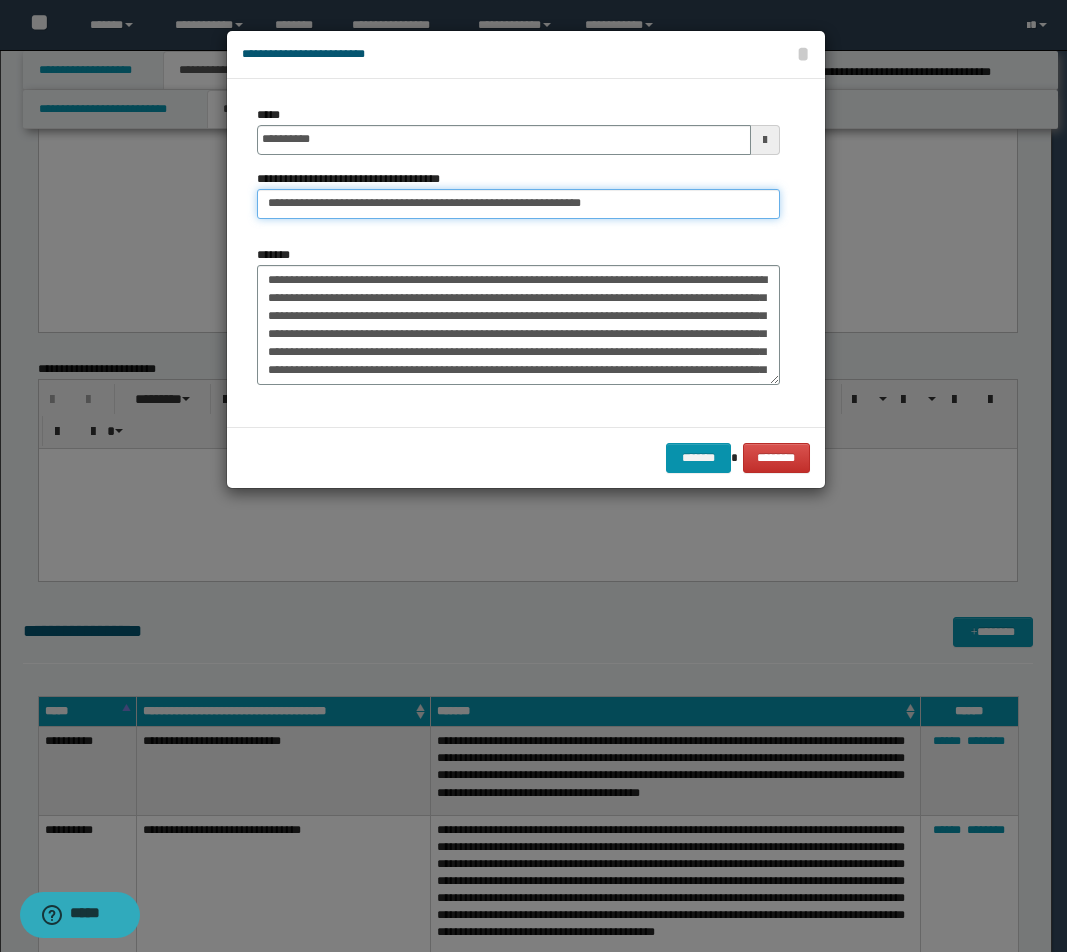 drag, startPoint x: 530, startPoint y: 204, endPoint x: 688, endPoint y: 213, distance: 158.25612 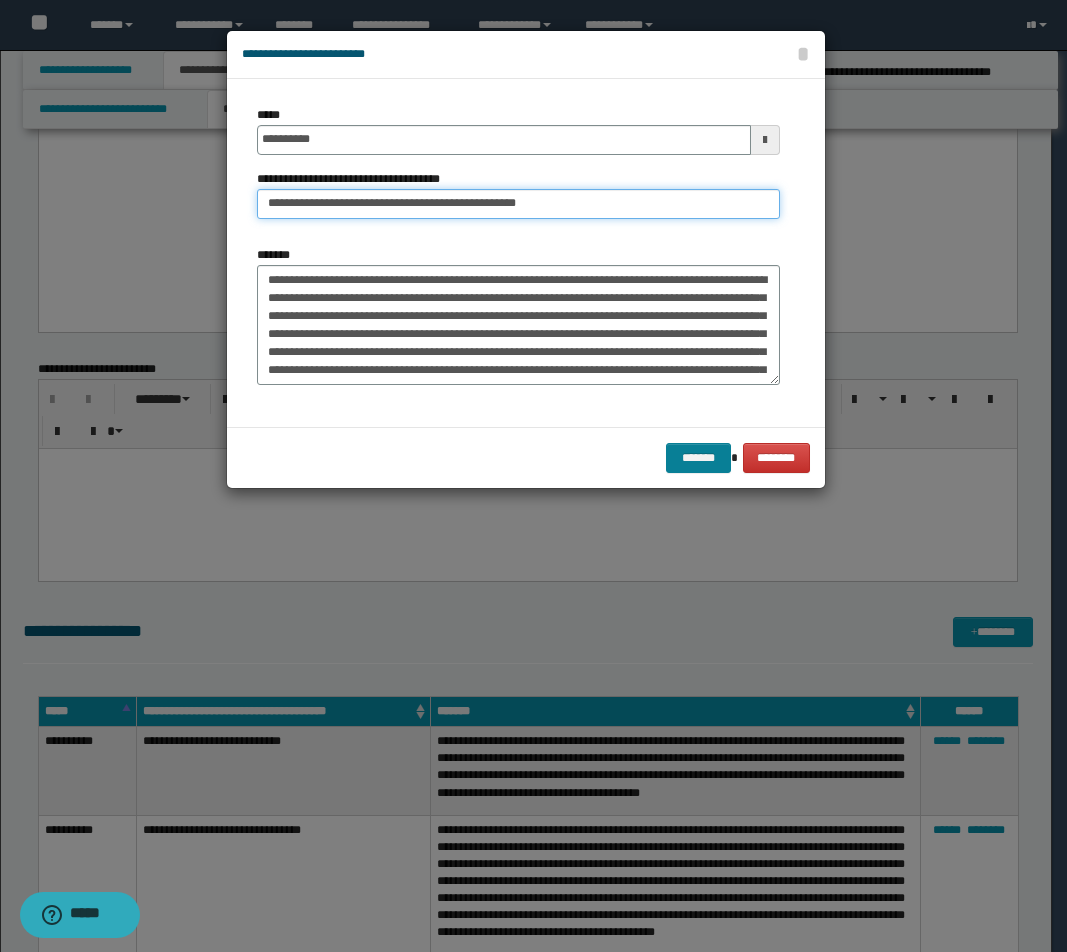 type on "**********" 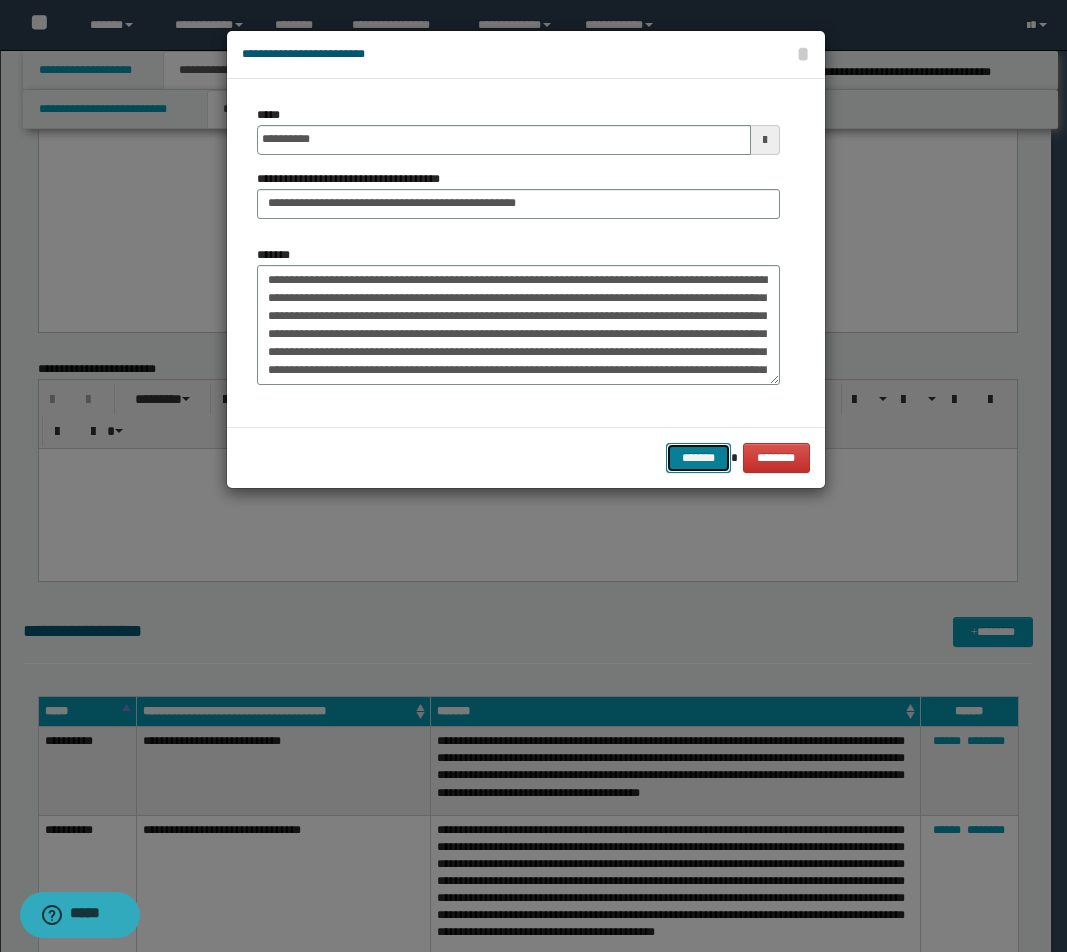 click on "*******" at bounding box center [698, 458] 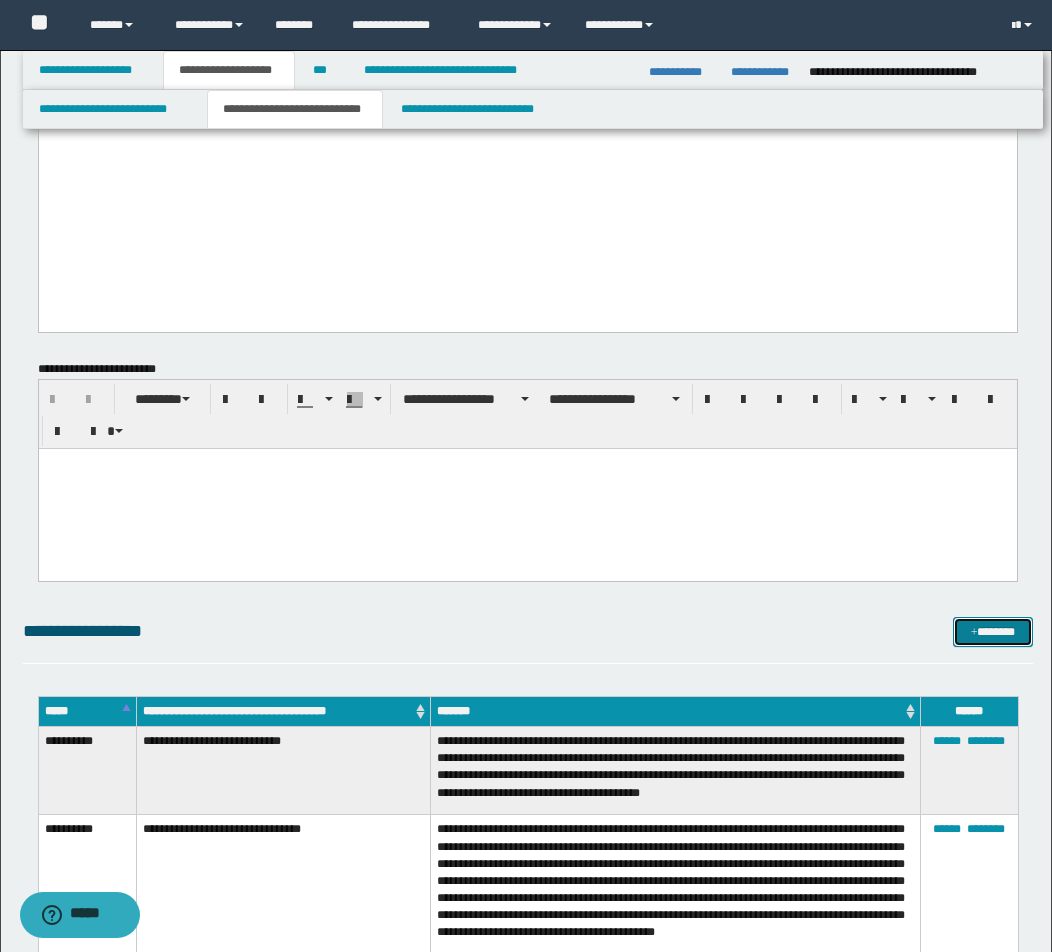 click on "*******" at bounding box center (993, 632) 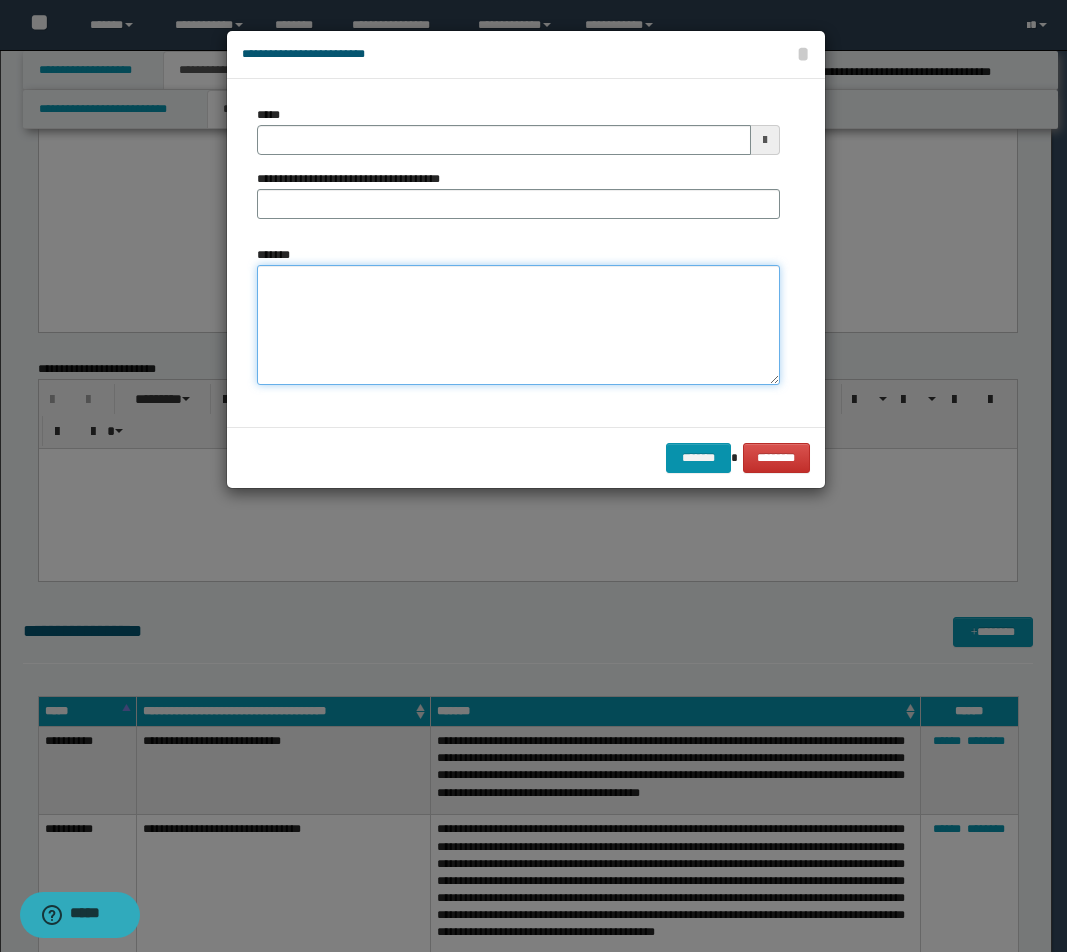 click on "*******" at bounding box center [518, 325] 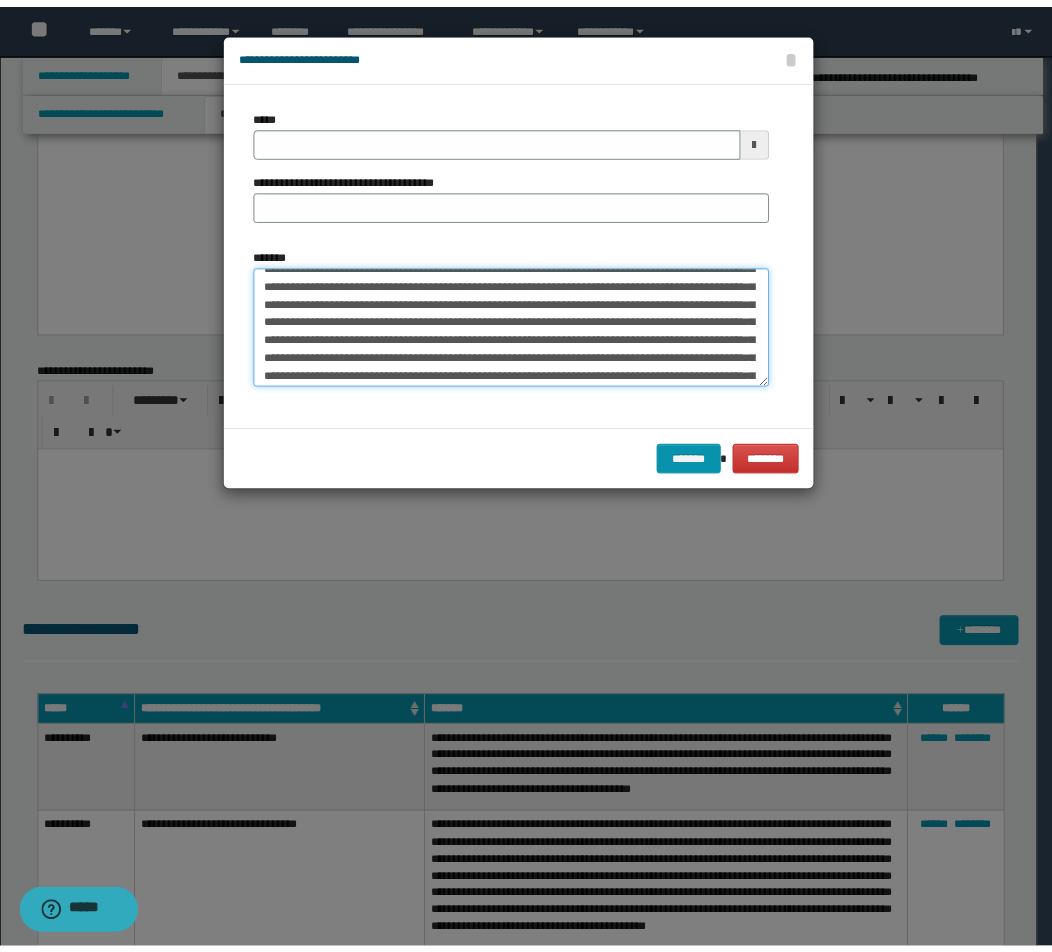 scroll, scrollTop: 0, scrollLeft: 0, axis: both 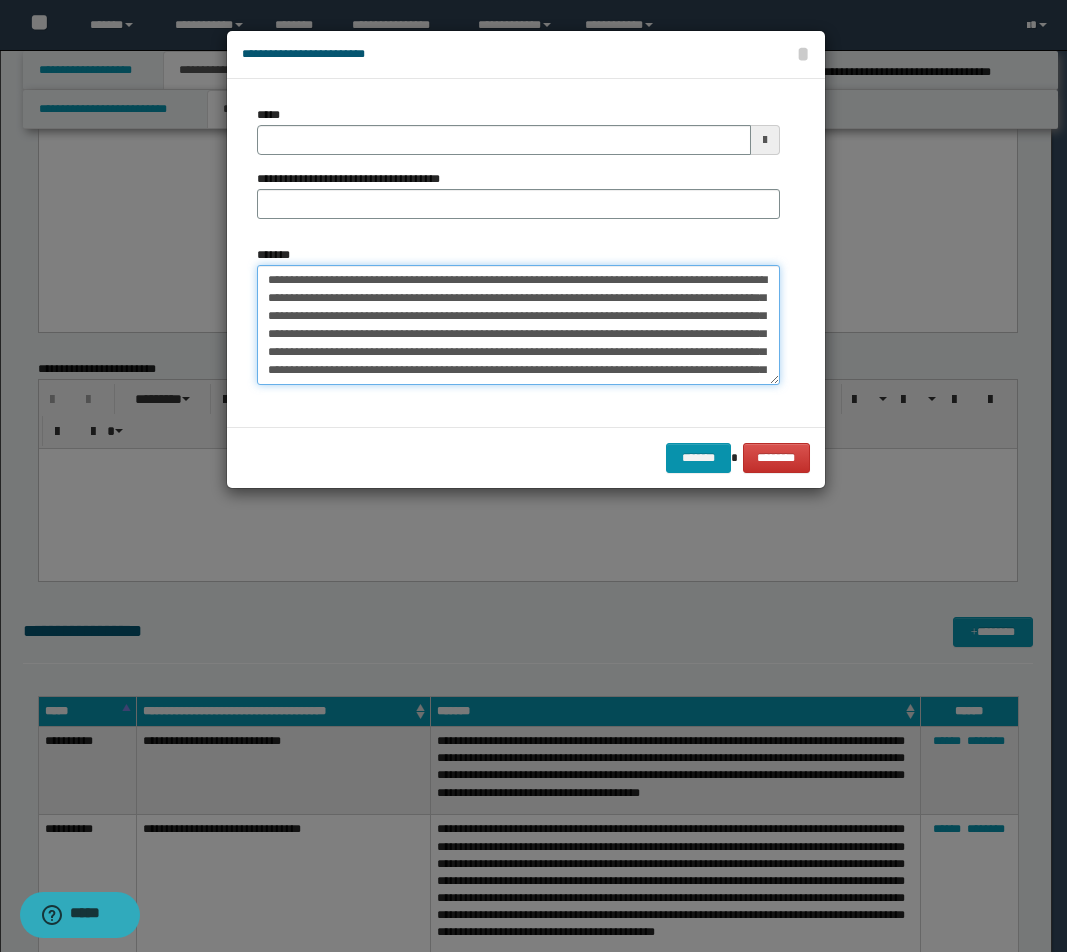 drag, startPoint x: 490, startPoint y: 276, endPoint x: 162, endPoint y: 275, distance: 328.00153 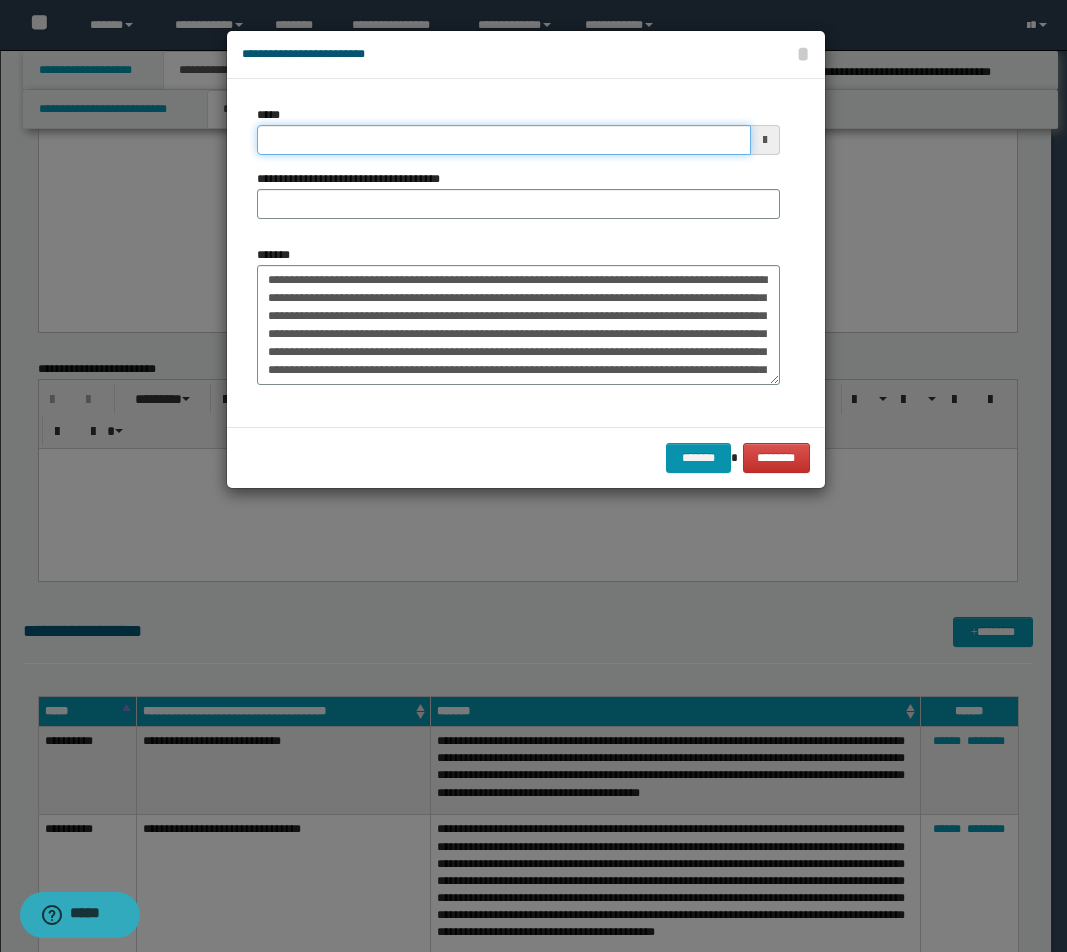 drag, startPoint x: 383, startPoint y: 139, endPoint x: 407, endPoint y: 154, distance: 28.301943 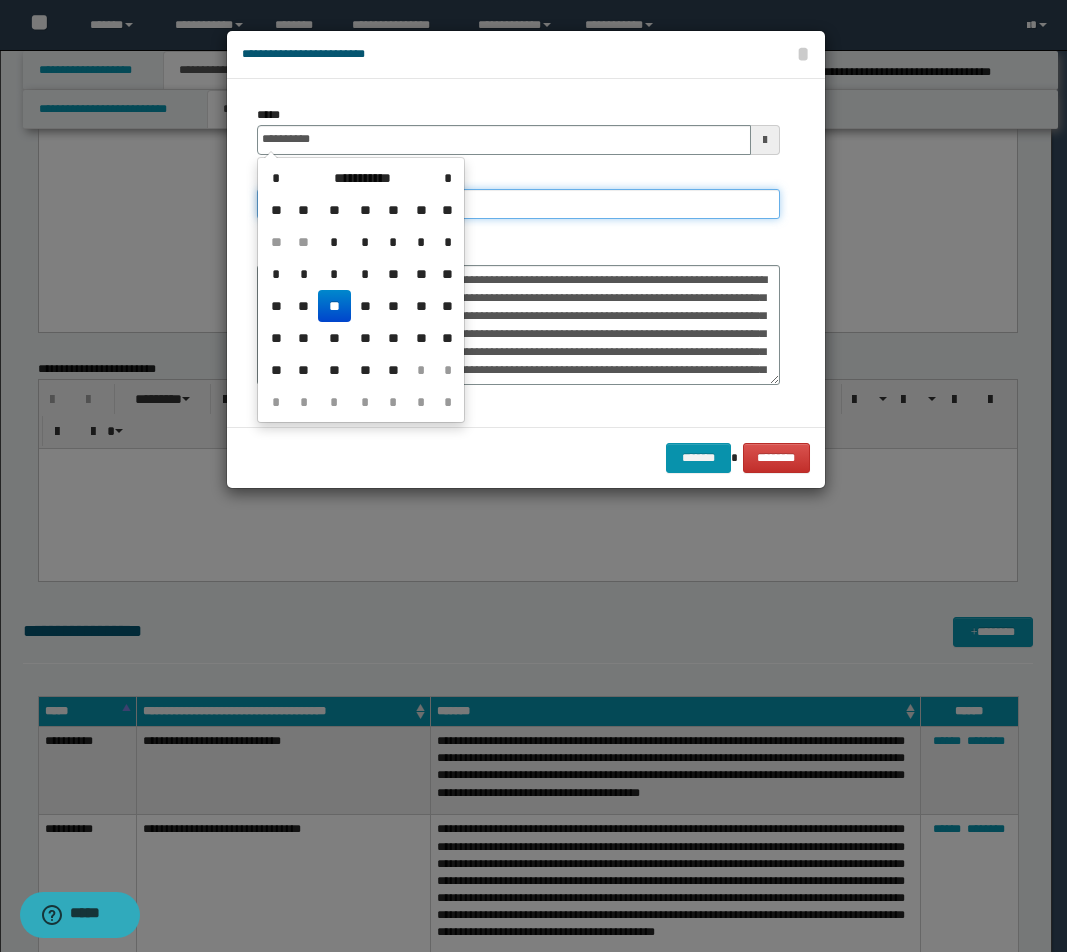type on "**********" 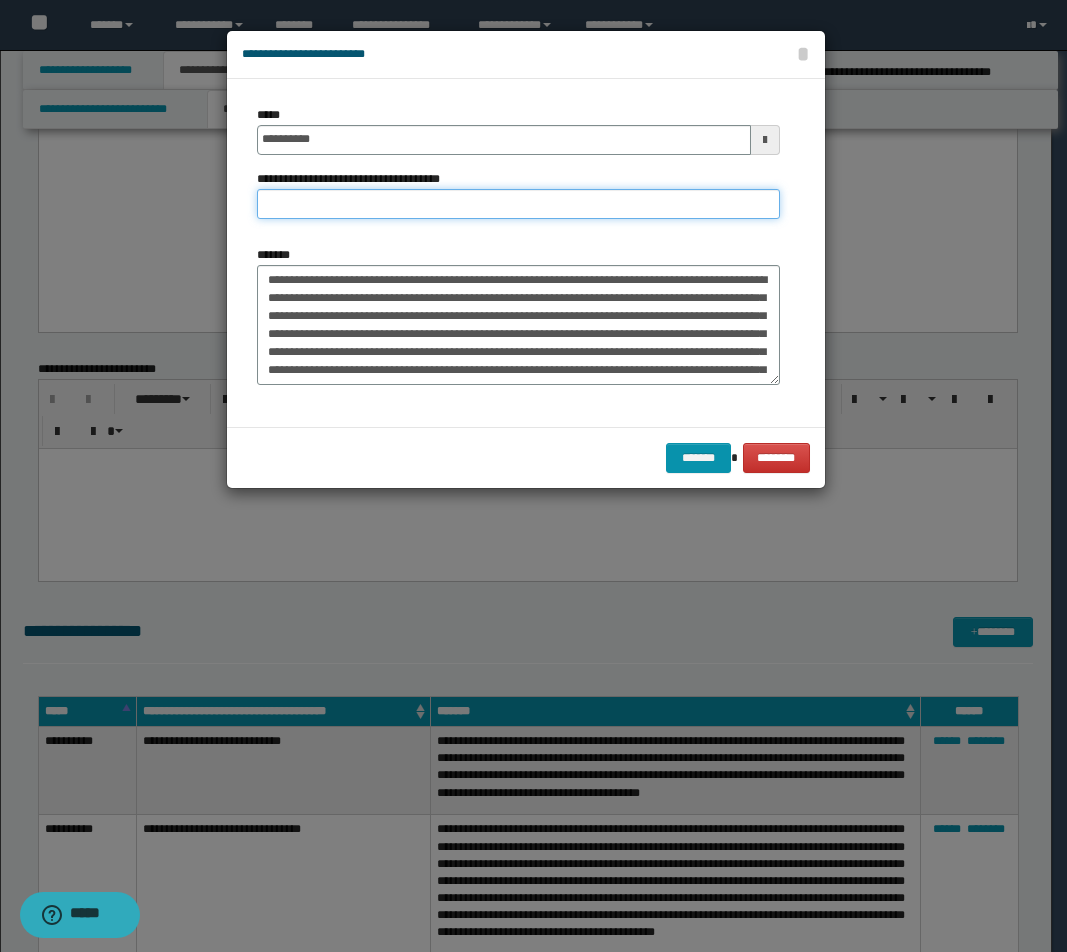 click on "**********" at bounding box center (518, 204) 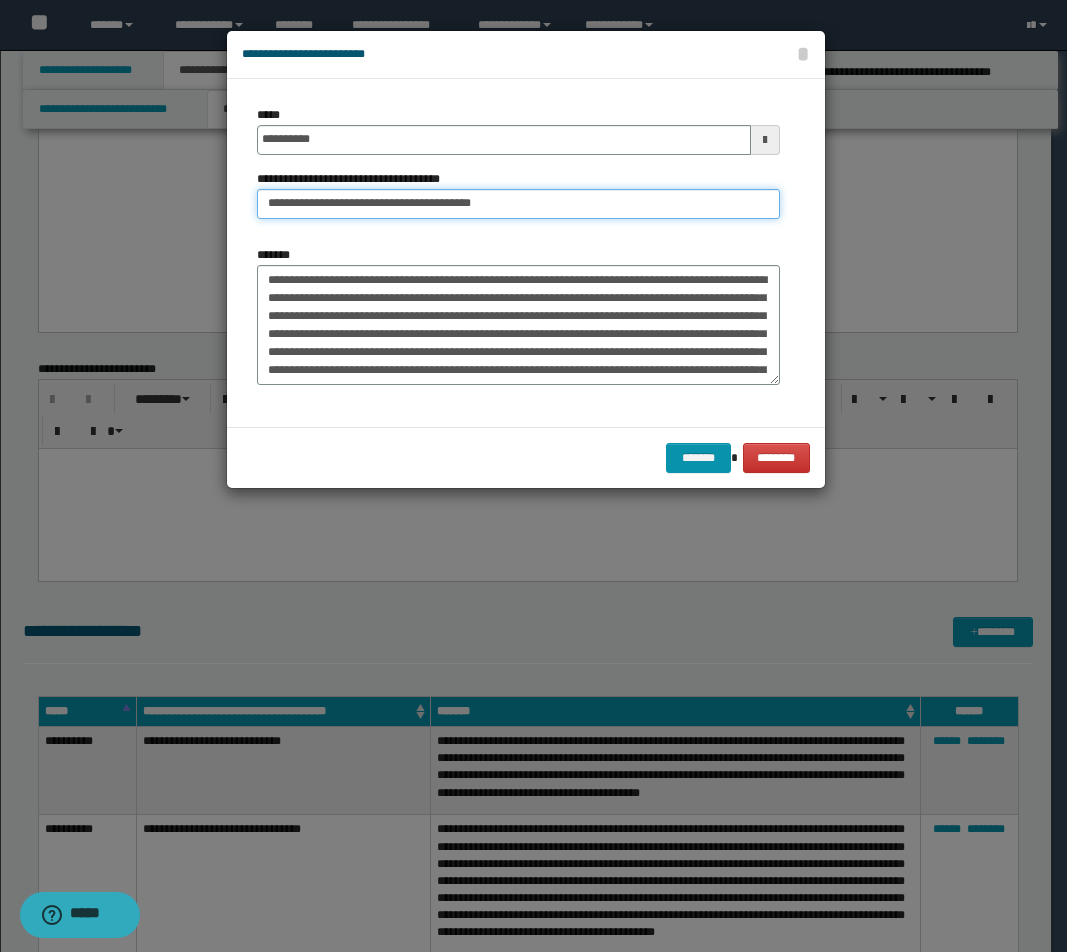 drag, startPoint x: 413, startPoint y: 205, endPoint x: 674, endPoint y: 210, distance: 261.04788 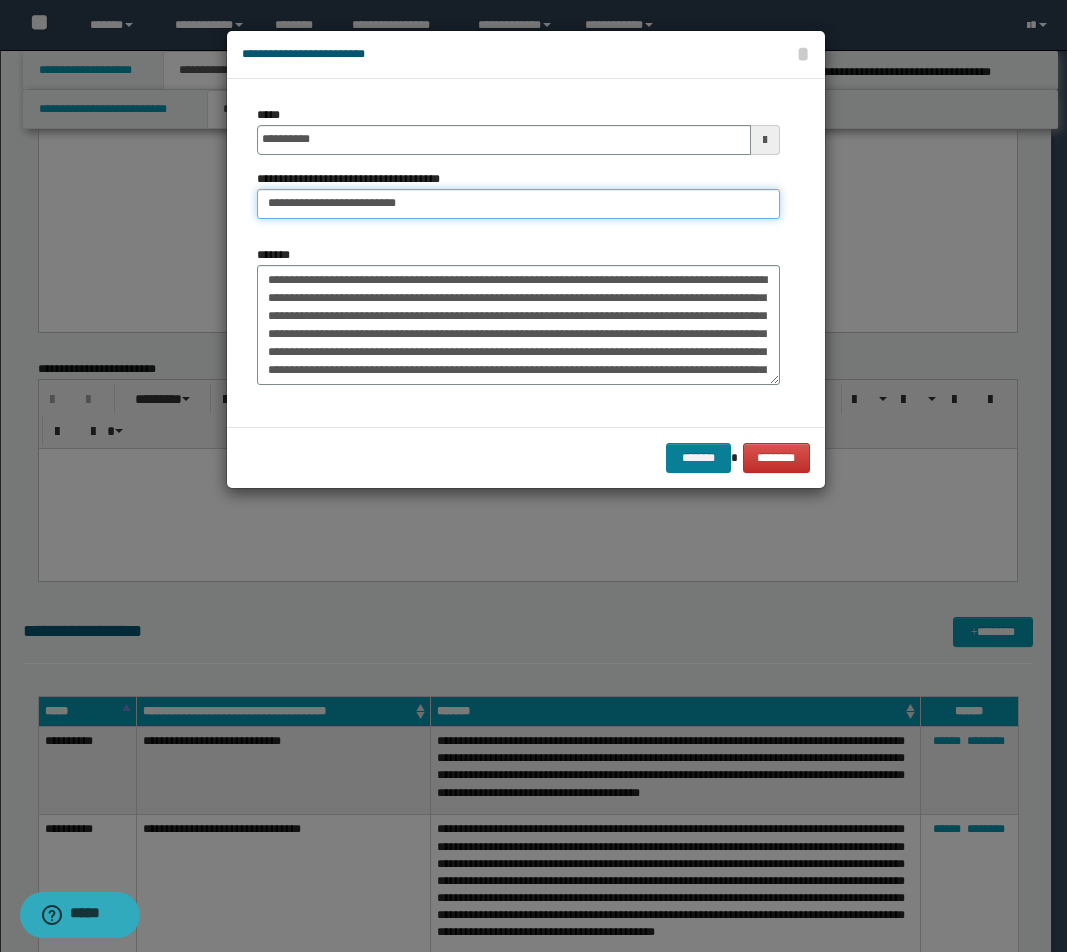 type on "**********" 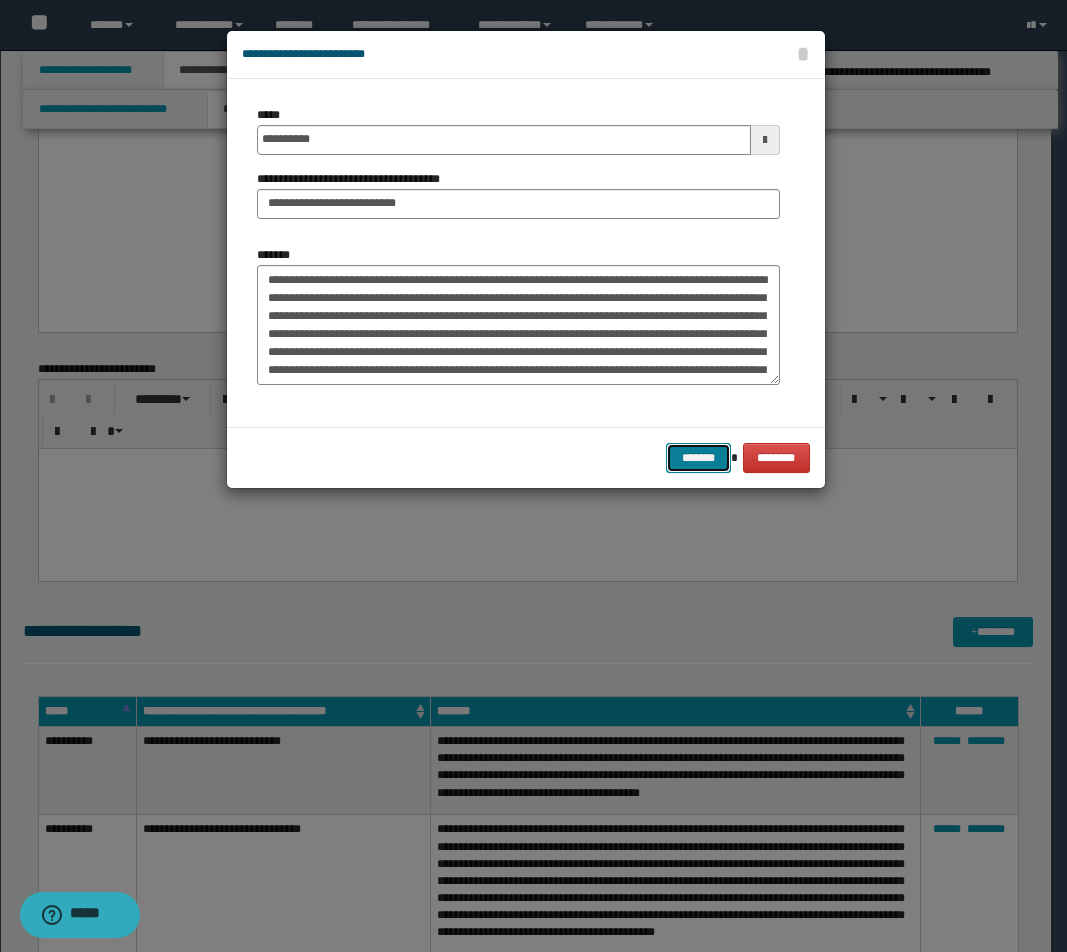 click on "*******" at bounding box center [698, 458] 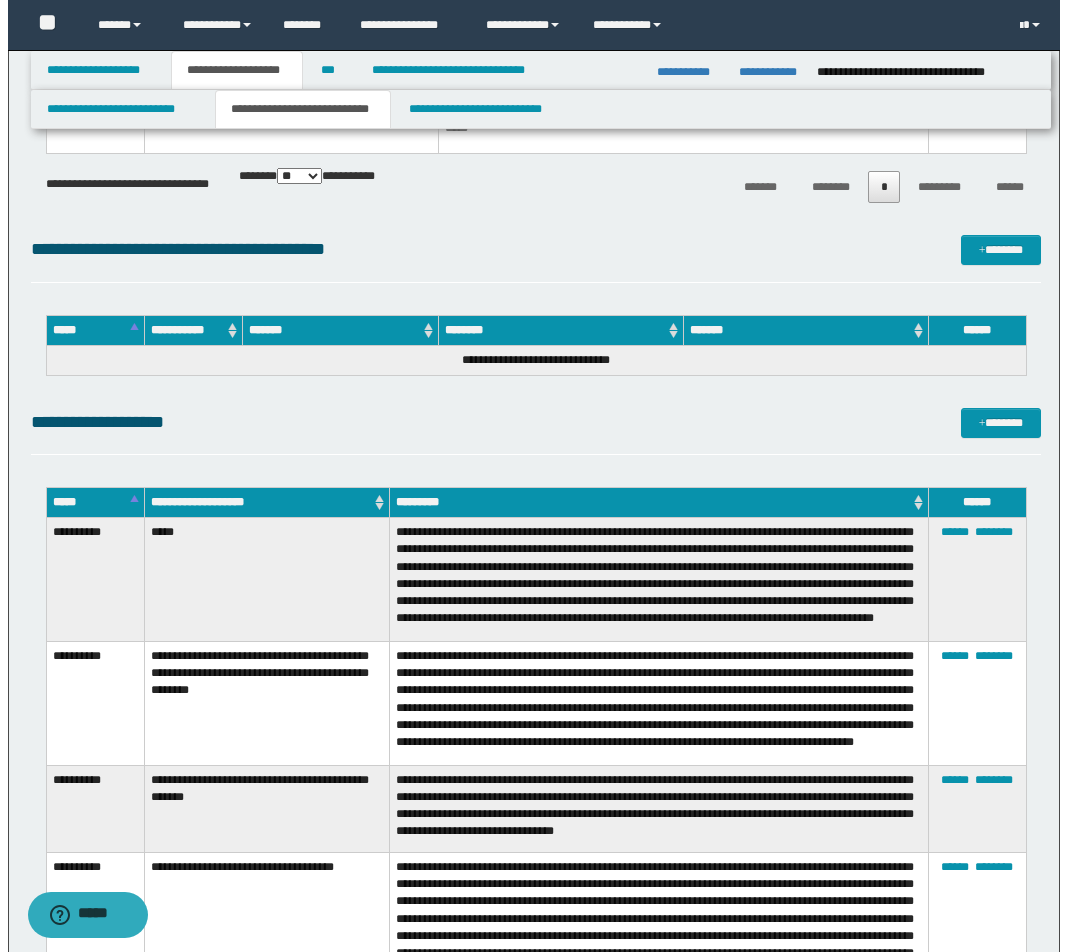 scroll, scrollTop: 6662, scrollLeft: 0, axis: vertical 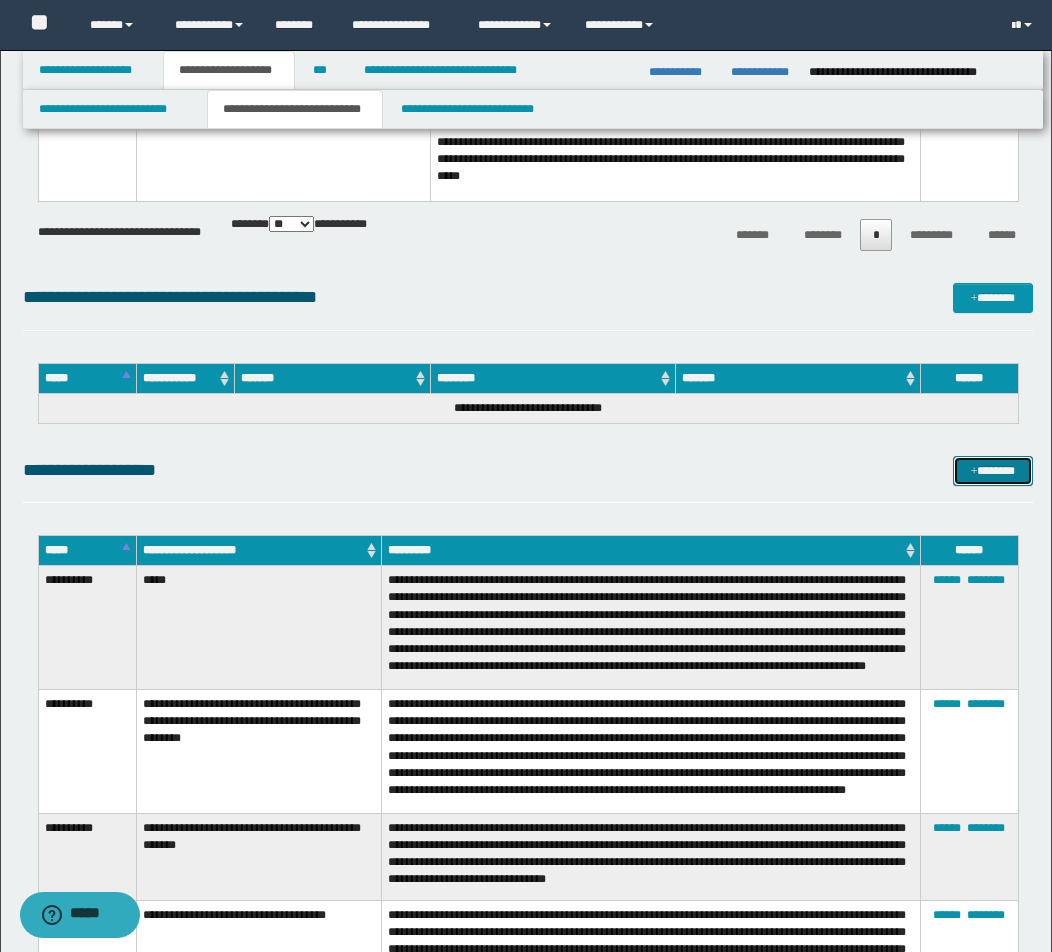 click on "*******" at bounding box center [993, 471] 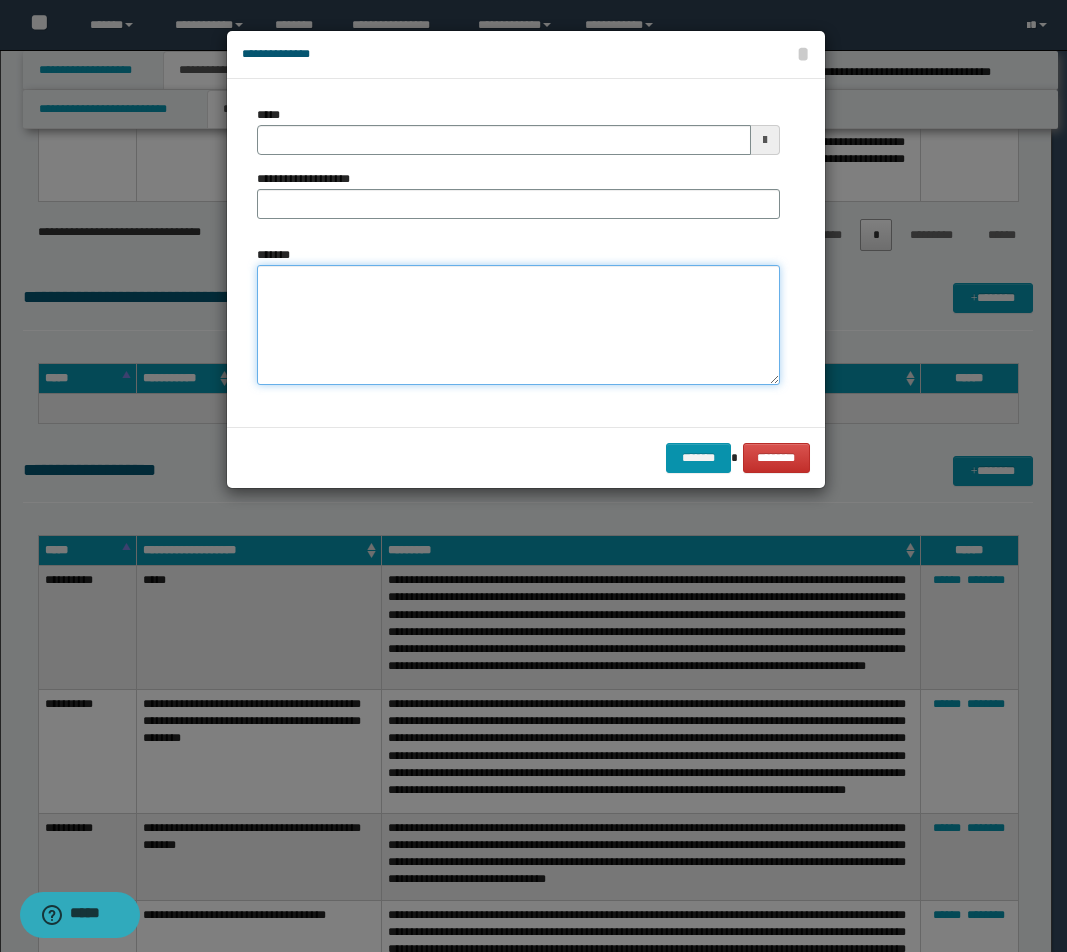 click on "*******" at bounding box center [518, 325] 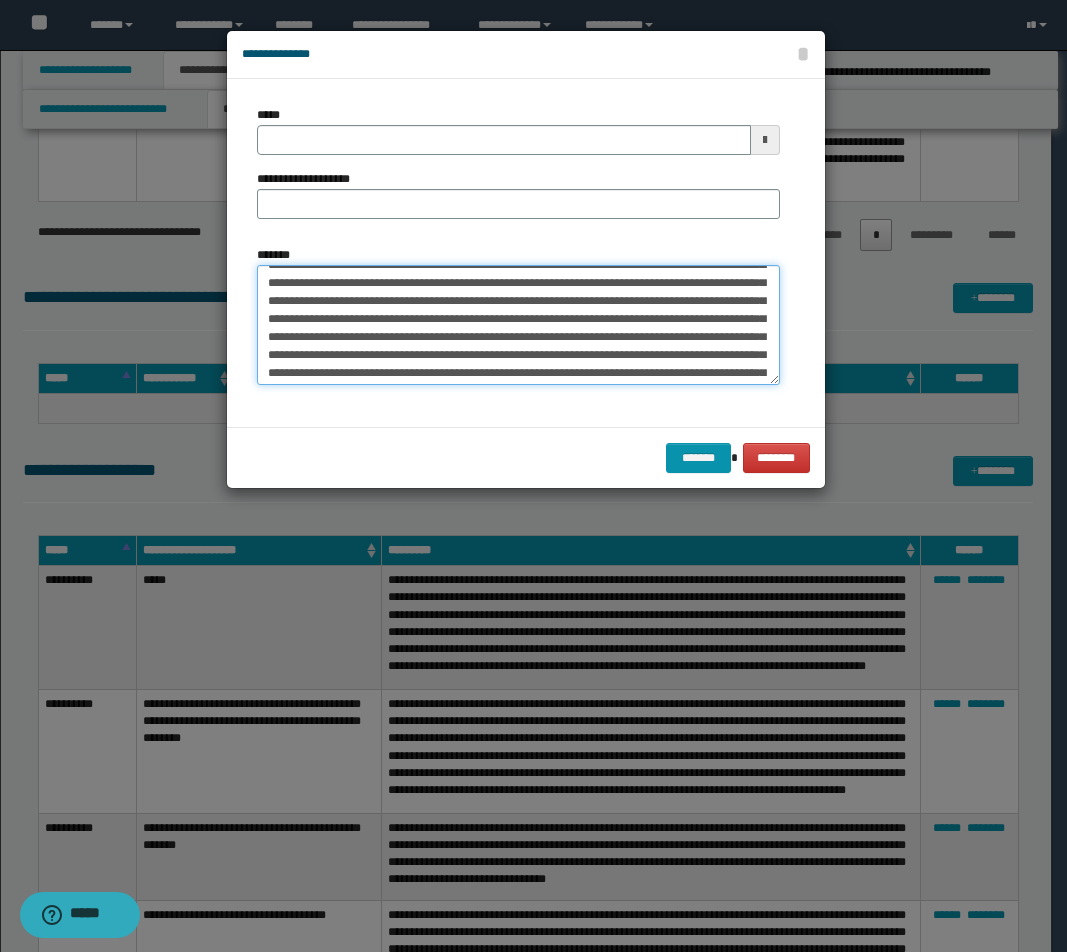 scroll, scrollTop: 0, scrollLeft: 0, axis: both 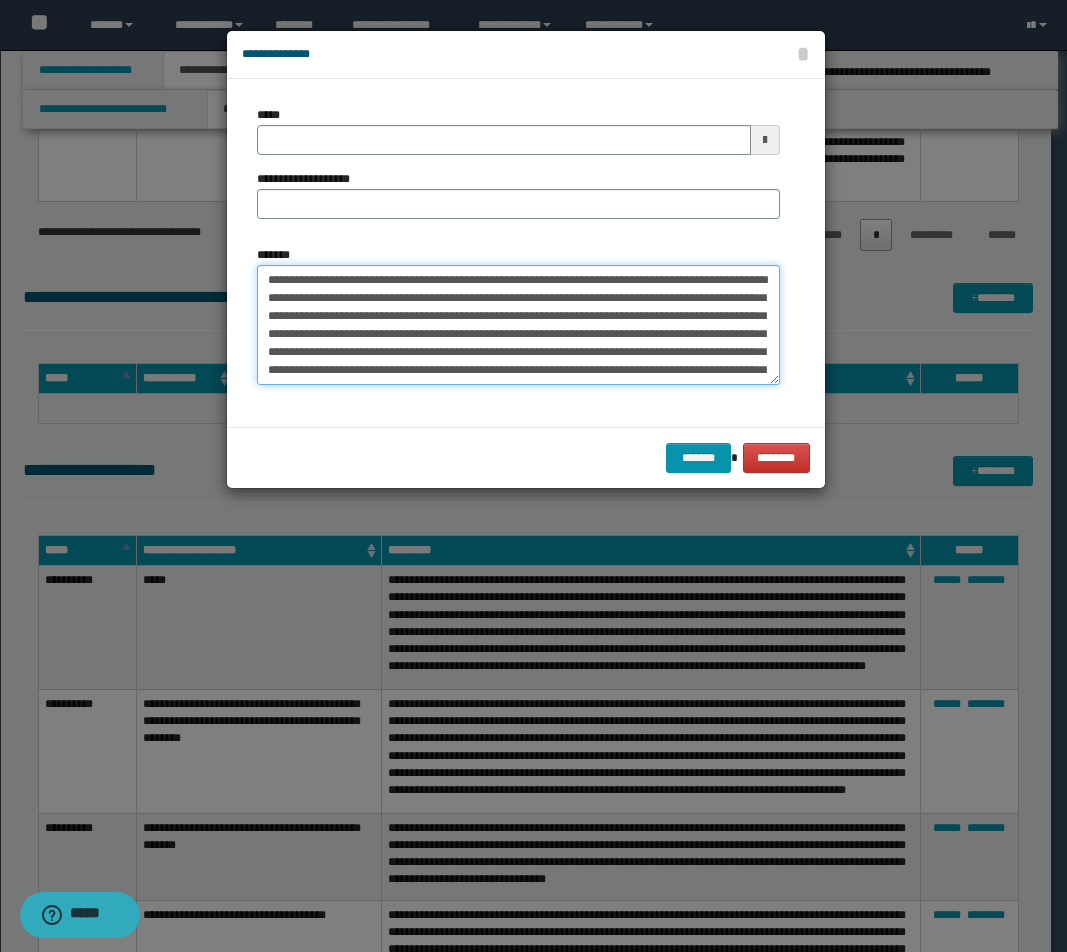 drag, startPoint x: 433, startPoint y: 277, endPoint x: 186, endPoint y: 270, distance: 247.09917 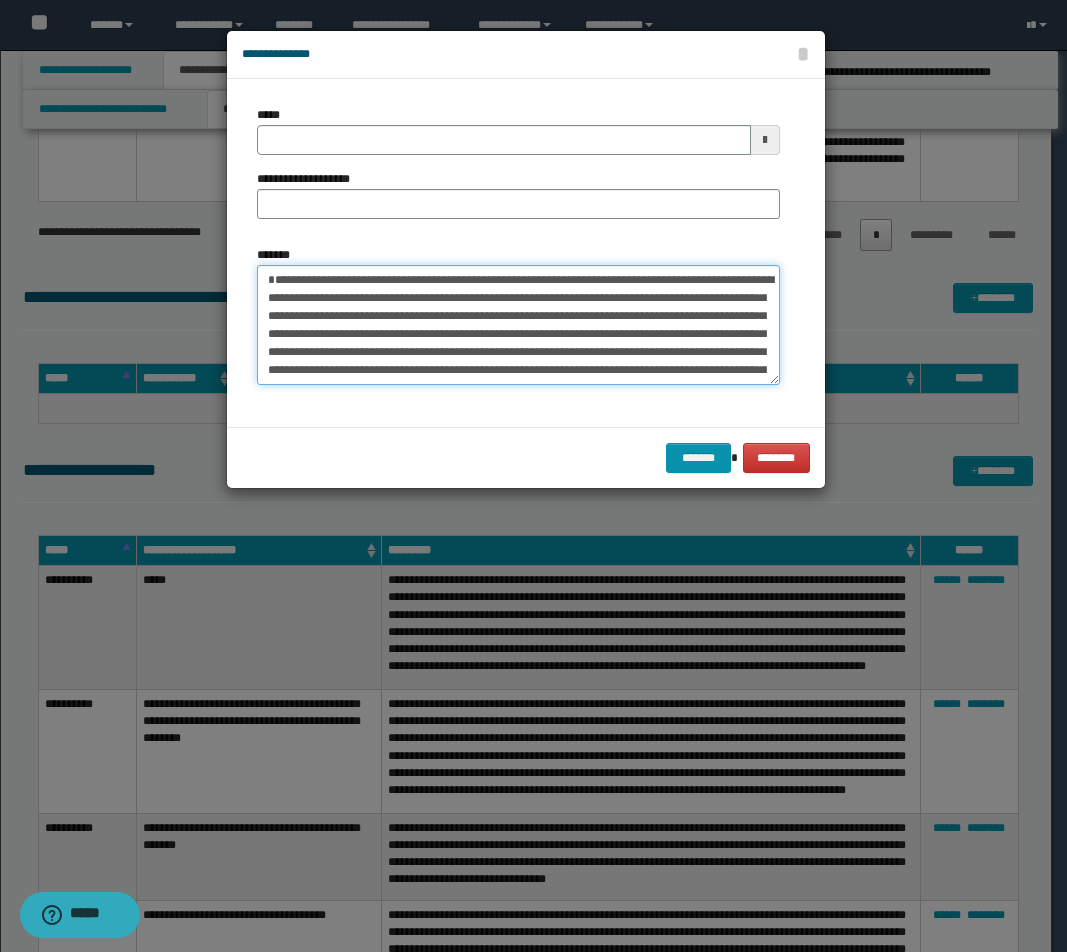 type 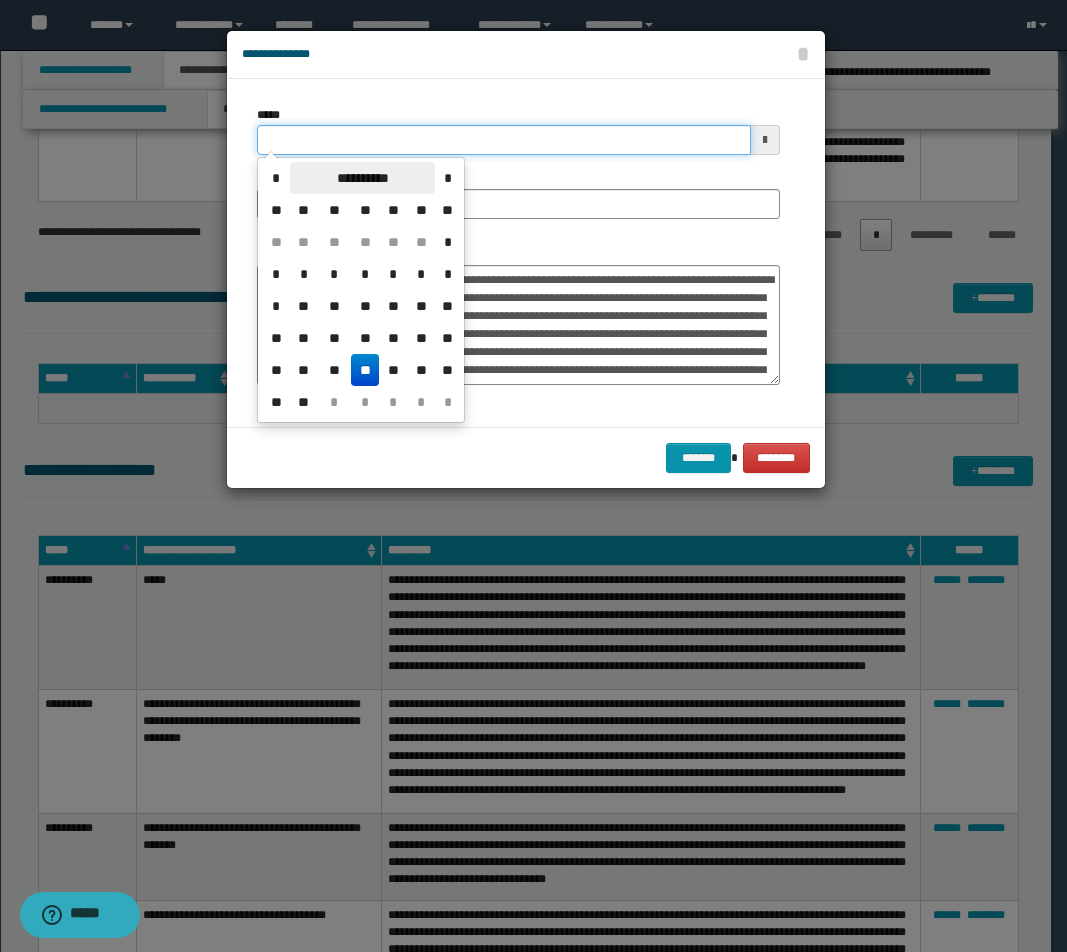 drag, startPoint x: 351, startPoint y: 145, endPoint x: 399, endPoint y: 163, distance: 51.264023 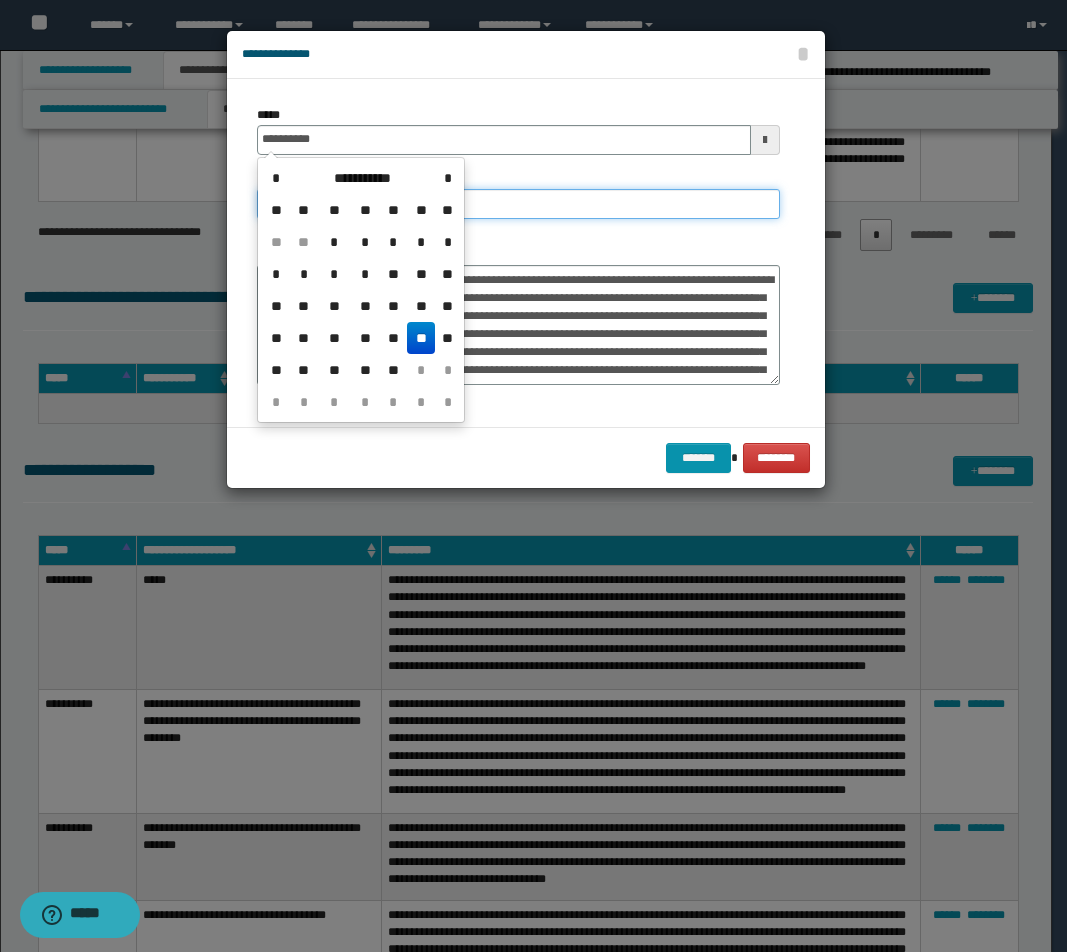 type on "**********" 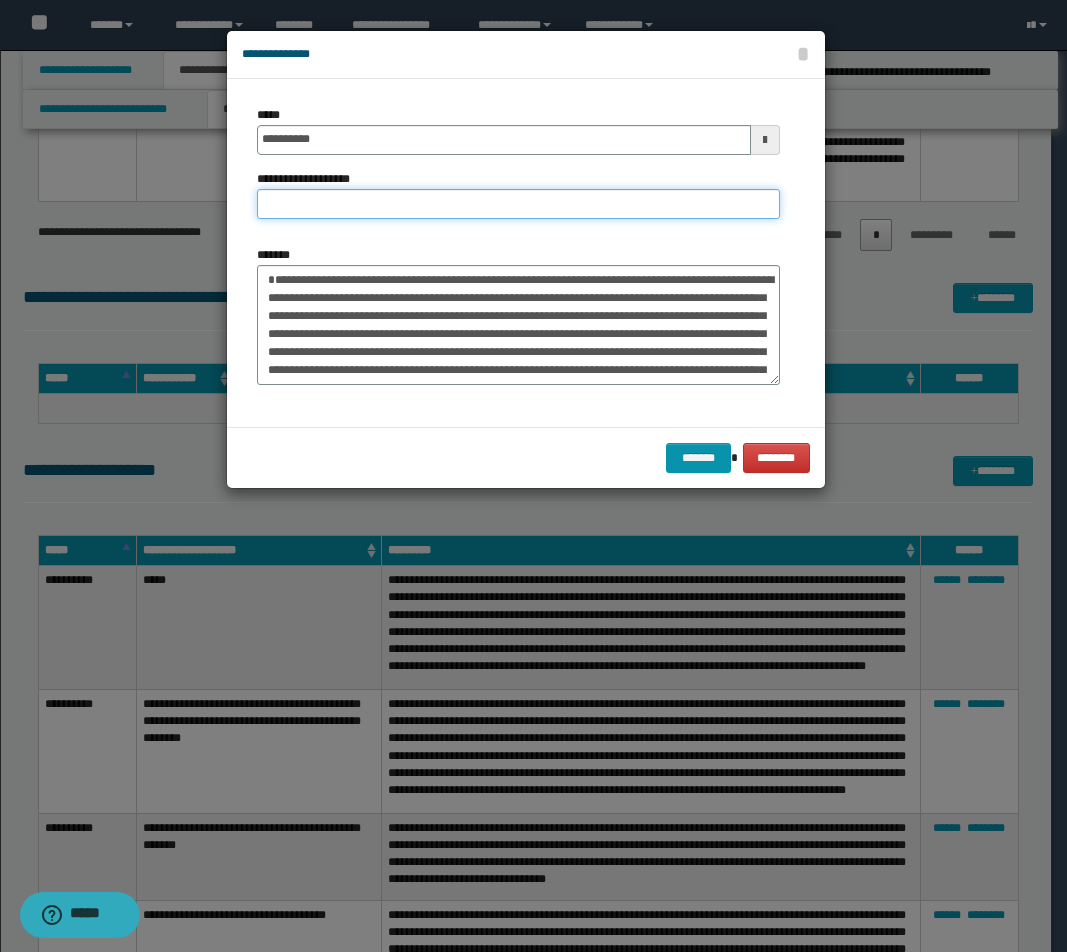 paste on "**********" 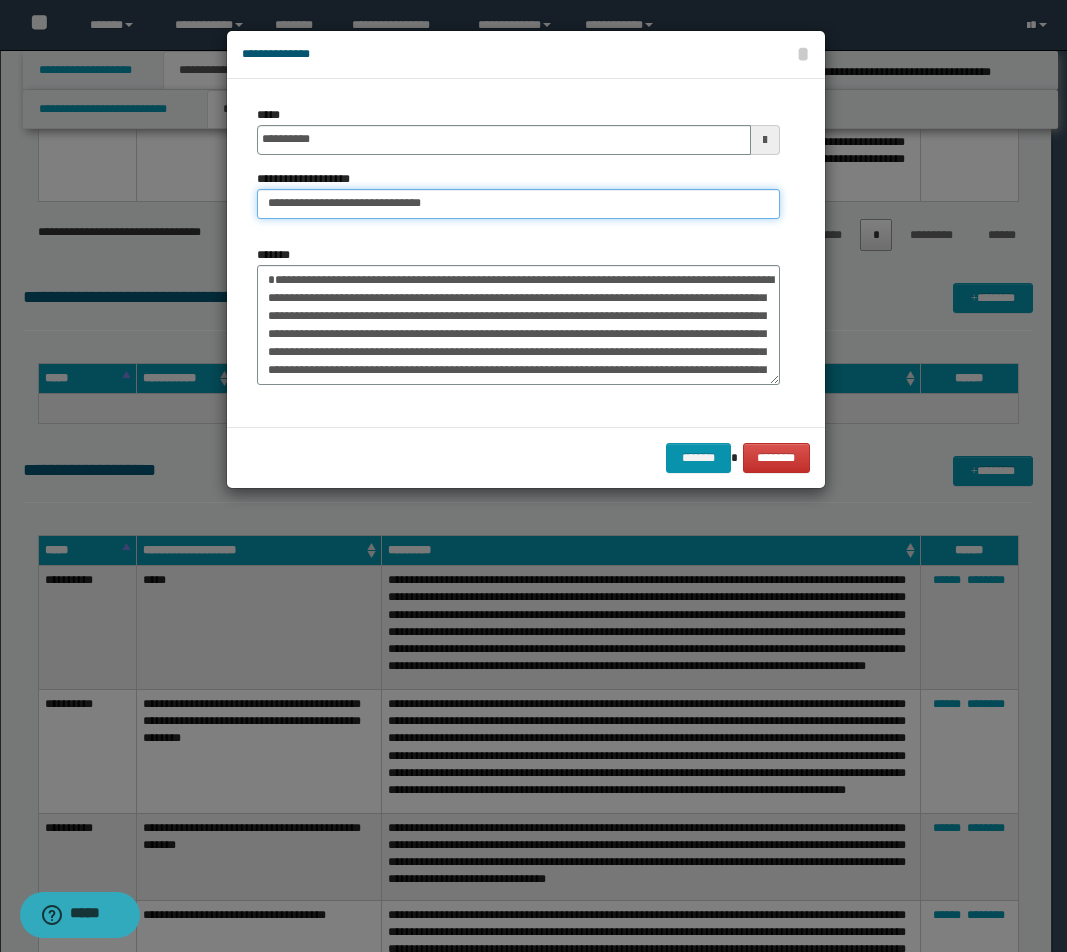 drag, startPoint x: 361, startPoint y: 204, endPoint x: 503, endPoint y: 206, distance: 142.01408 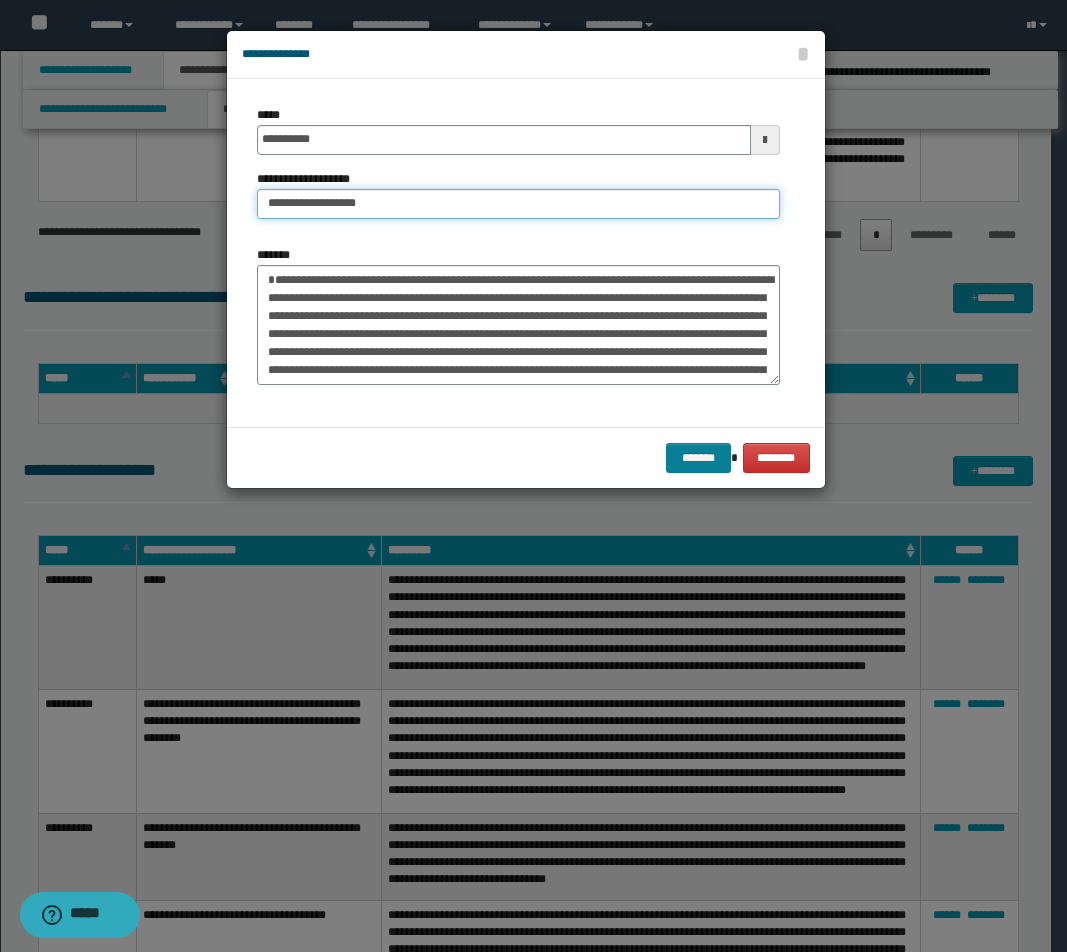 type on "**********" 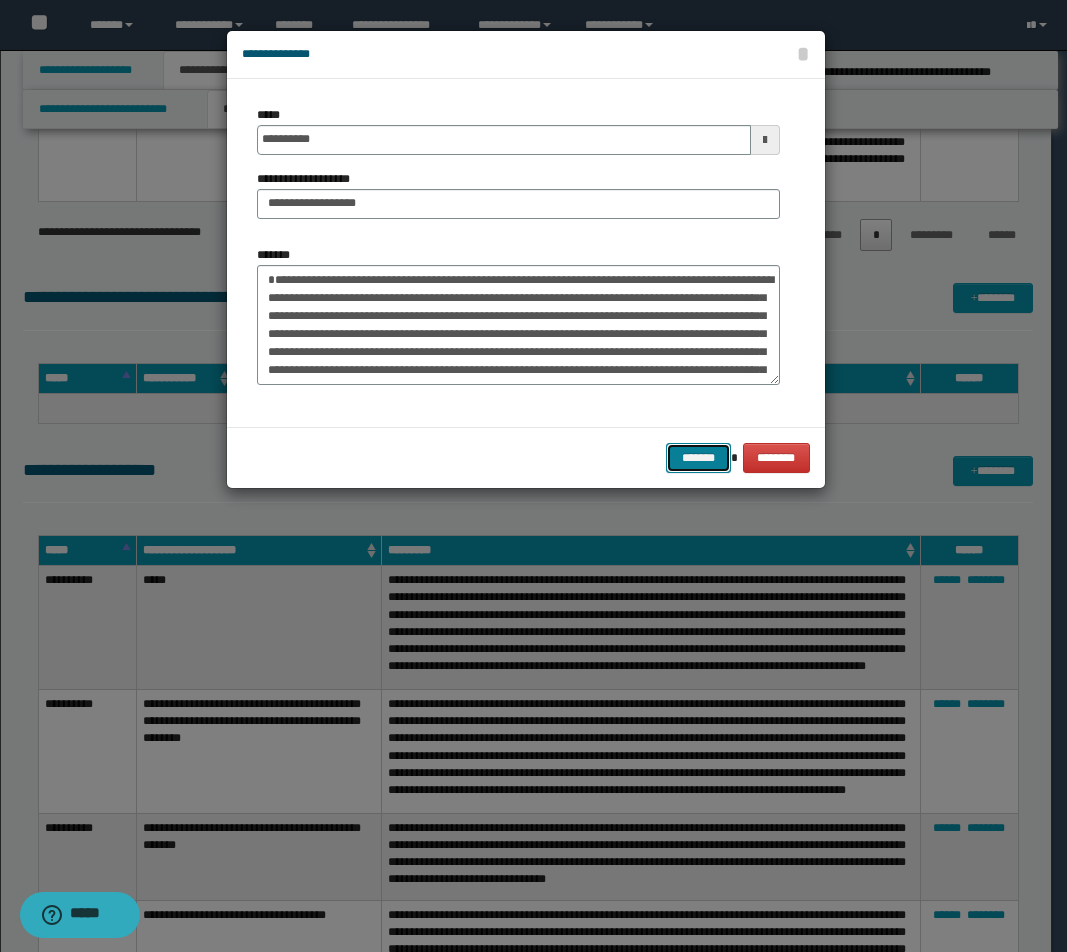click on "*******" at bounding box center (698, 458) 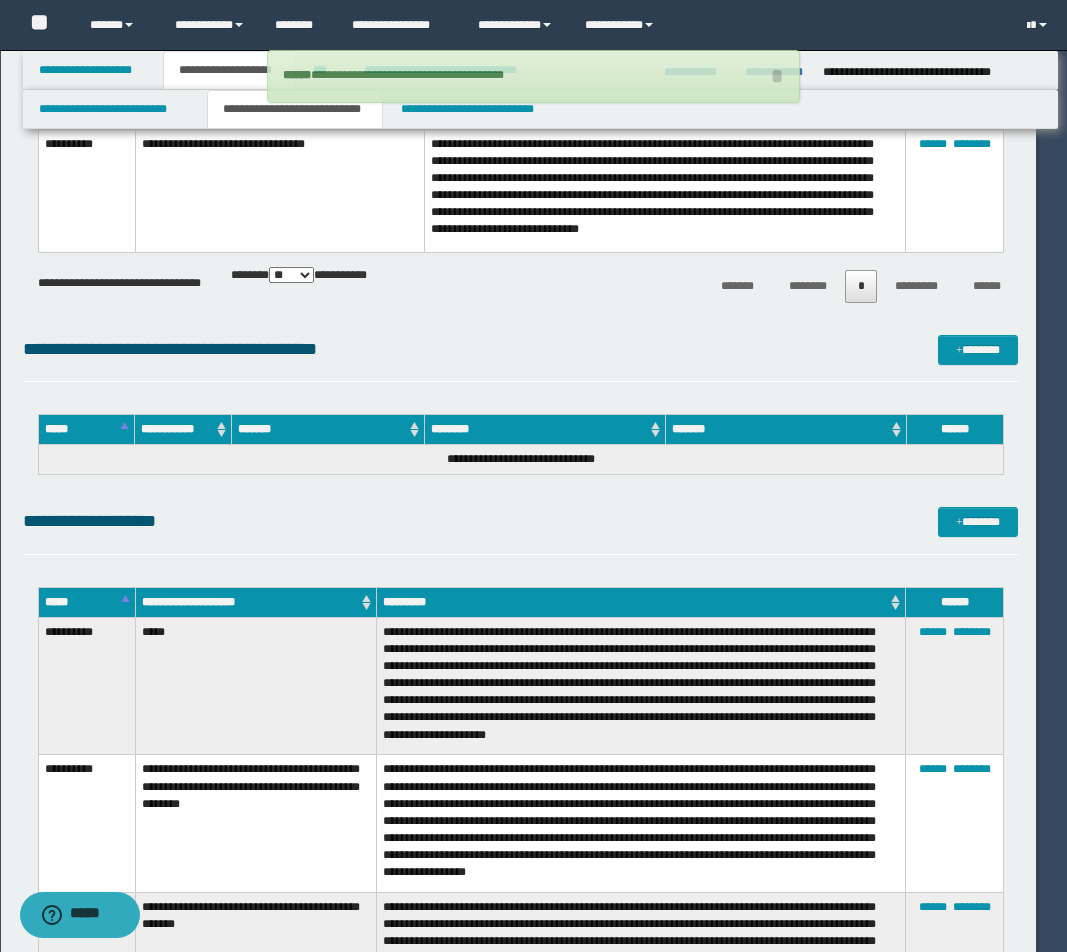 type 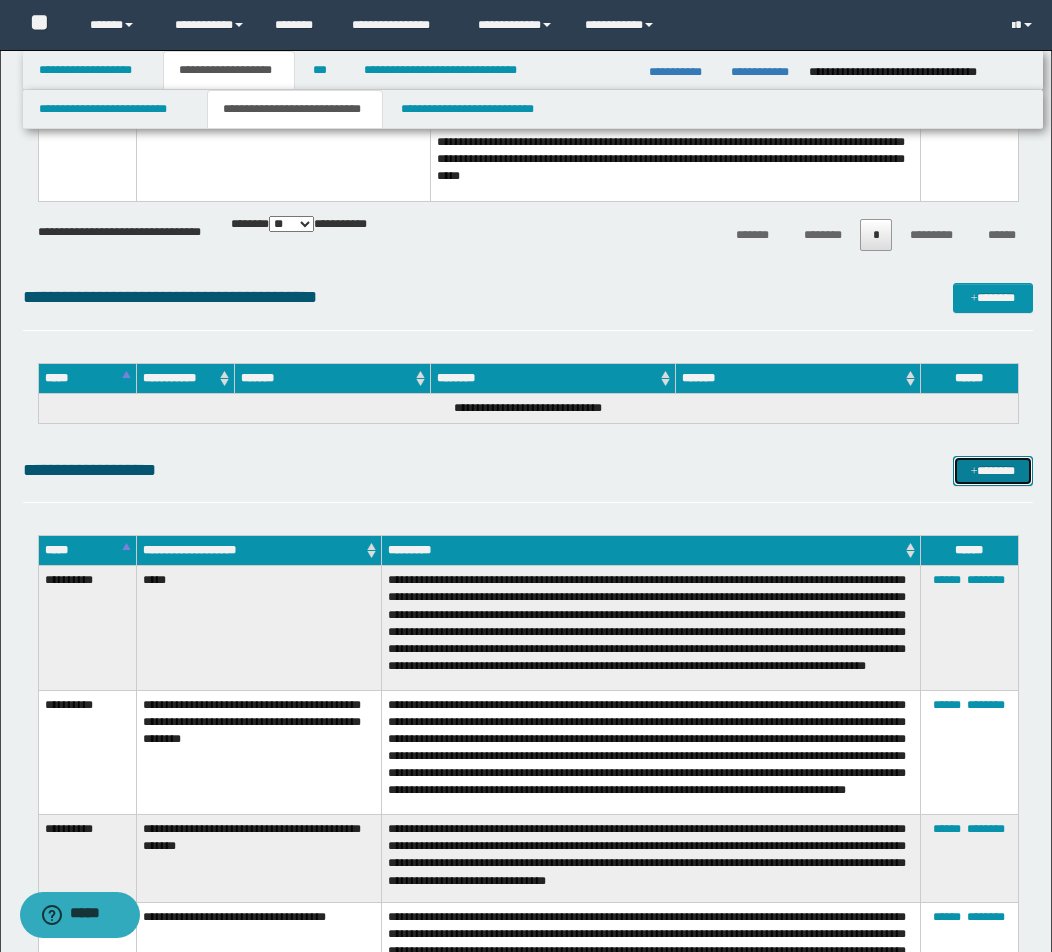 click on "*******" at bounding box center (993, 471) 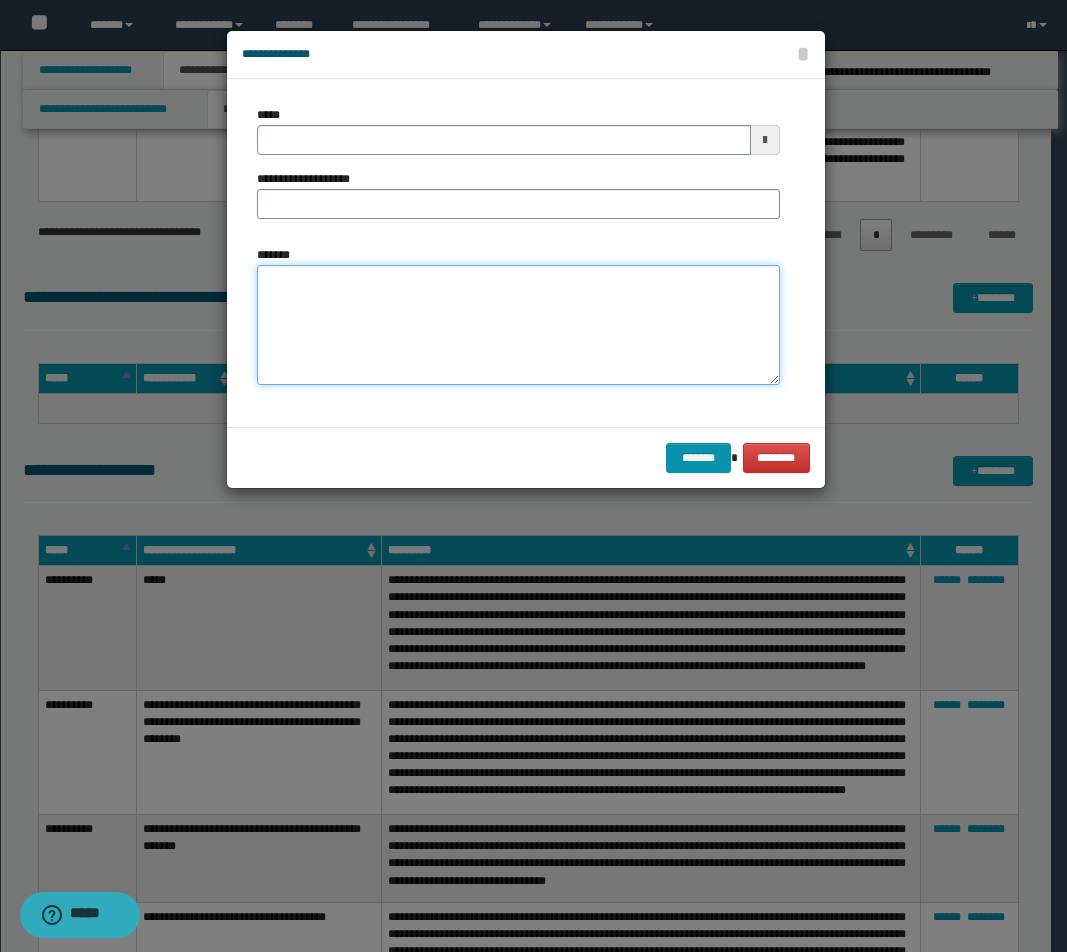 click on "*******" at bounding box center [518, 325] 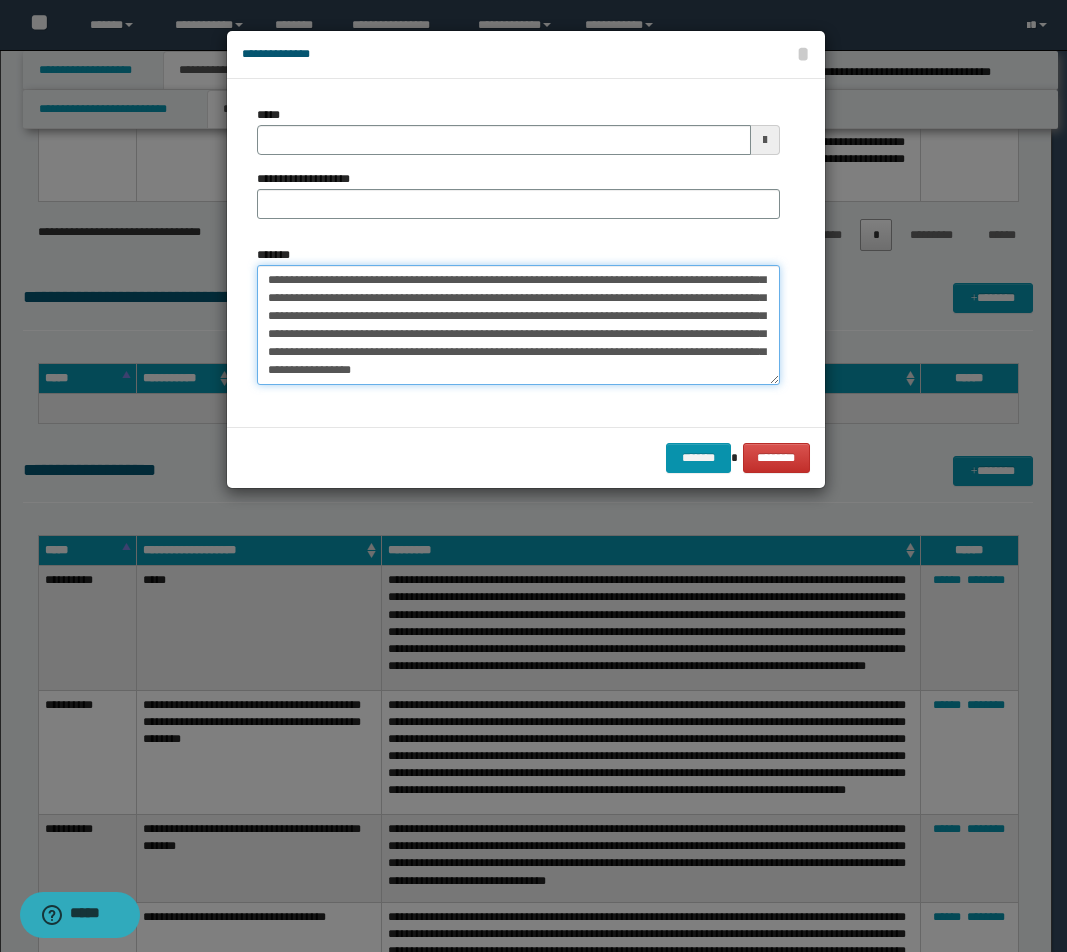 scroll, scrollTop: 0, scrollLeft: 0, axis: both 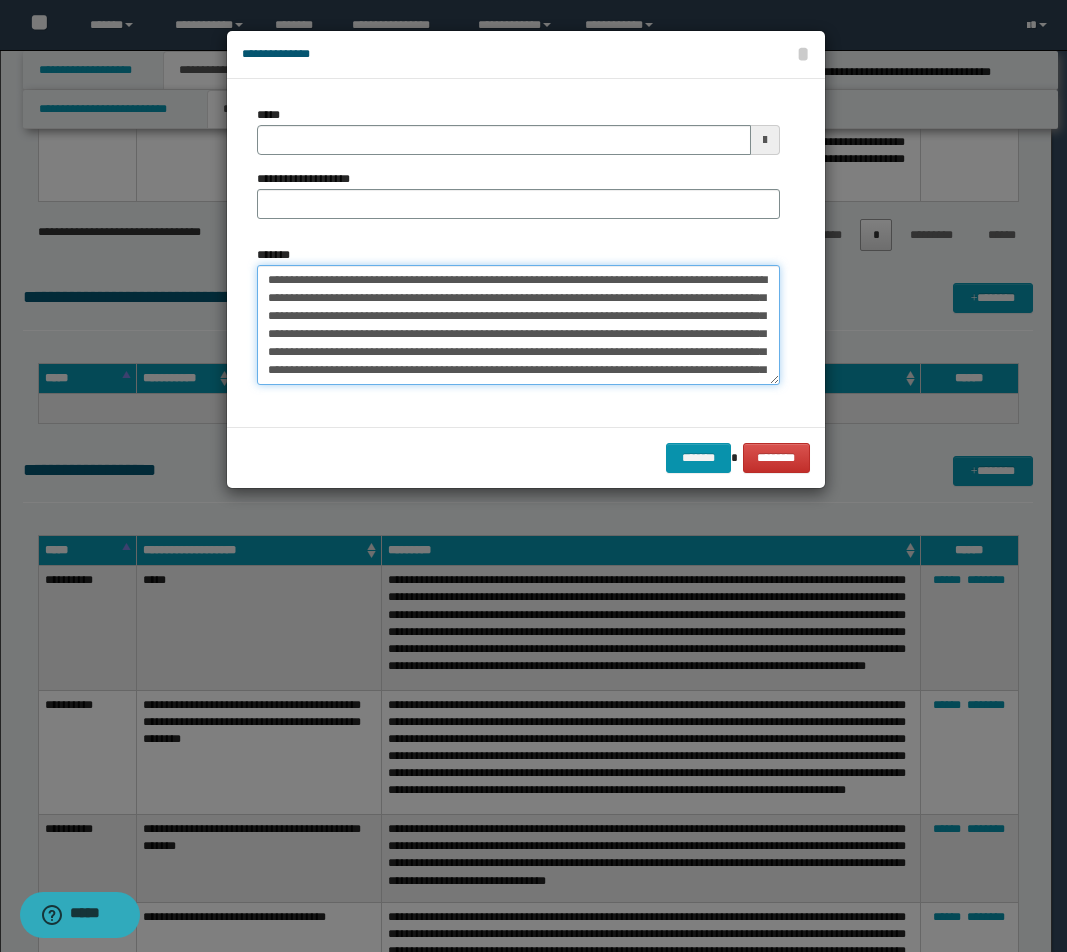 drag, startPoint x: 433, startPoint y: 278, endPoint x: 33, endPoint y: 276, distance: 400.005 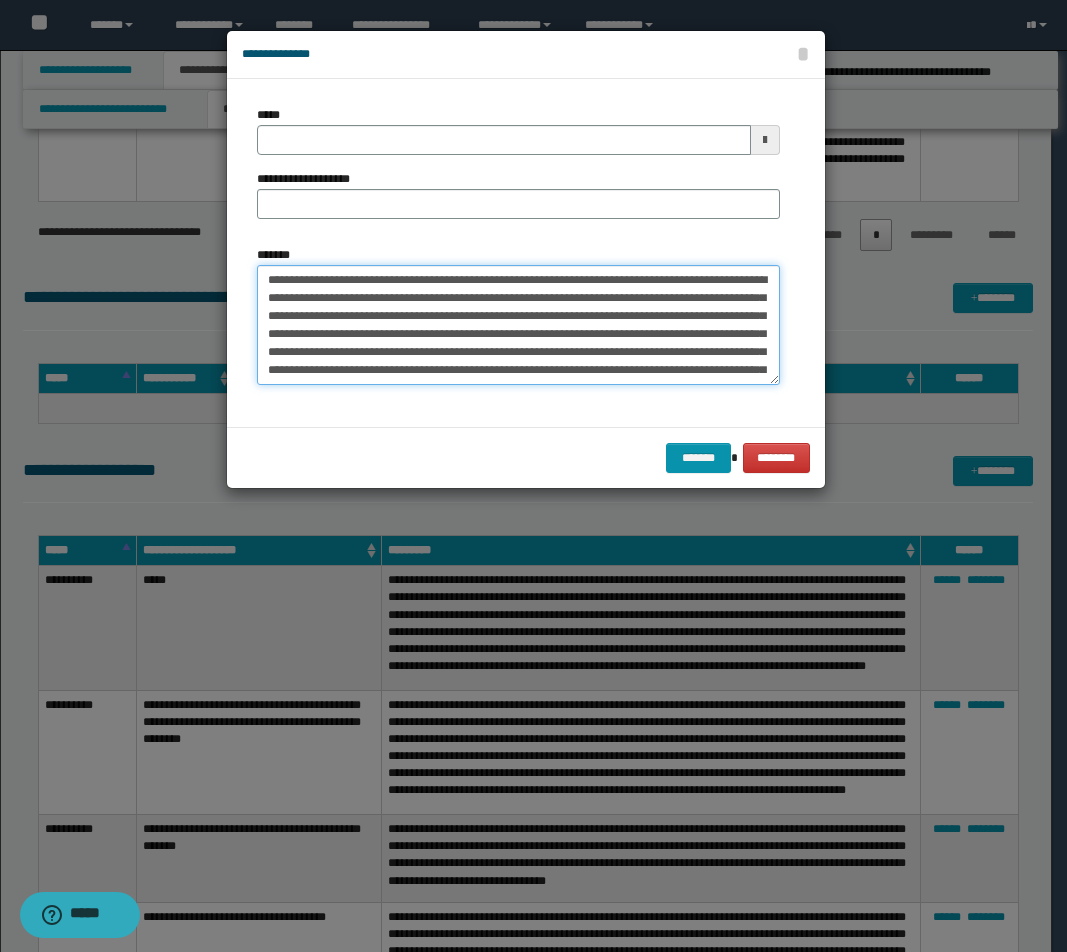 type on "**********" 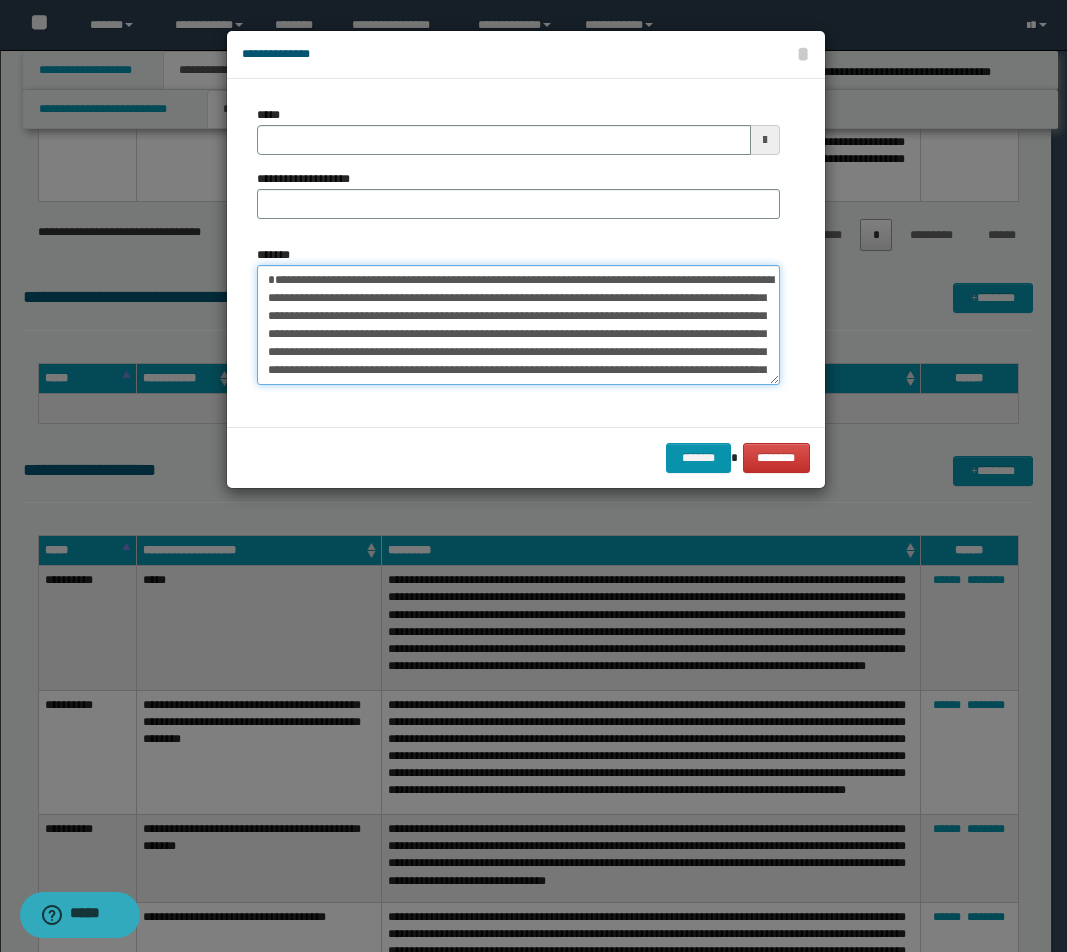 type 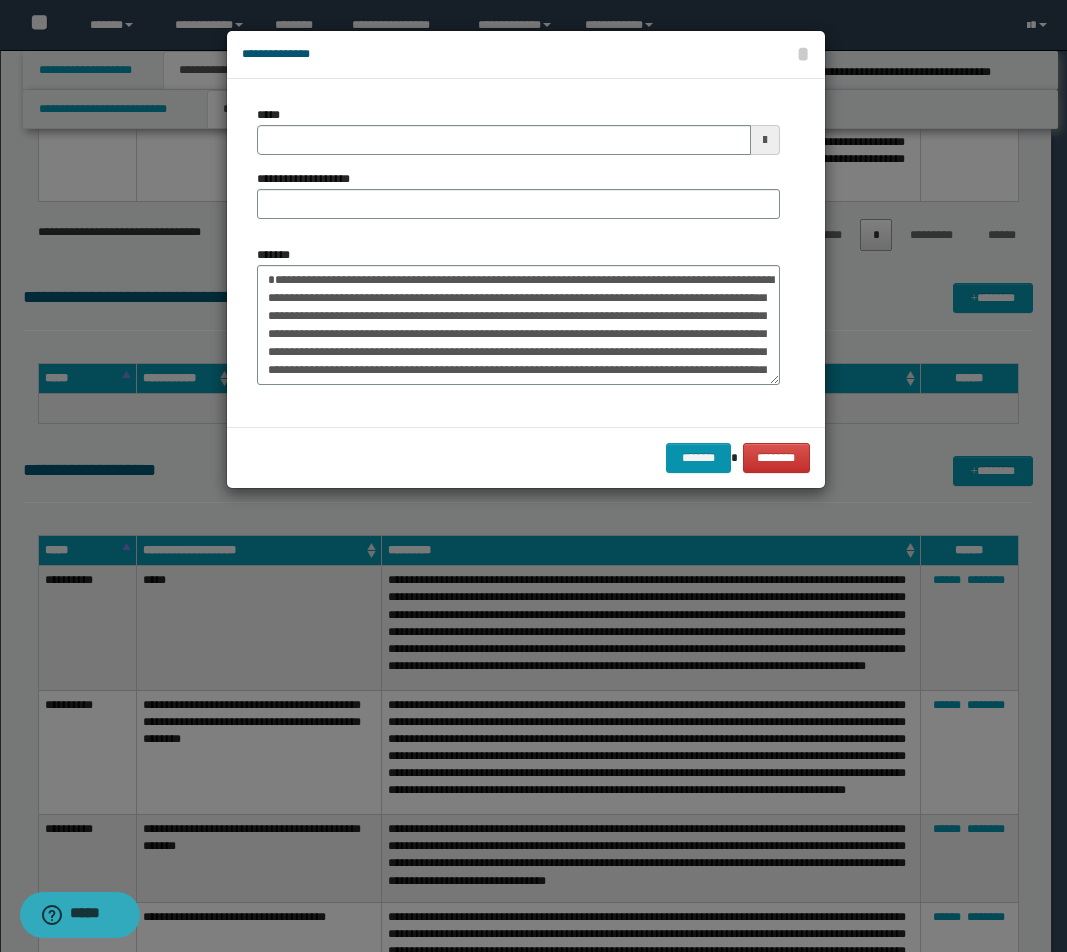 click on "*****" at bounding box center (518, 130) 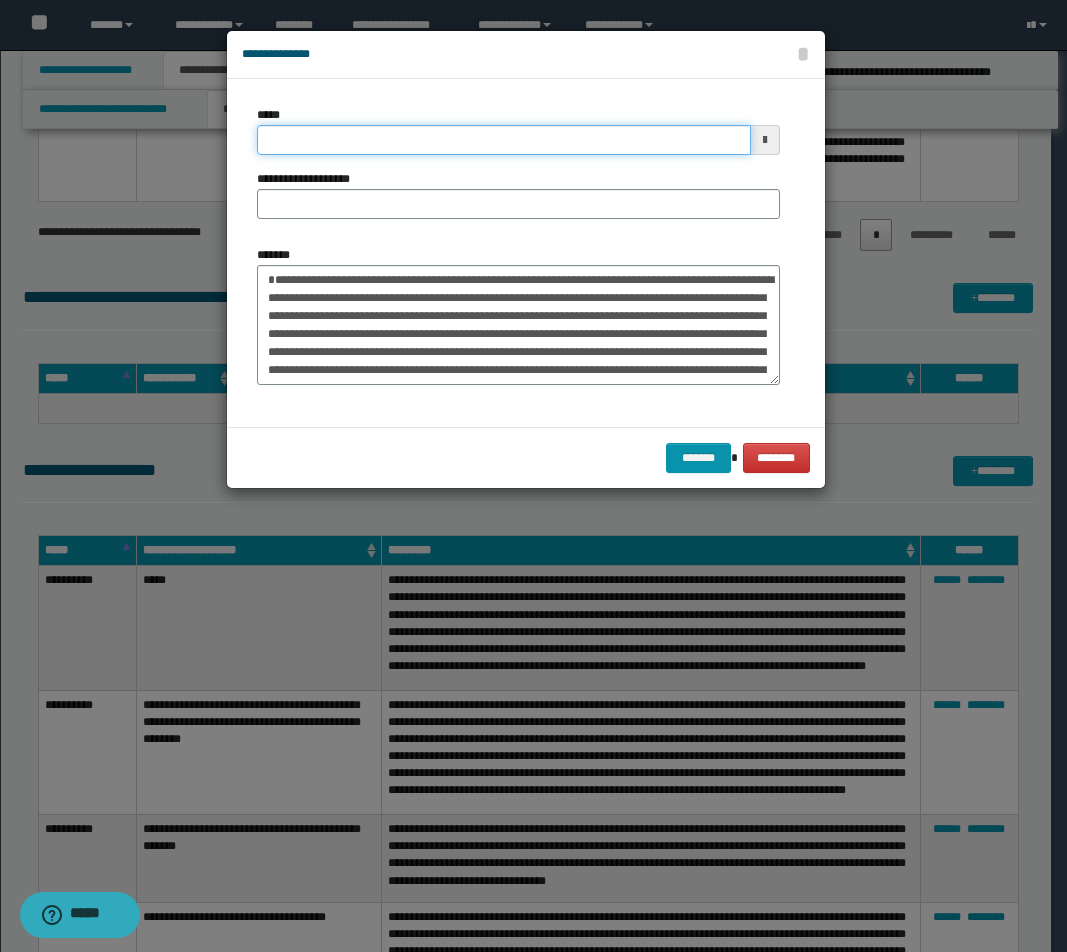 click on "*****" at bounding box center [504, 140] 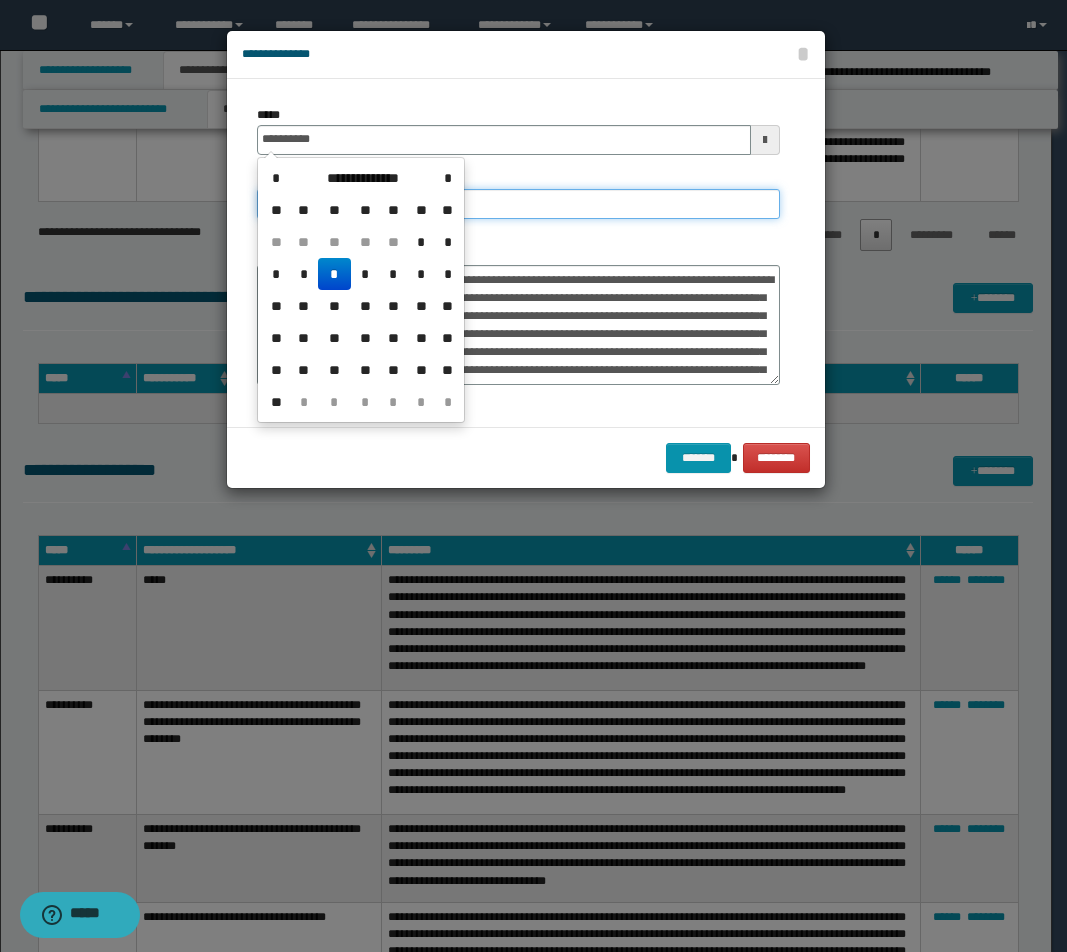 type on "**********" 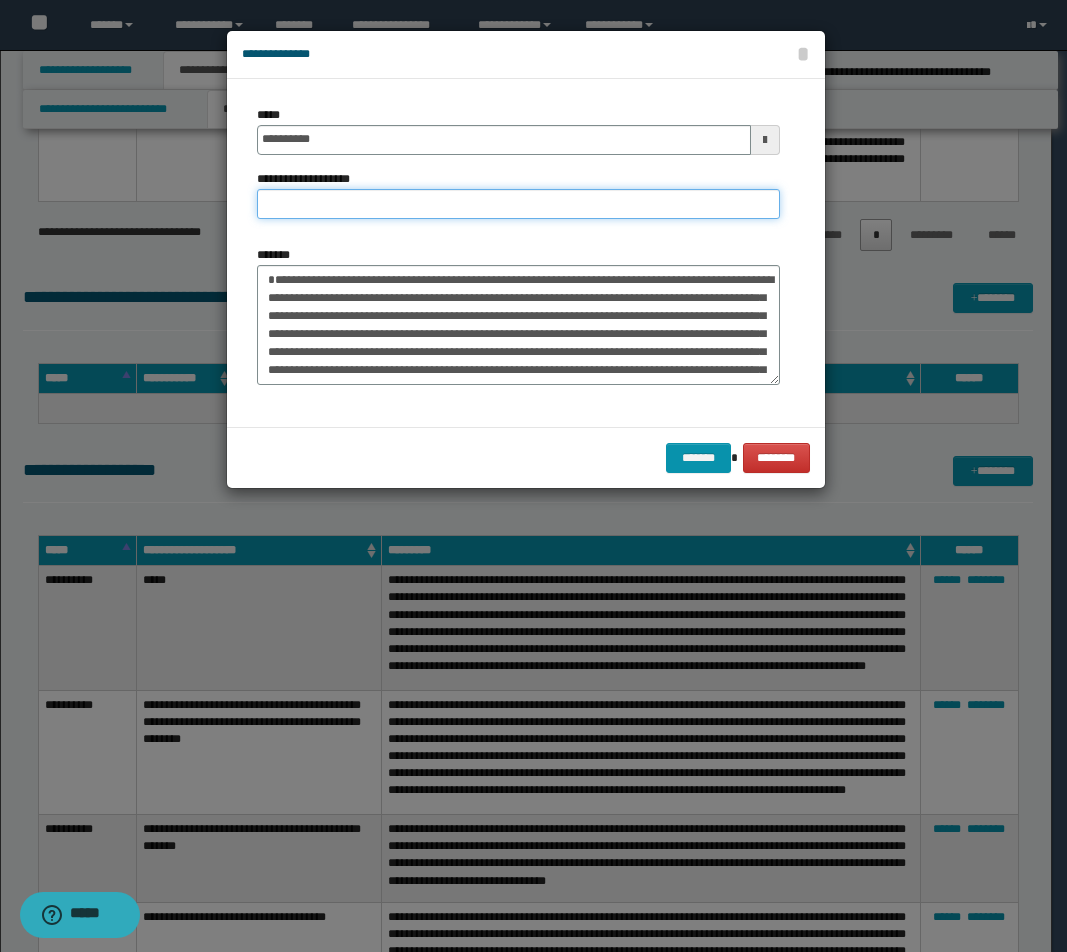 paste on "**********" 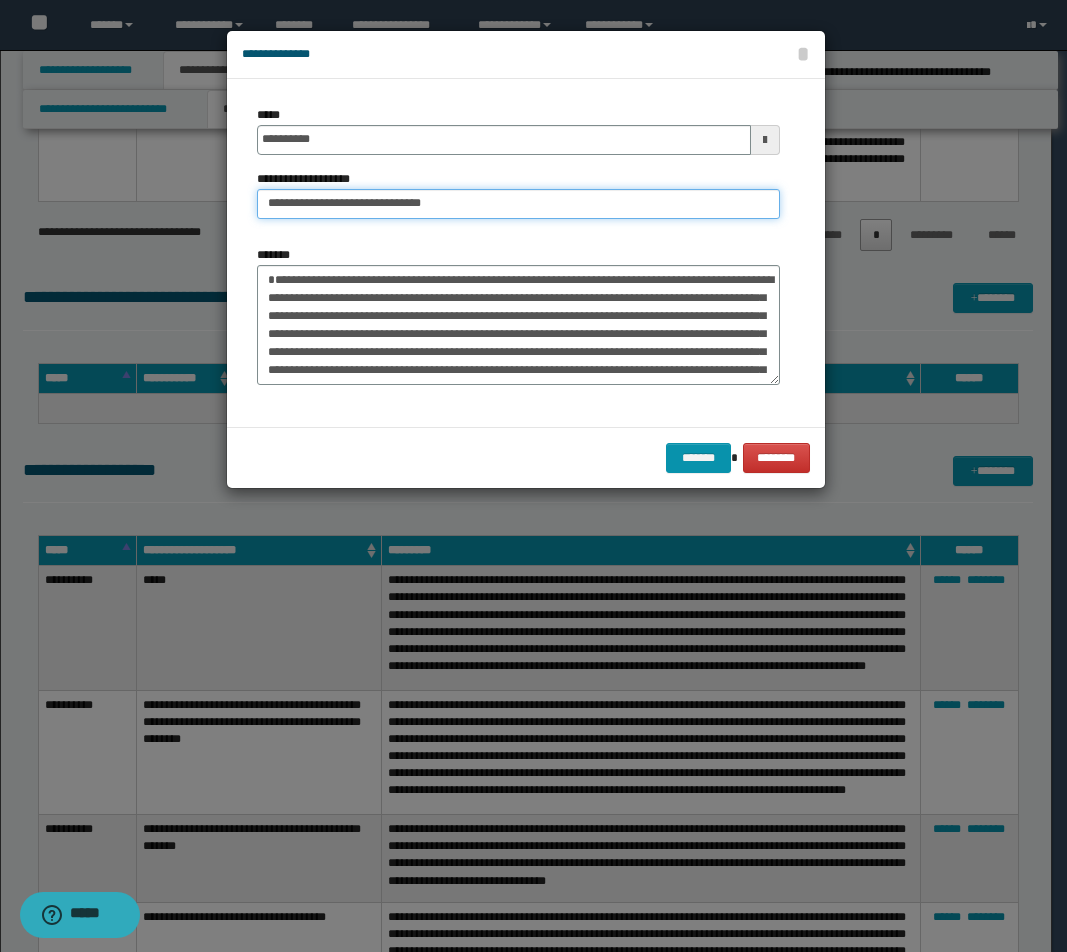 drag, startPoint x: 362, startPoint y: 206, endPoint x: 530, endPoint y: 207, distance: 168.00298 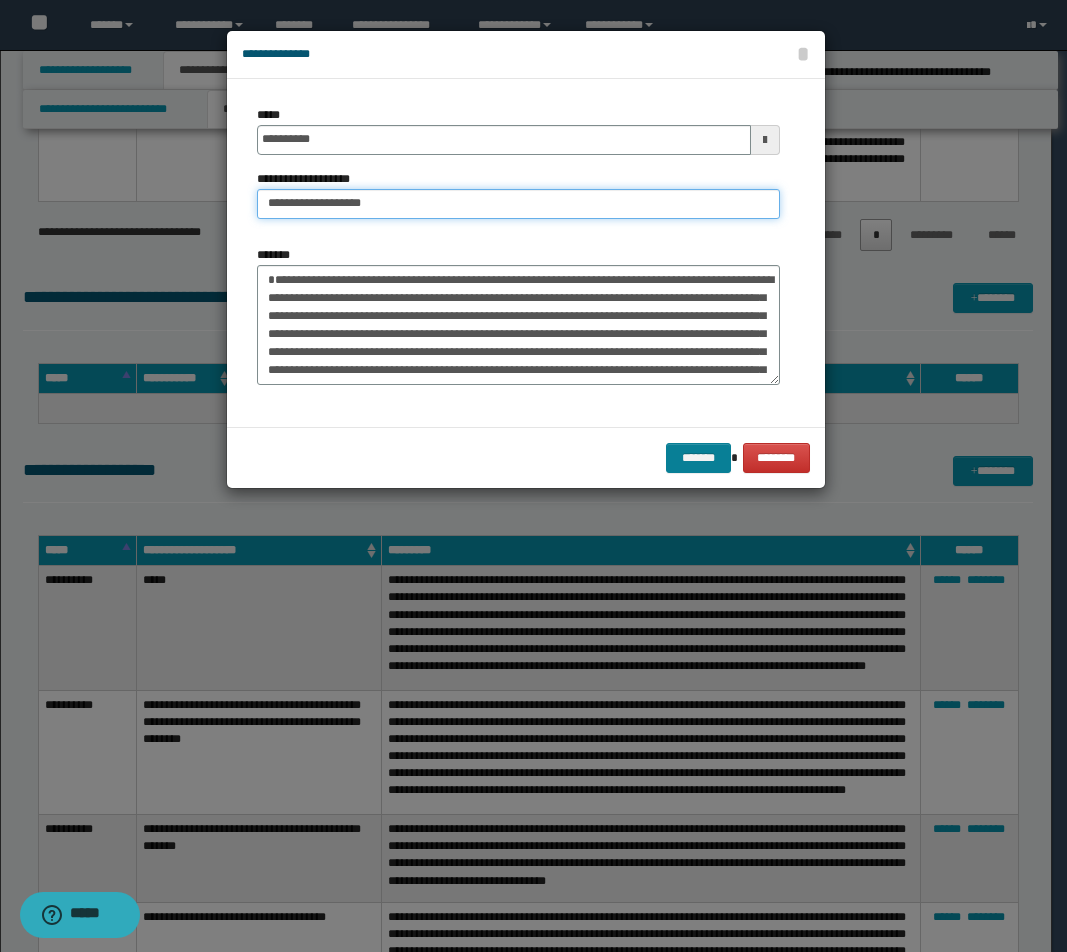 type on "**********" 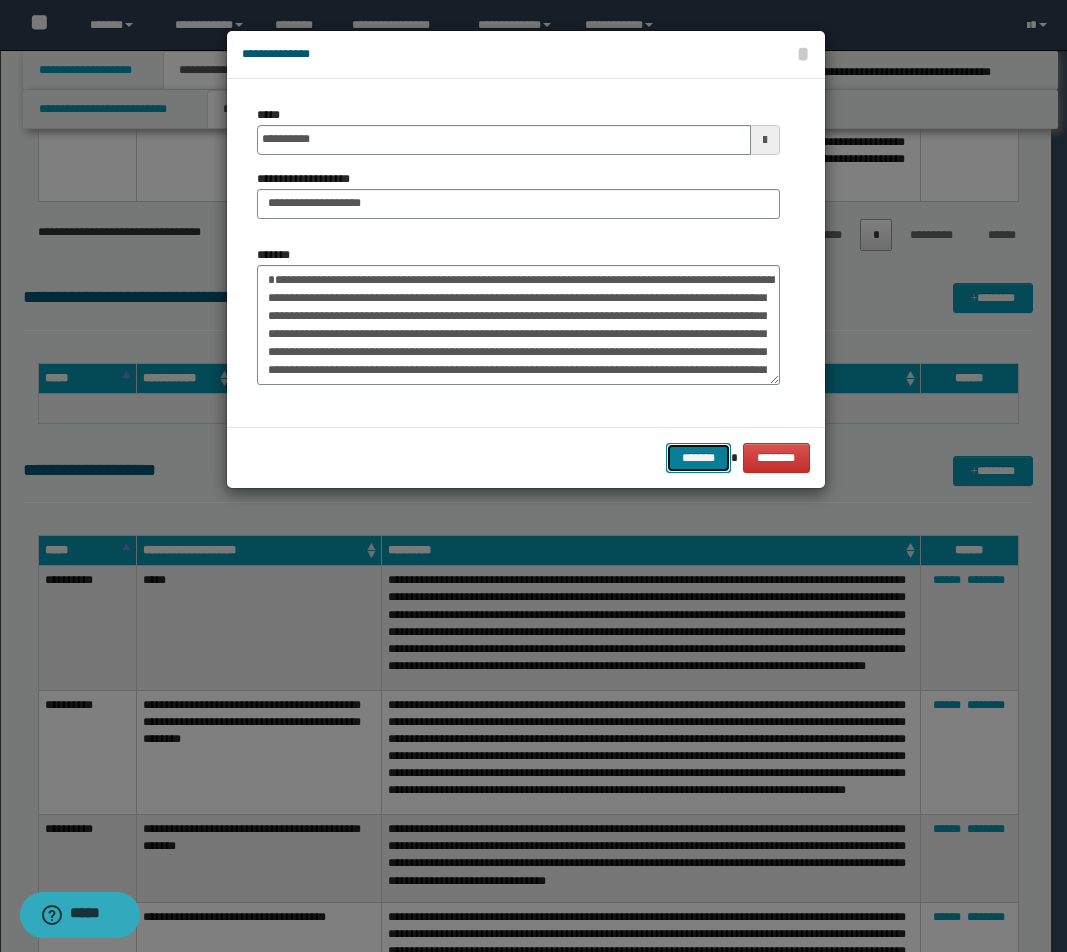 click on "*******" at bounding box center (698, 458) 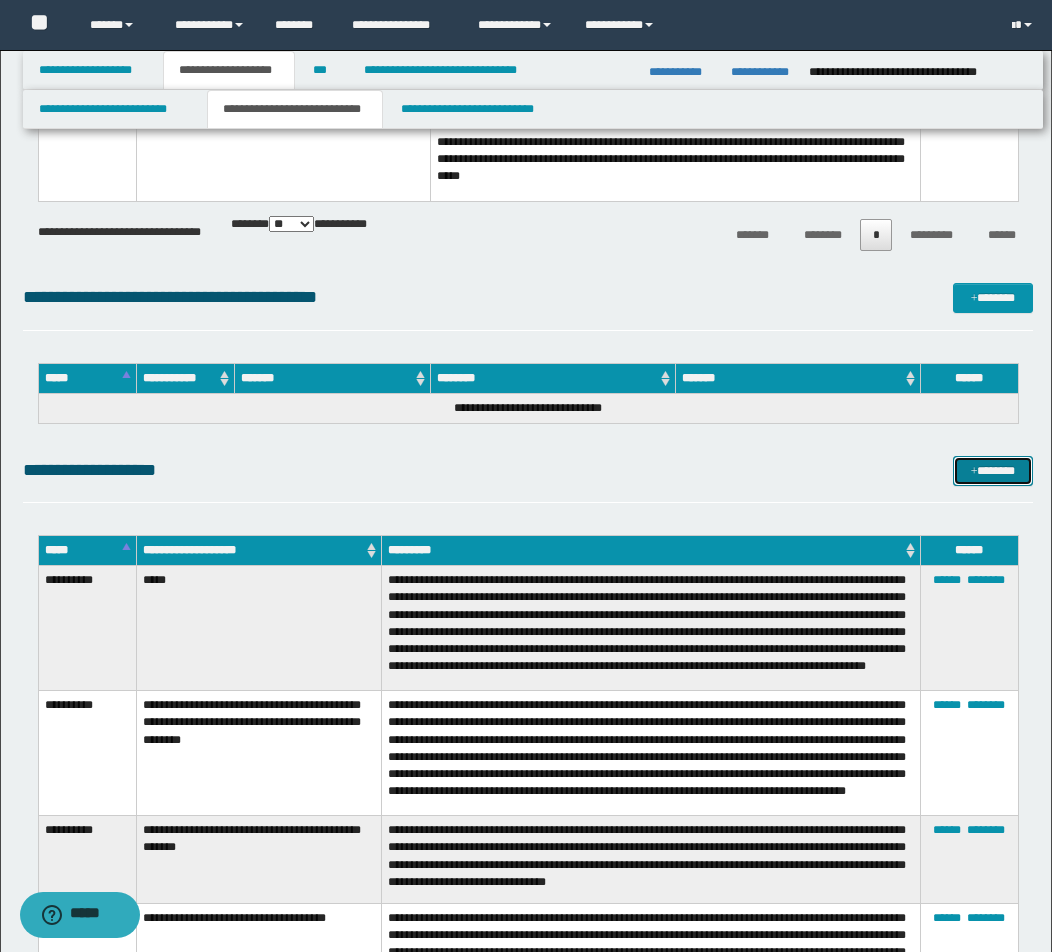 click on "*******" at bounding box center [993, 471] 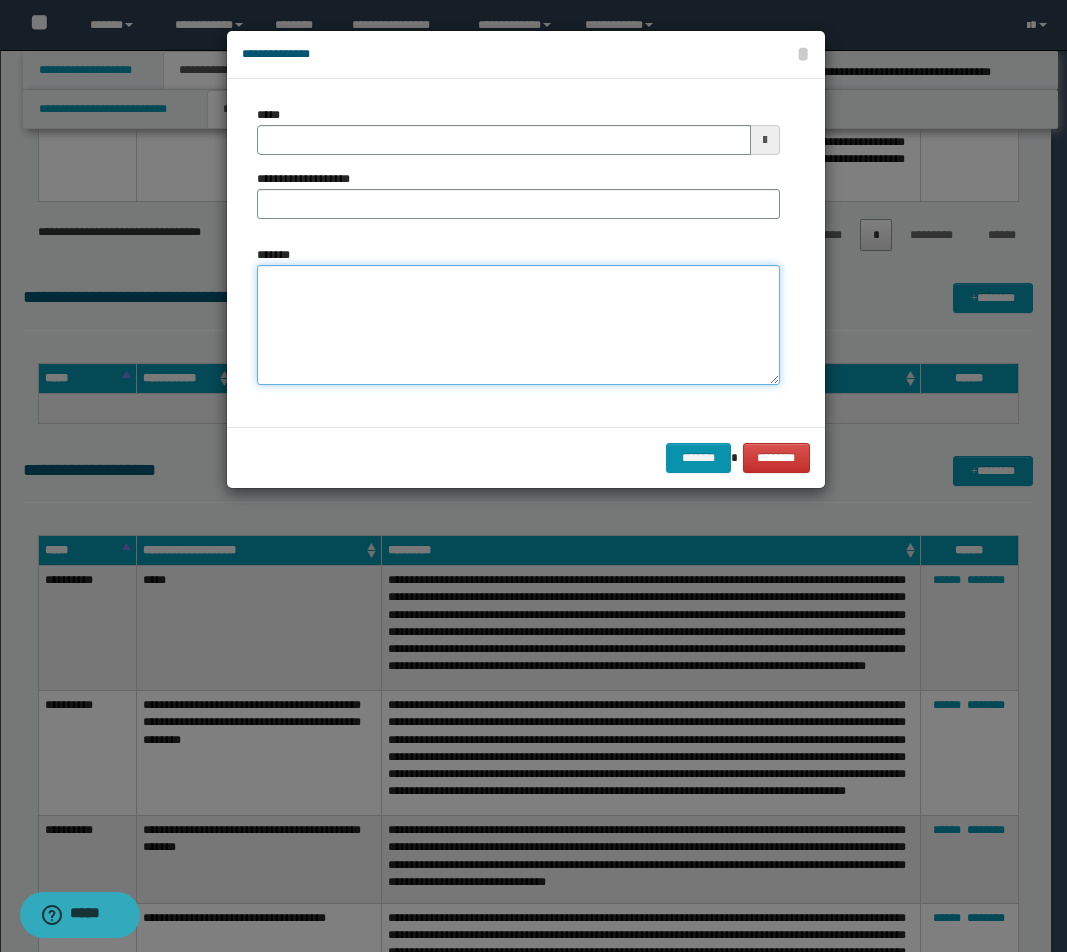 click on "*******" at bounding box center (518, 325) 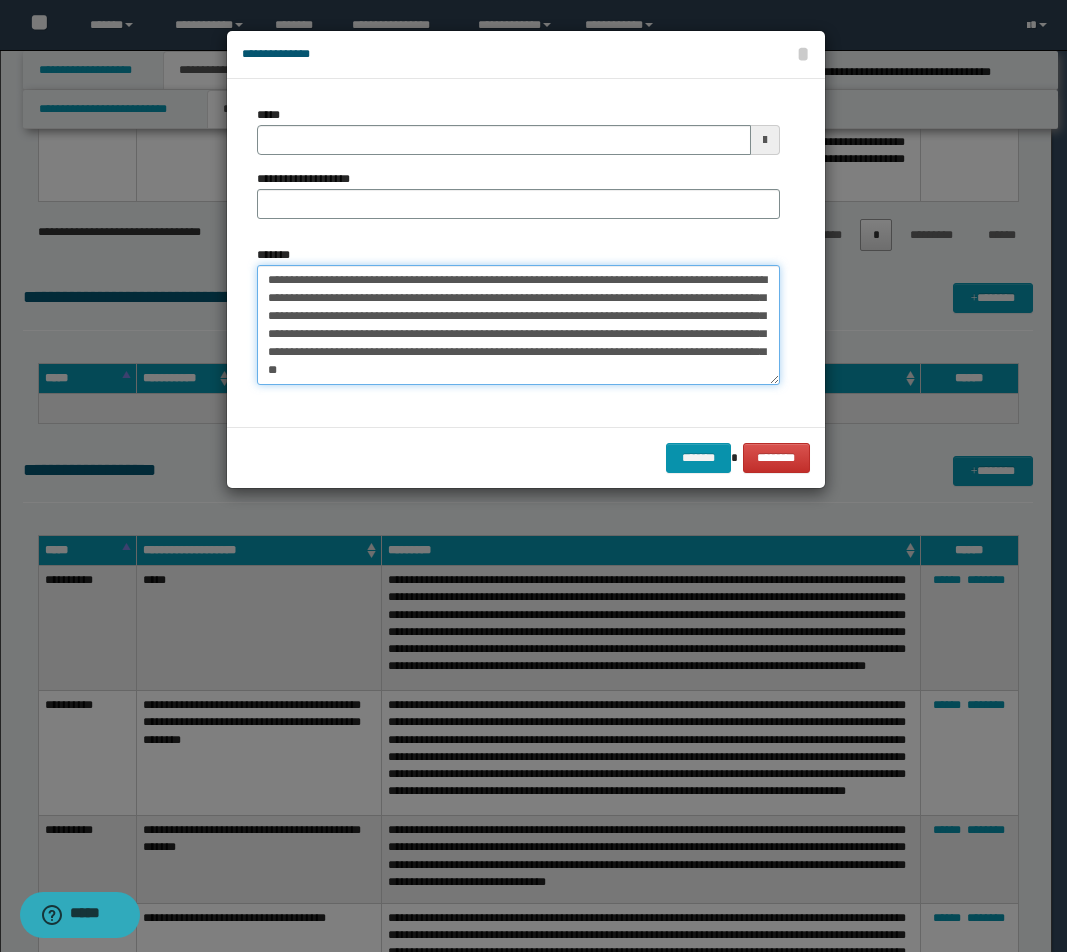 drag, startPoint x: 516, startPoint y: 274, endPoint x: 99, endPoint y: 274, distance: 417 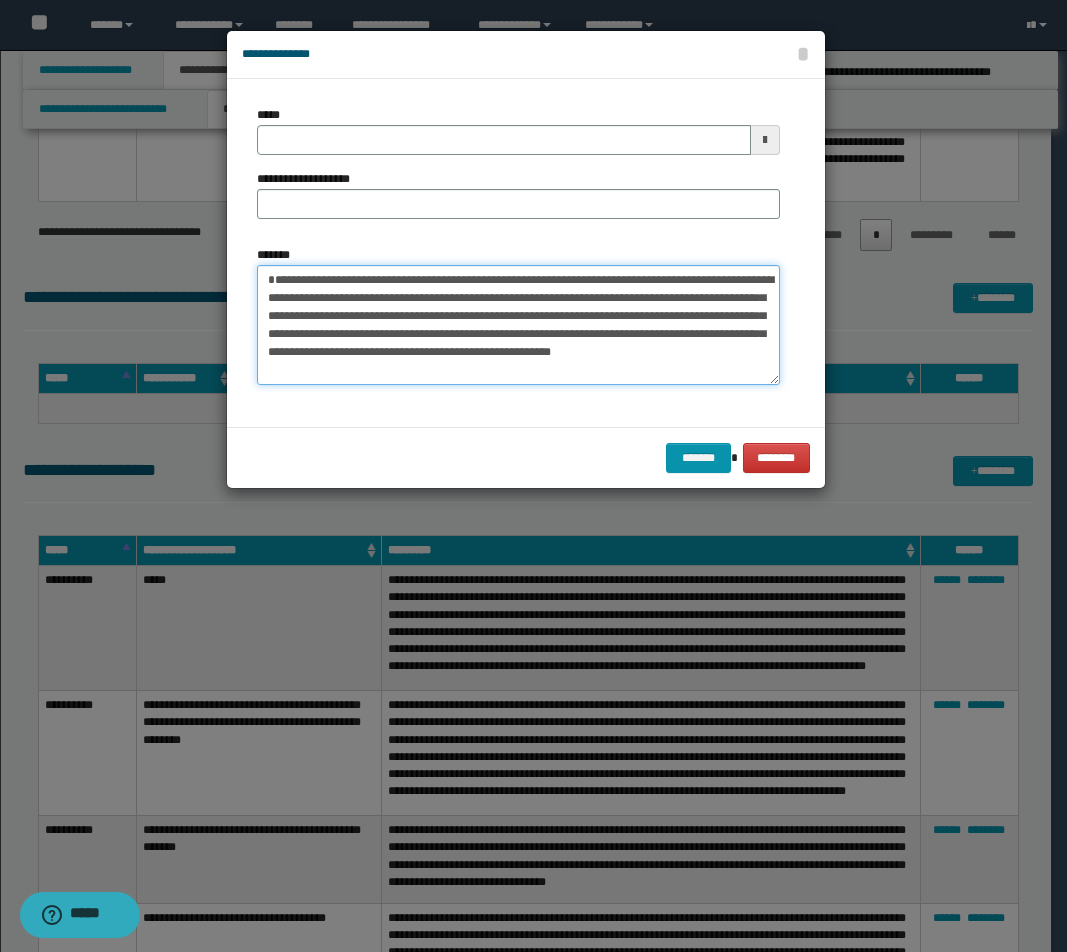 type 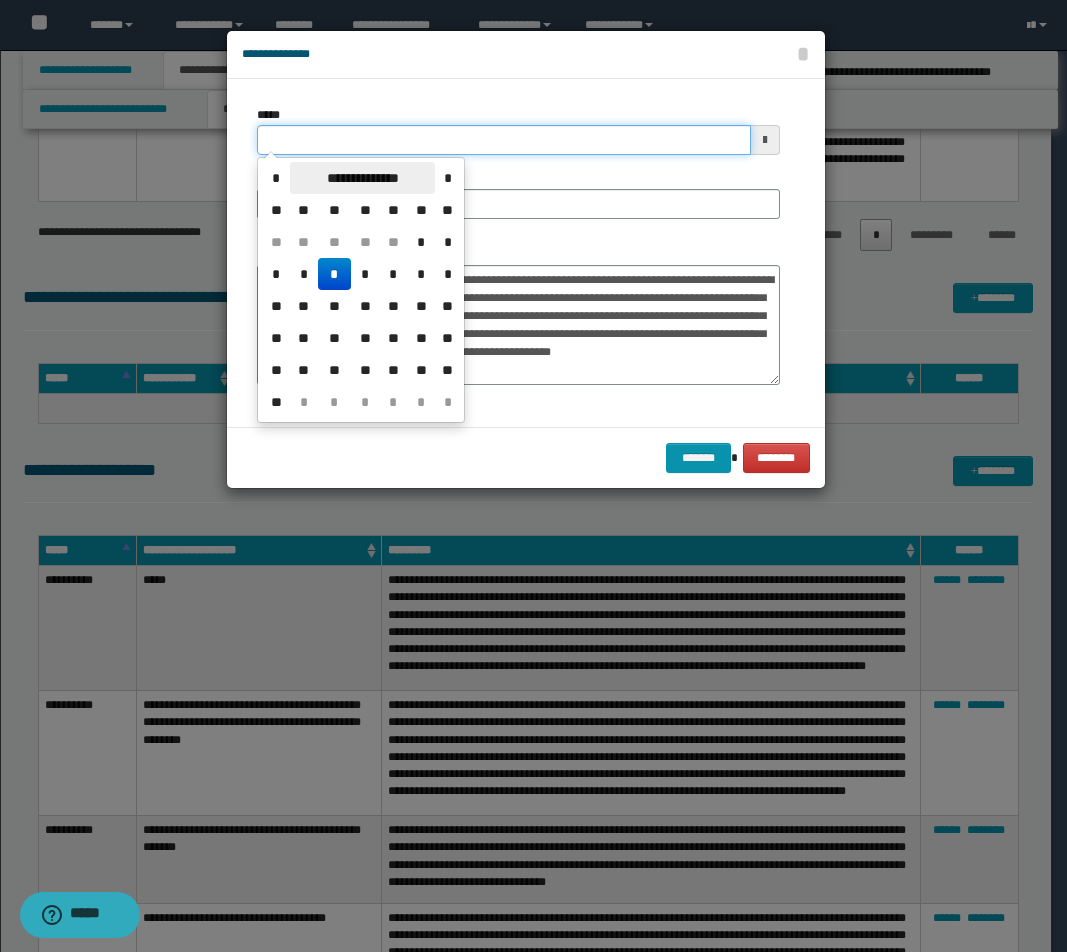 drag, startPoint x: 339, startPoint y: 142, endPoint x: 421, endPoint y: 174, distance: 88.02273 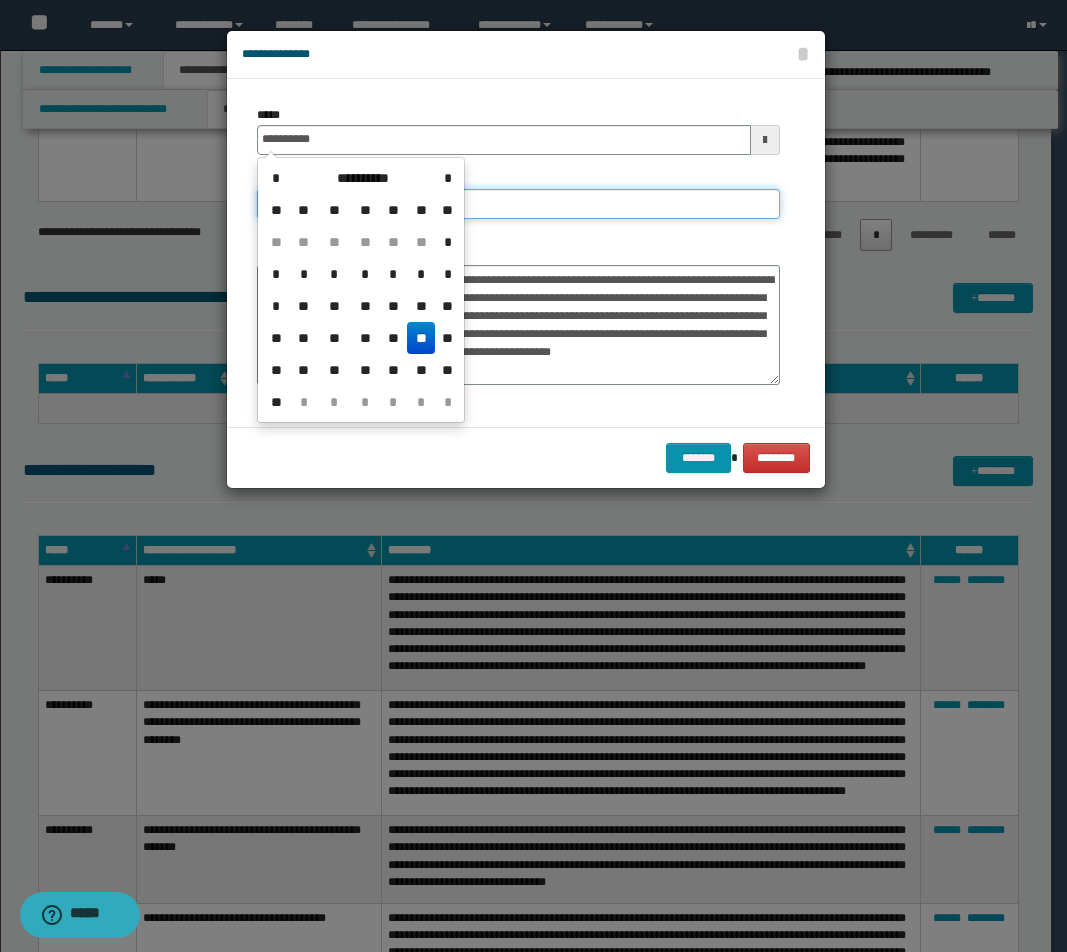 type on "**********" 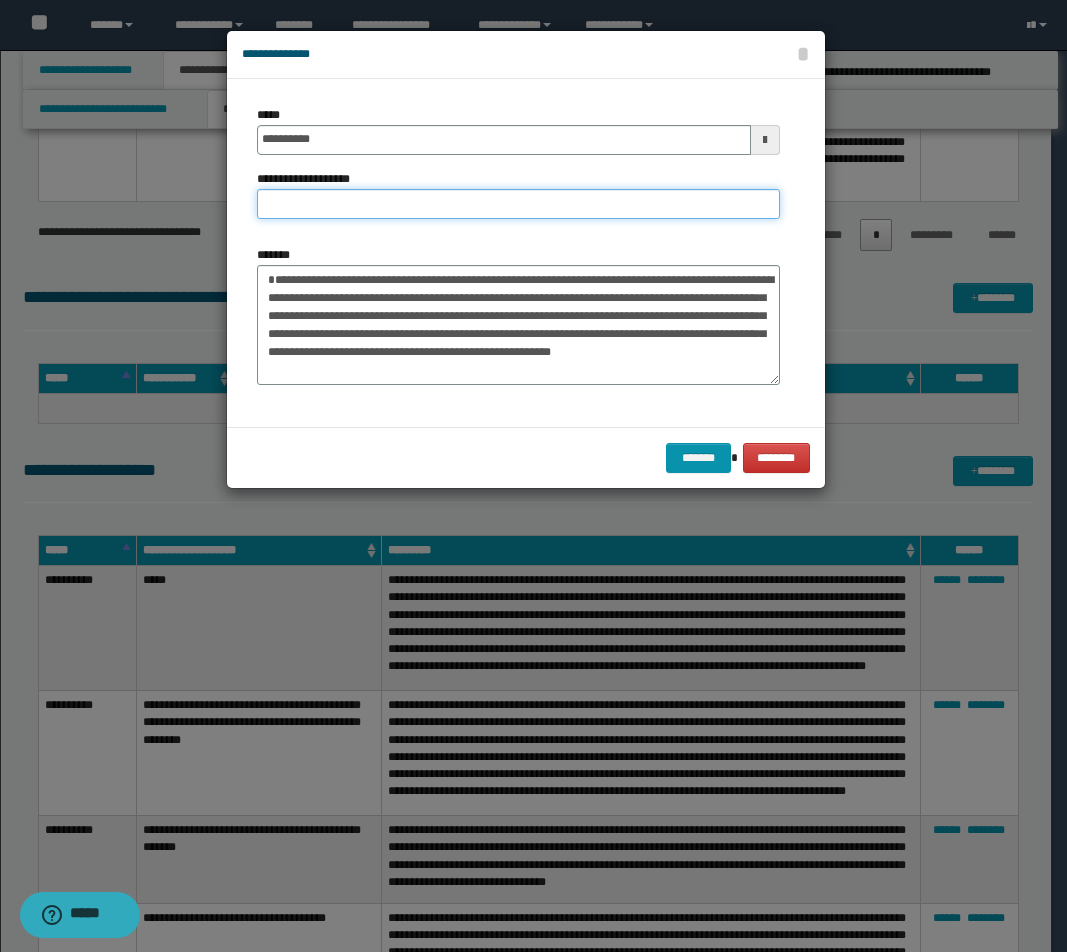 paste on "**********" 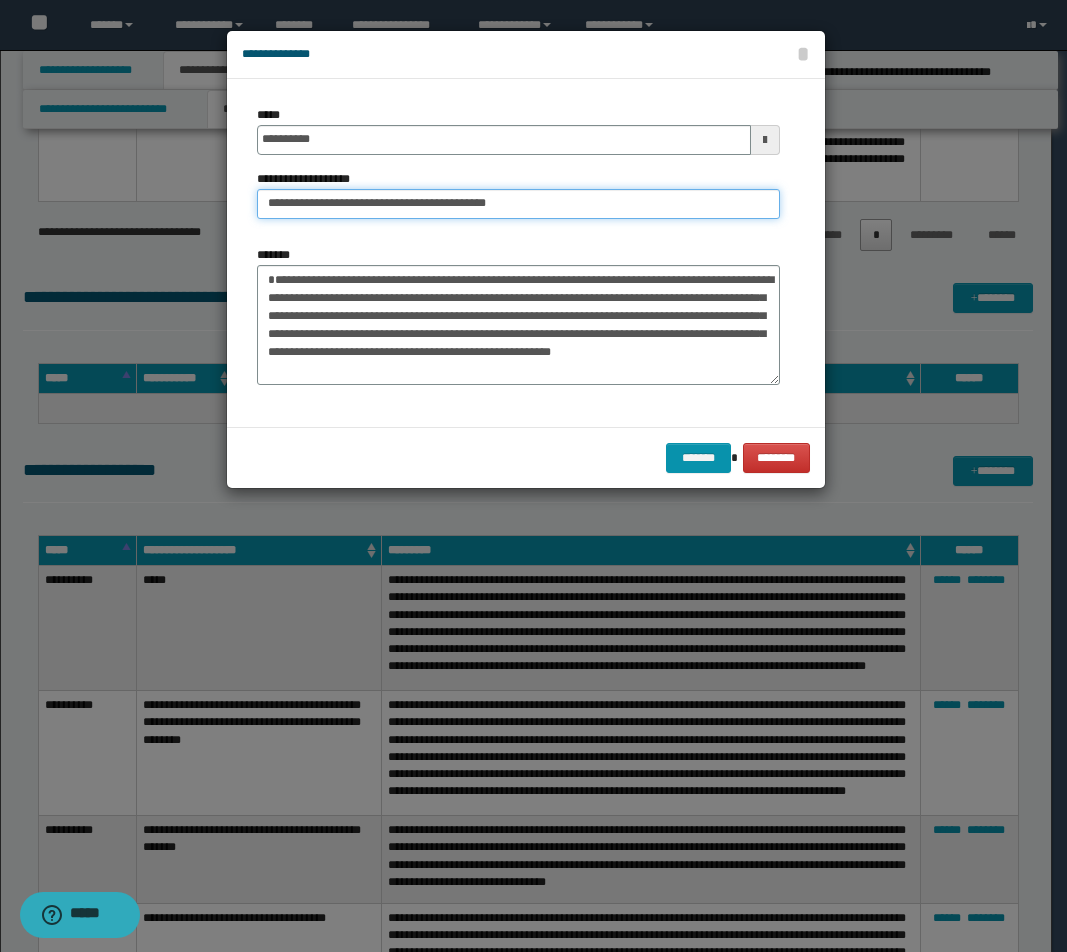 drag, startPoint x: 443, startPoint y: 208, endPoint x: 673, endPoint y: 227, distance: 230.78345 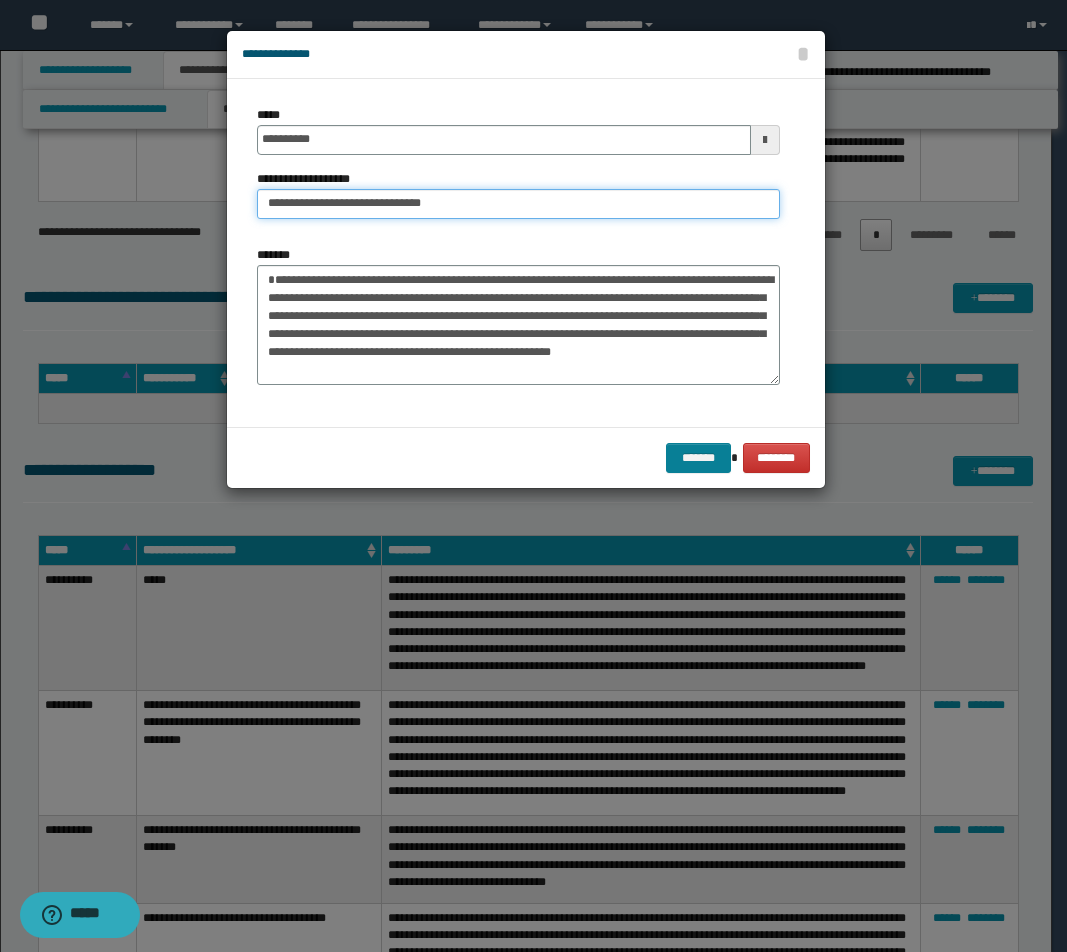 type on "**********" 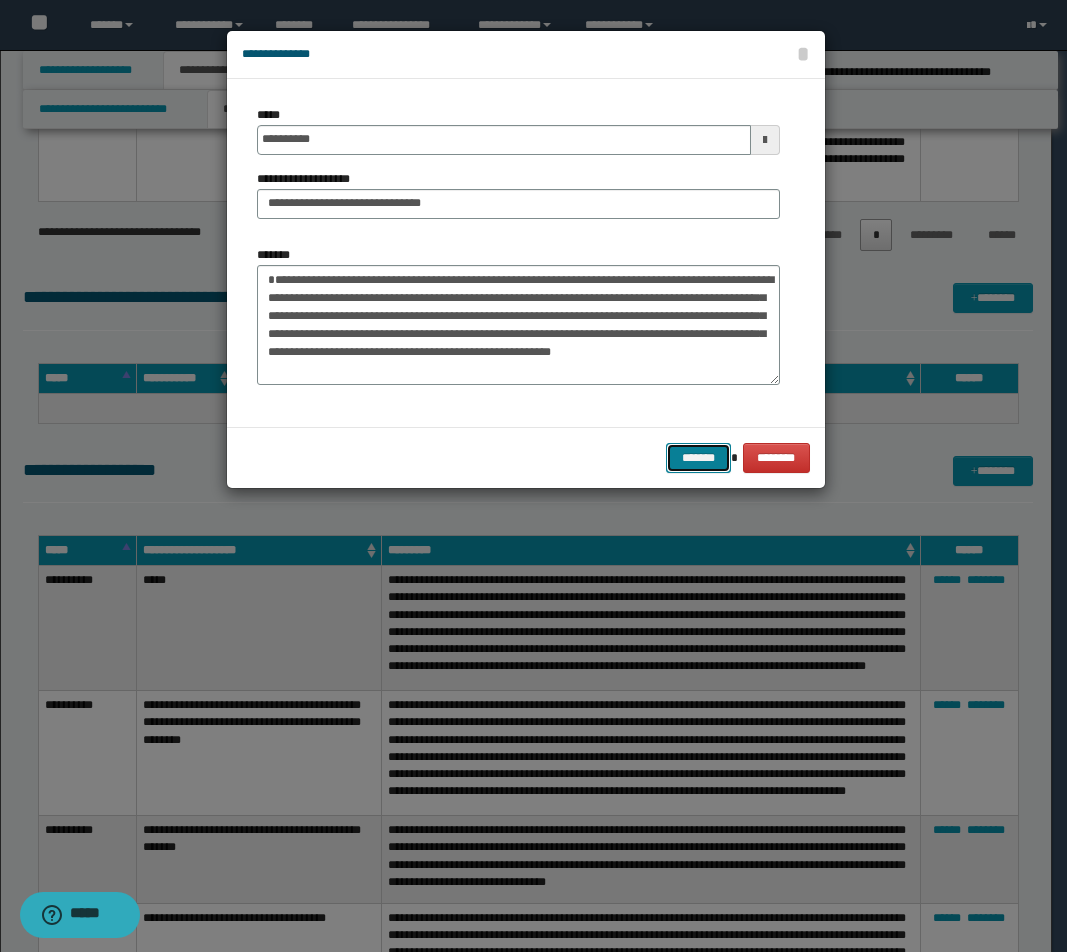 click on "*******" at bounding box center [698, 458] 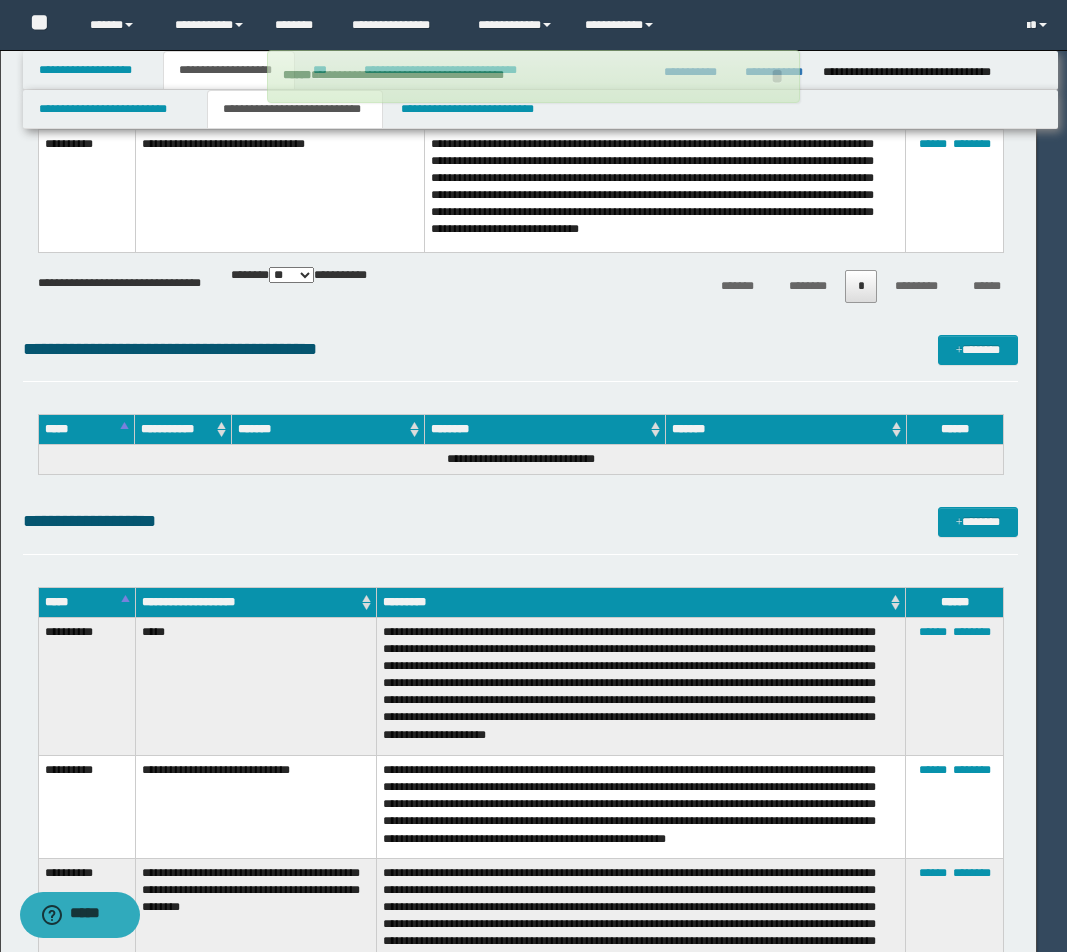 type 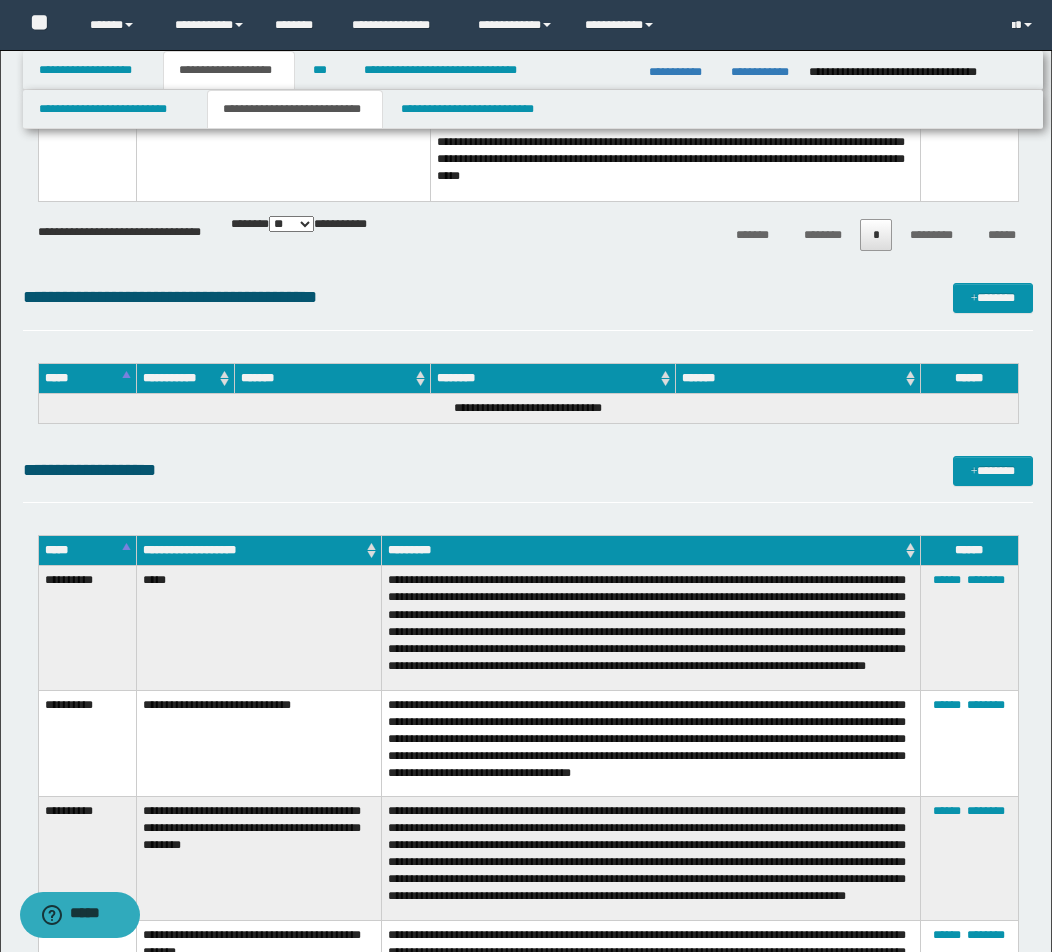 click on "**********" at bounding box center [528, 470] 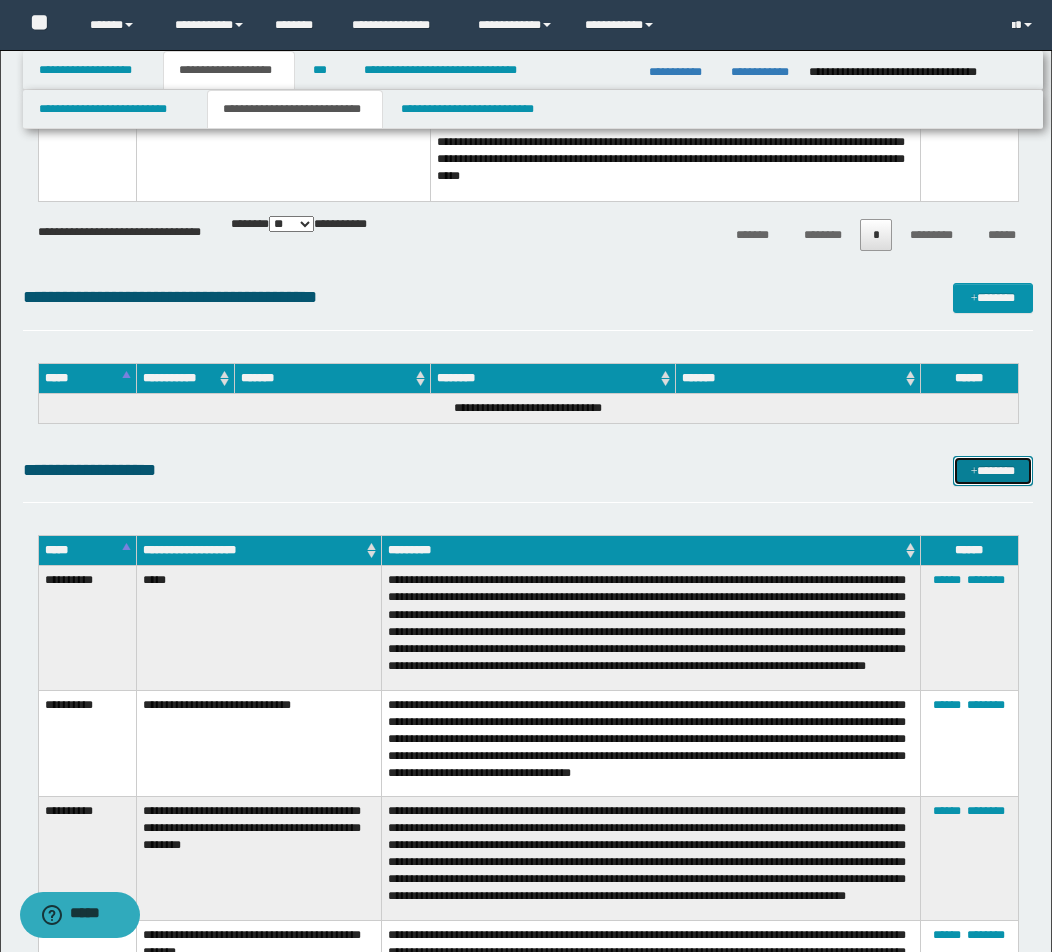 click at bounding box center (974, 472) 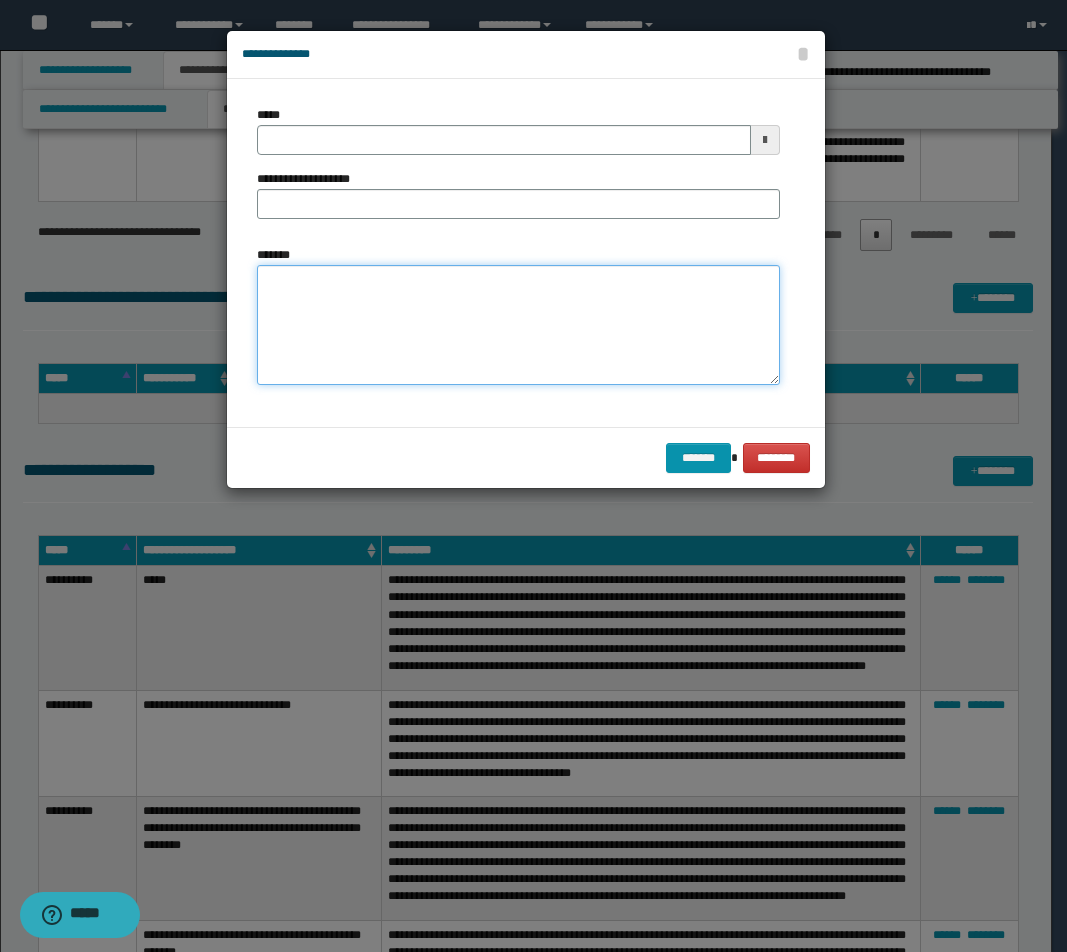 click on "*******" at bounding box center (518, 325) 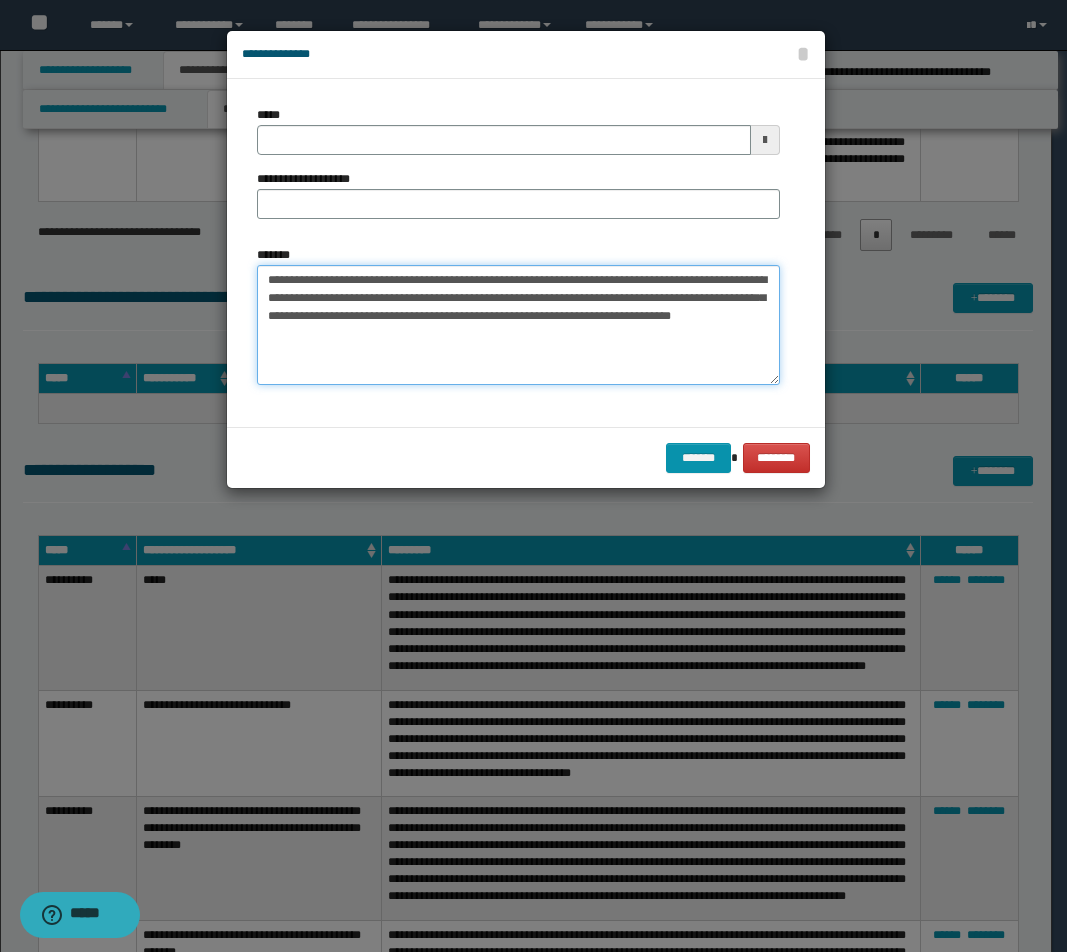 drag, startPoint x: 494, startPoint y: 279, endPoint x: 6, endPoint y: 279, distance: 488 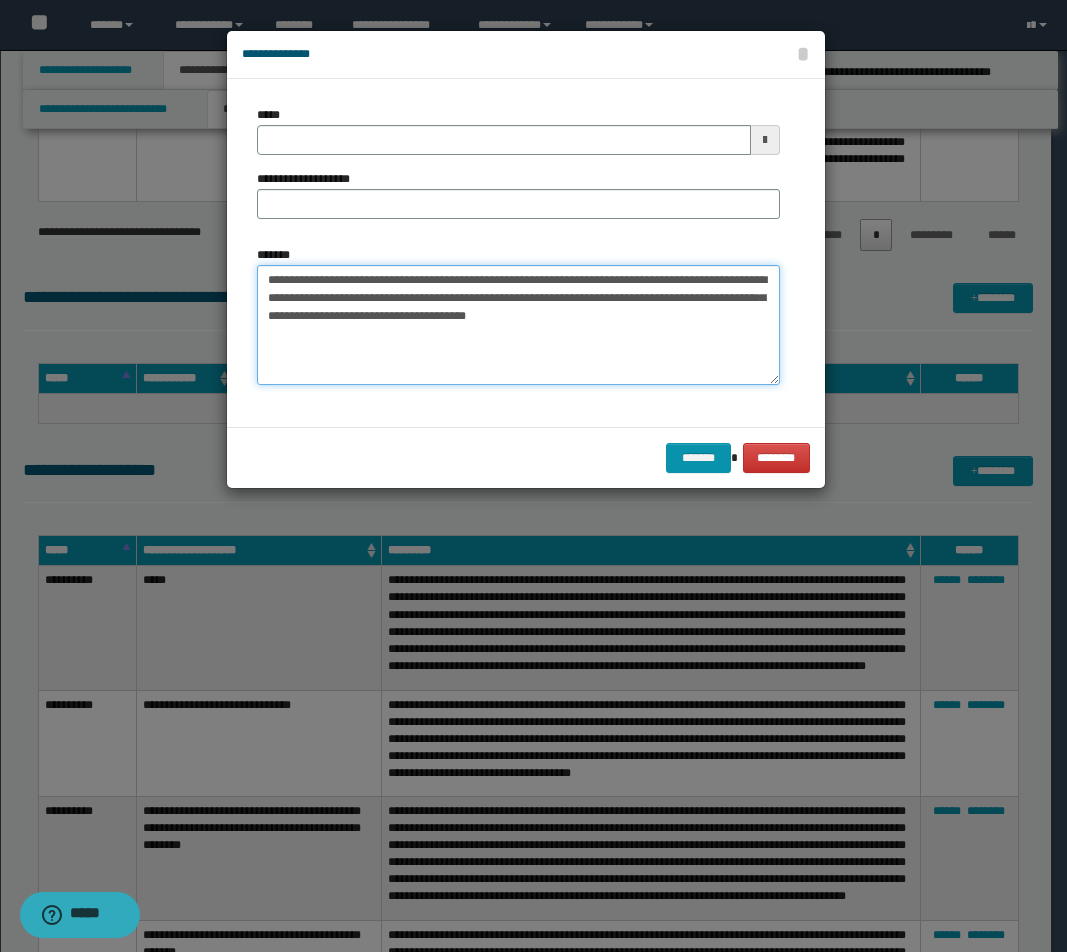 type 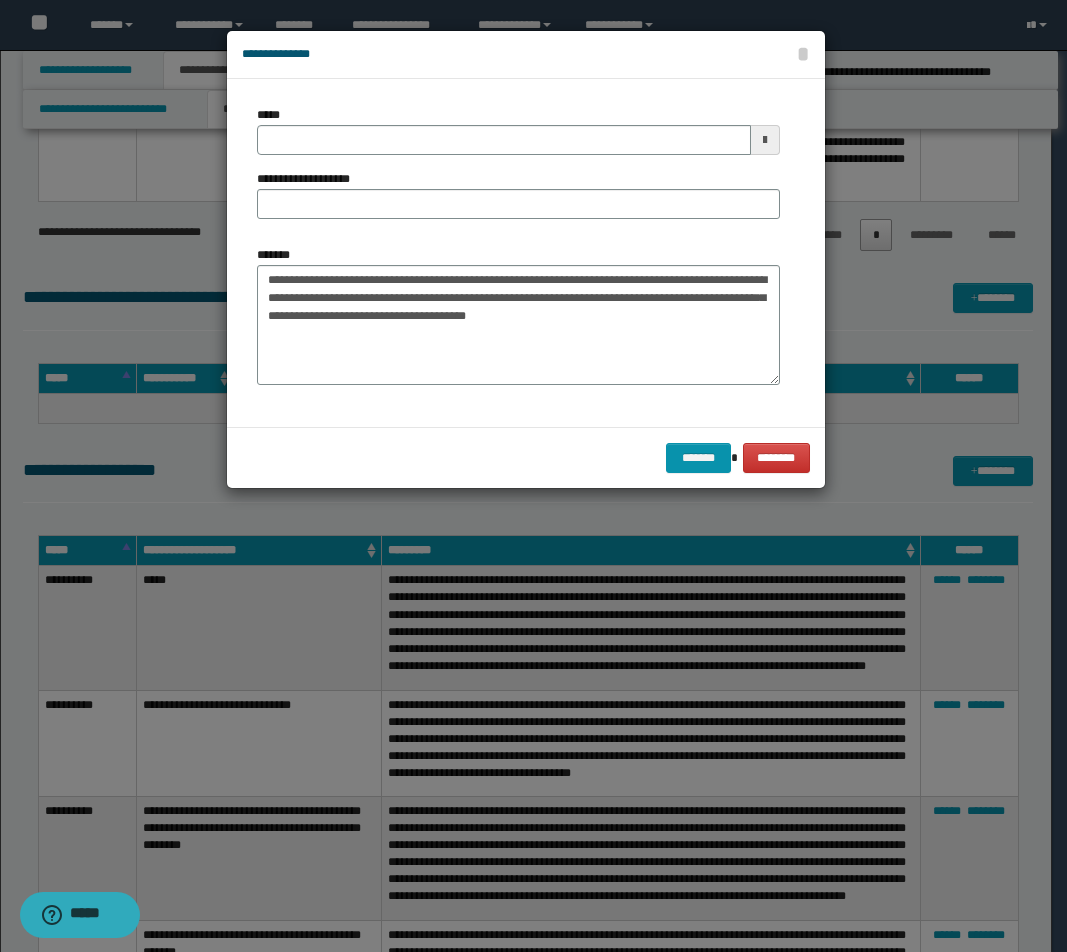 drag, startPoint x: 318, startPoint y: 160, endPoint x: 337, endPoint y: 148, distance: 22.472204 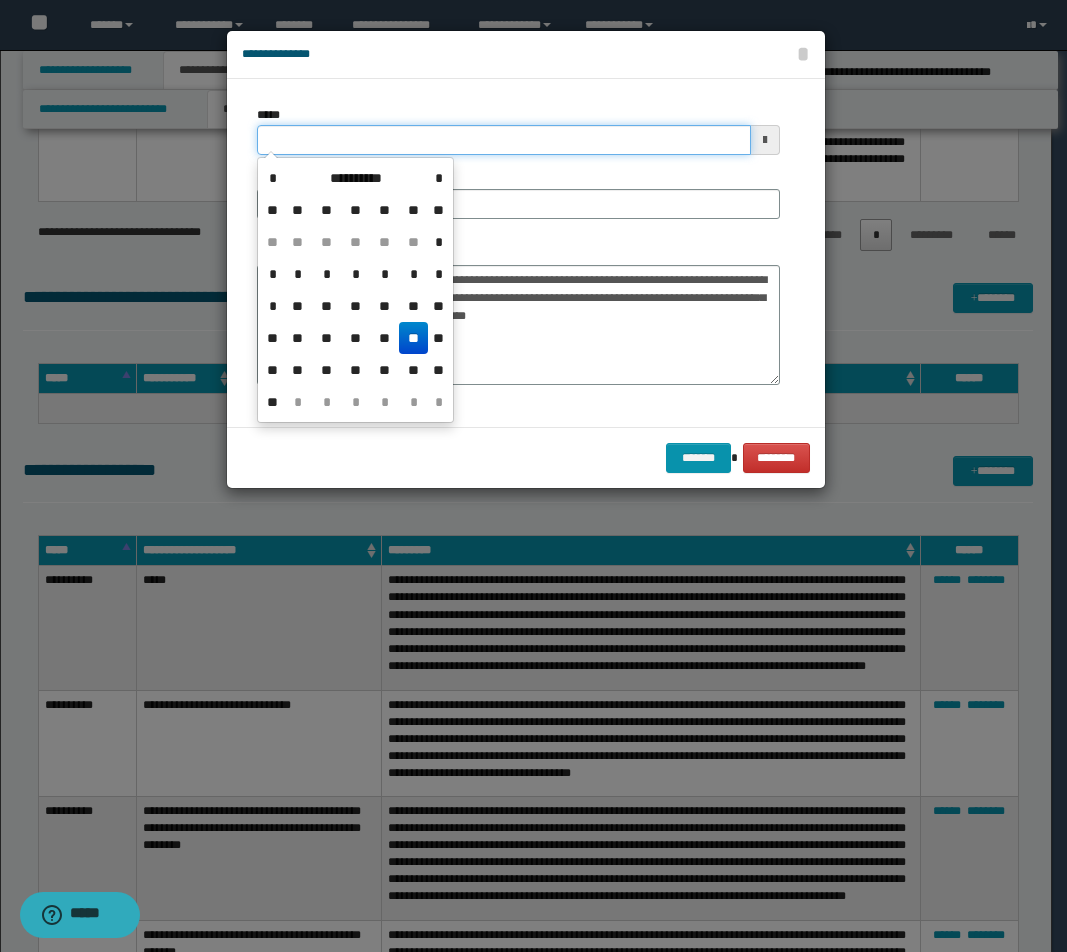 click on "*****" at bounding box center [504, 140] 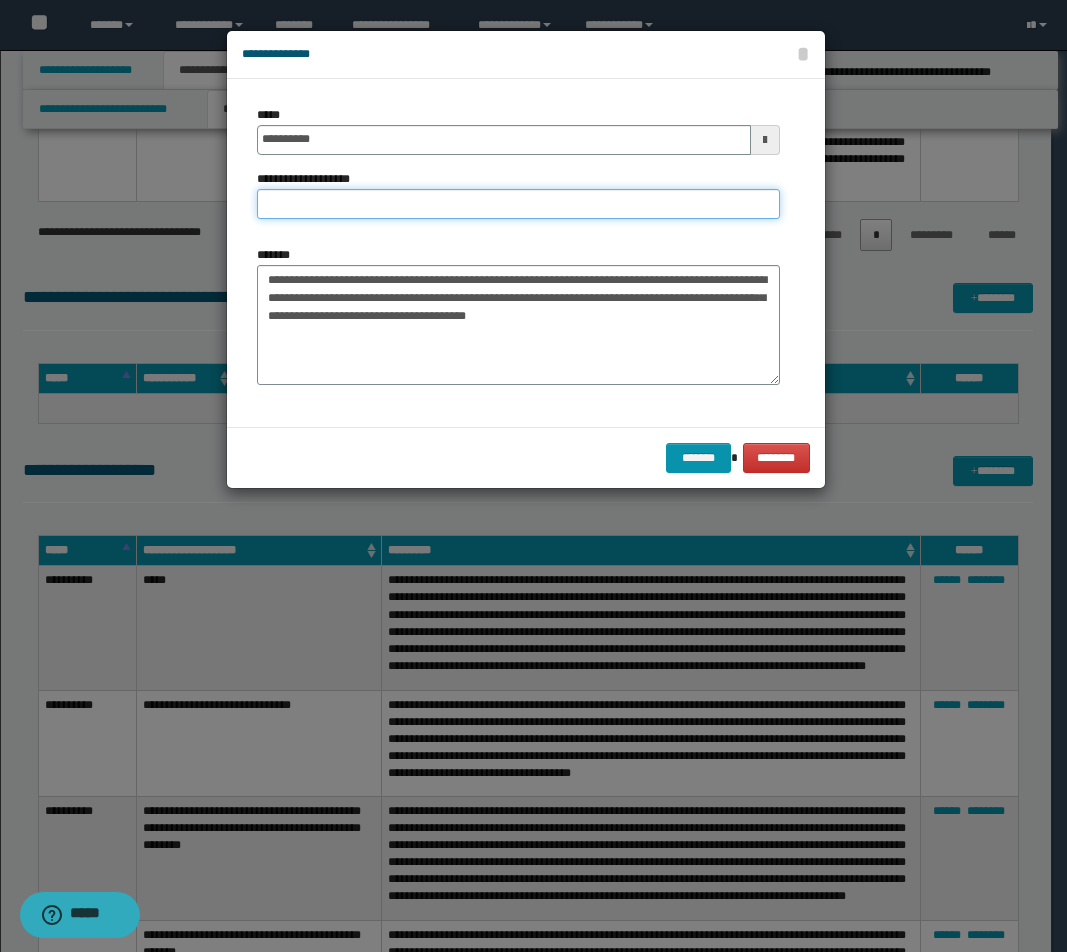 type on "**********" 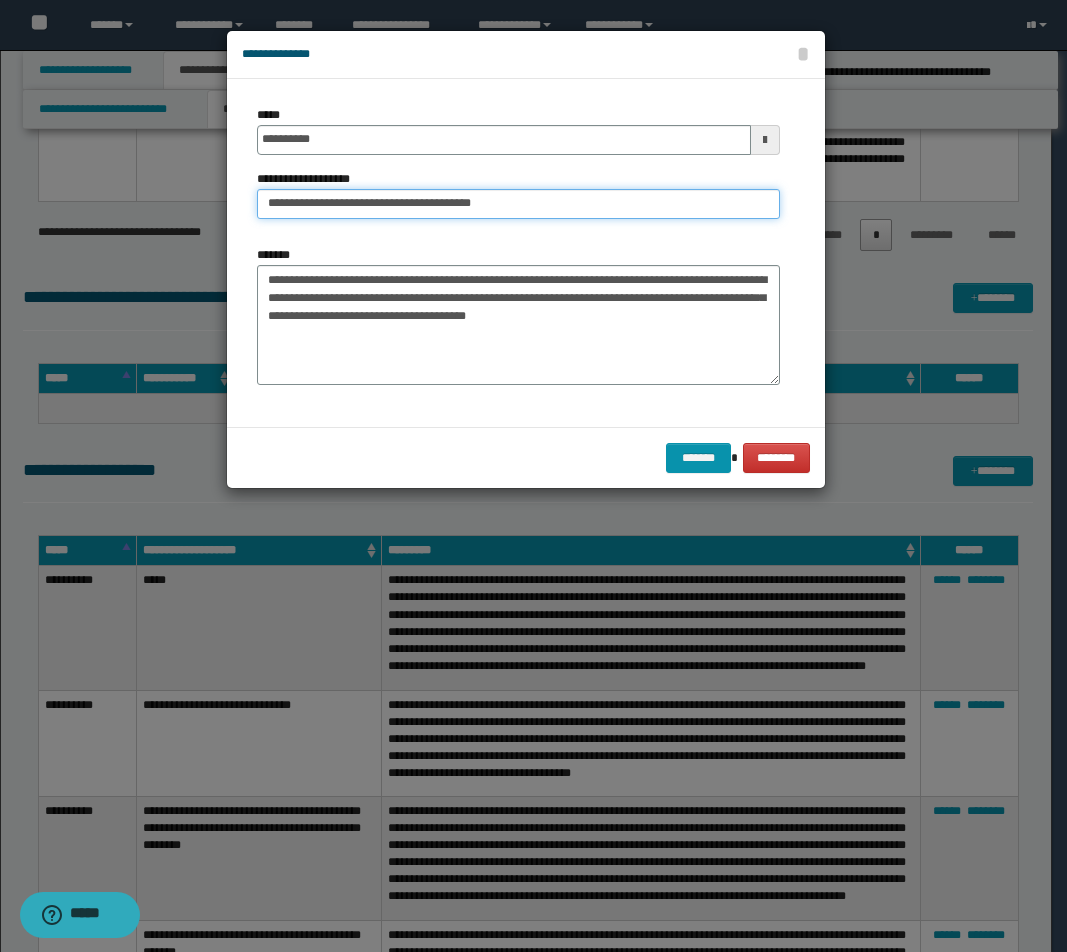 drag, startPoint x: 452, startPoint y: 207, endPoint x: 563, endPoint y: 210, distance: 111.040535 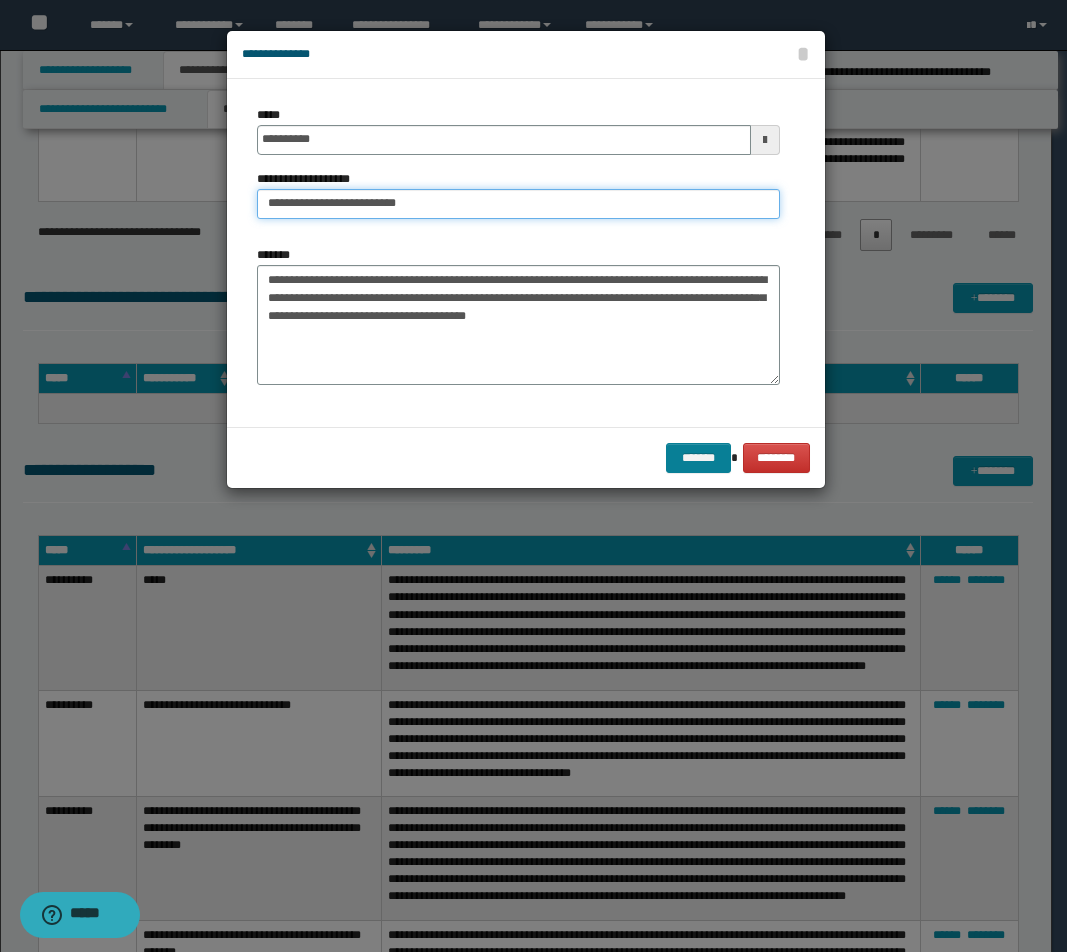 type on "**********" 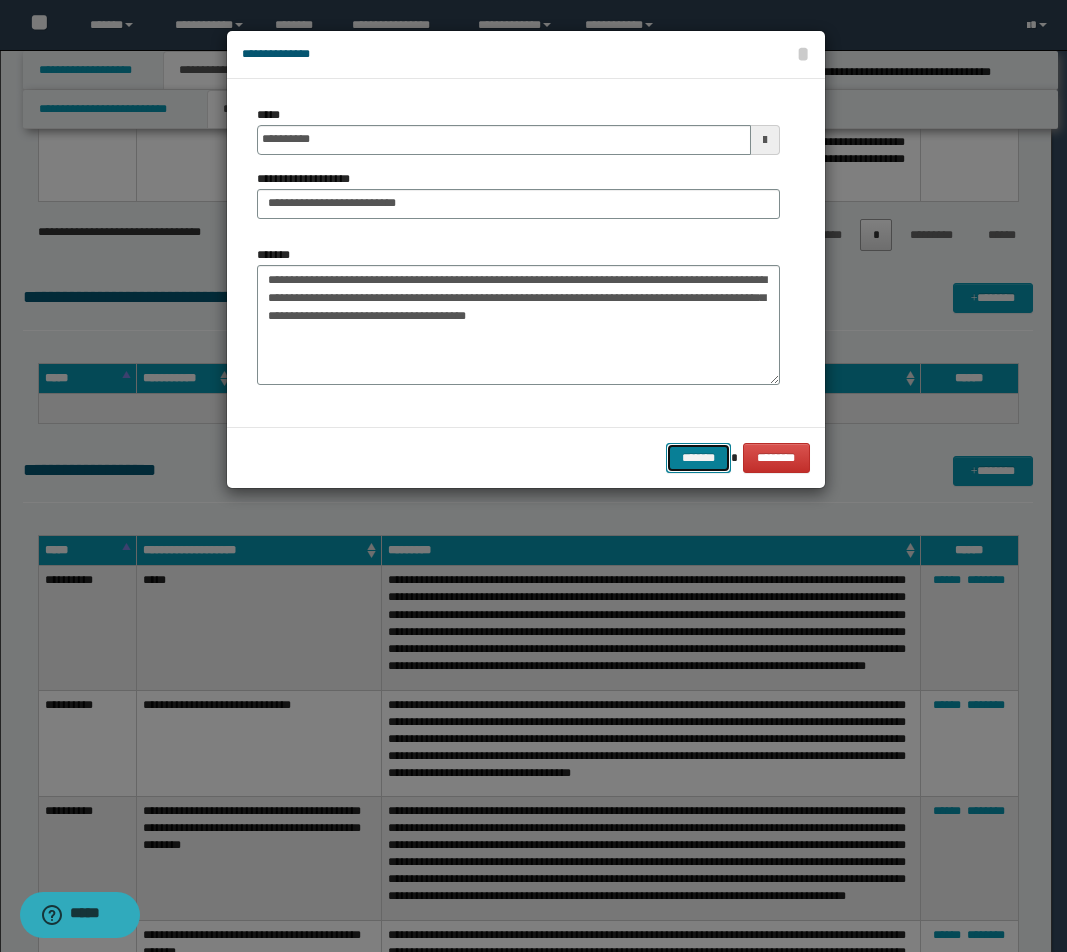 click on "*******" at bounding box center [698, 458] 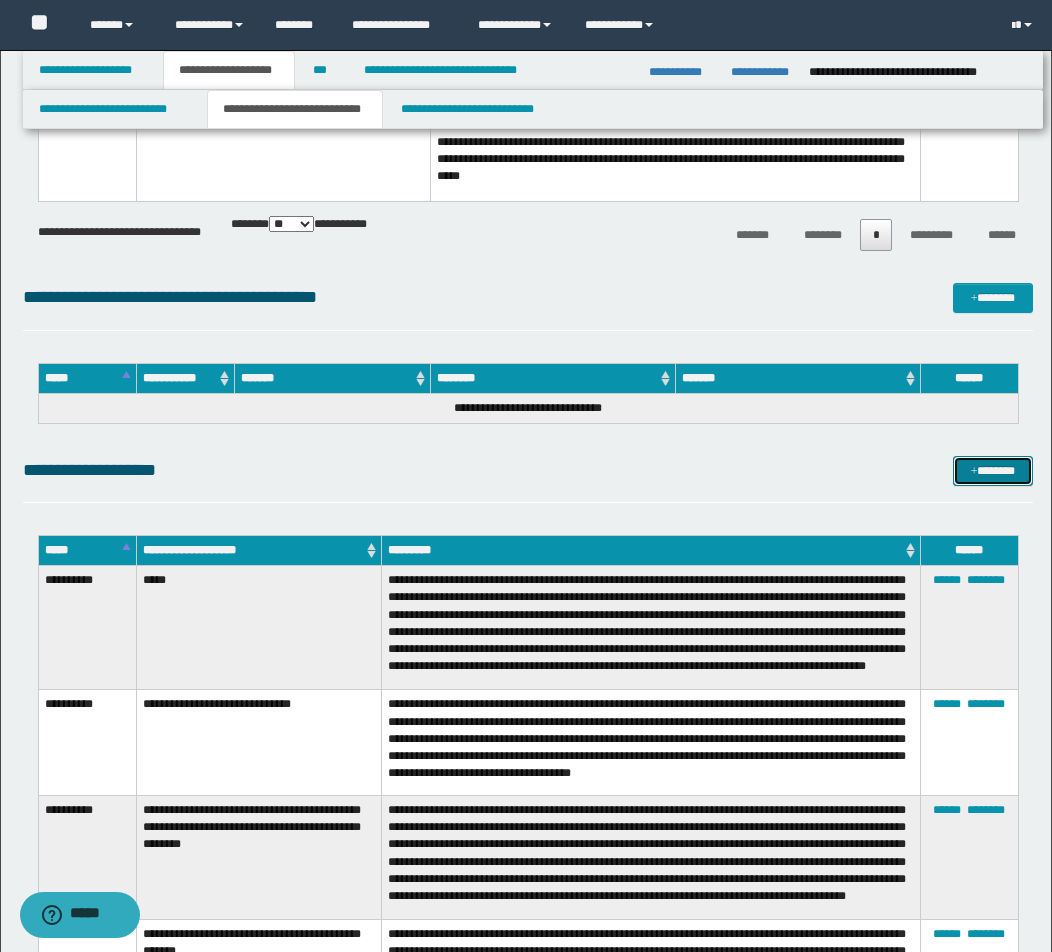 click on "*******" at bounding box center [993, 471] 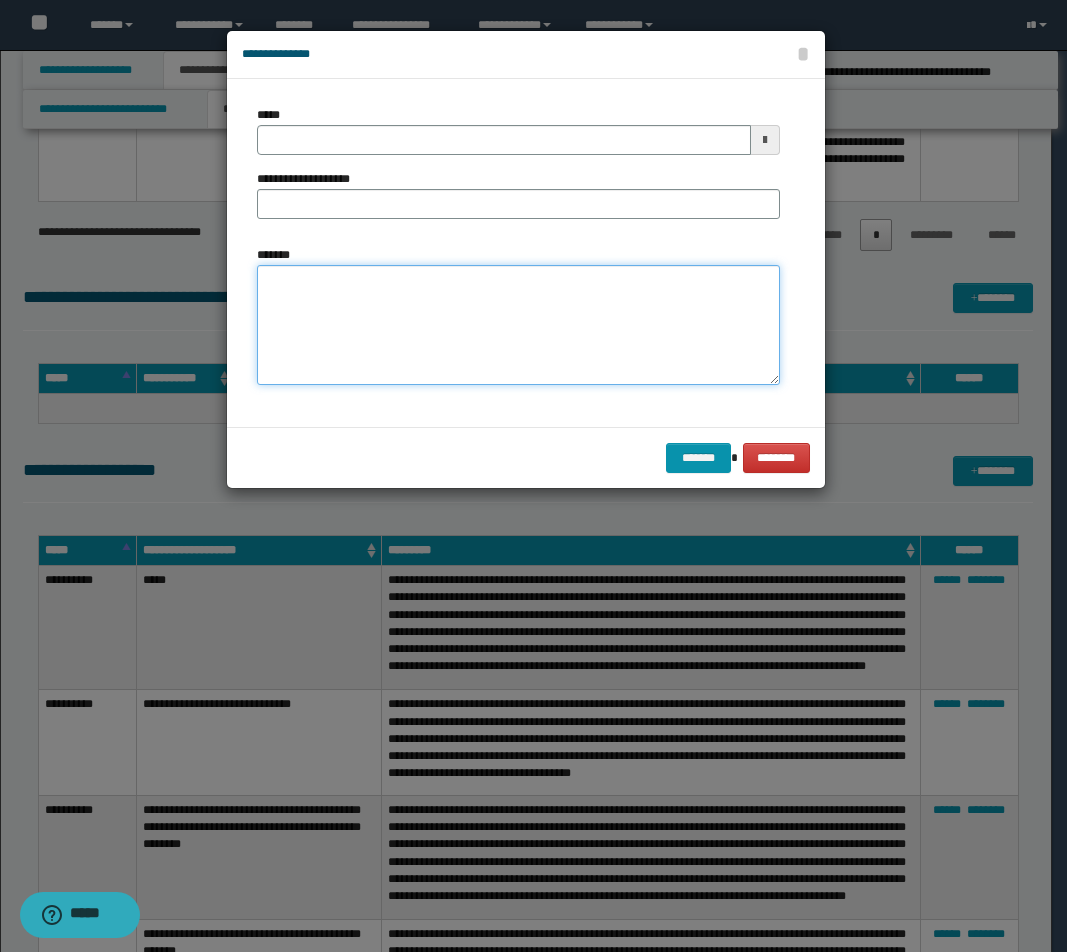 click on "*******" at bounding box center (518, 325) 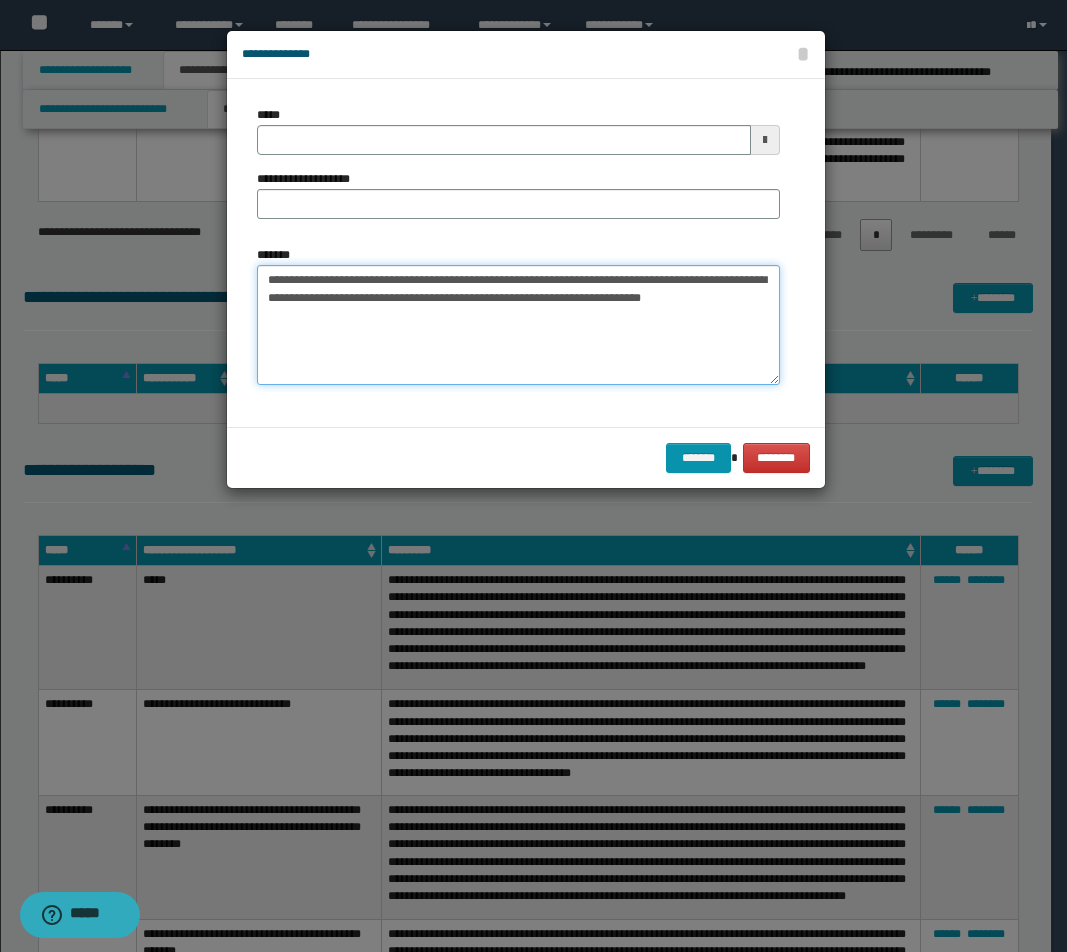 drag, startPoint x: 453, startPoint y: 277, endPoint x: 6, endPoint y: 277, distance: 447 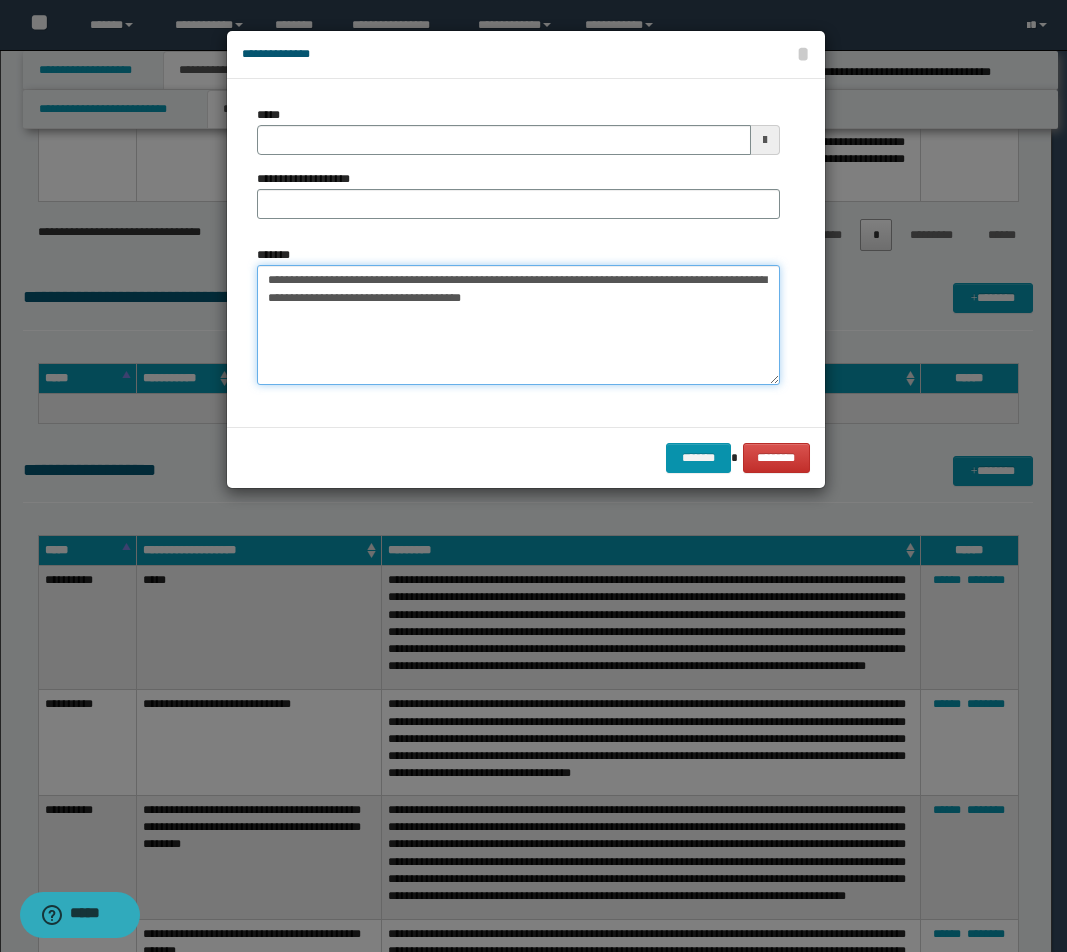 type on "**********" 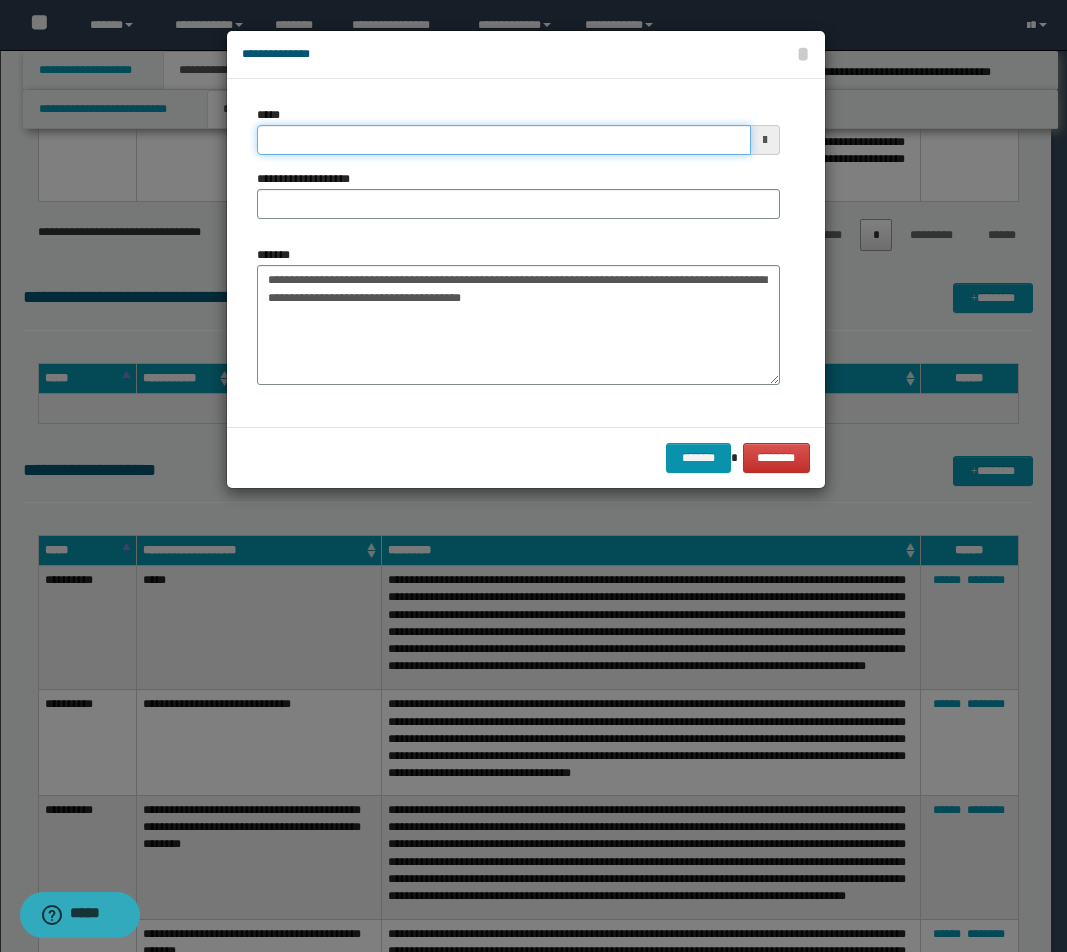 click on "*****" at bounding box center (504, 140) 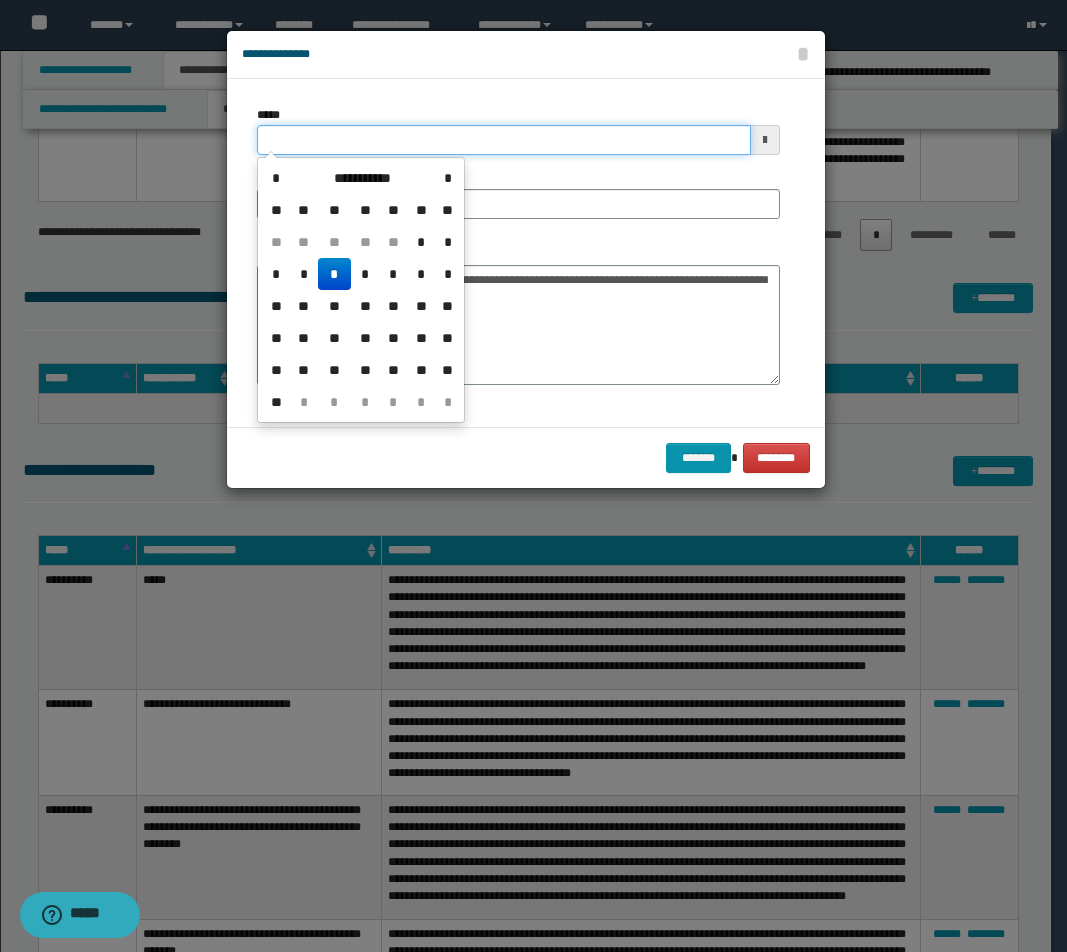 click on "*****" at bounding box center (504, 140) 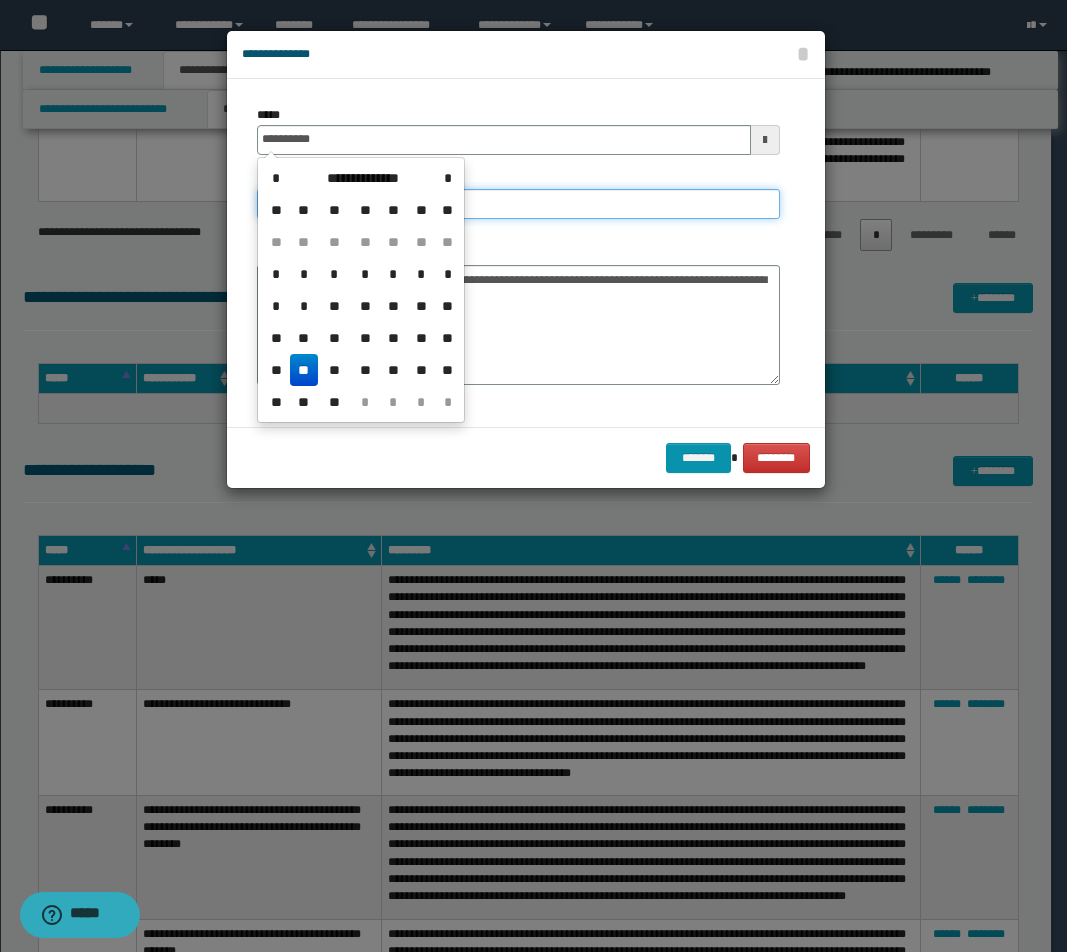 type on "**********" 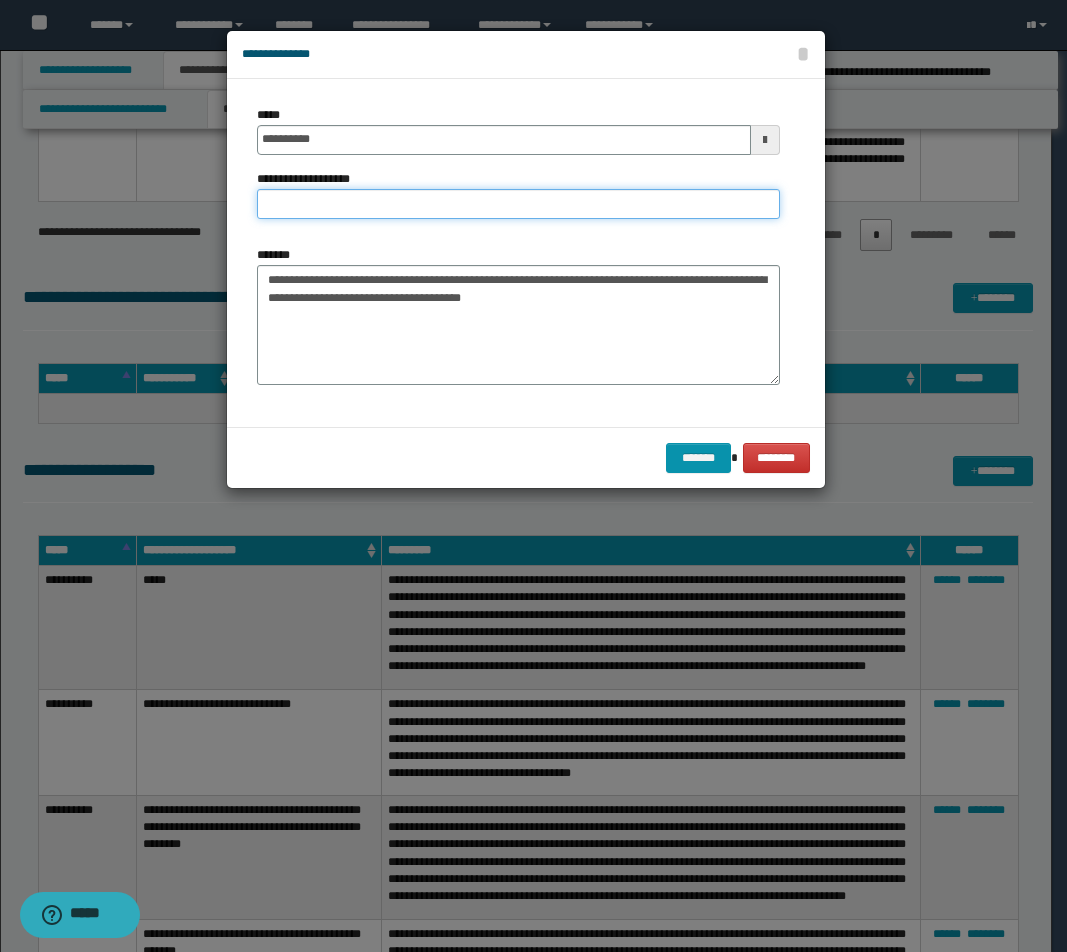paste on "**********" 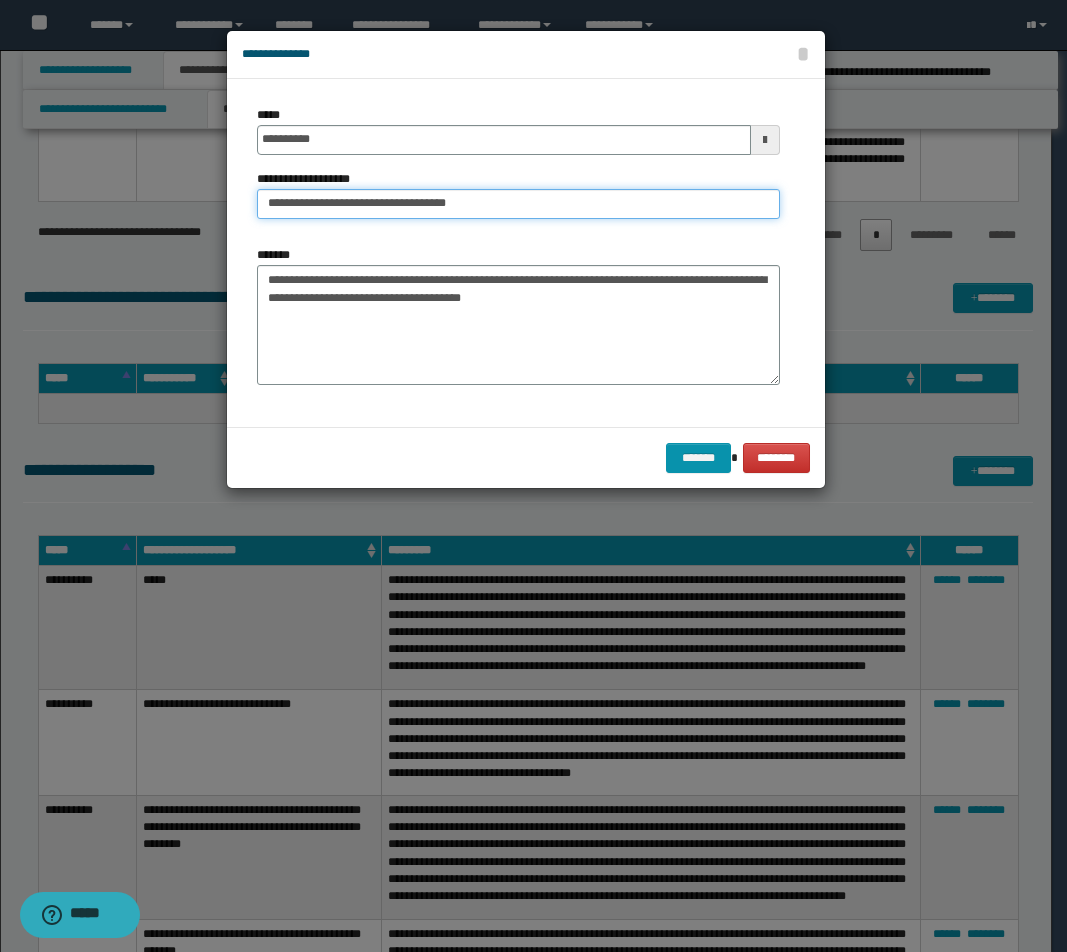 drag, startPoint x: 376, startPoint y: 207, endPoint x: 585, endPoint y: 211, distance: 209.03827 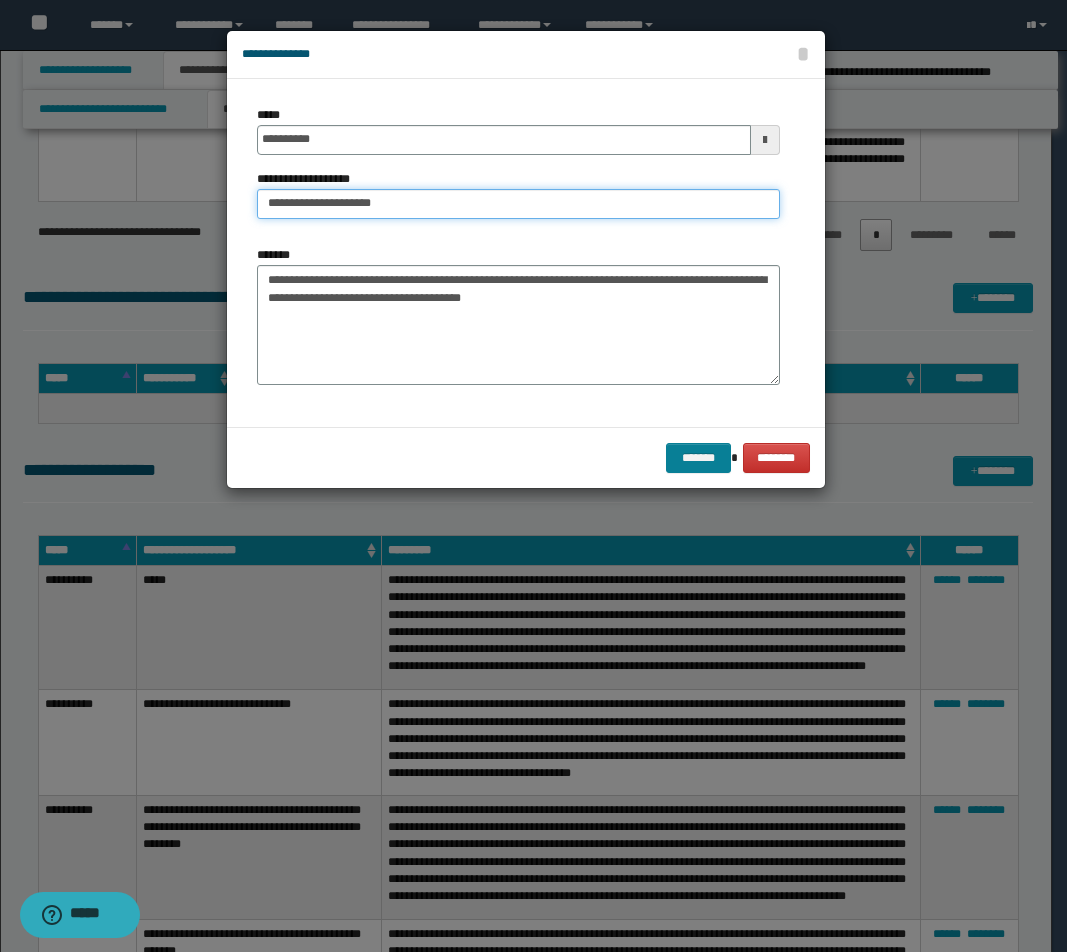 type on "**********" 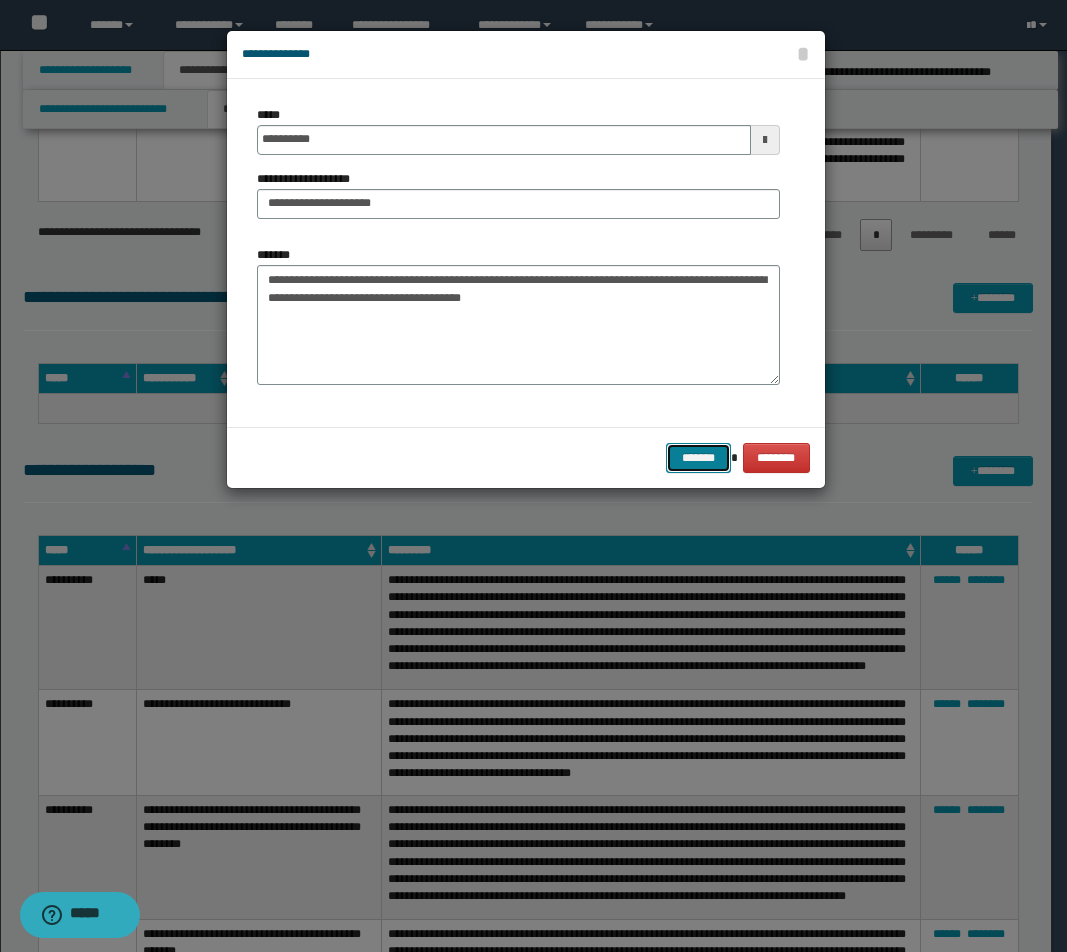 click on "*******" at bounding box center (698, 458) 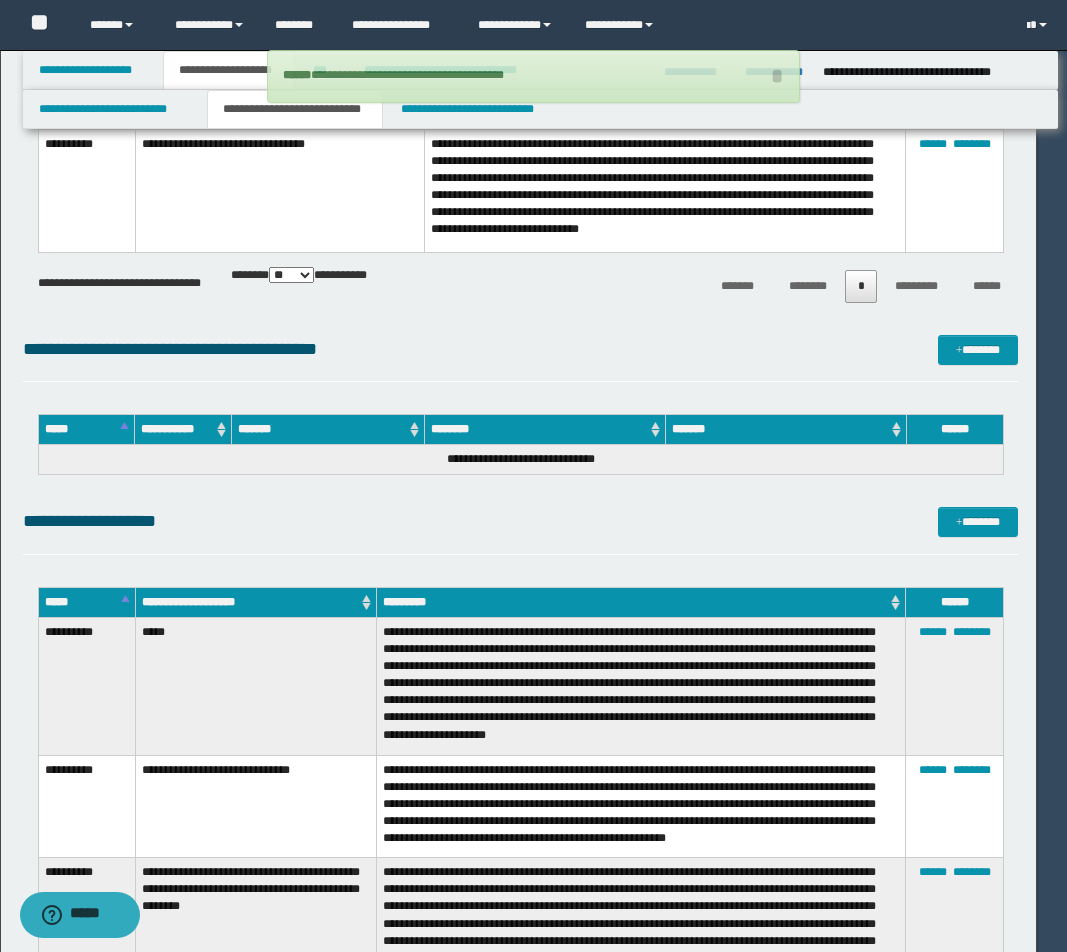 type 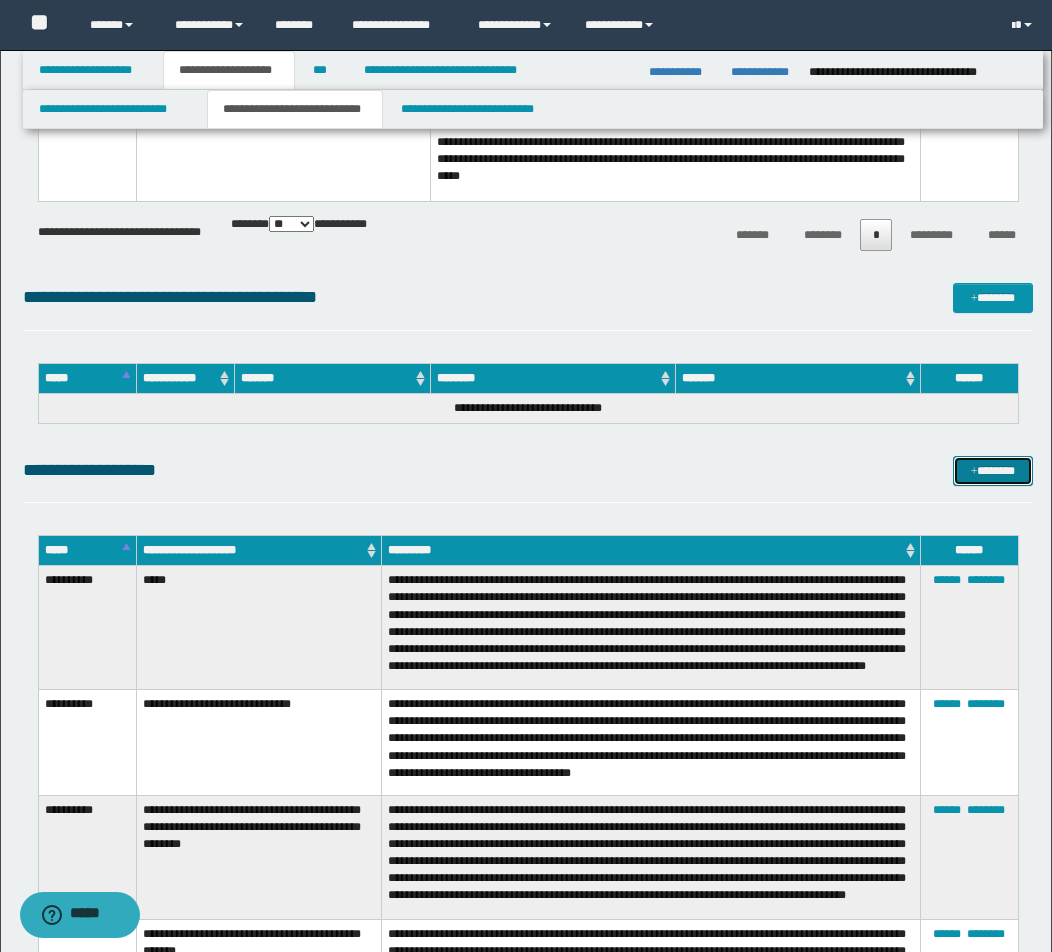 click on "*******" at bounding box center [993, 471] 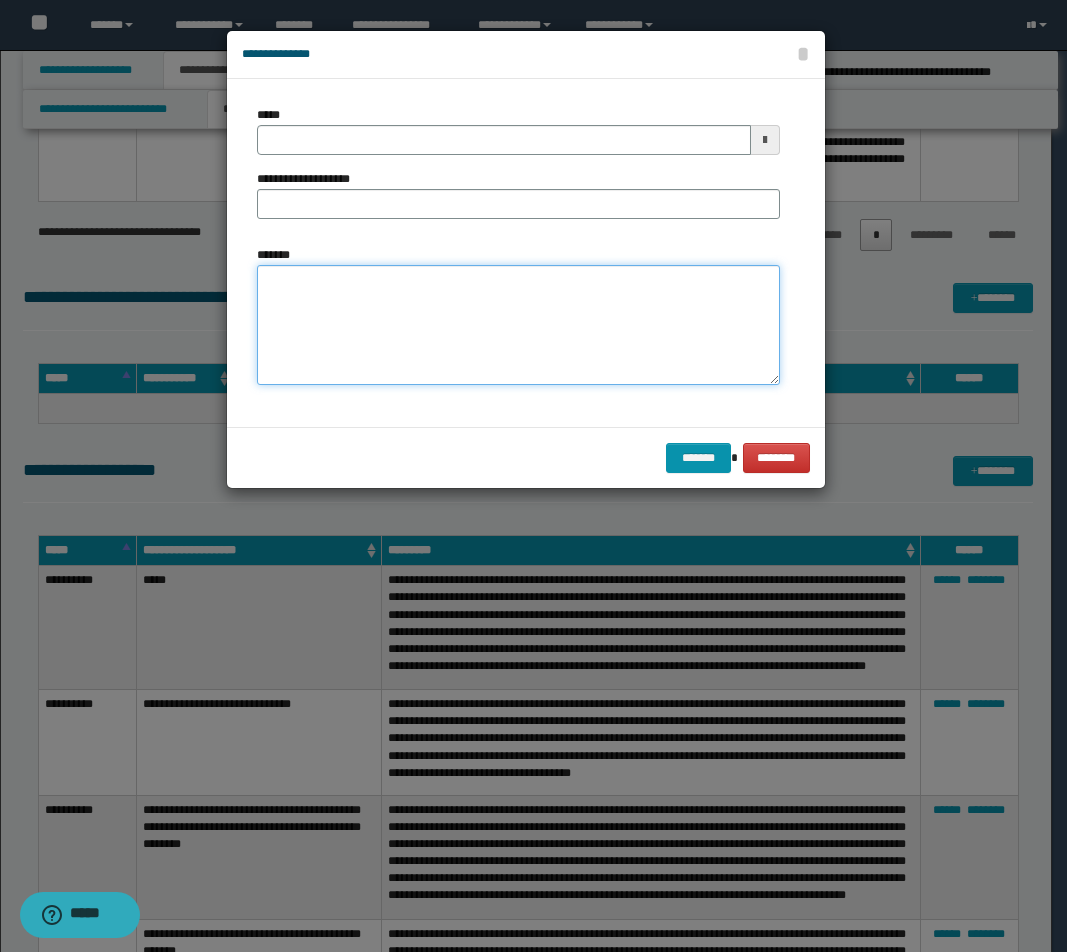 click on "*******" at bounding box center [518, 325] 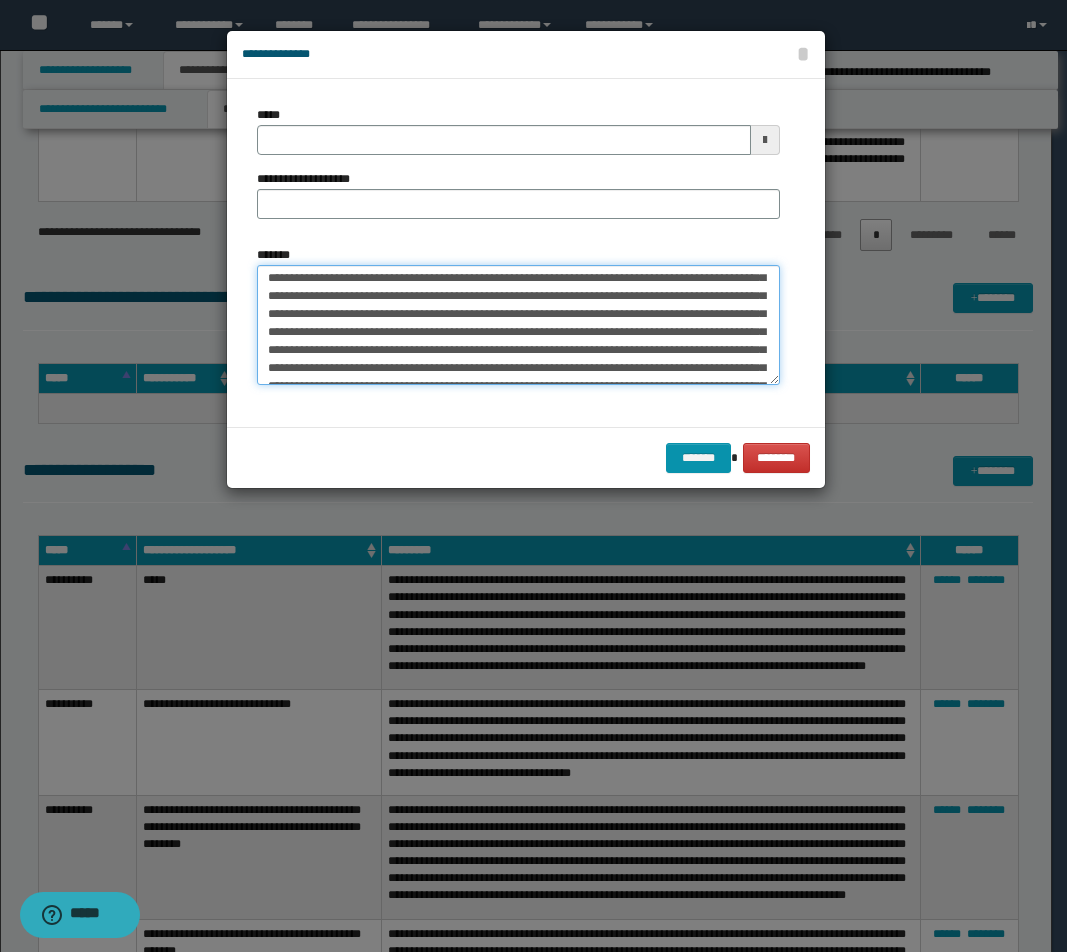 scroll, scrollTop: 0, scrollLeft: 0, axis: both 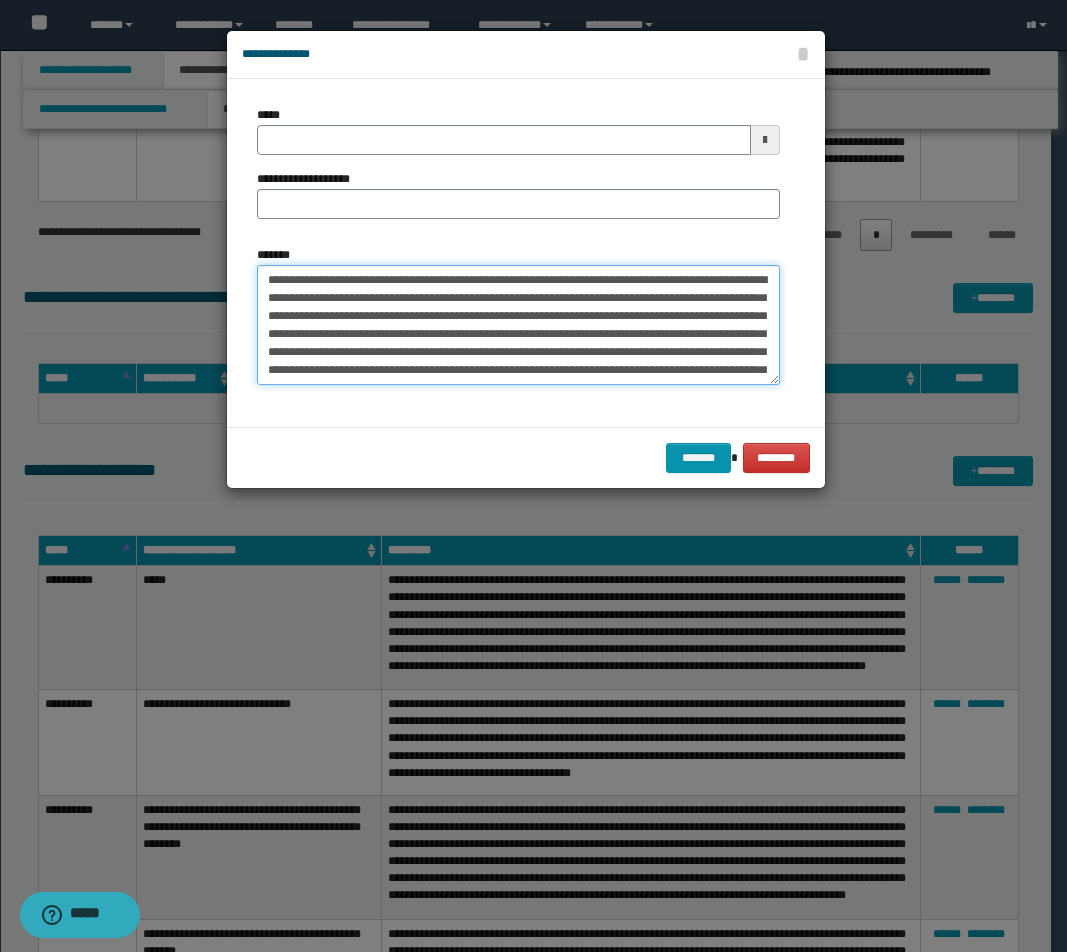 drag, startPoint x: 565, startPoint y: 275, endPoint x: 236, endPoint y: 275, distance: 329 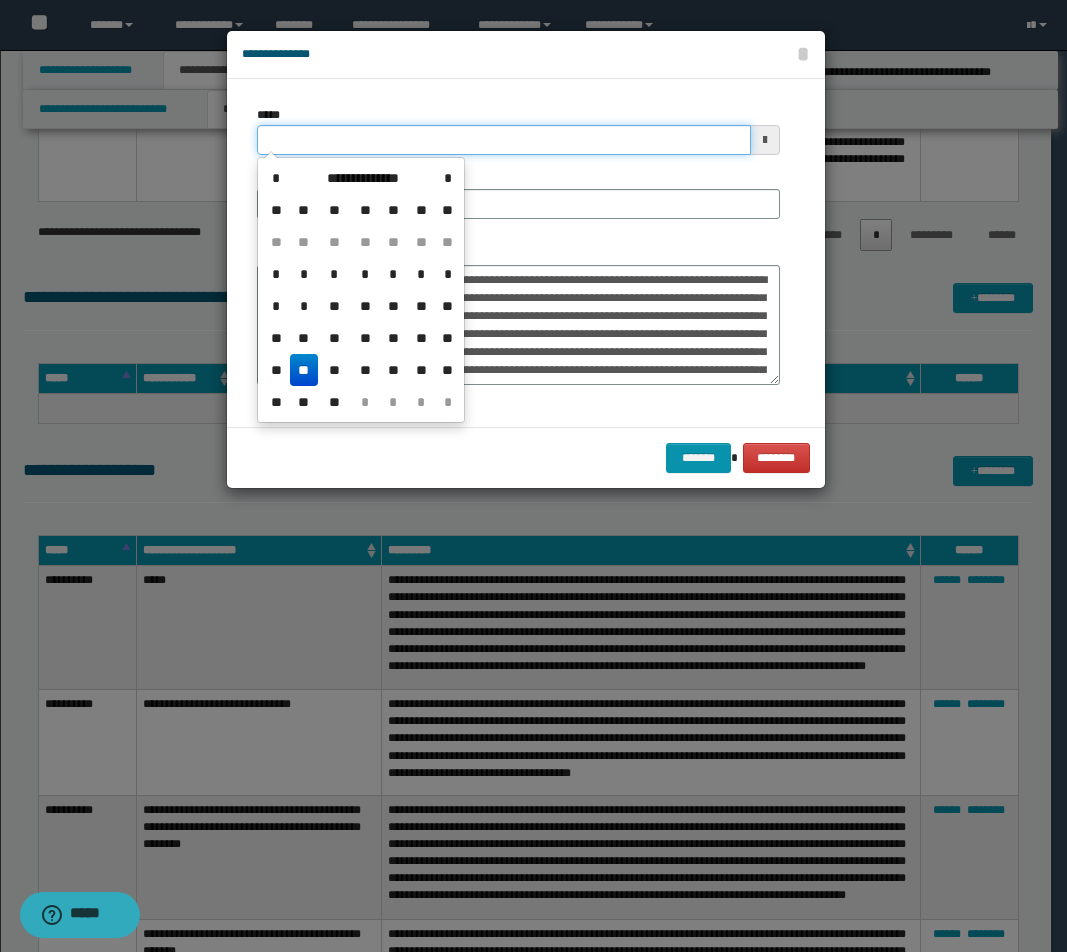 click on "*****" at bounding box center (504, 140) 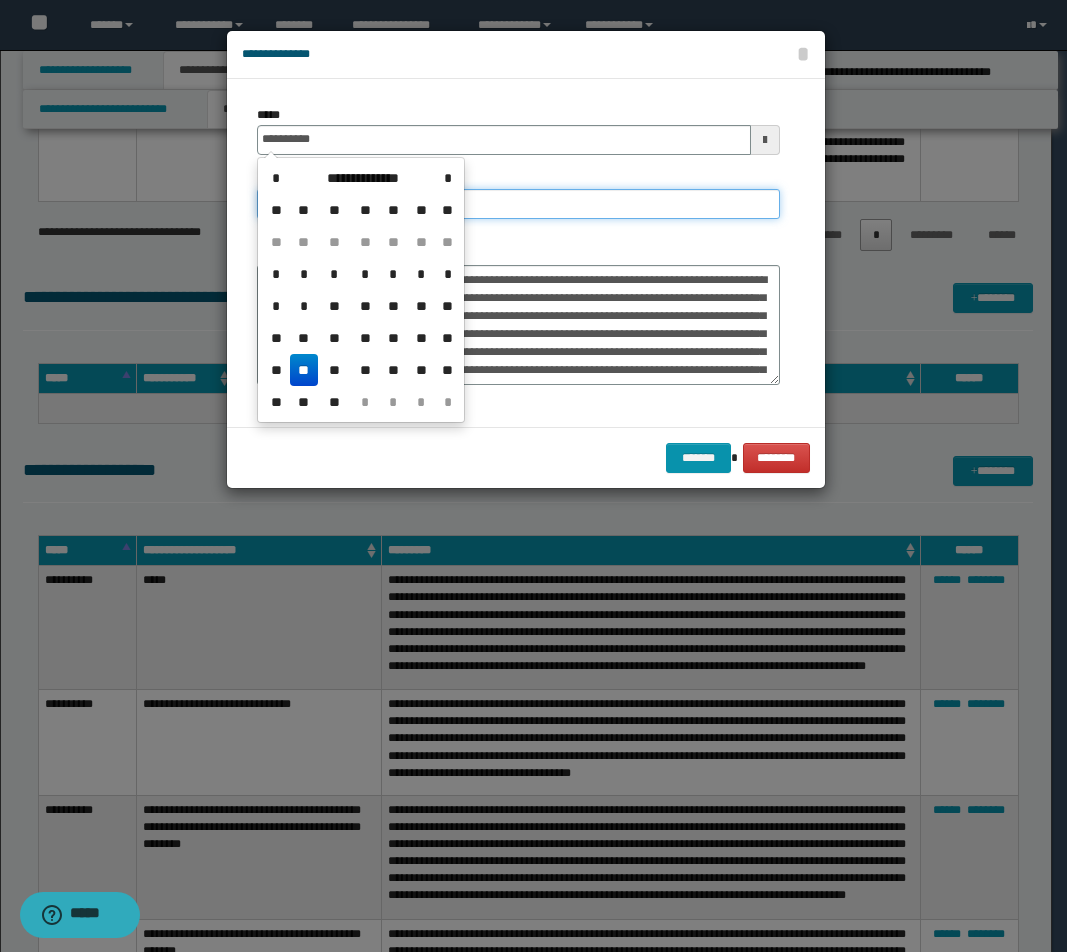 type on "**********" 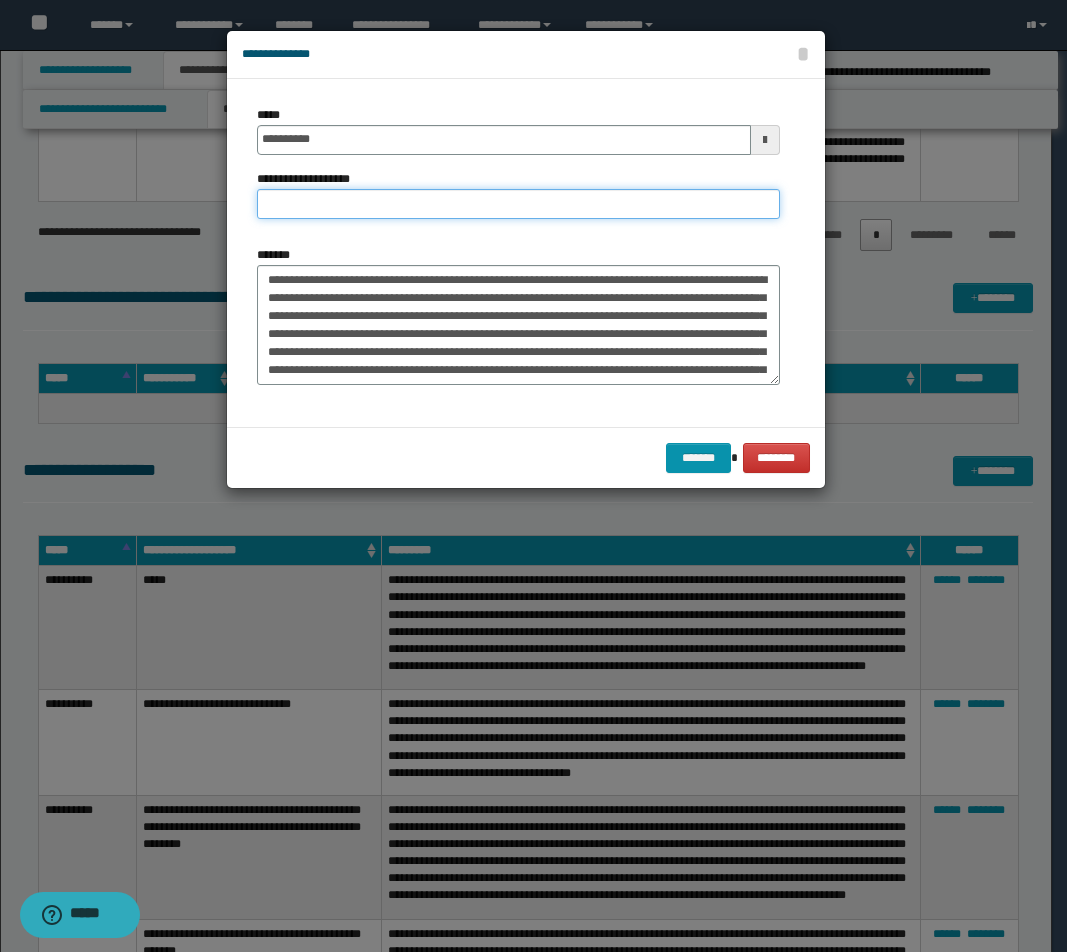 click on "**********" at bounding box center (518, 204) 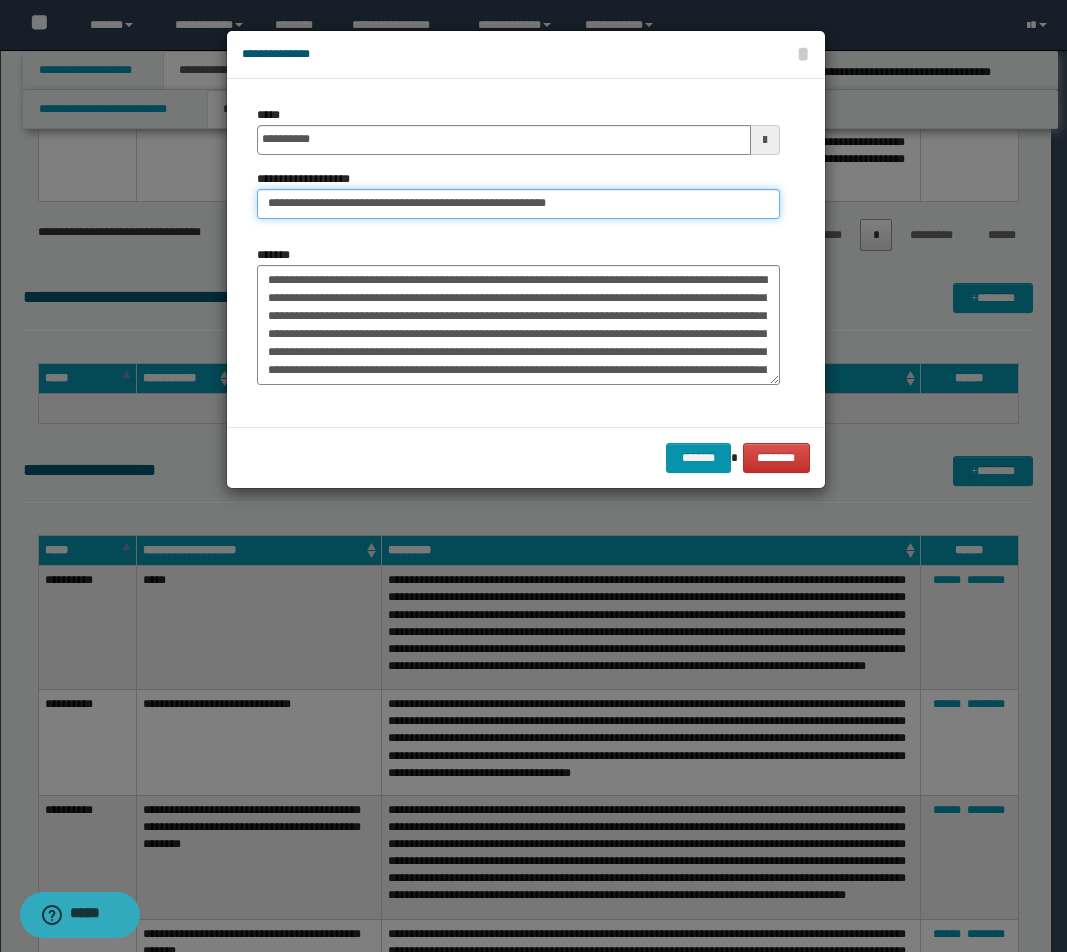 drag, startPoint x: 492, startPoint y: 206, endPoint x: 737, endPoint y: 206, distance: 245 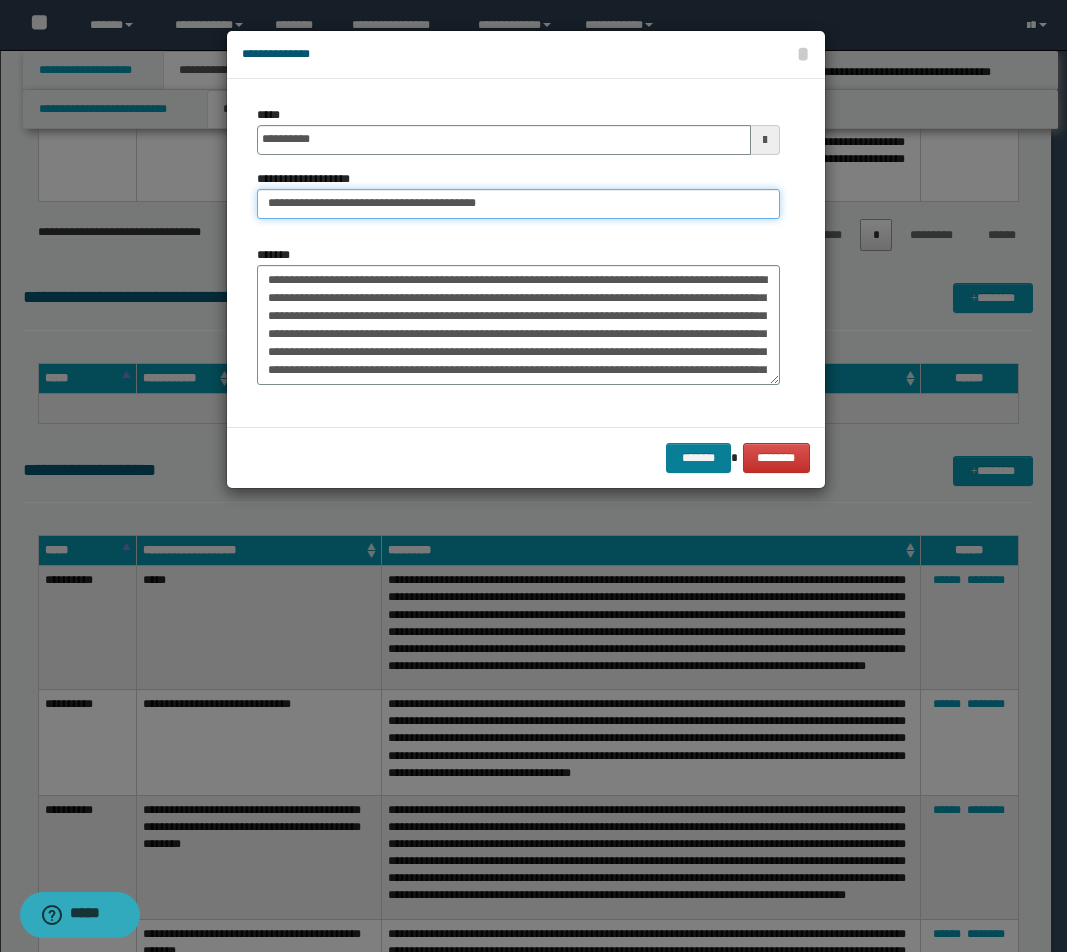 type on "**********" 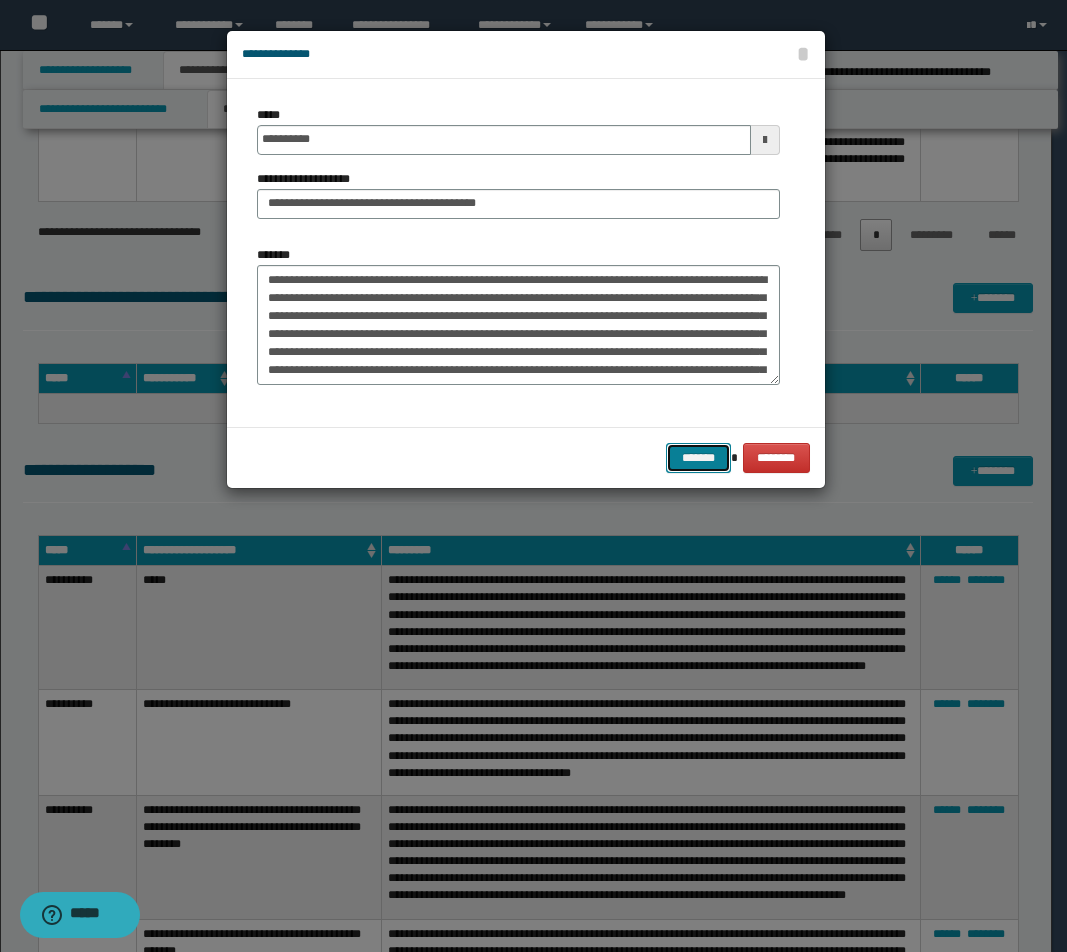 click on "*******" at bounding box center (698, 458) 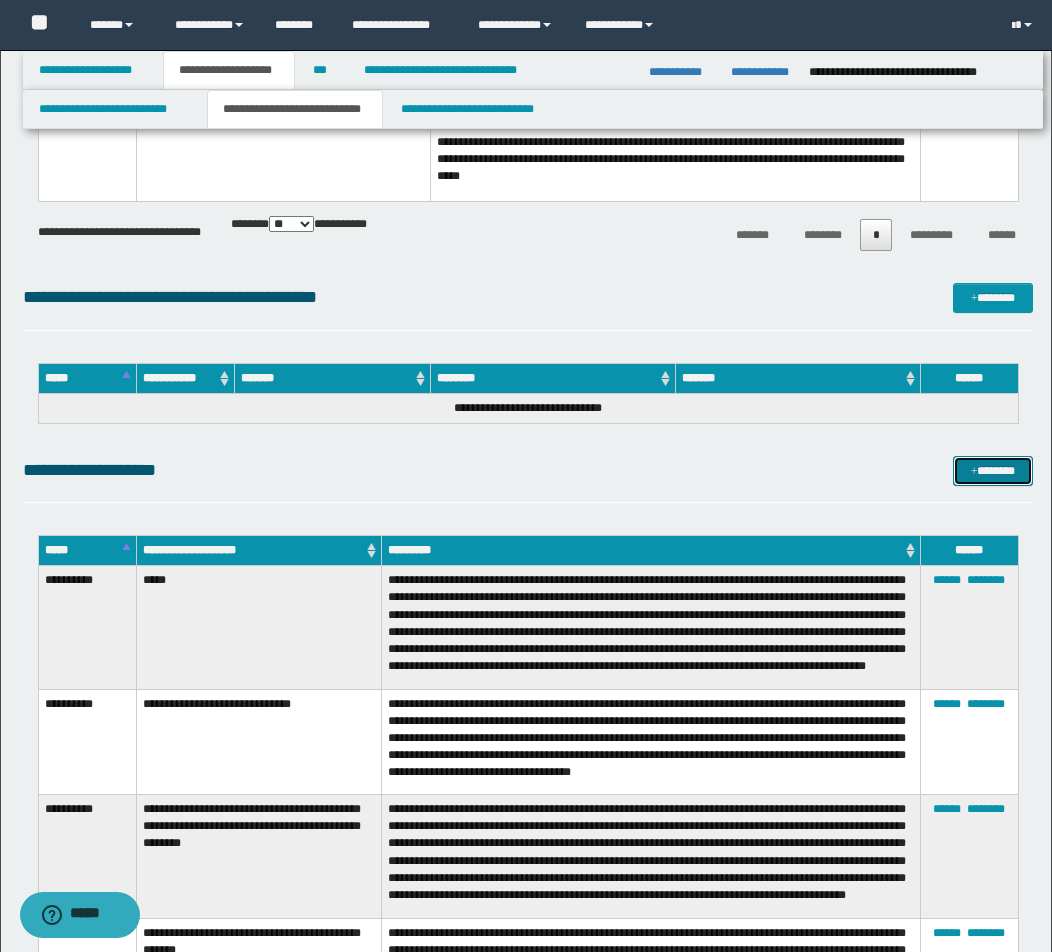click at bounding box center (974, 472) 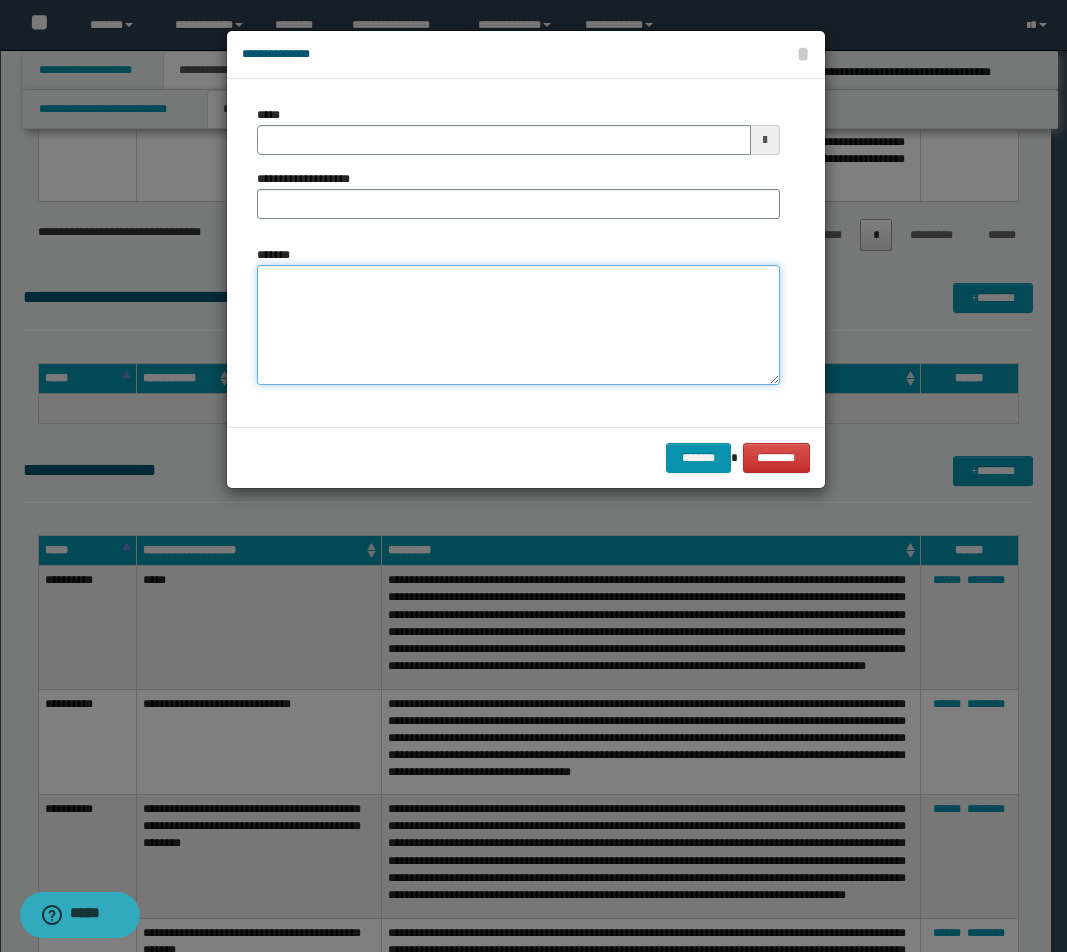 click on "*******" at bounding box center (518, 325) 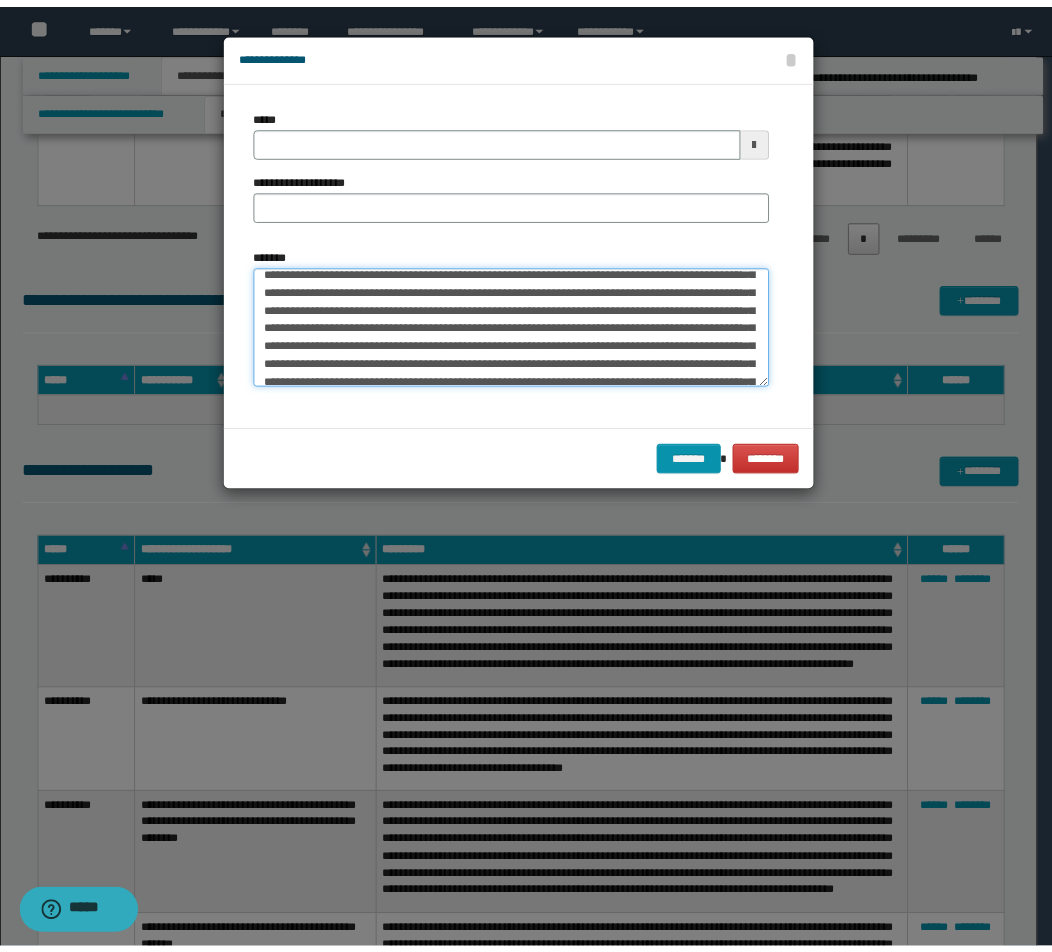 scroll, scrollTop: 0, scrollLeft: 0, axis: both 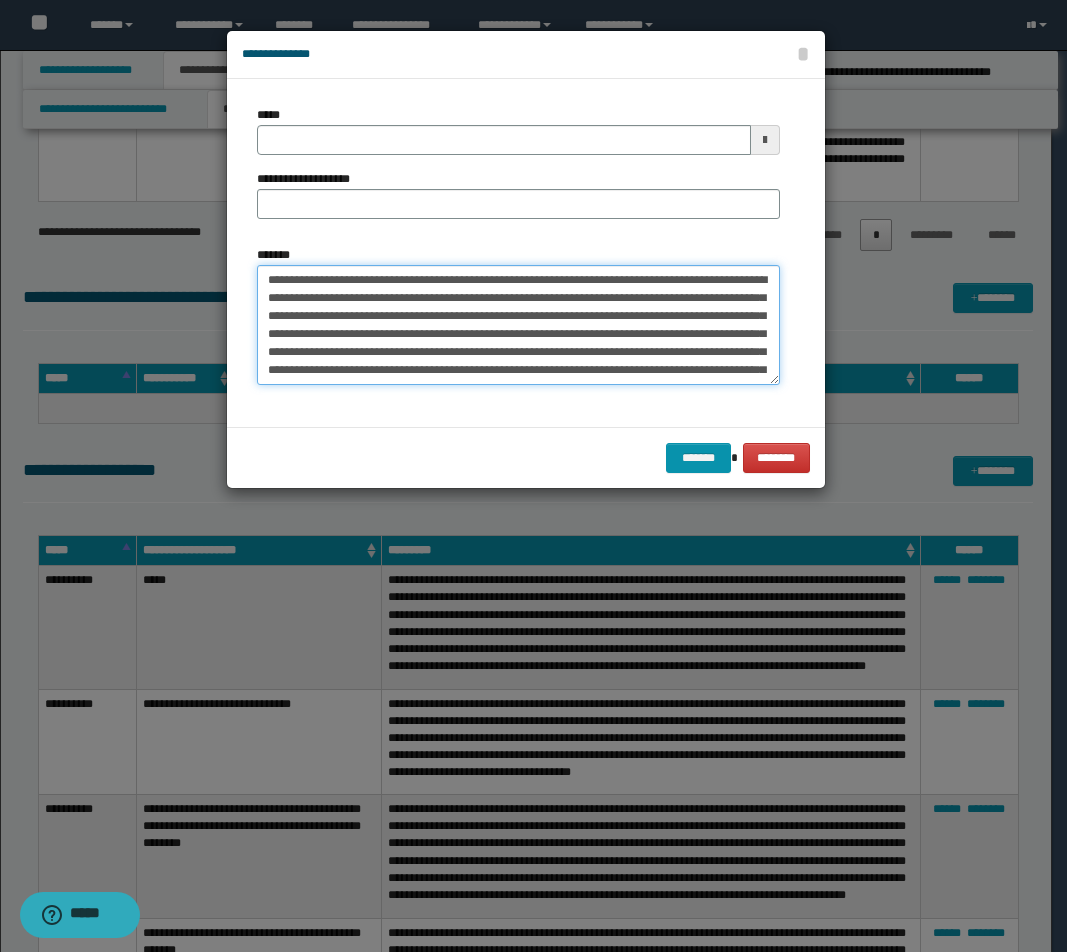 drag, startPoint x: 432, startPoint y: 278, endPoint x: 192, endPoint y: 271, distance: 240.10207 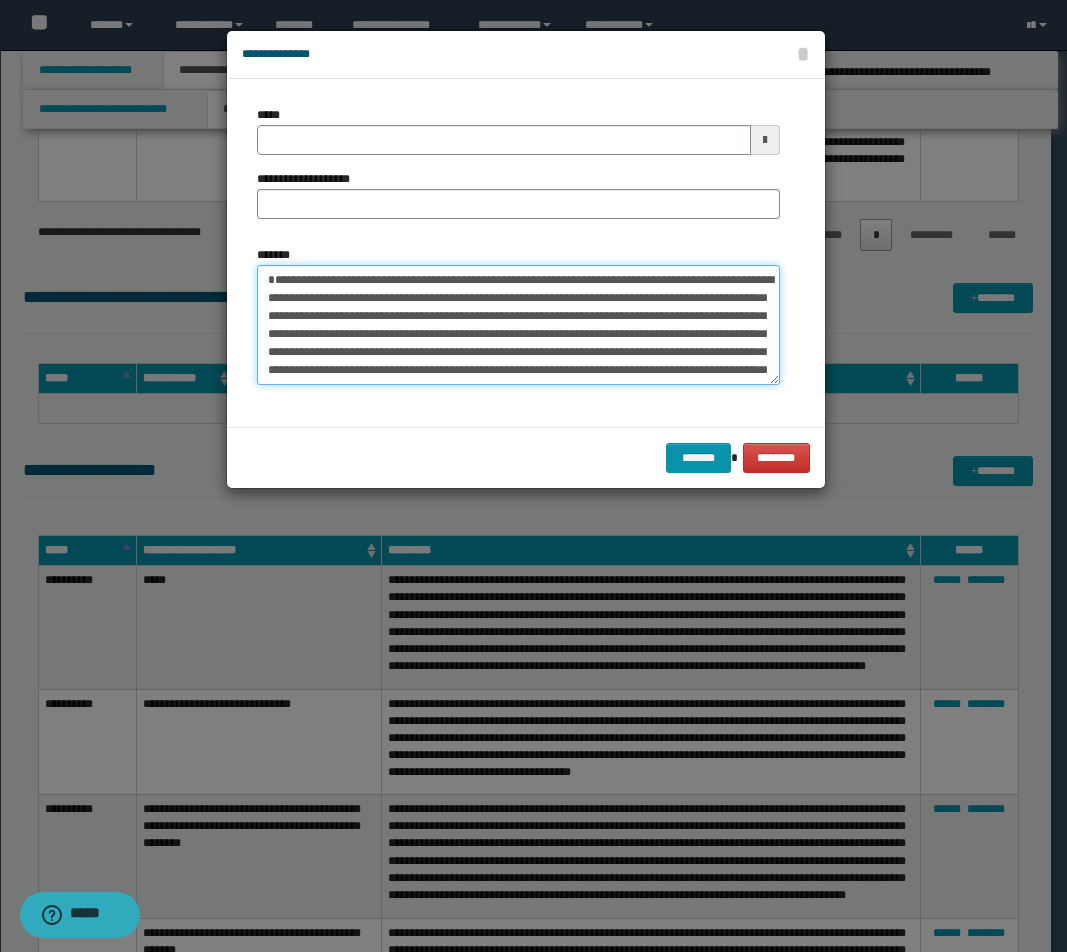 type 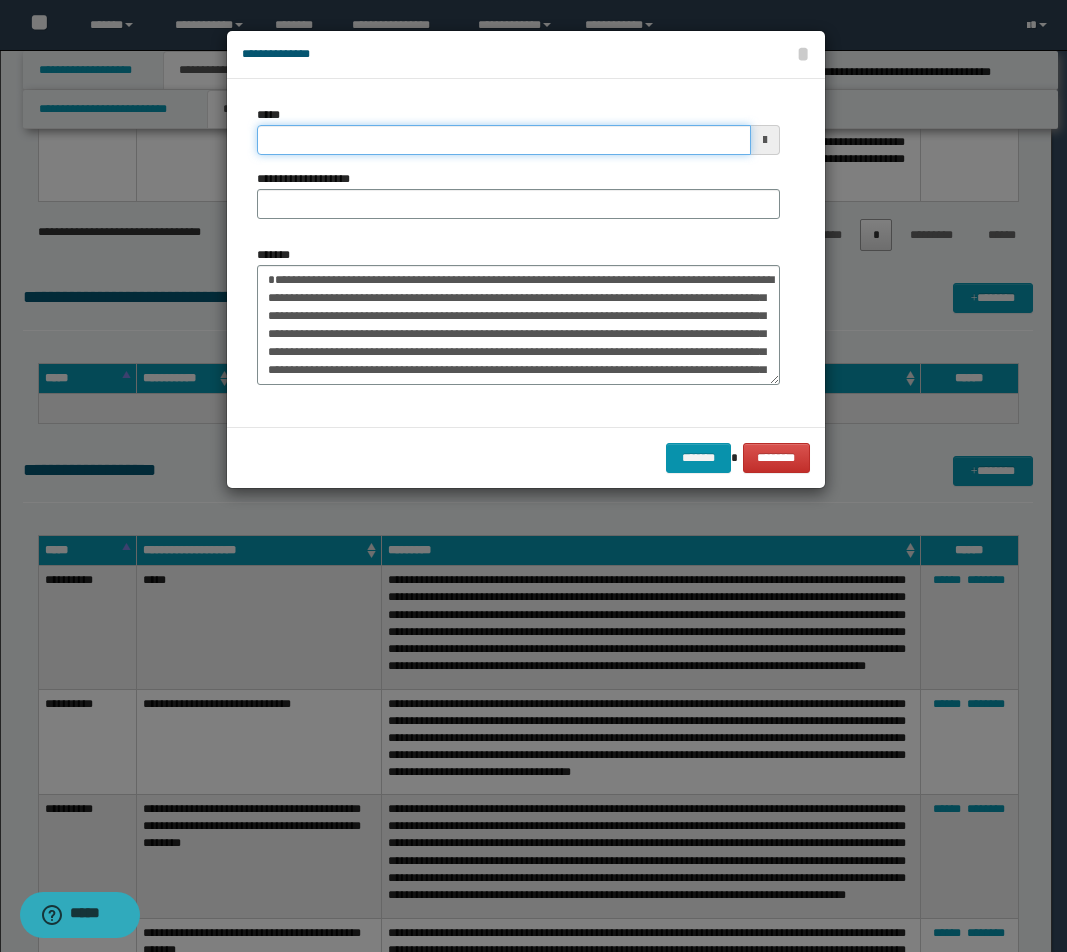 click on "*****" at bounding box center [504, 140] 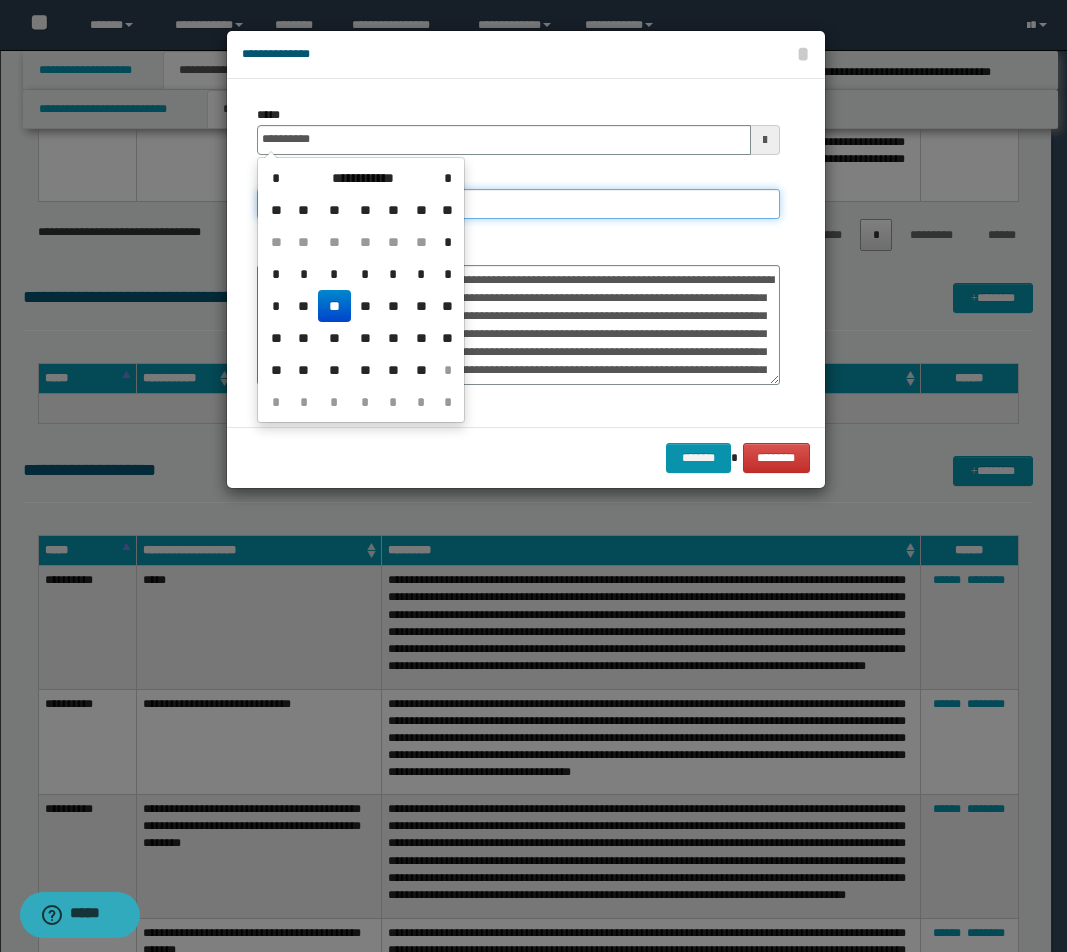type on "**********" 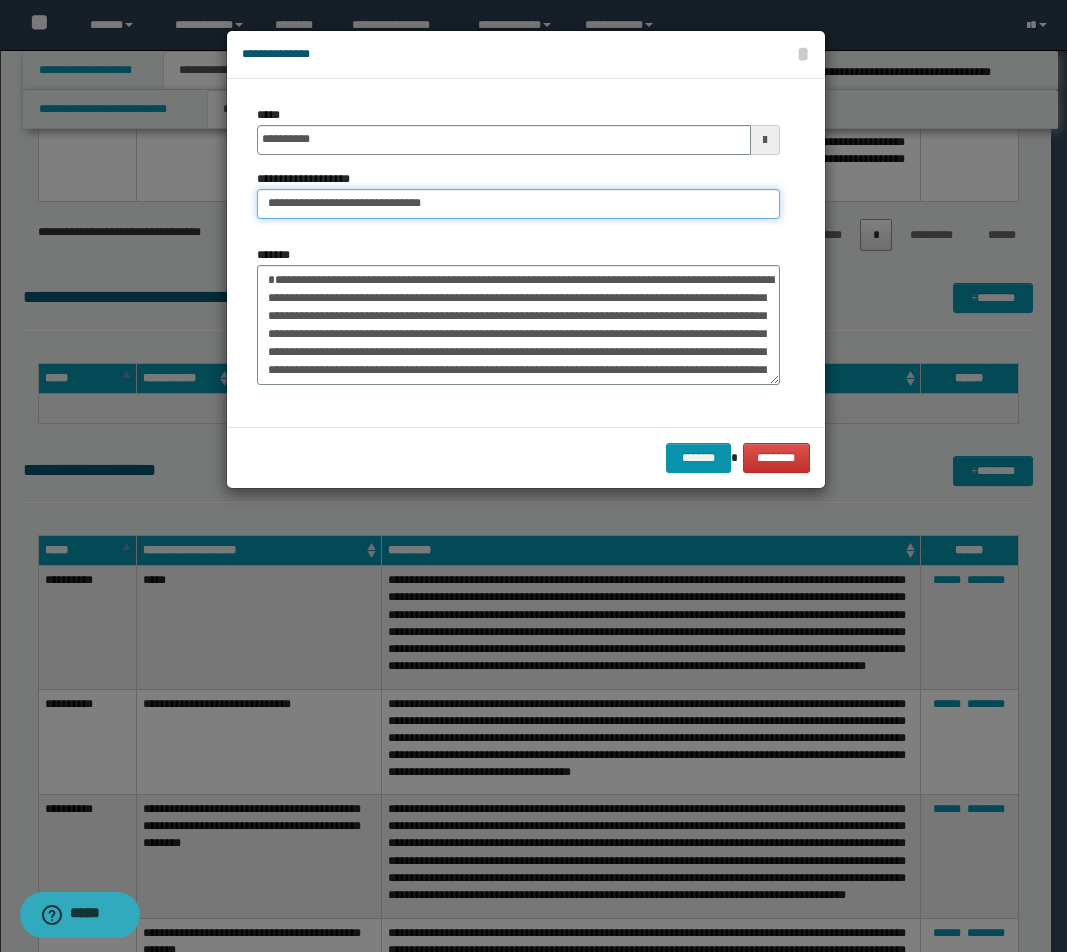 drag, startPoint x: 360, startPoint y: 206, endPoint x: 510, endPoint y: 204, distance: 150.01334 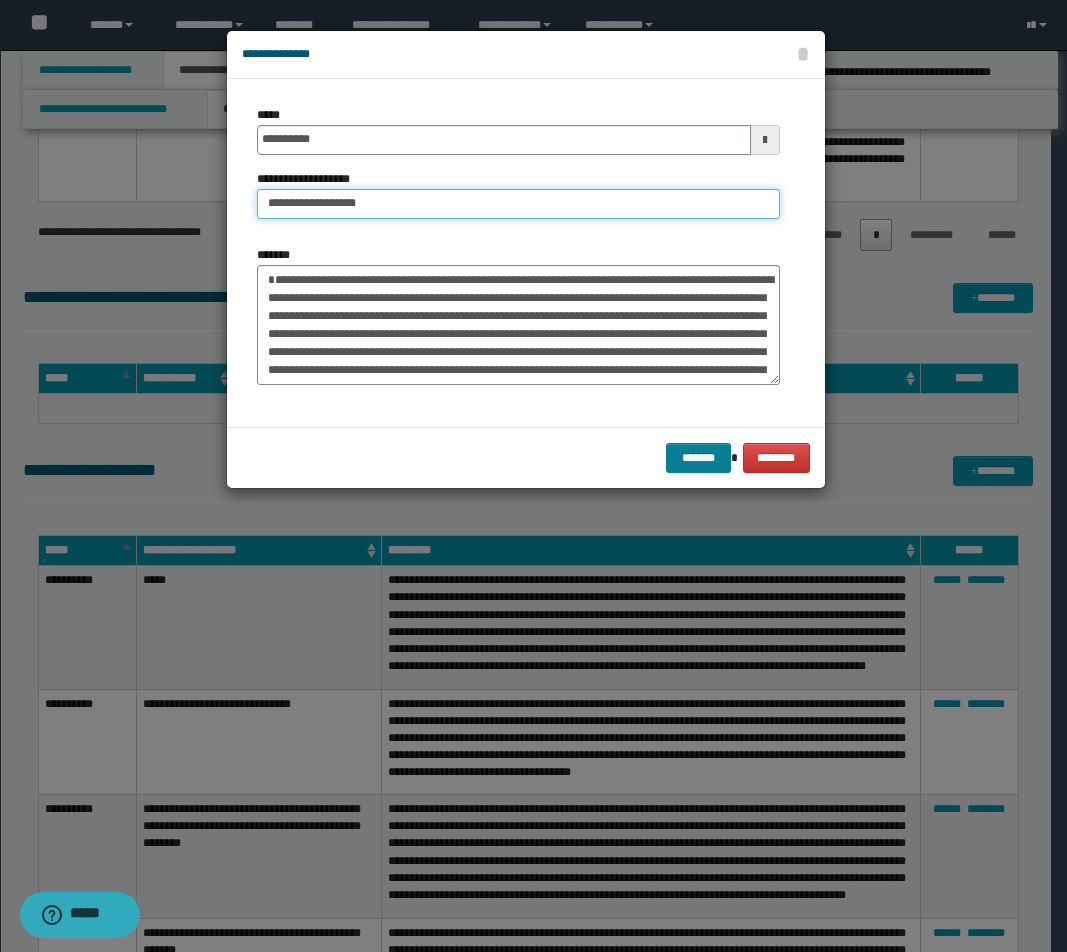 type on "**********" 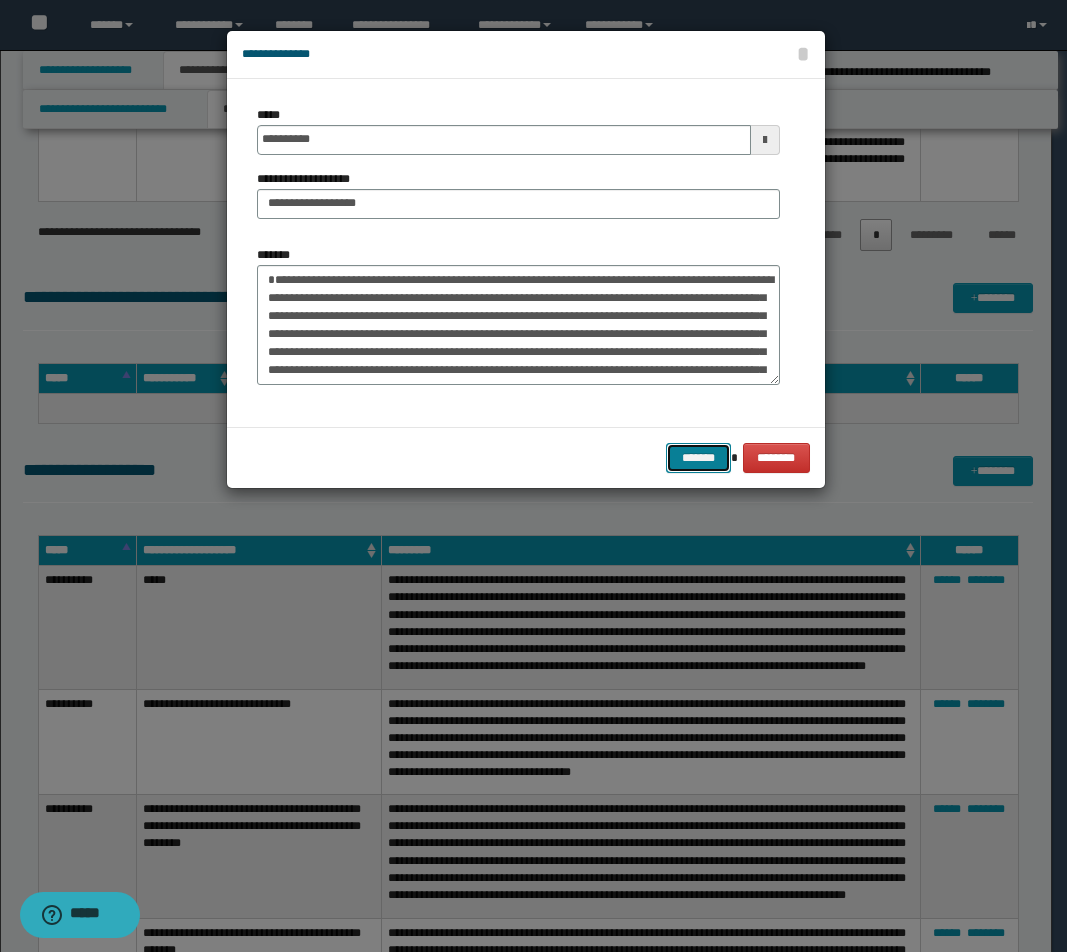 click on "*******" at bounding box center (698, 458) 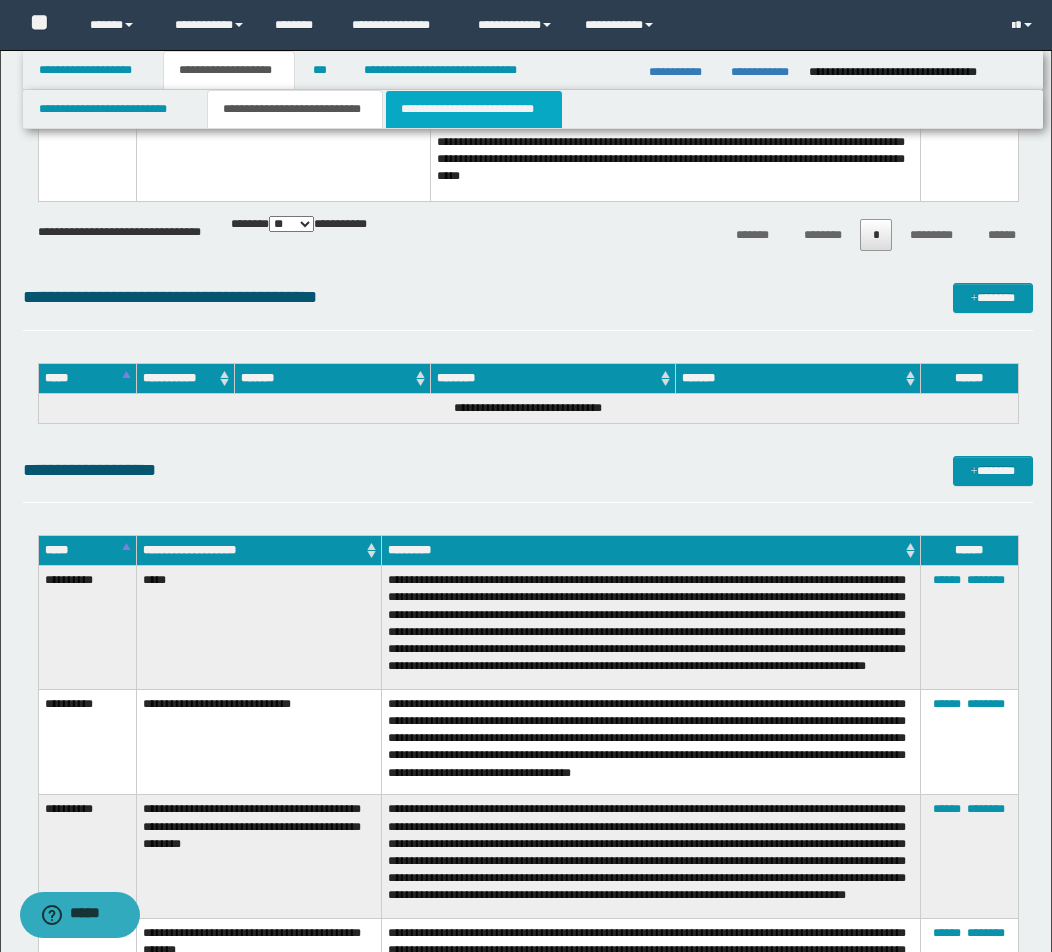 click on "**********" at bounding box center [474, 109] 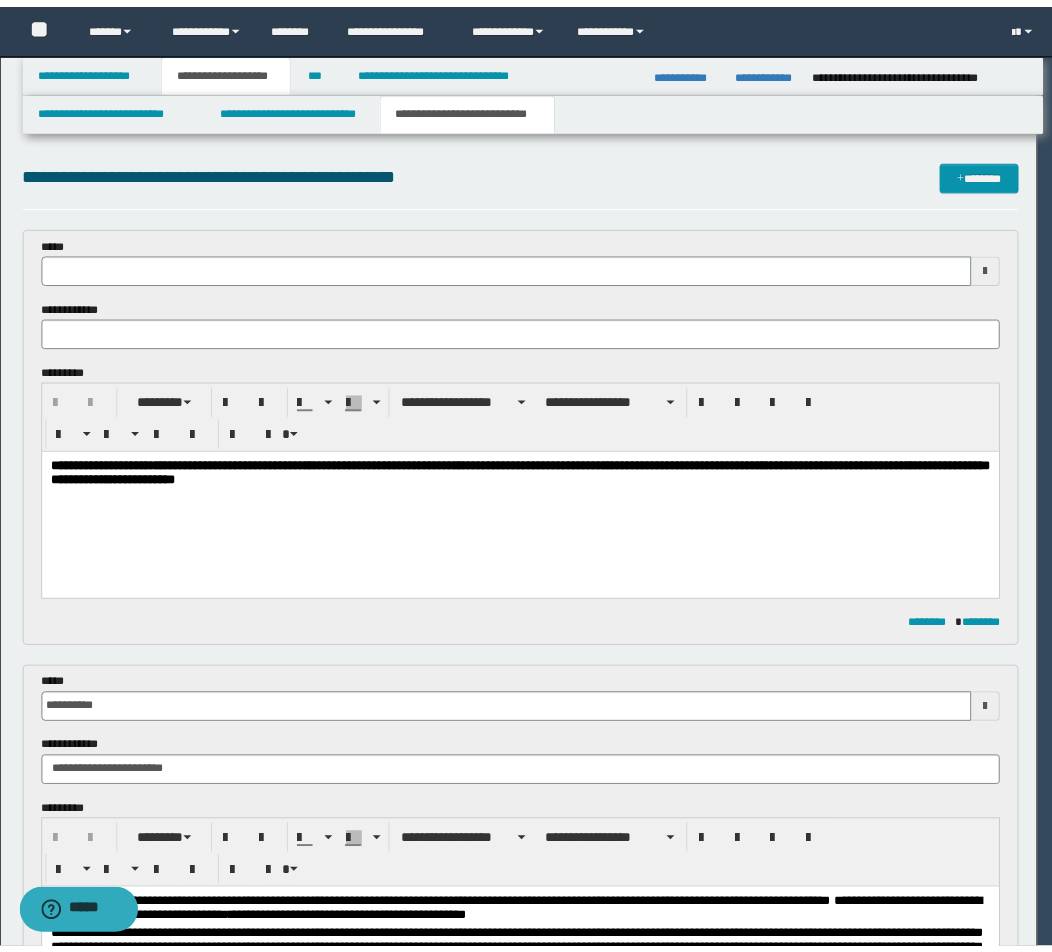 scroll, scrollTop: 0, scrollLeft: 0, axis: both 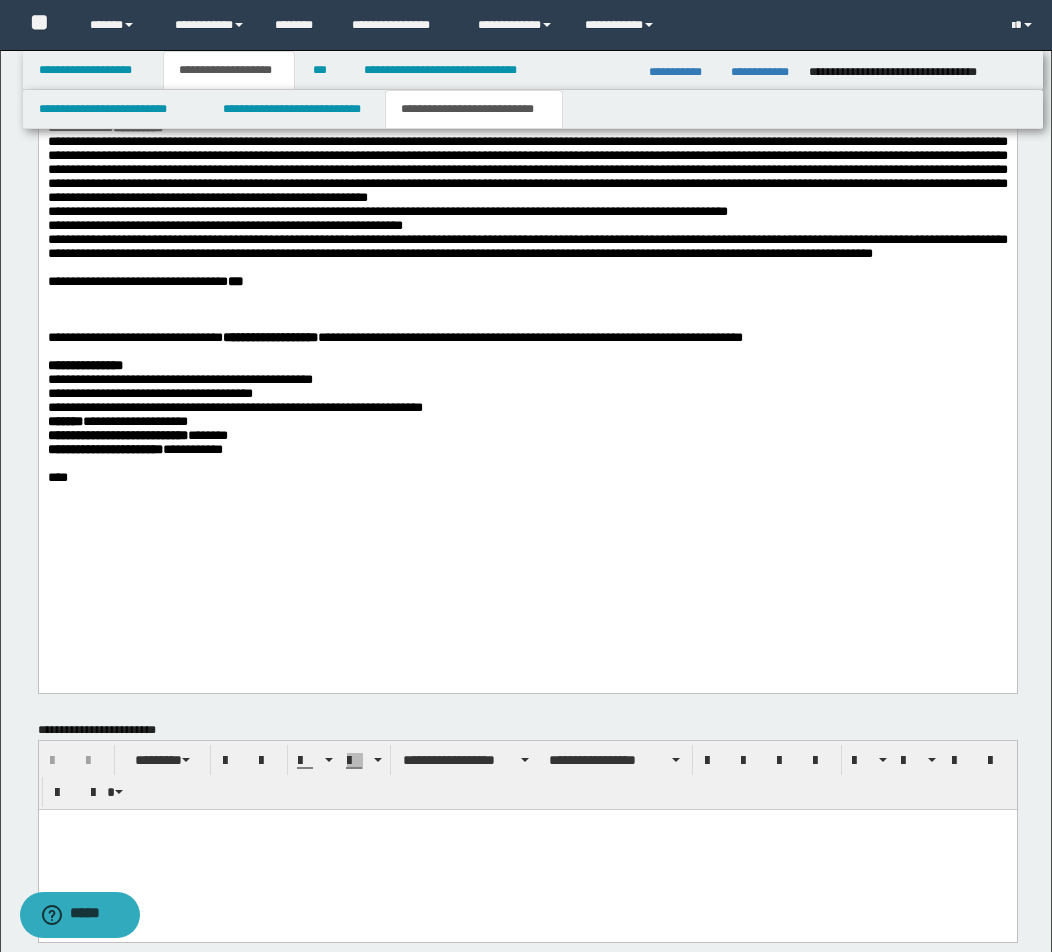 click on "****" at bounding box center (527, 478) 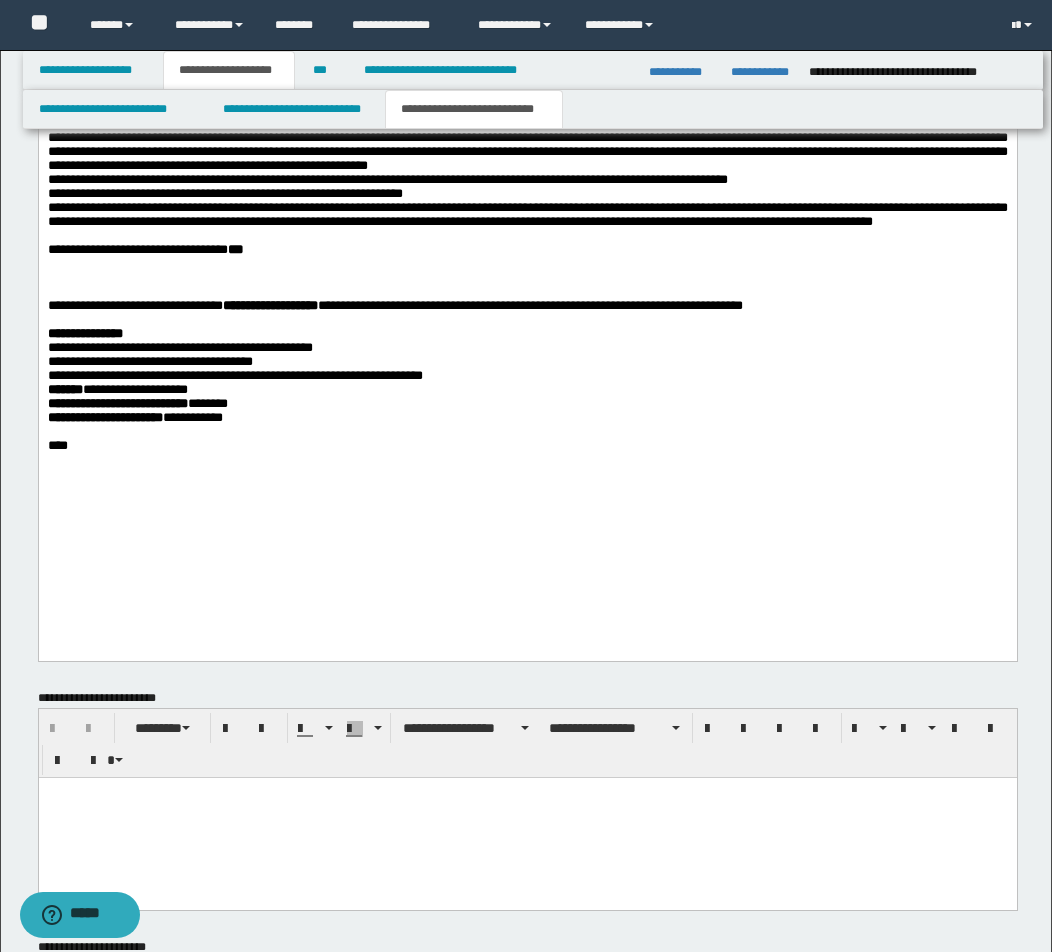 type 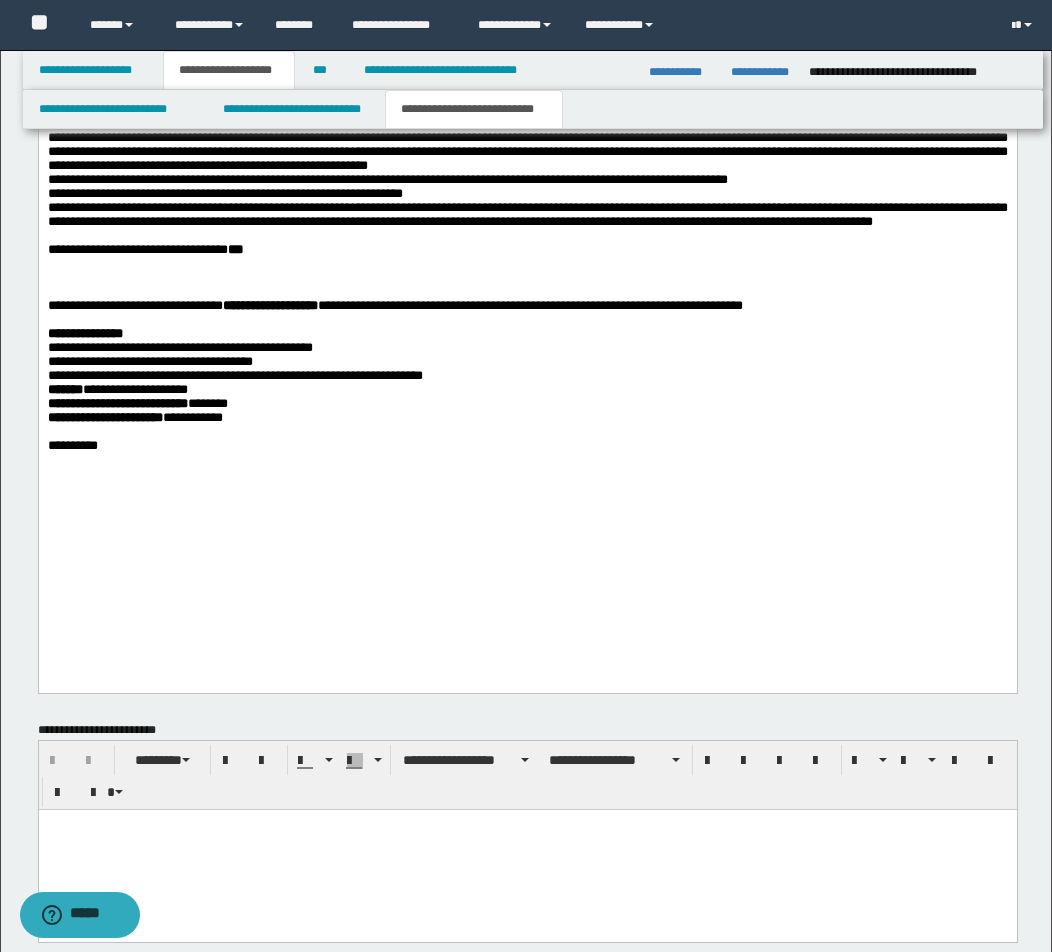 click on "**********" at bounding box center (527, 446) 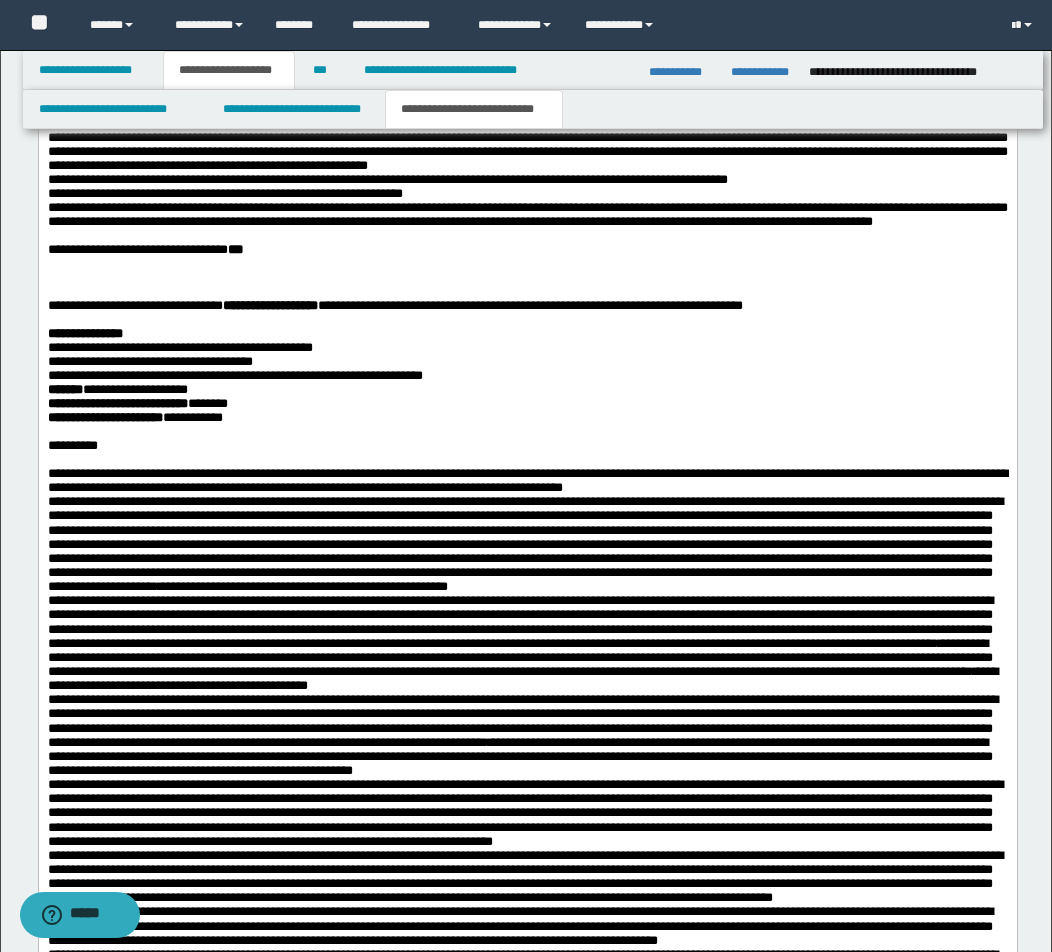 click on "**********" at bounding box center (527, 481) 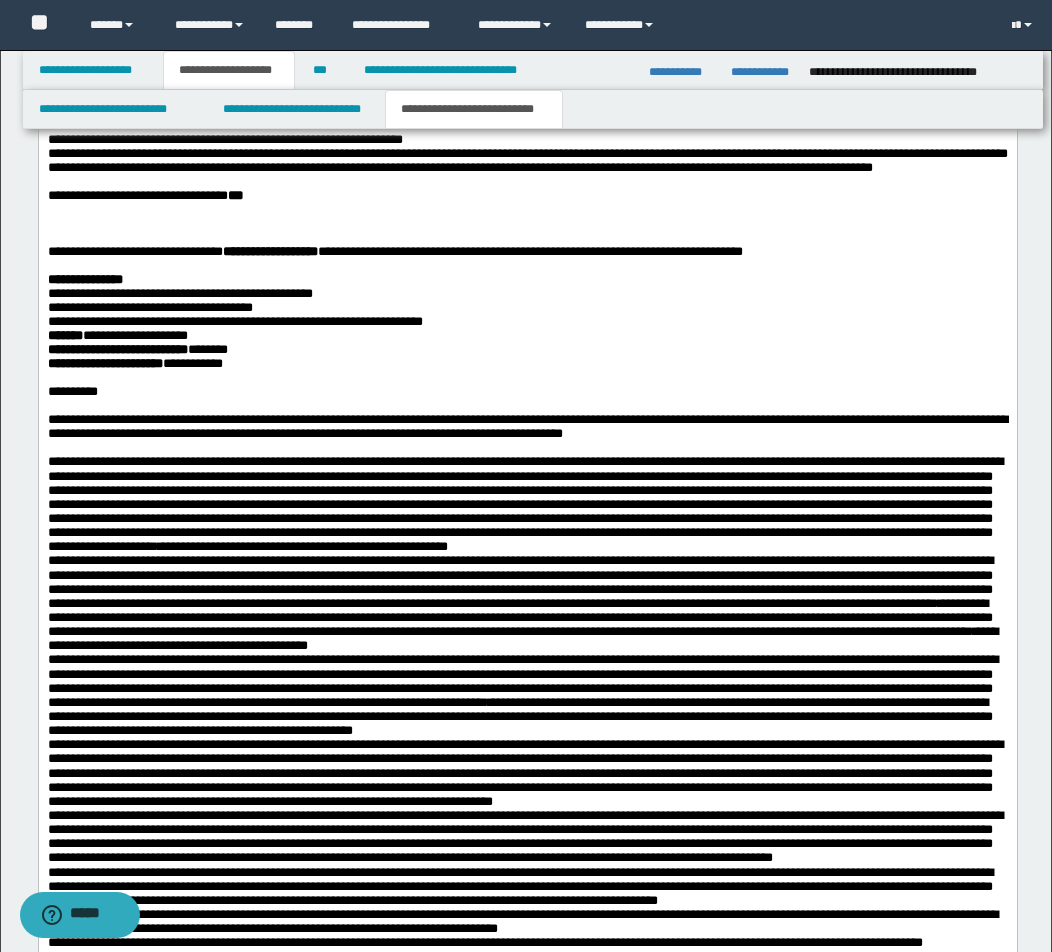 scroll, scrollTop: 2468, scrollLeft: 0, axis: vertical 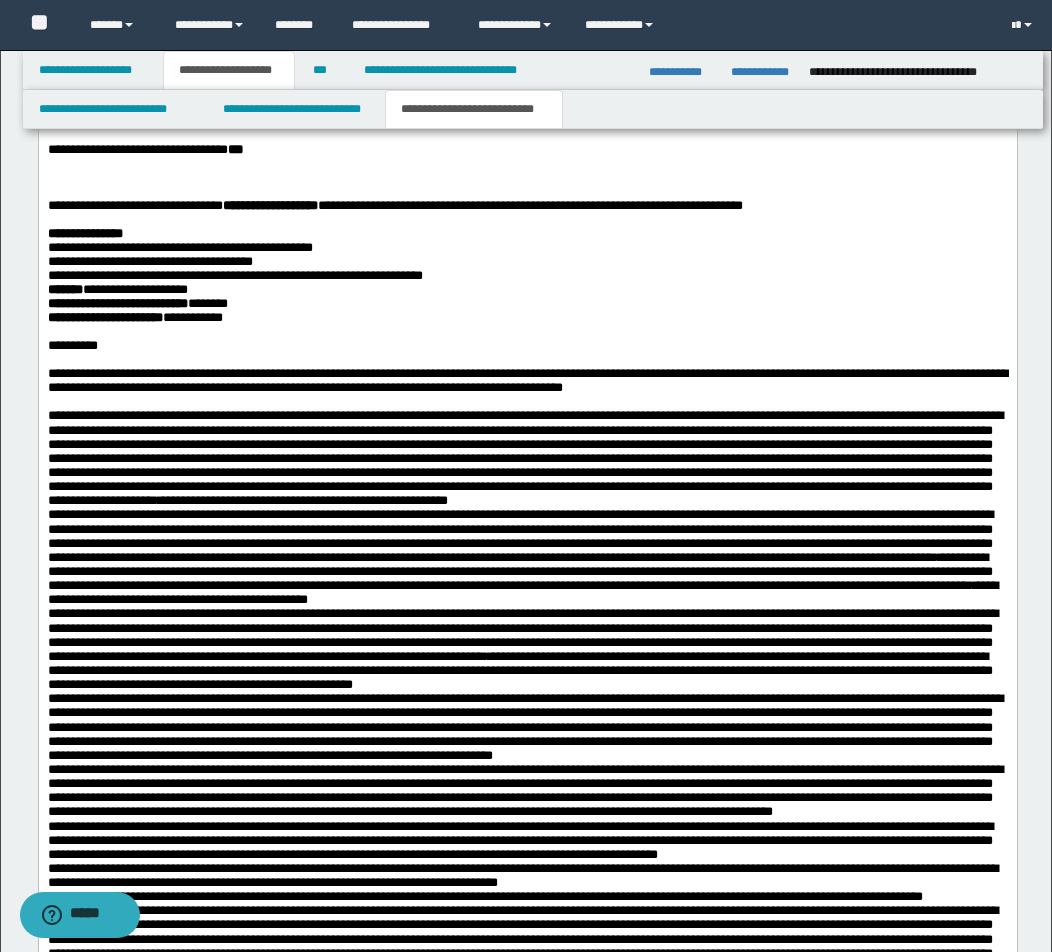 click on "**********" at bounding box center (527, 458) 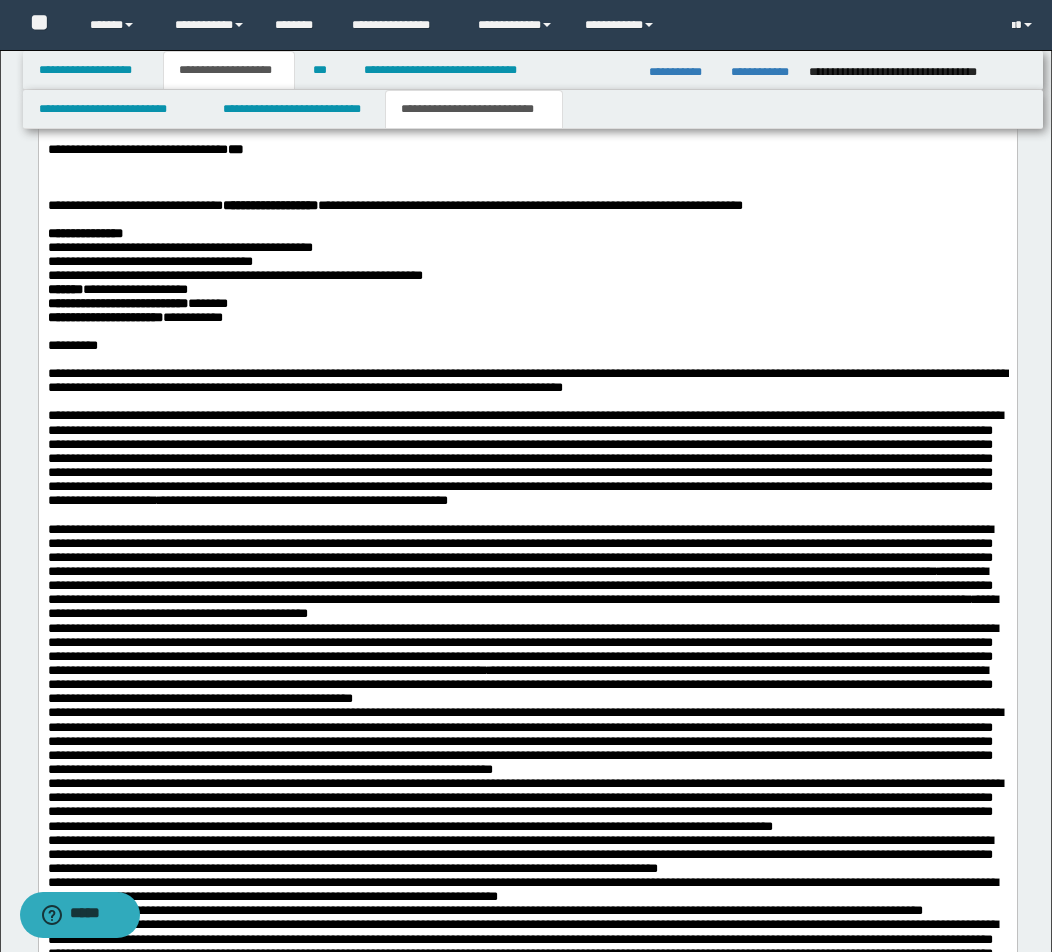 click on "**********" at bounding box center [527, 572] 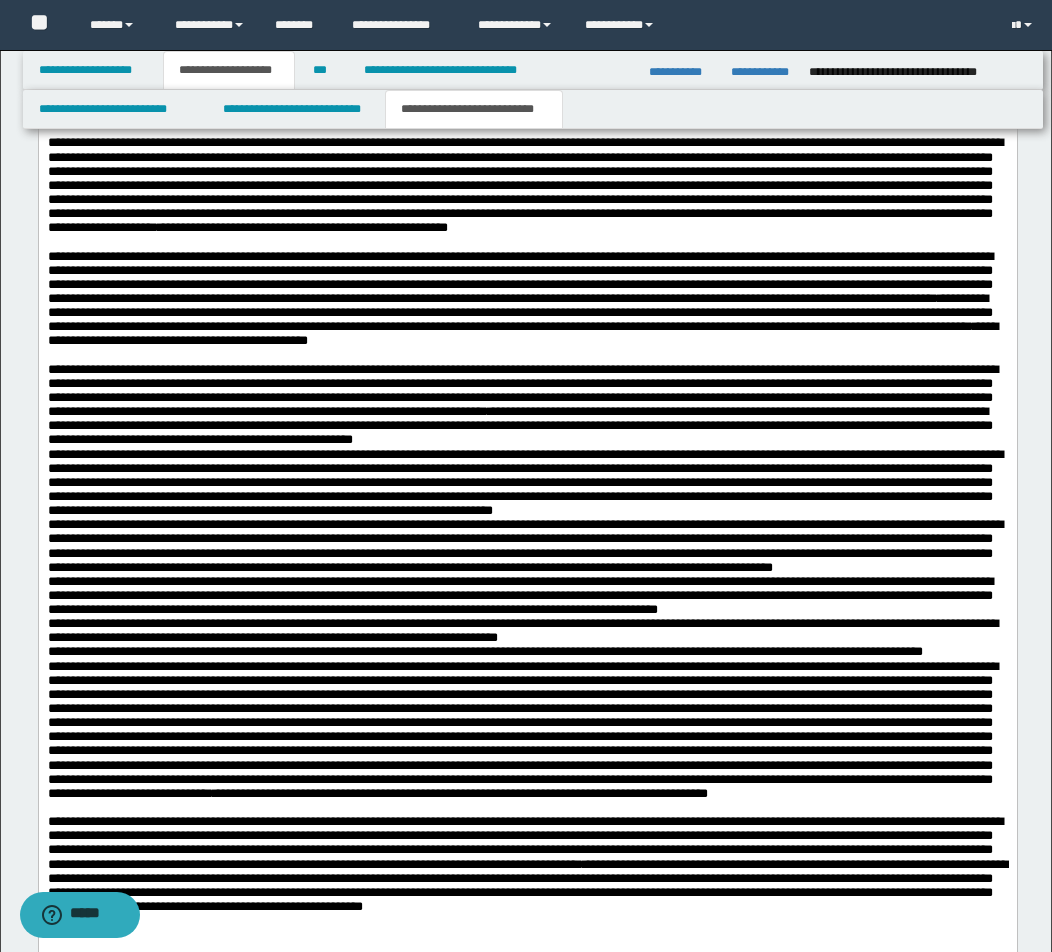scroll, scrollTop: 2768, scrollLeft: 0, axis: vertical 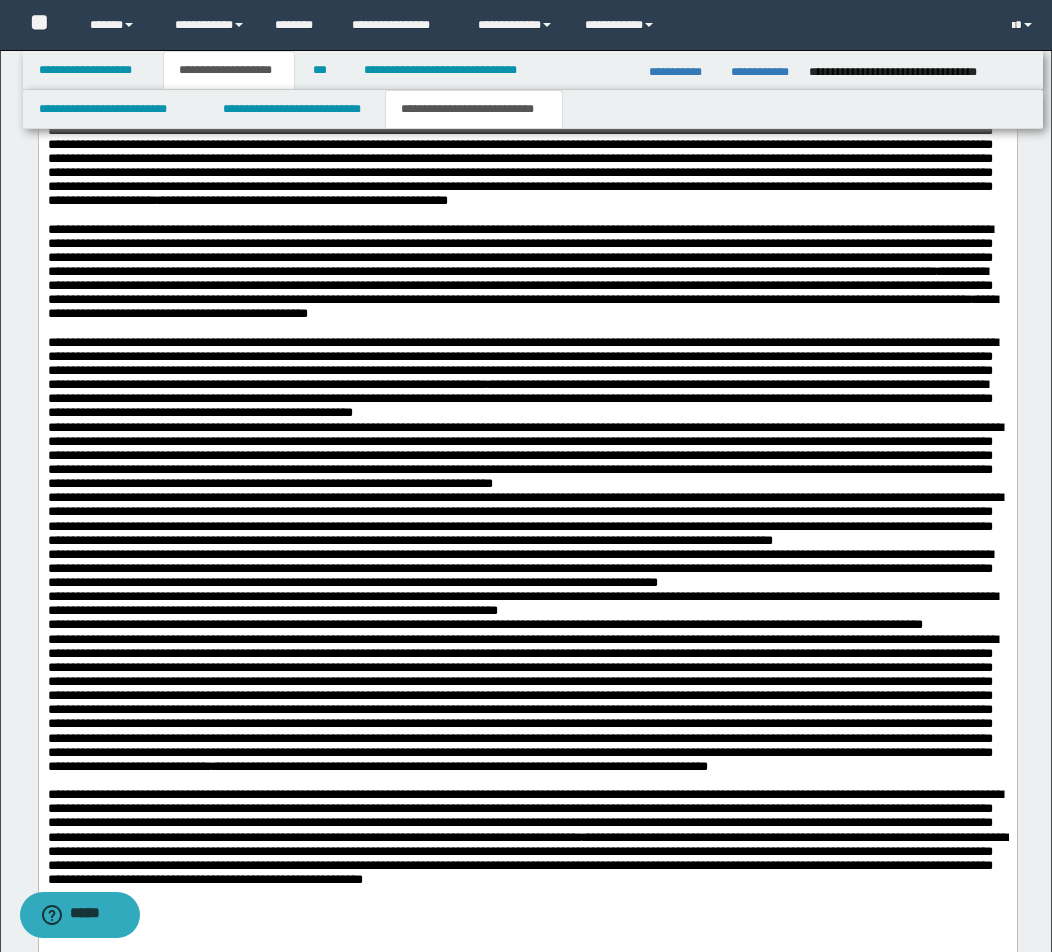 click on "**********" at bounding box center [527, 378] 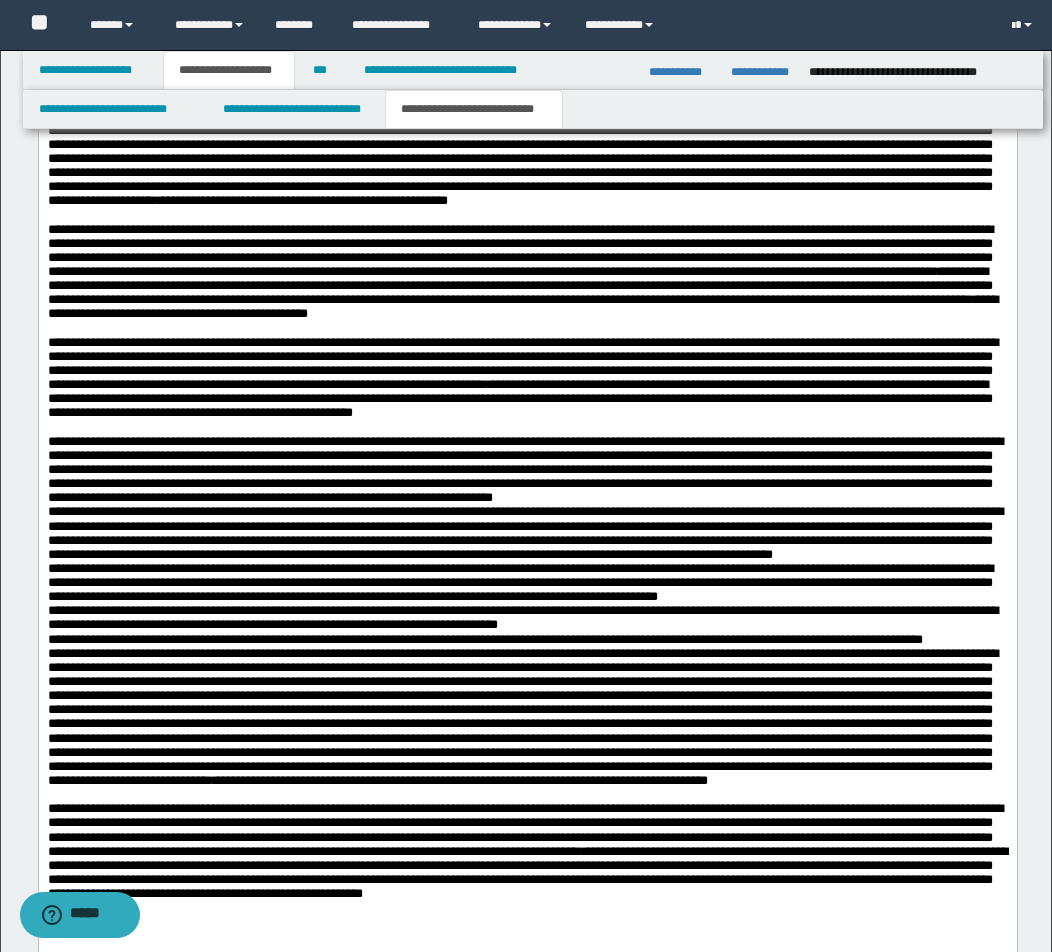 click on "**********" at bounding box center (527, 470) 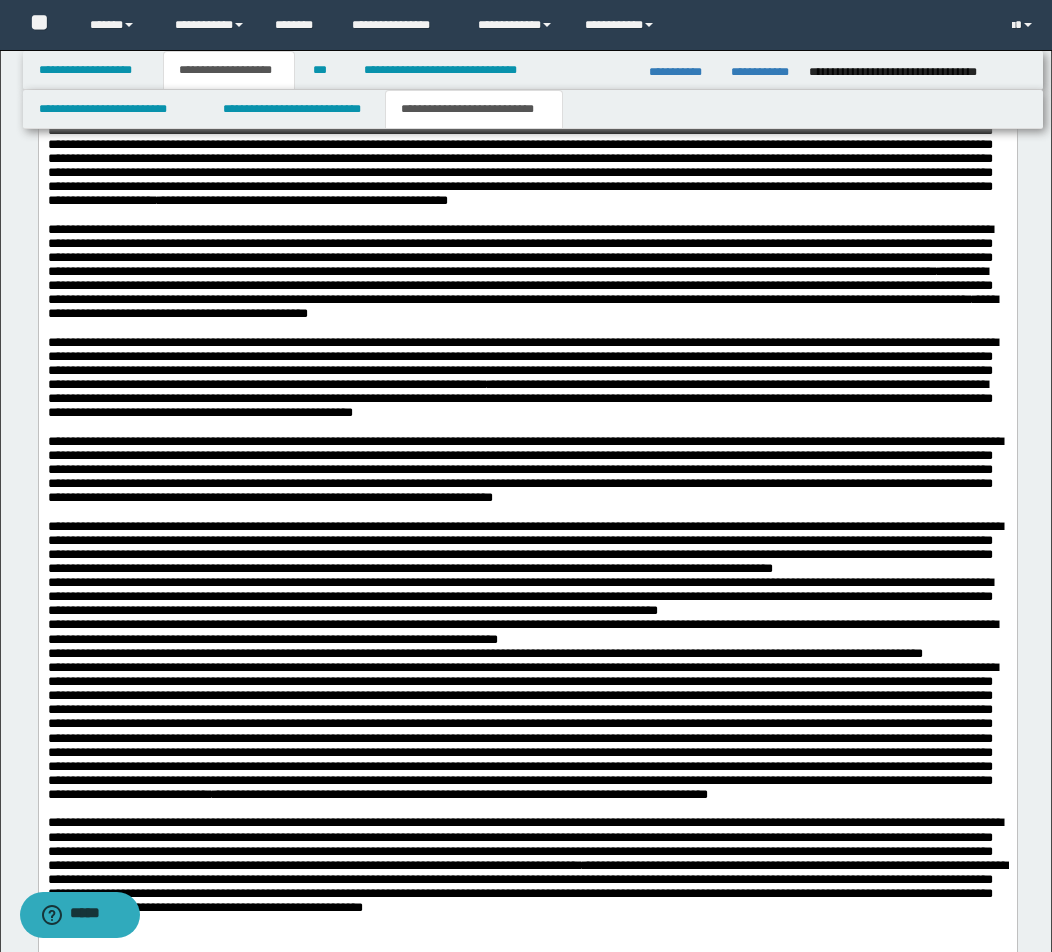 click on "**********" at bounding box center [527, 548] 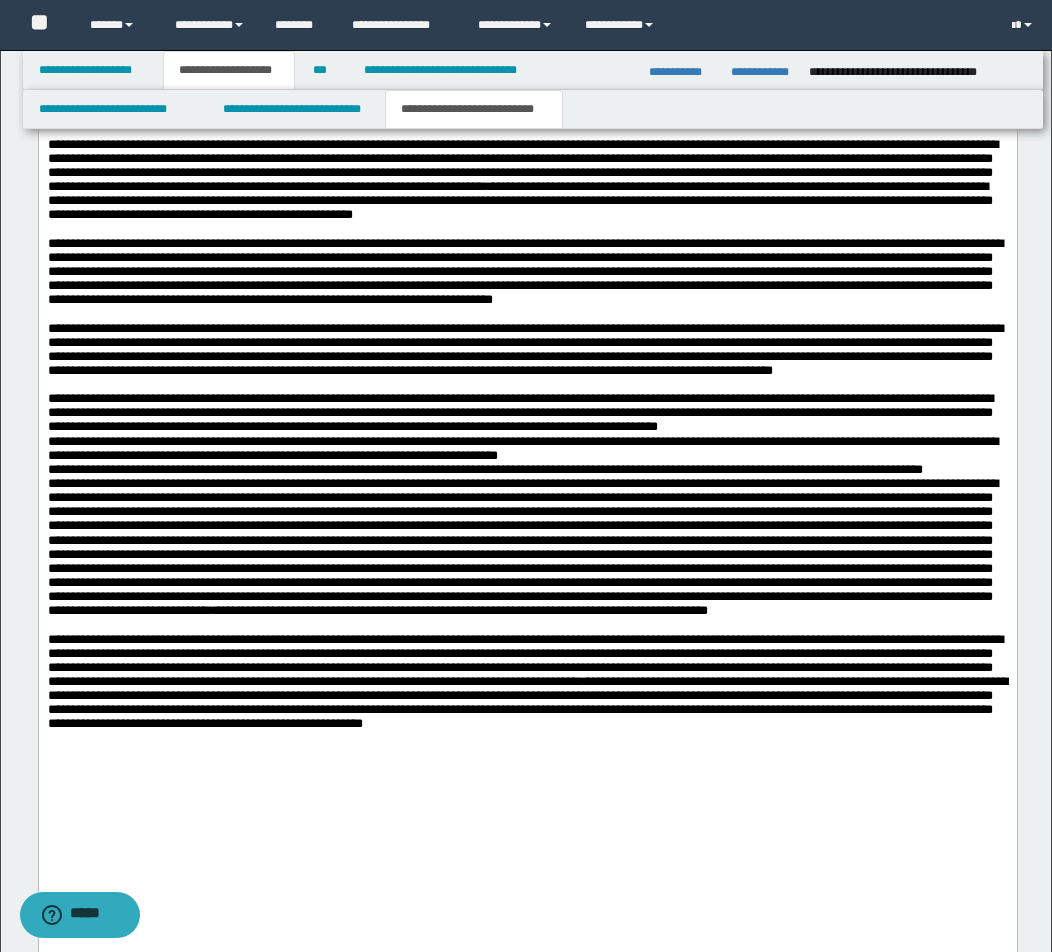 scroll, scrollTop: 2968, scrollLeft: 0, axis: vertical 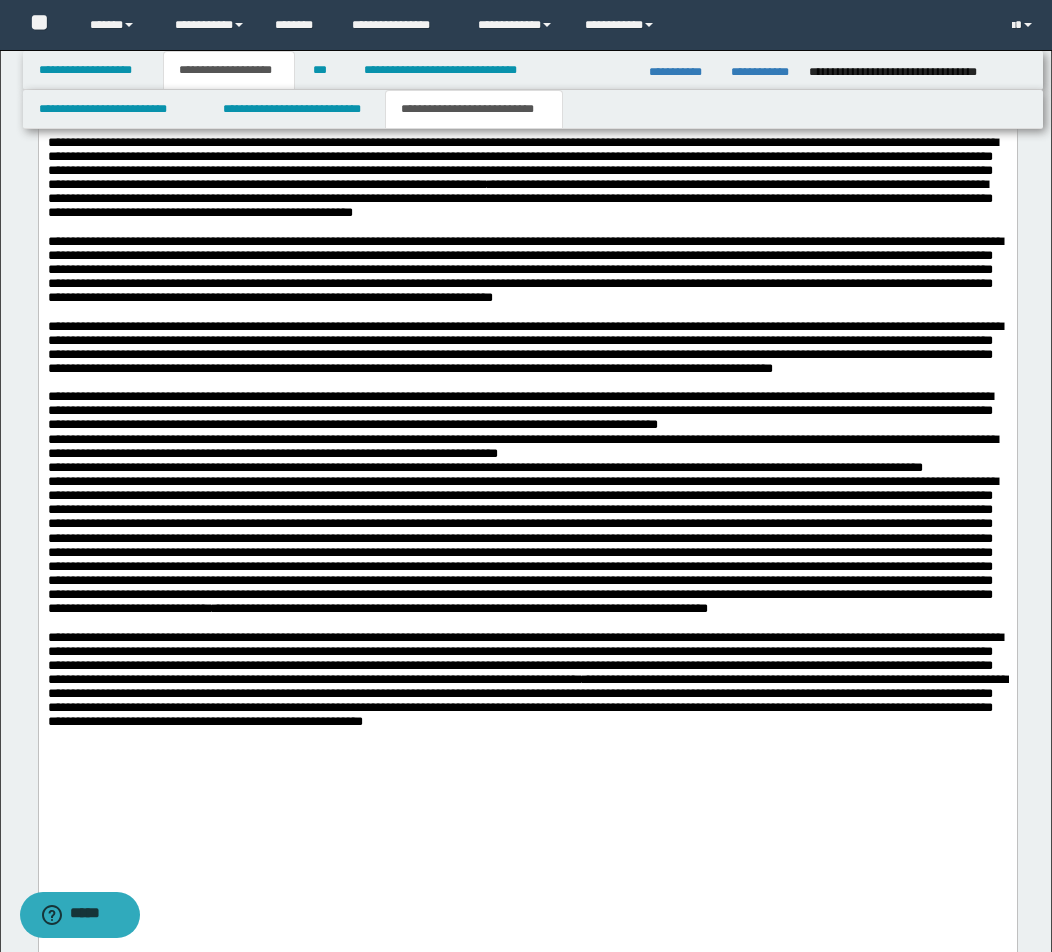click on "**********" at bounding box center (527, 411) 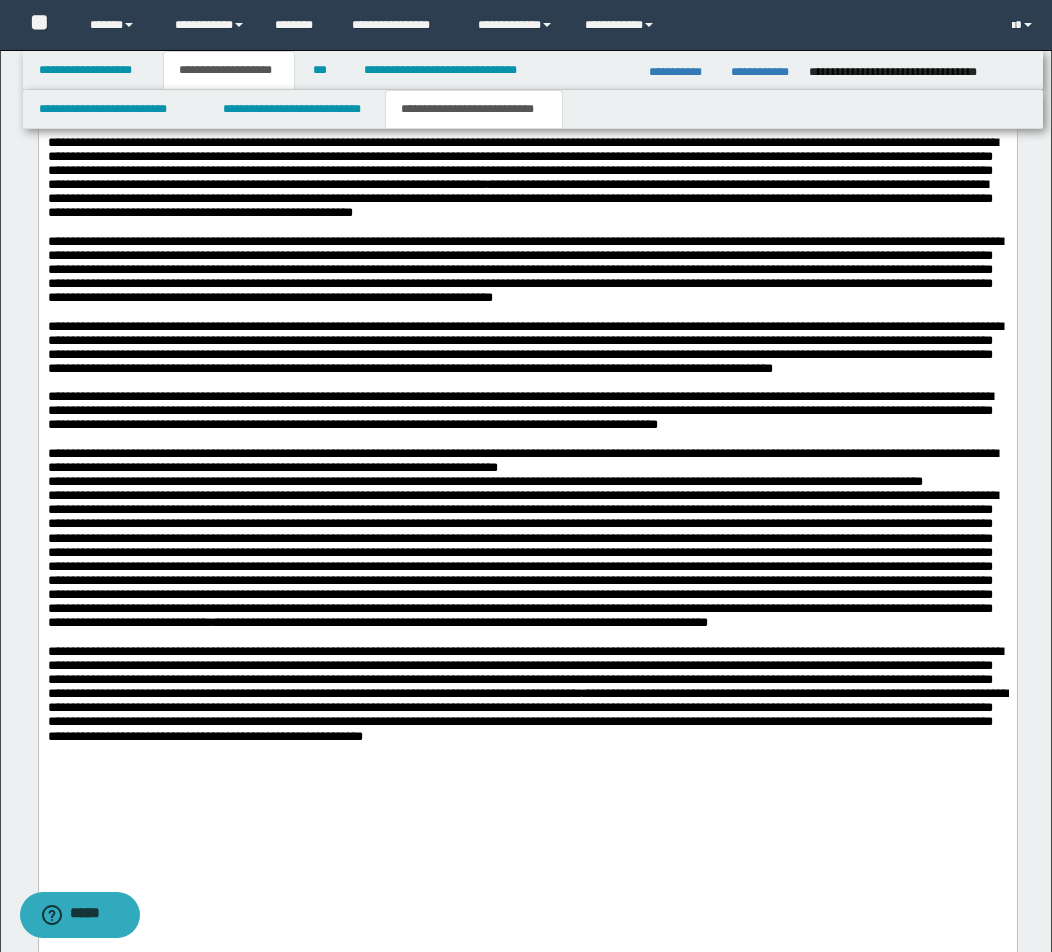 click on "**********" at bounding box center [527, 461] 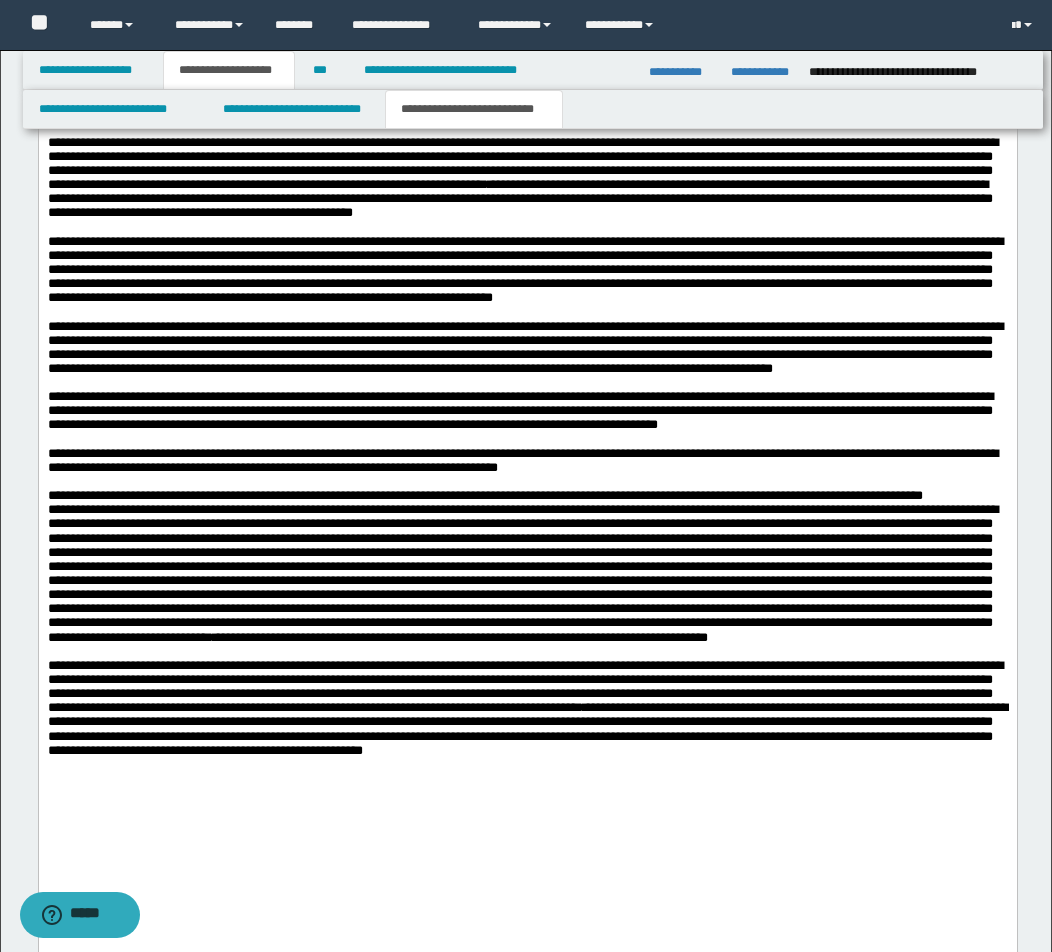 click on "**********" at bounding box center (527, 581) 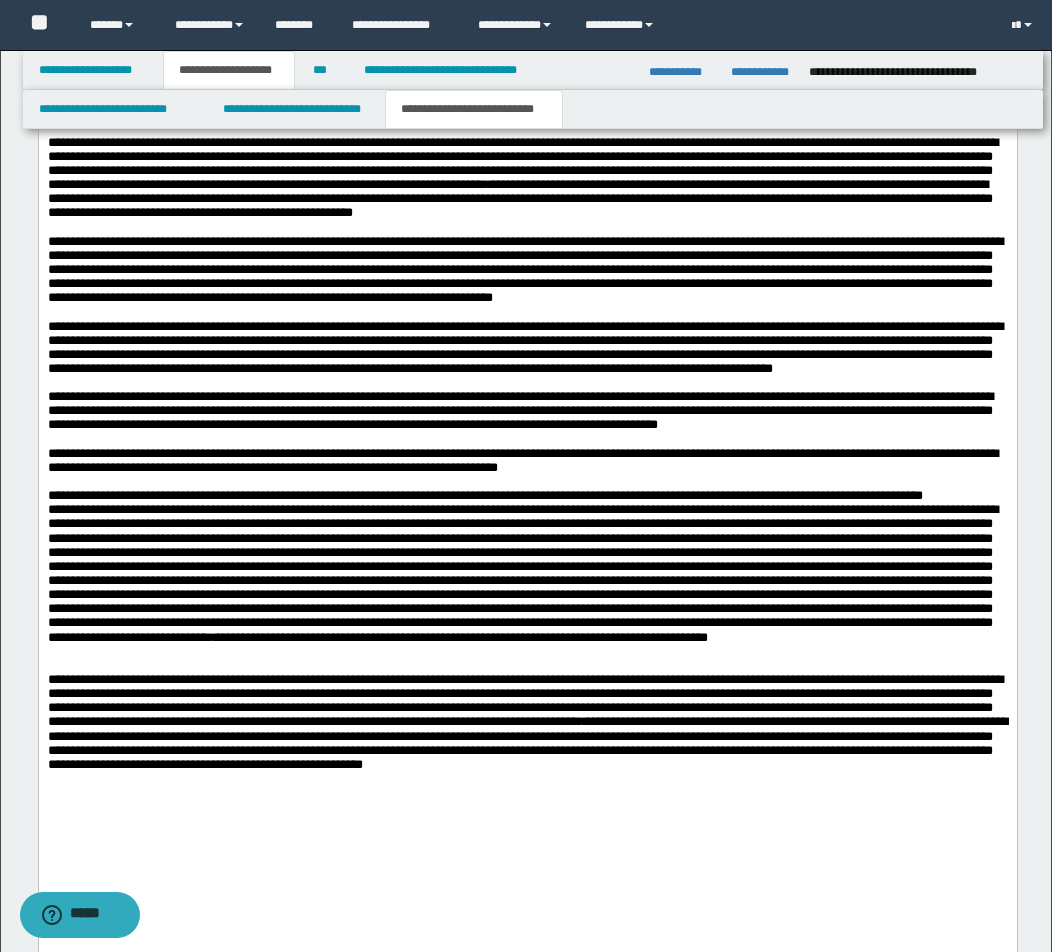 click on "**********" at bounding box center [187, 509] 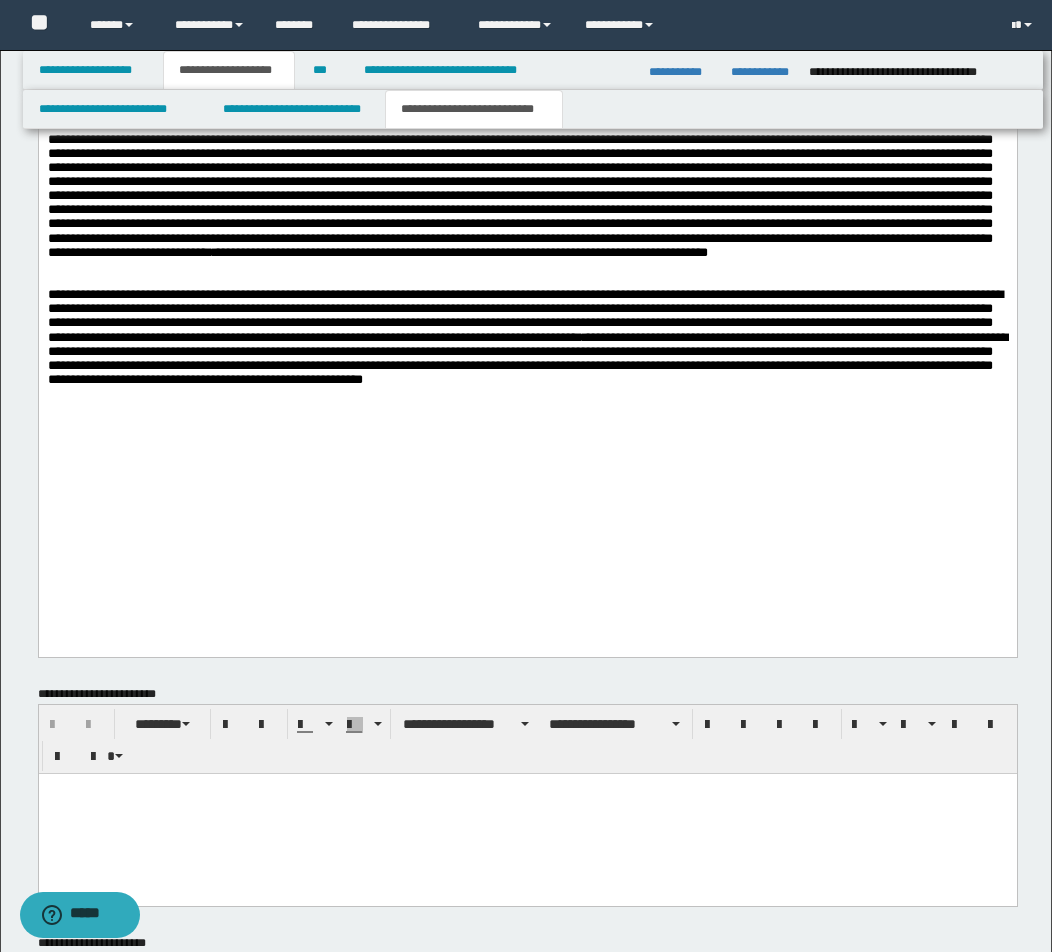 scroll, scrollTop: 3368, scrollLeft: 0, axis: vertical 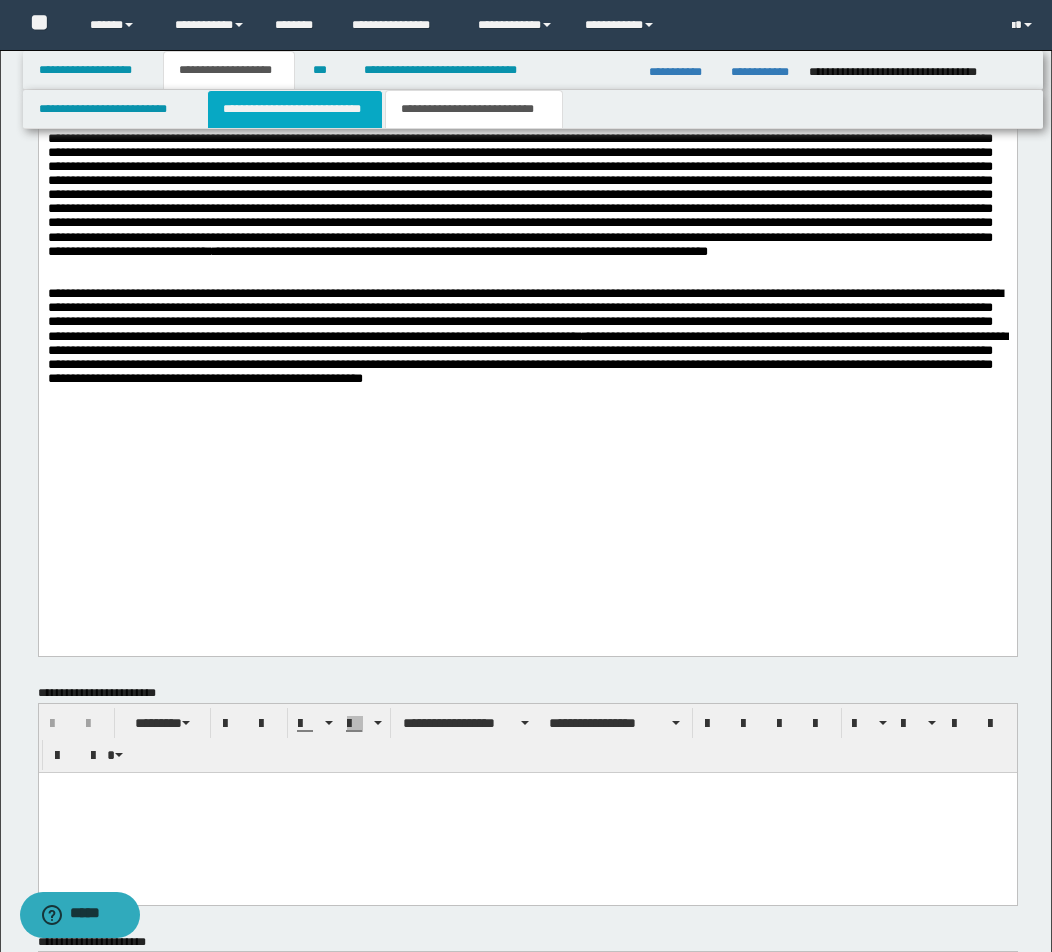 click on "**********" at bounding box center [295, 109] 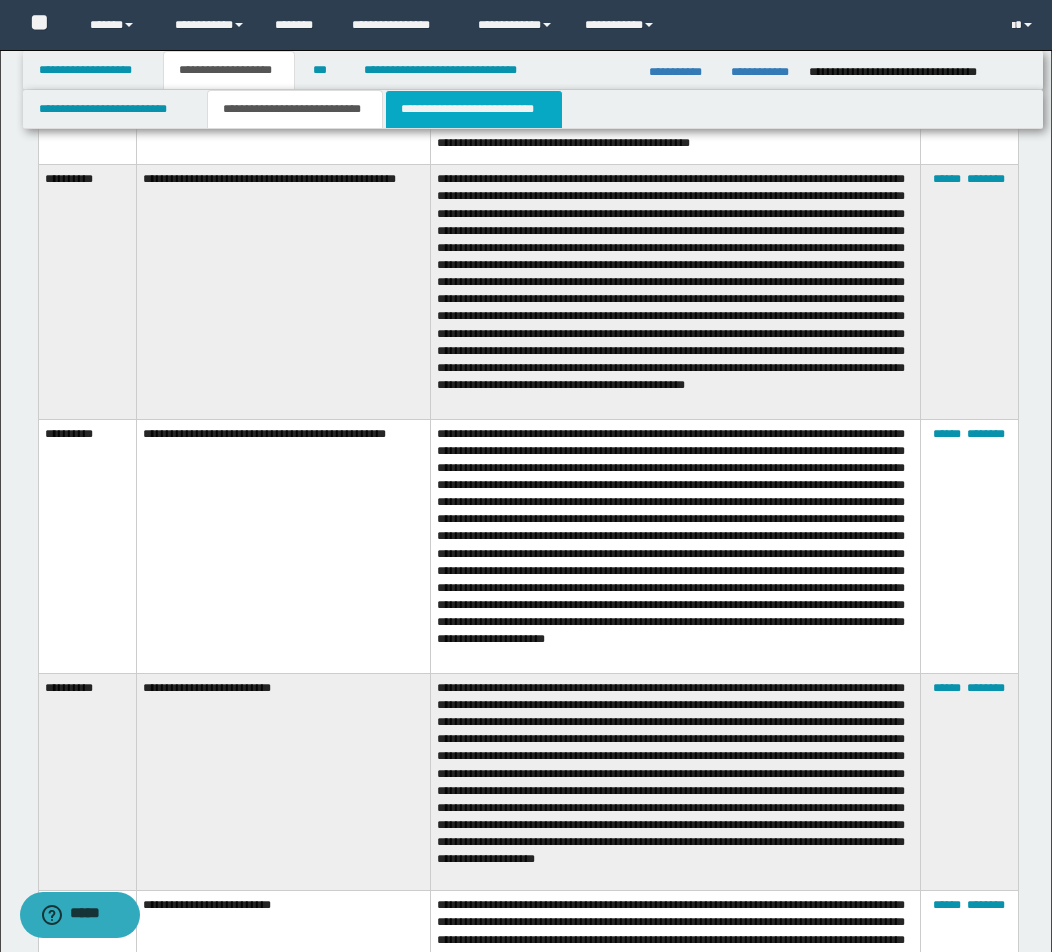 click on "**********" at bounding box center [474, 109] 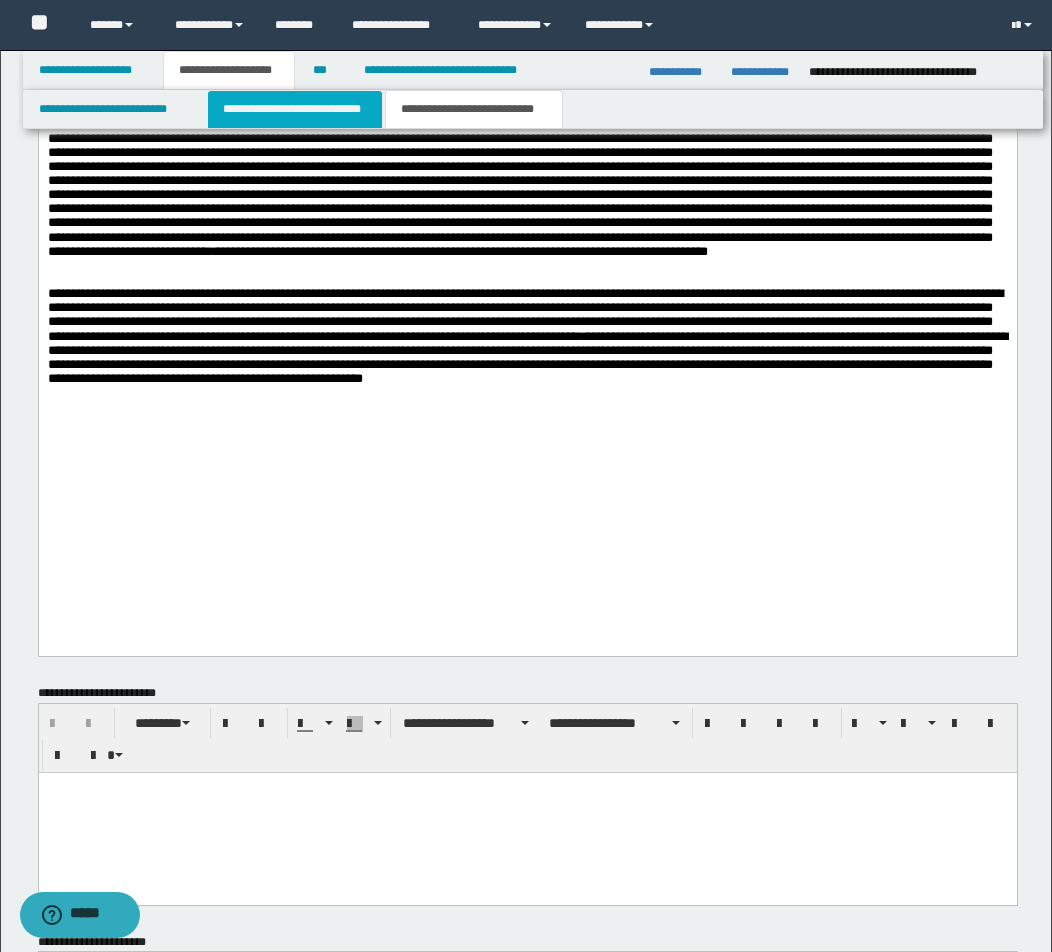 click on "**********" at bounding box center (295, 109) 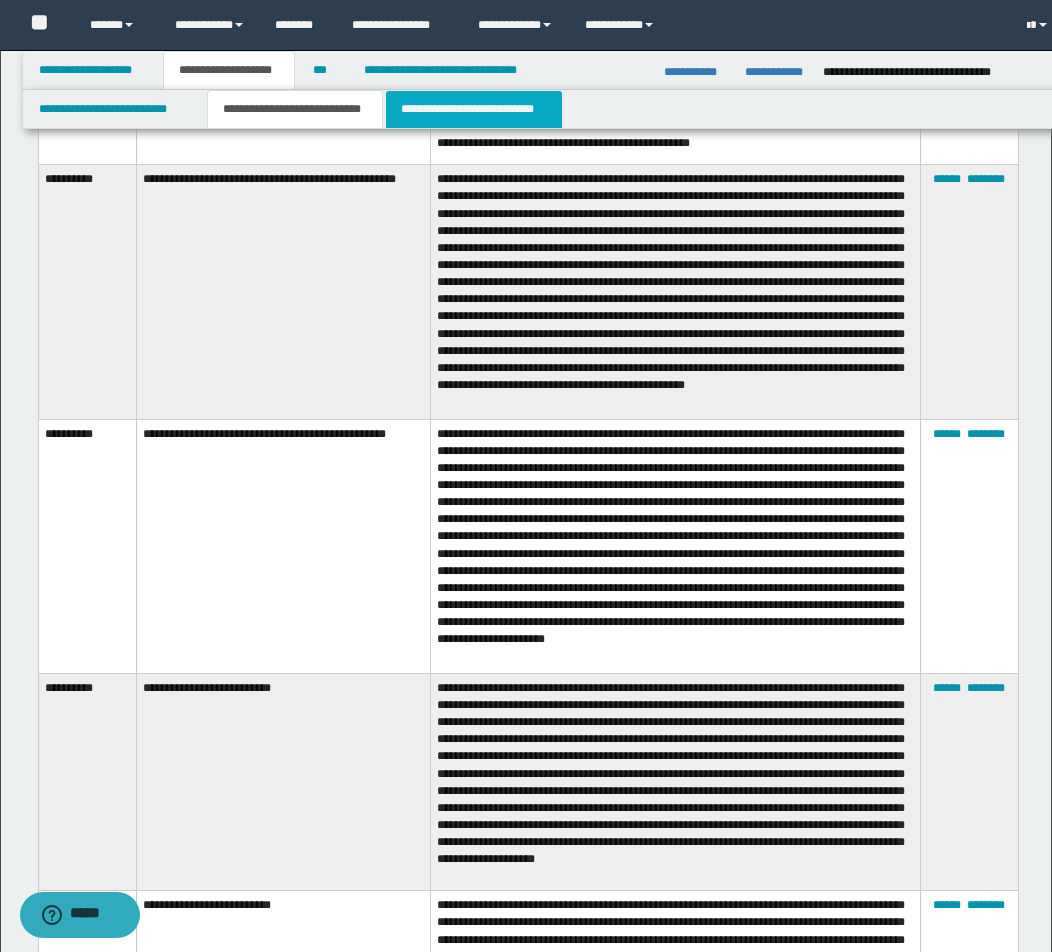 click on "**********" at bounding box center [474, 109] 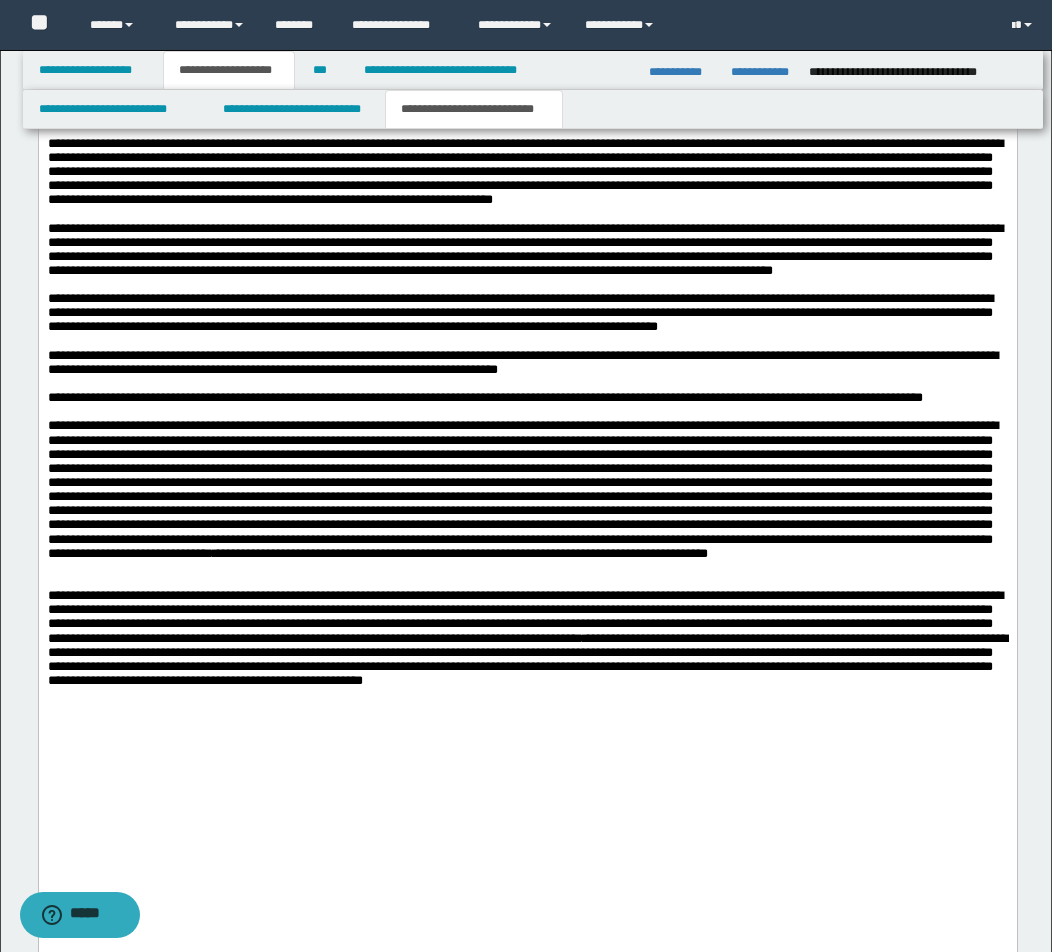 scroll, scrollTop: 2968, scrollLeft: 0, axis: vertical 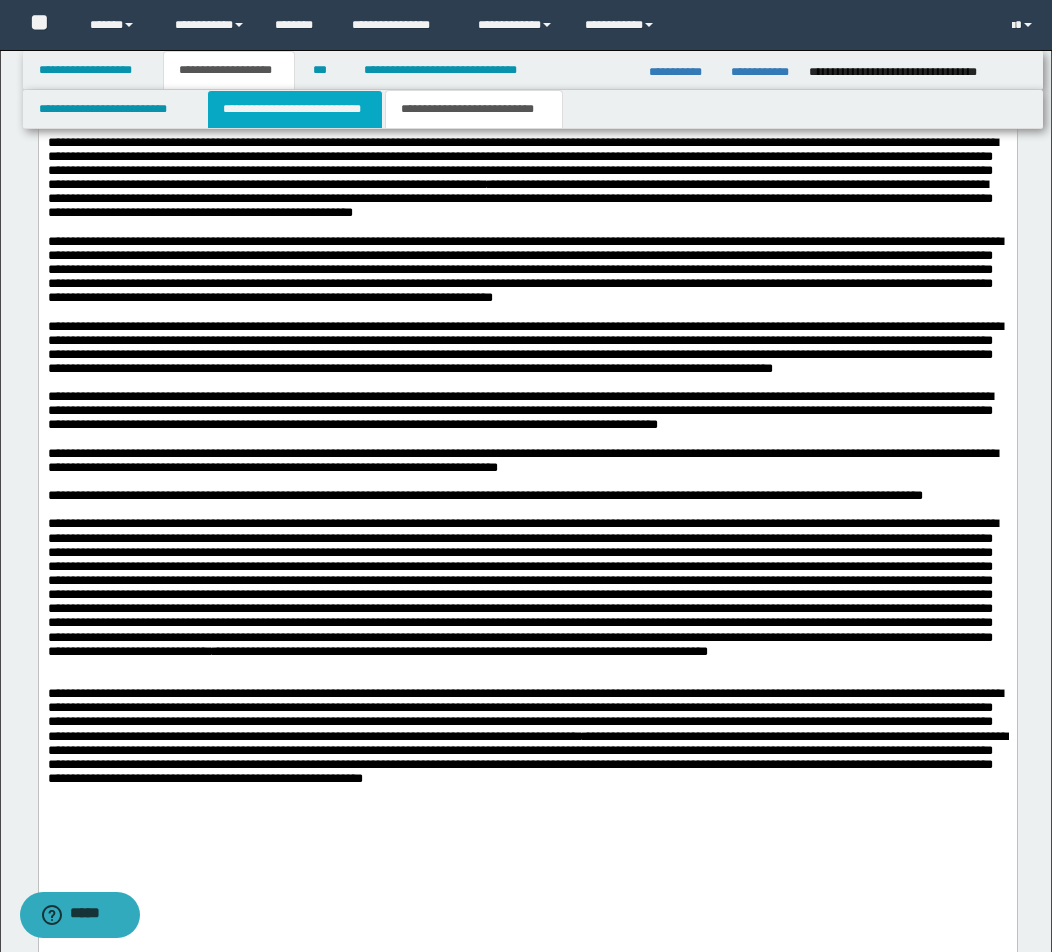 click on "**********" at bounding box center [295, 109] 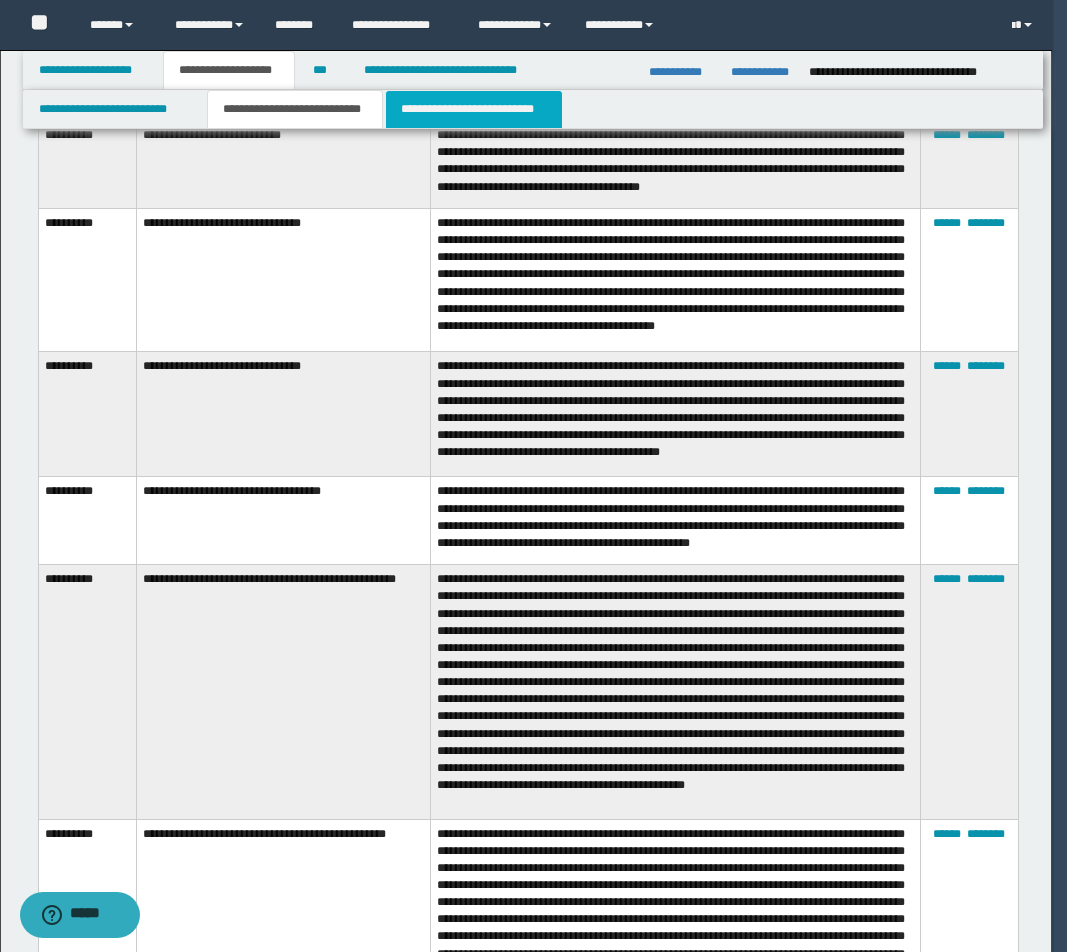 click on "**********" at bounding box center (474, 109) 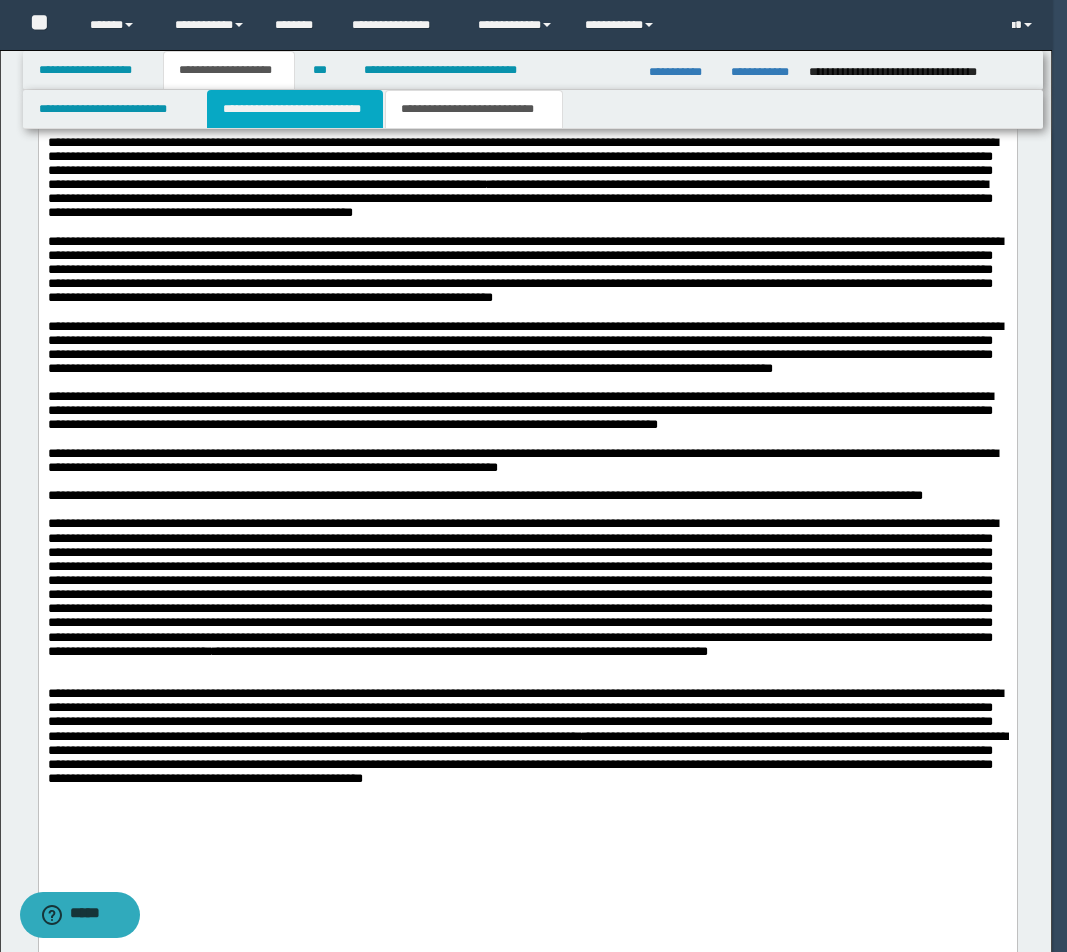 click on "**********" at bounding box center [295, 109] 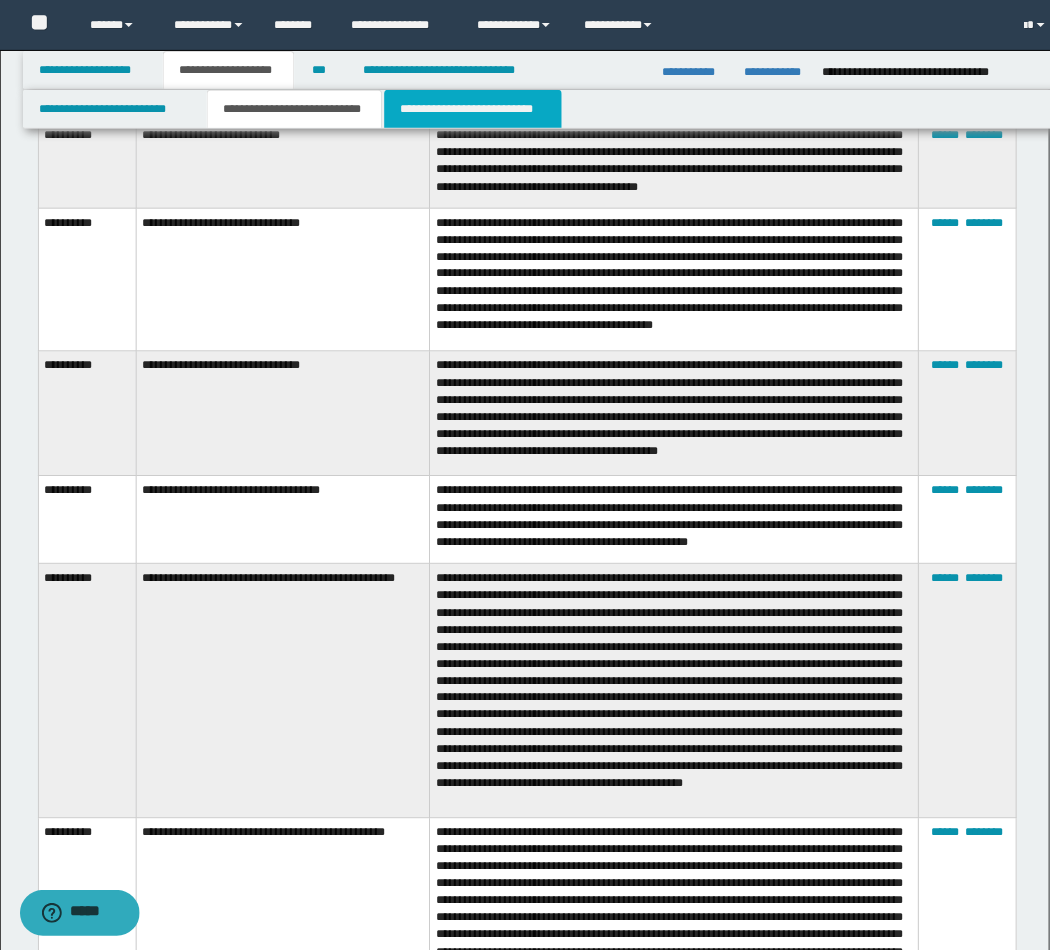 click on "**********" at bounding box center (474, 109) 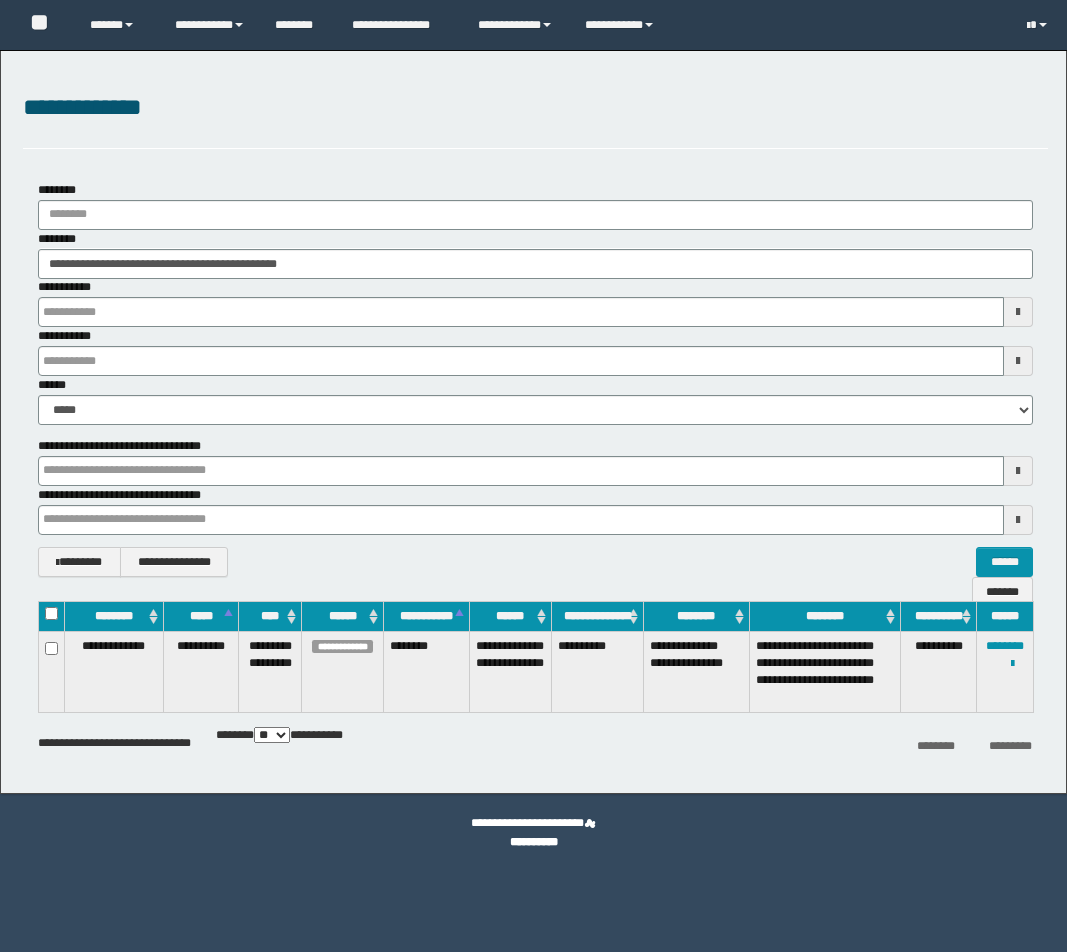 scroll, scrollTop: 0, scrollLeft: 0, axis: both 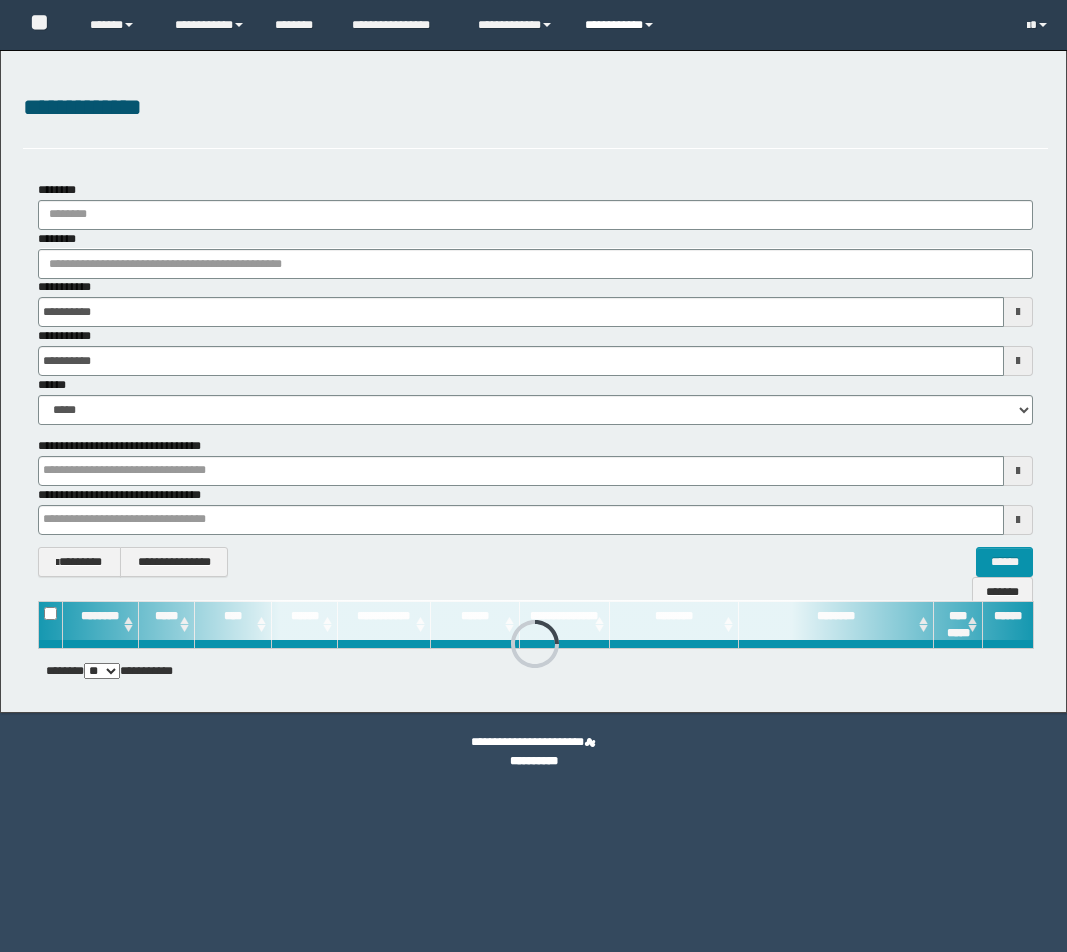 click on "**********" at bounding box center (622, 25) 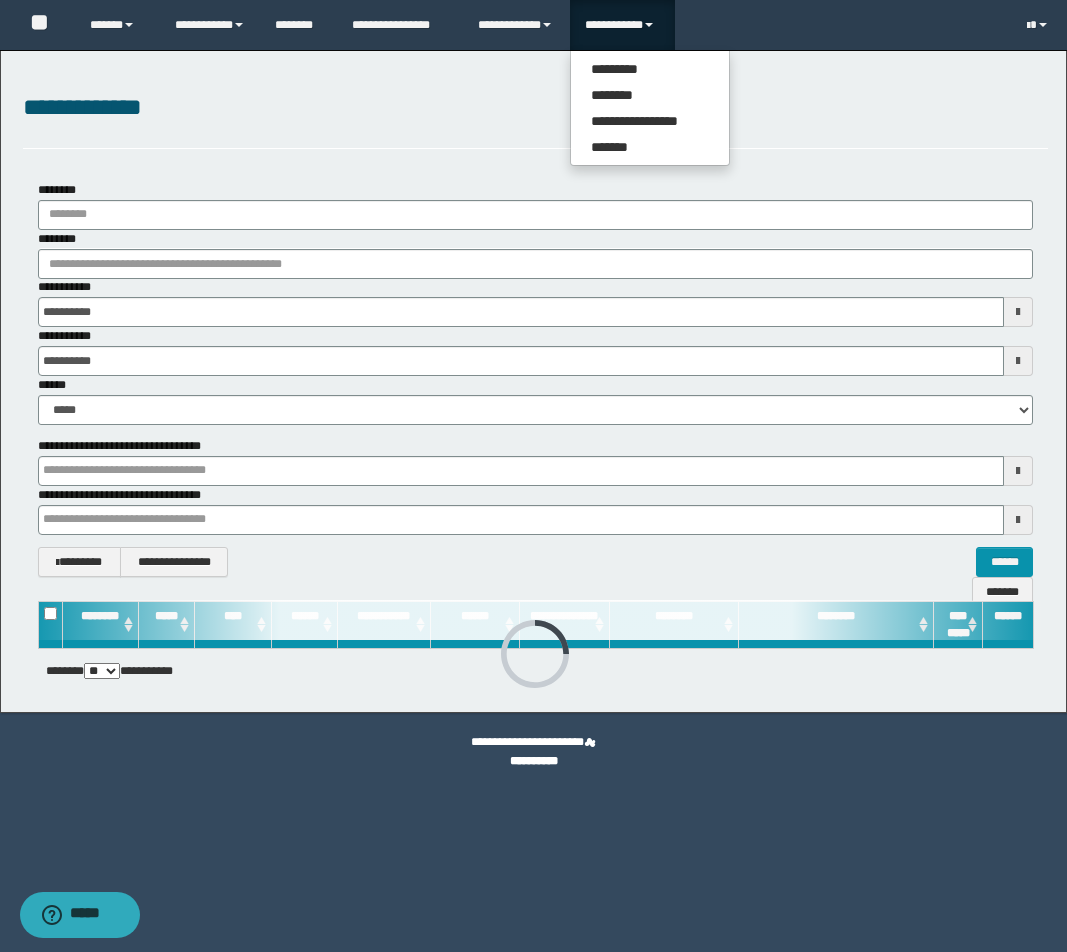 click on "**********" at bounding box center (650, 108) 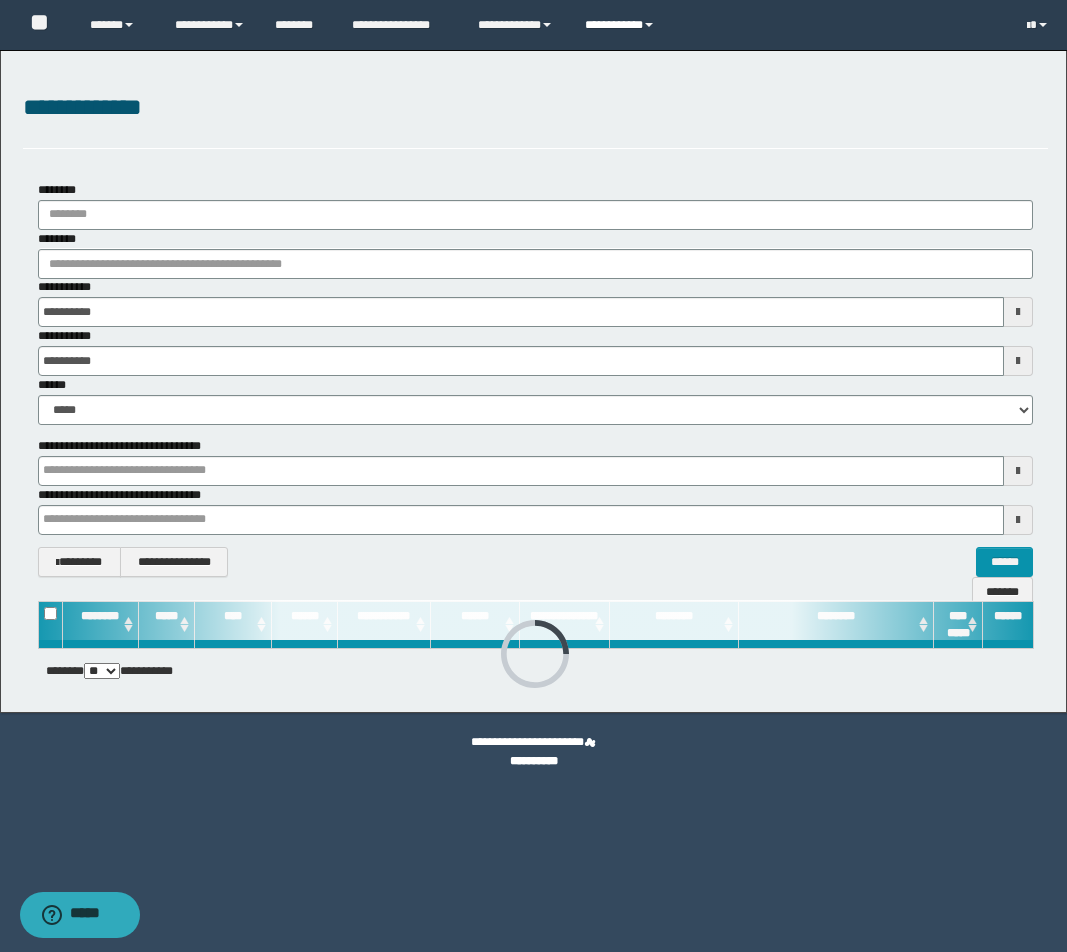 click on "**********" at bounding box center (622, 25) 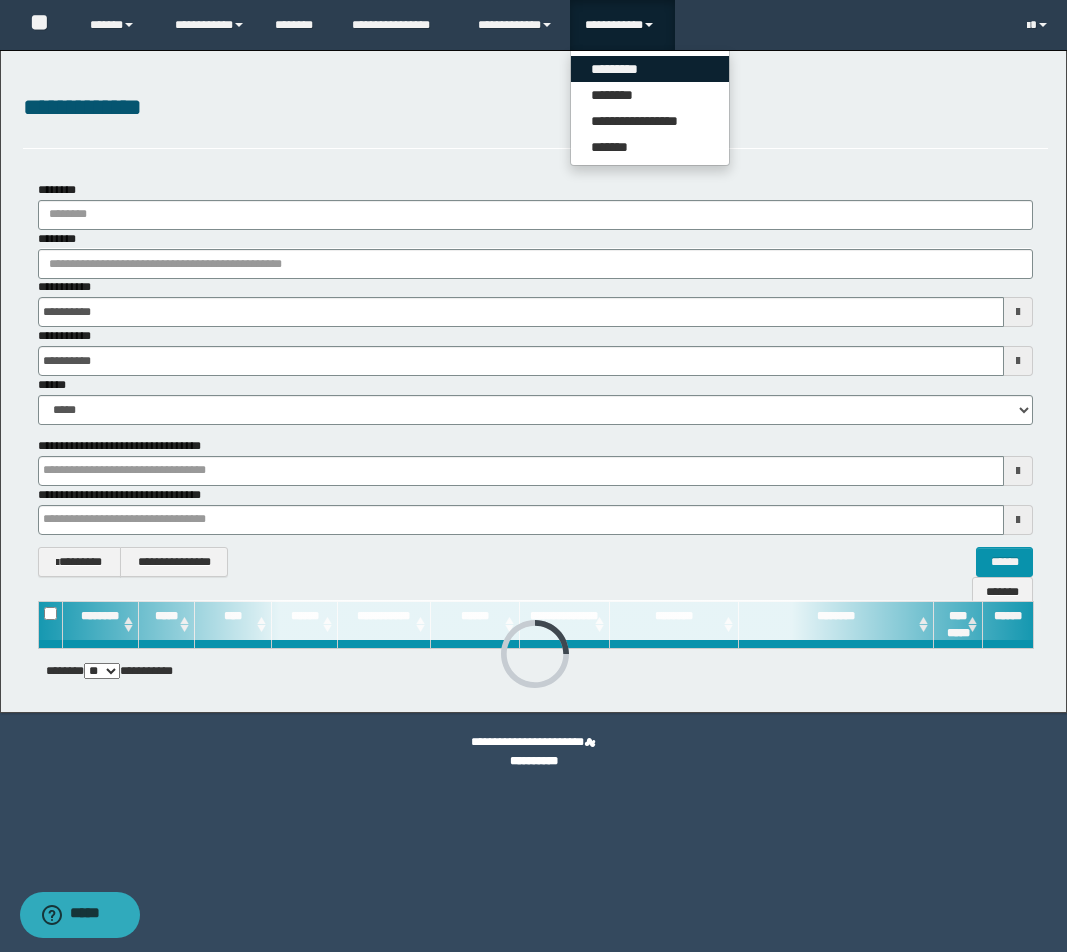 click on "*********" at bounding box center (650, 69) 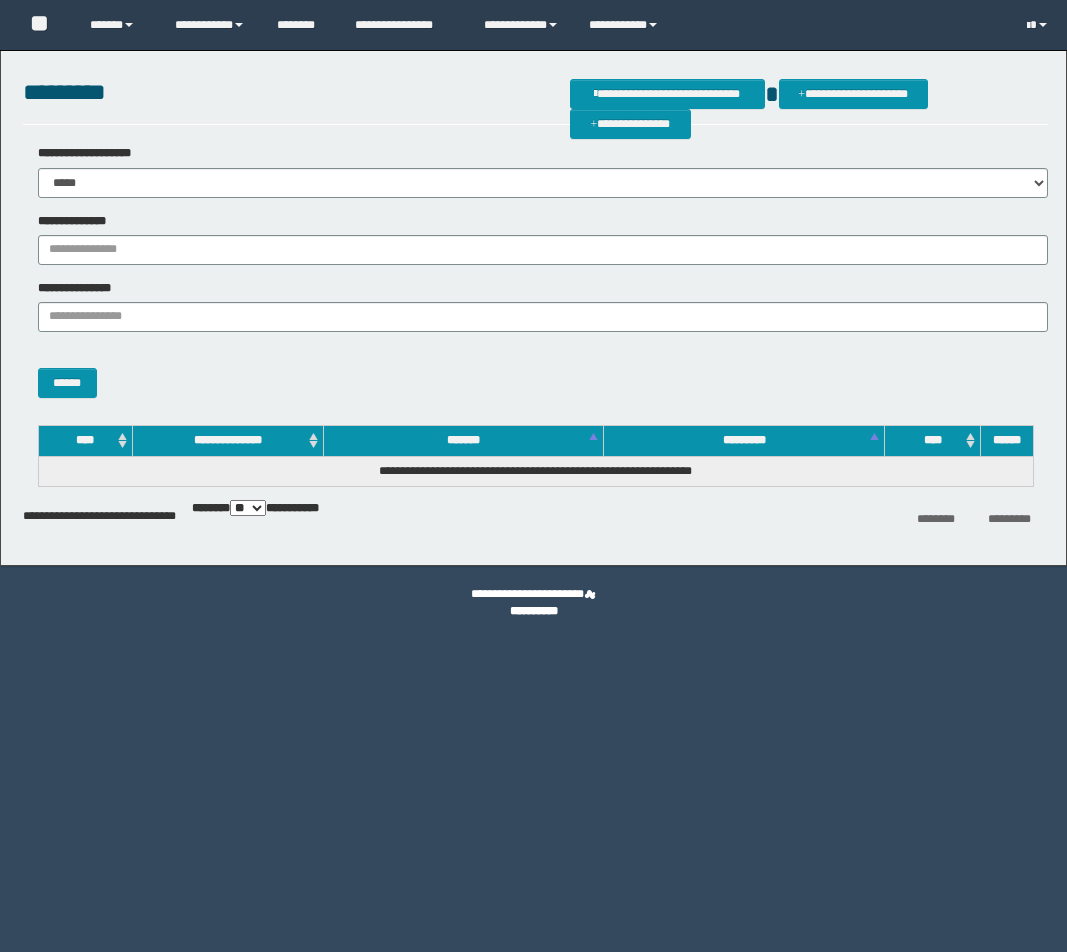 scroll, scrollTop: 0, scrollLeft: 0, axis: both 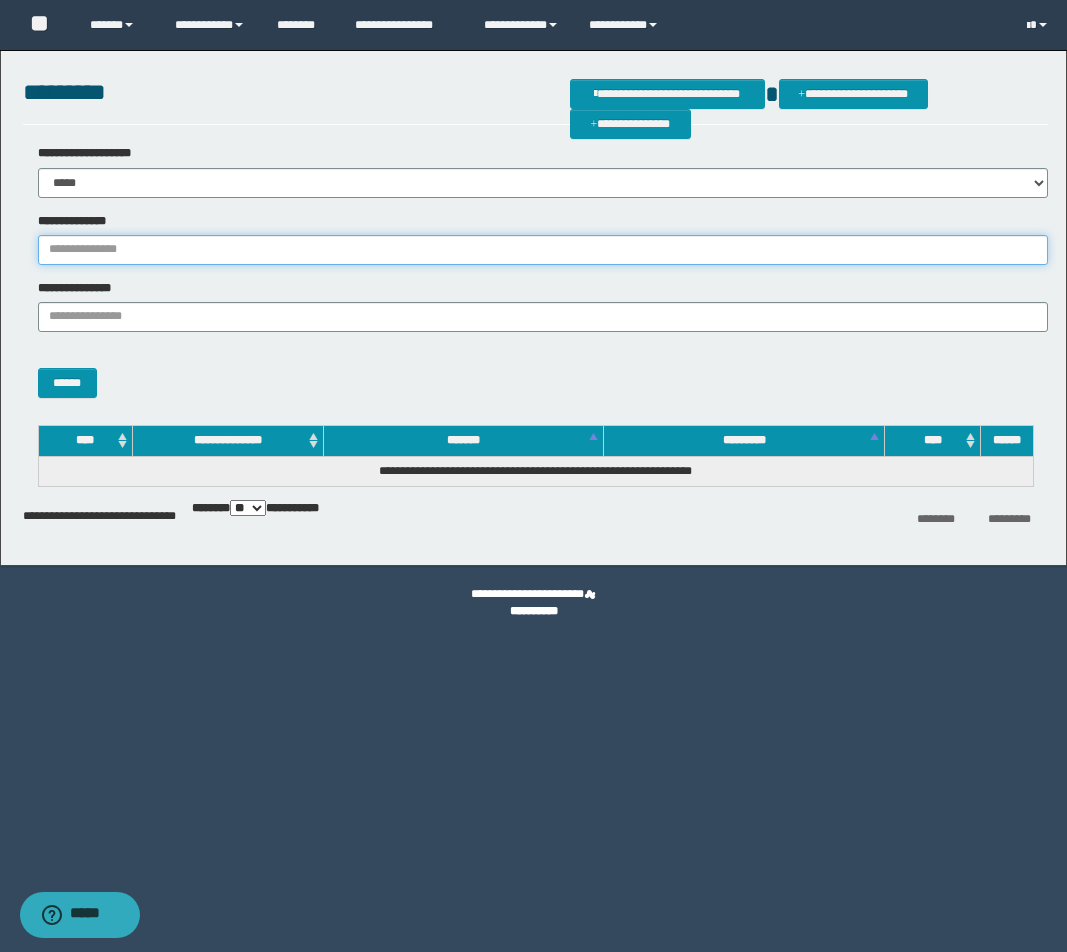 drag, startPoint x: 100, startPoint y: 249, endPoint x: 98, endPoint y: 338, distance: 89.02247 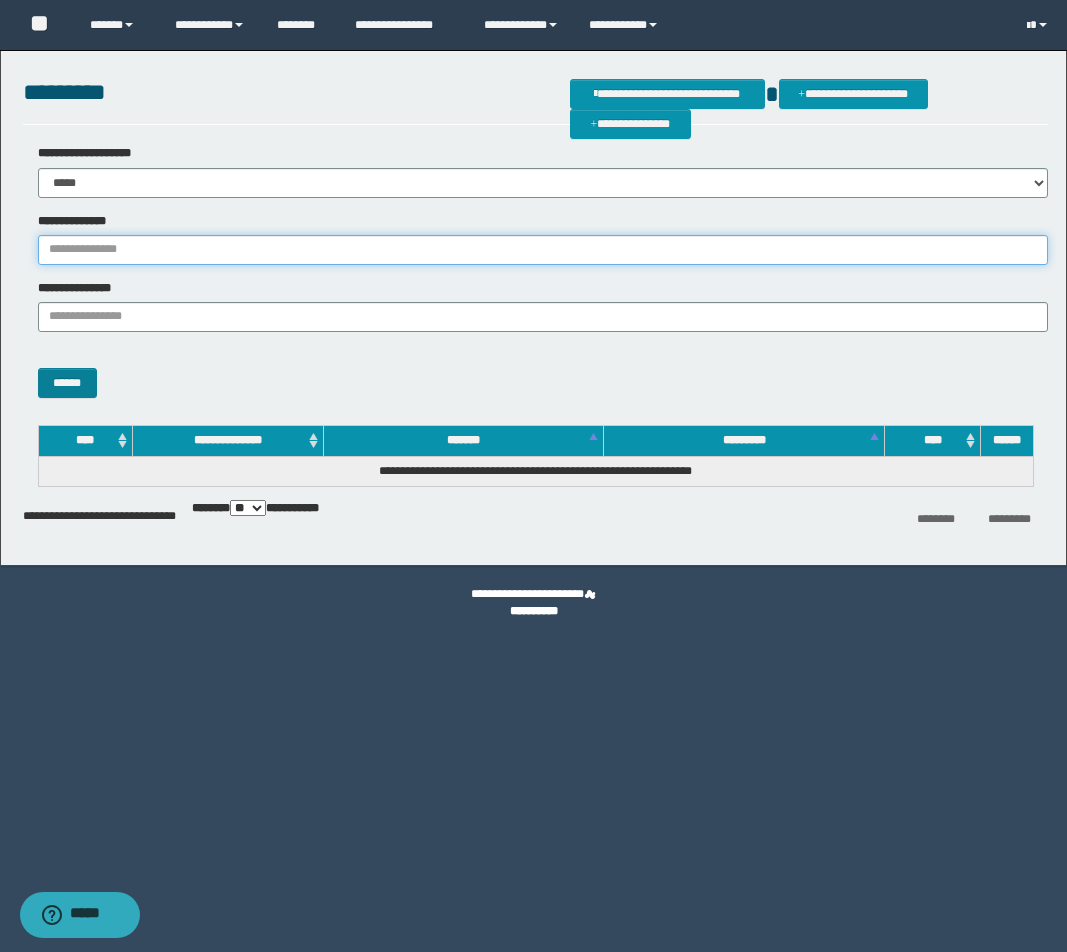 paste on "********" 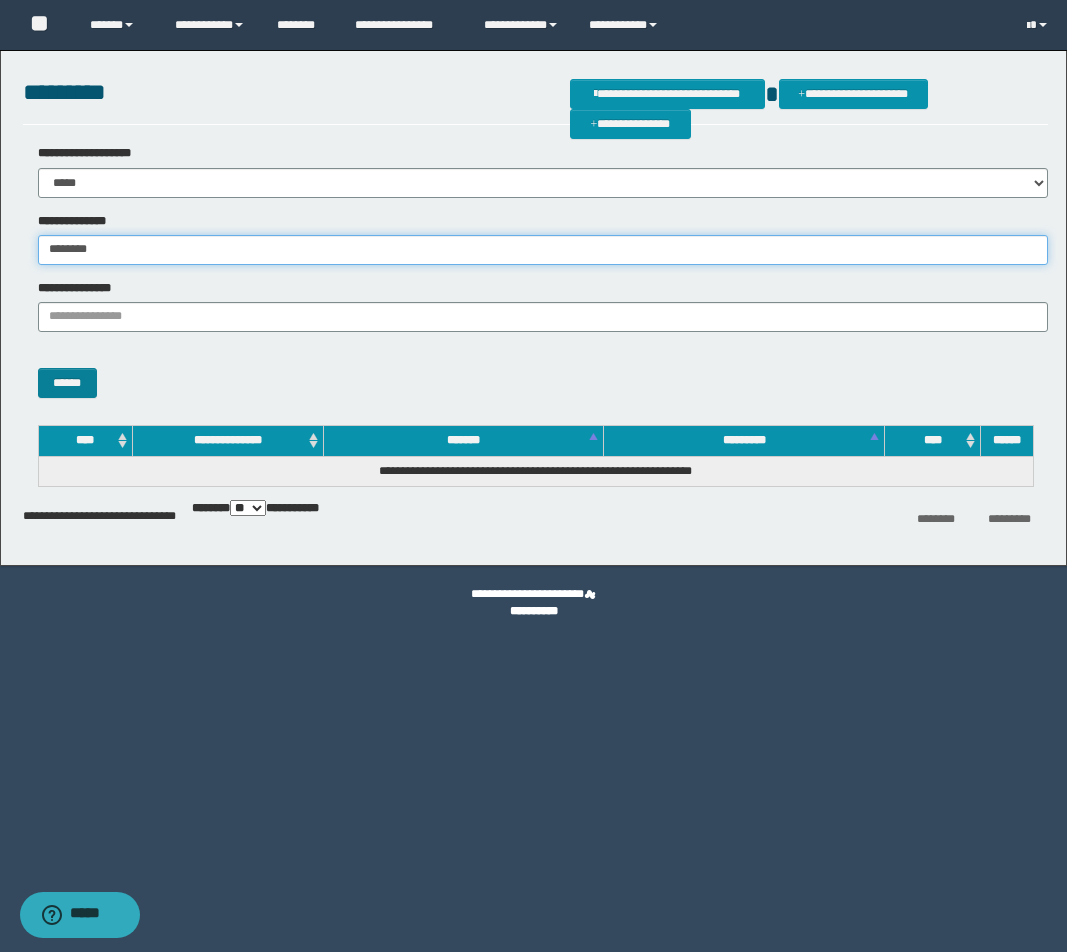 type on "********" 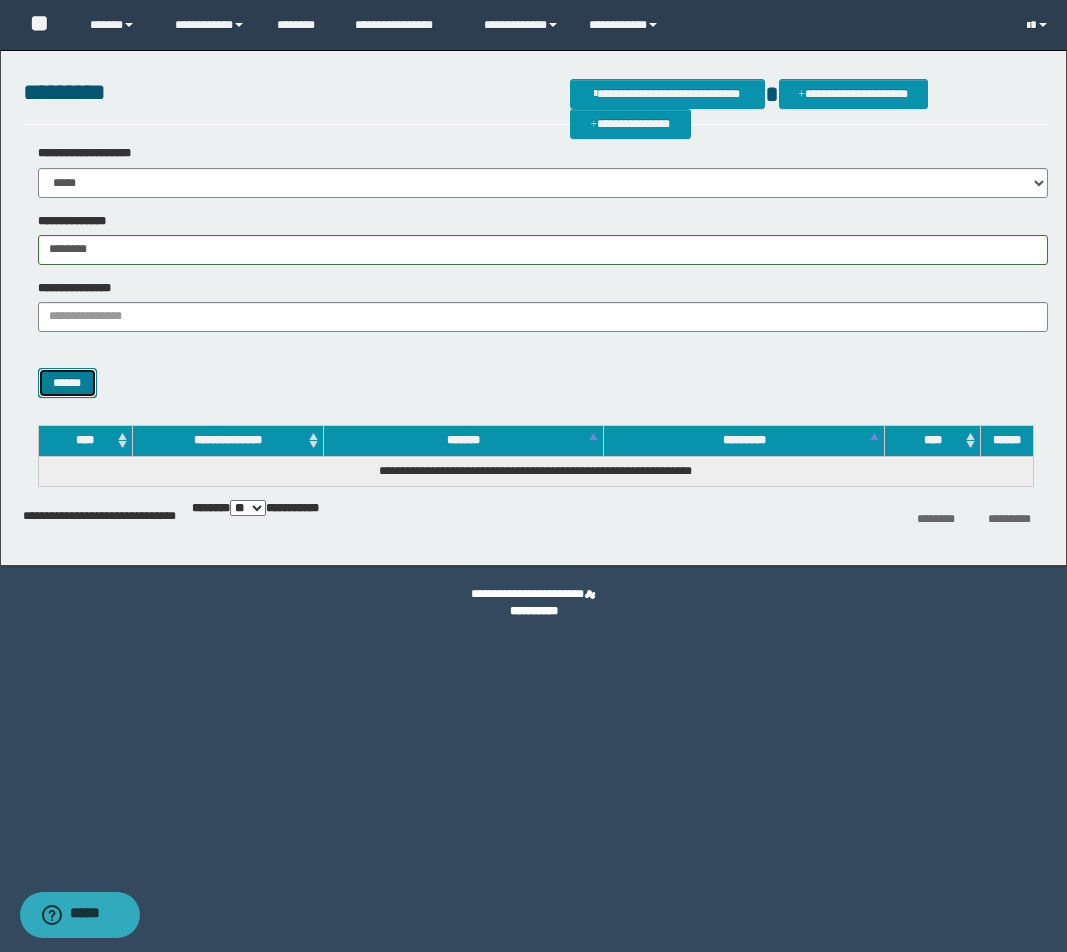 click on "******" at bounding box center [67, 383] 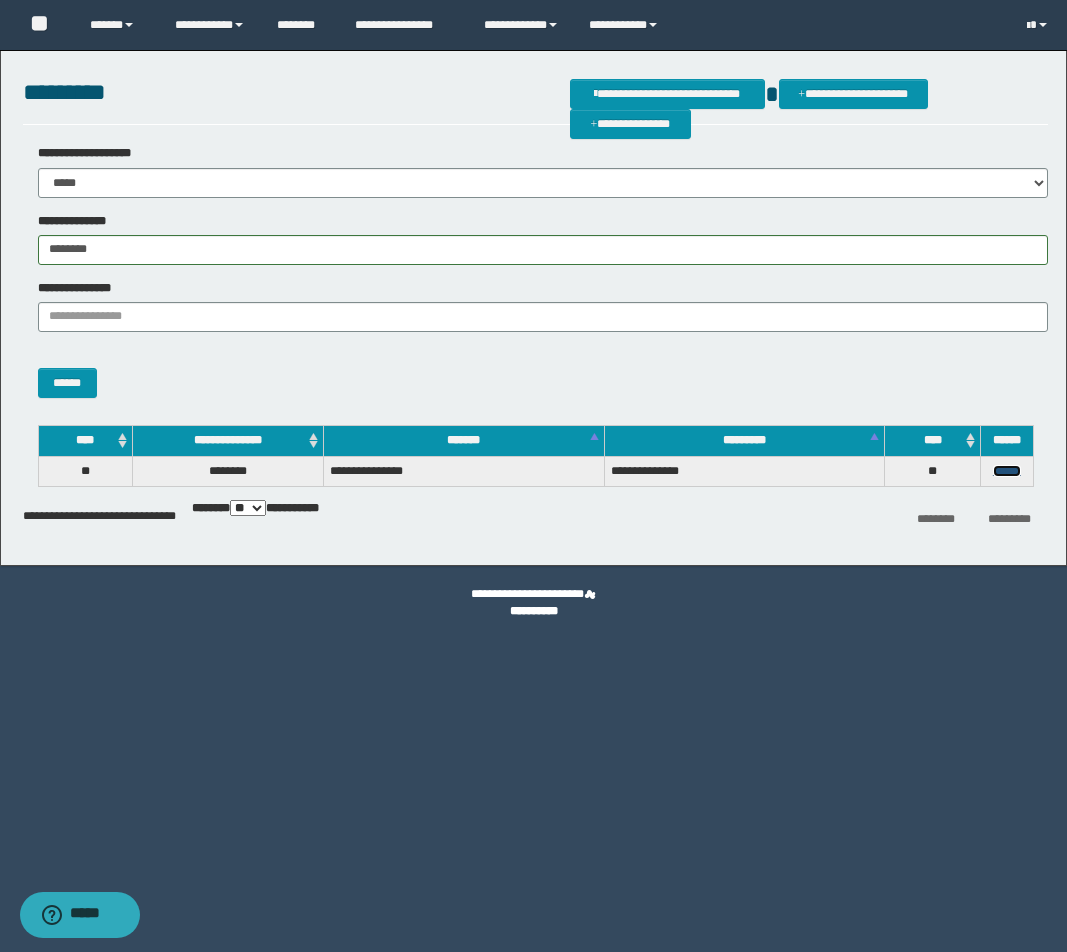 click on "******" at bounding box center (1007, 471) 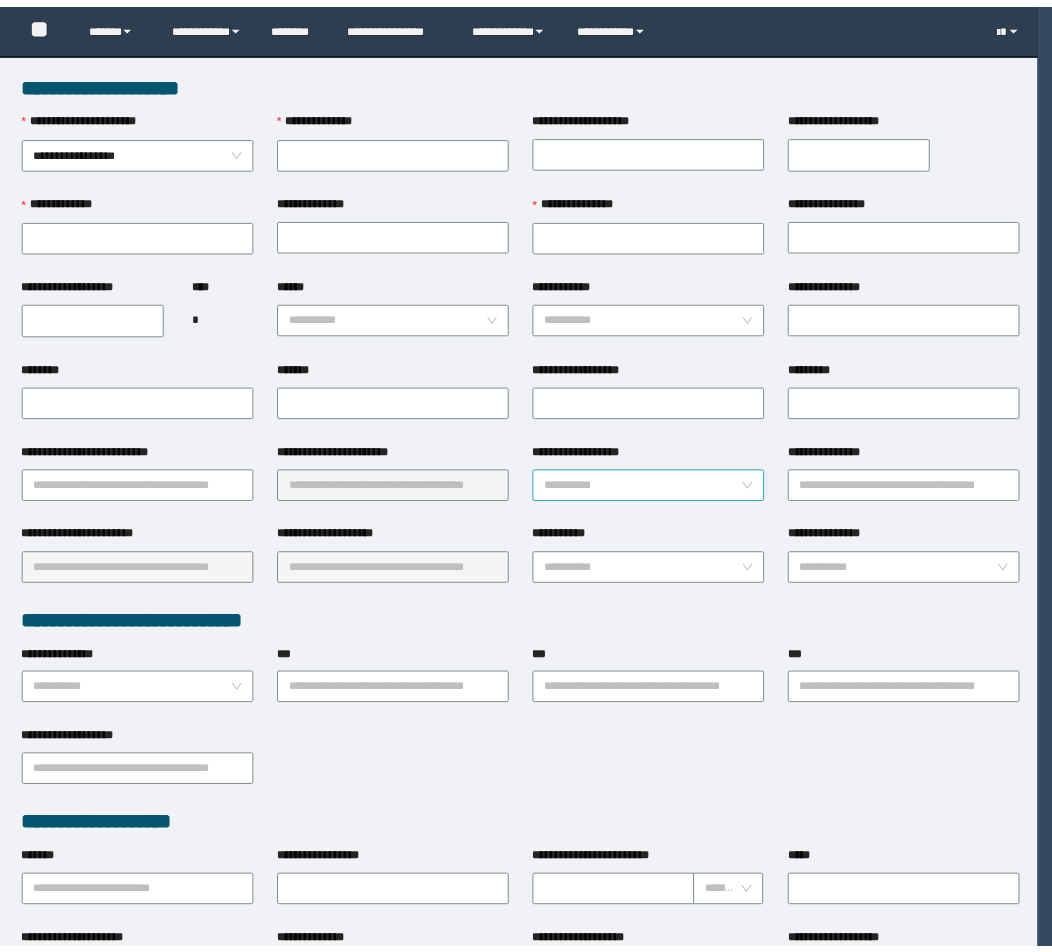 scroll, scrollTop: 0, scrollLeft: 0, axis: both 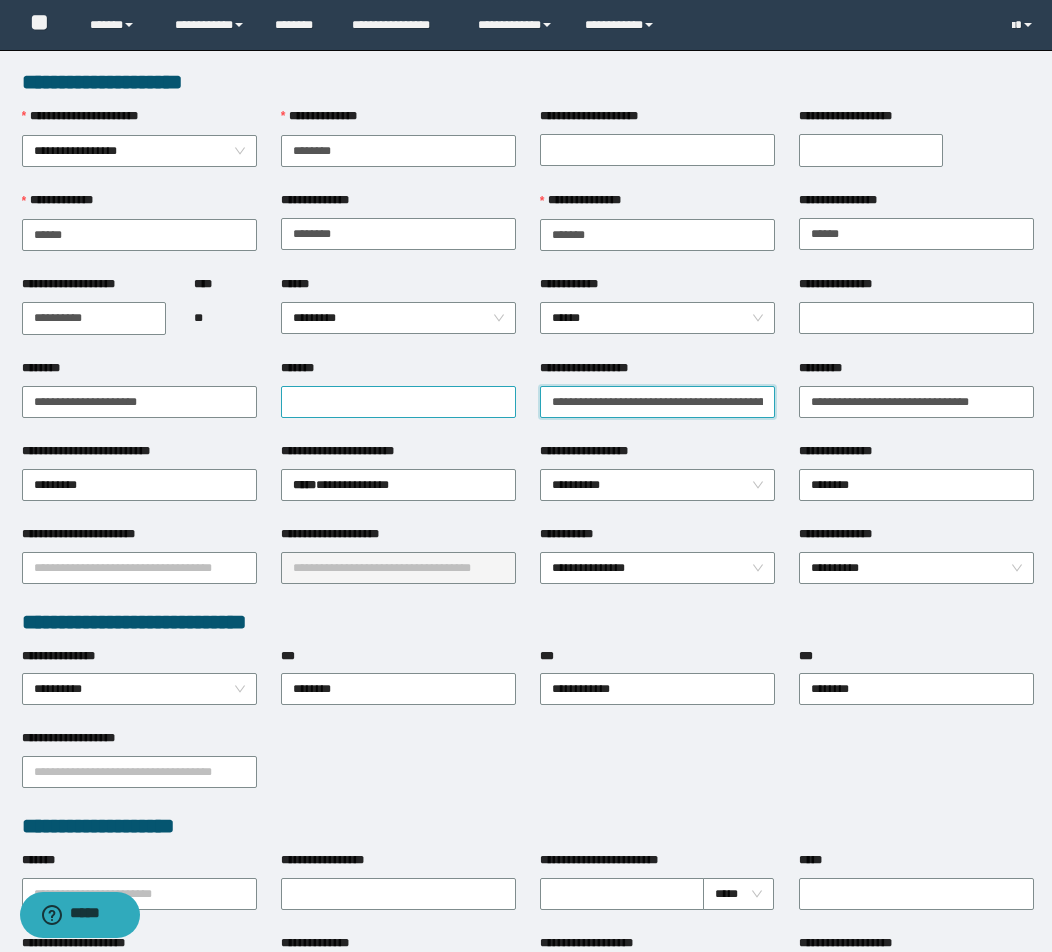 drag, startPoint x: 683, startPoint y: 404, endPoint x: 333, endPoint y: 404, distance: 350 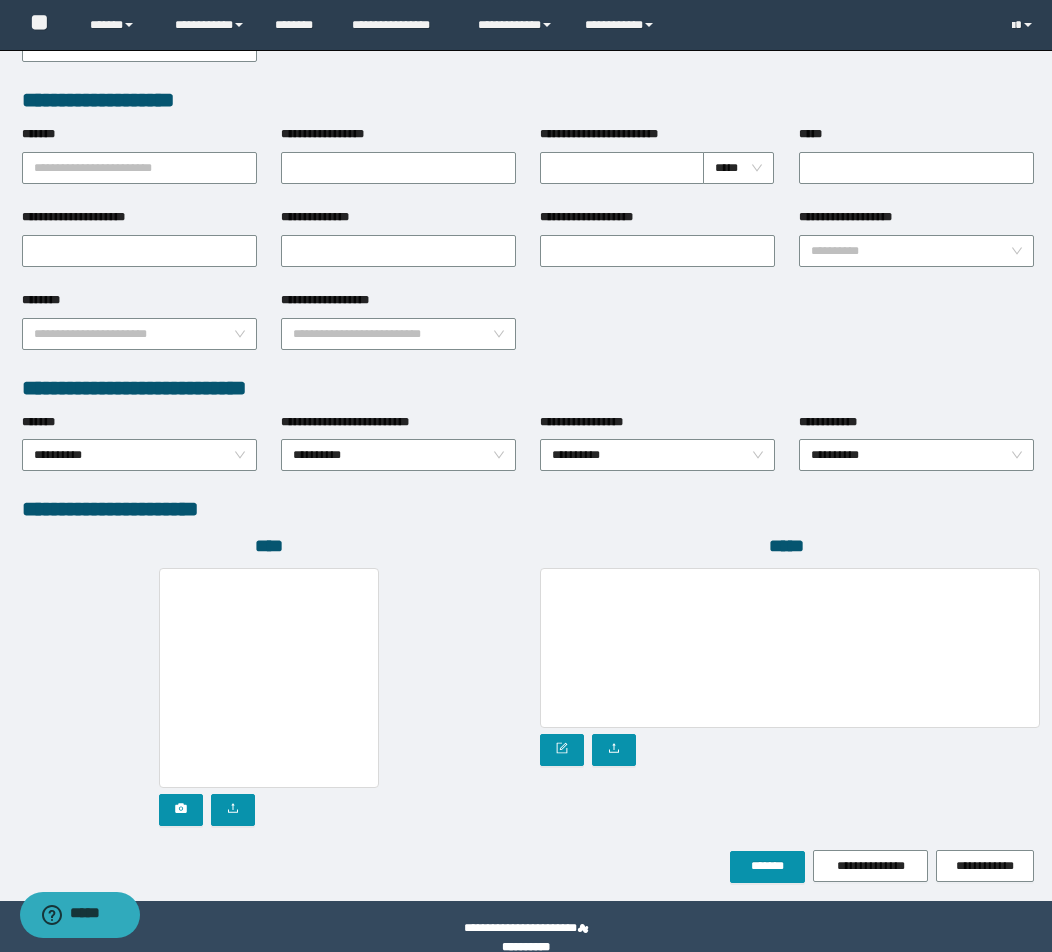 scroll, scrollTop: 751, scrollLeft: 0, axis: vertical 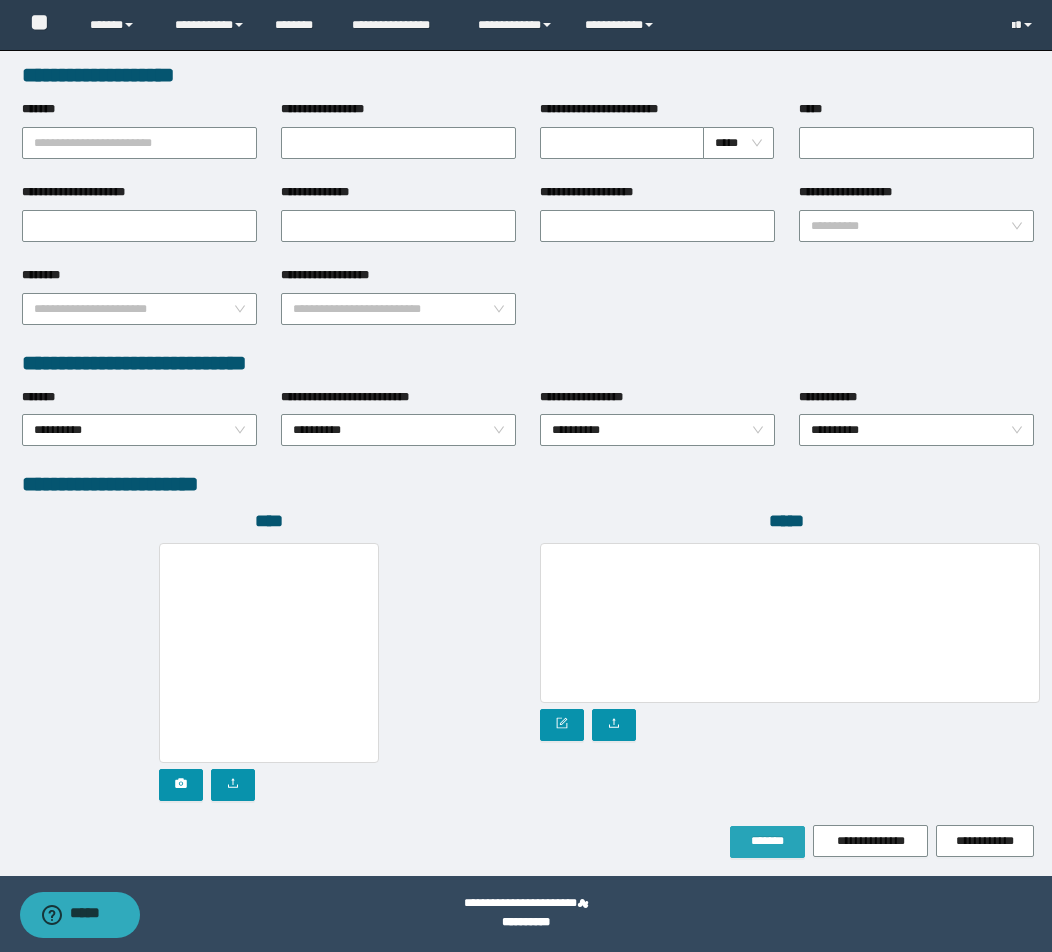 type on "**********" 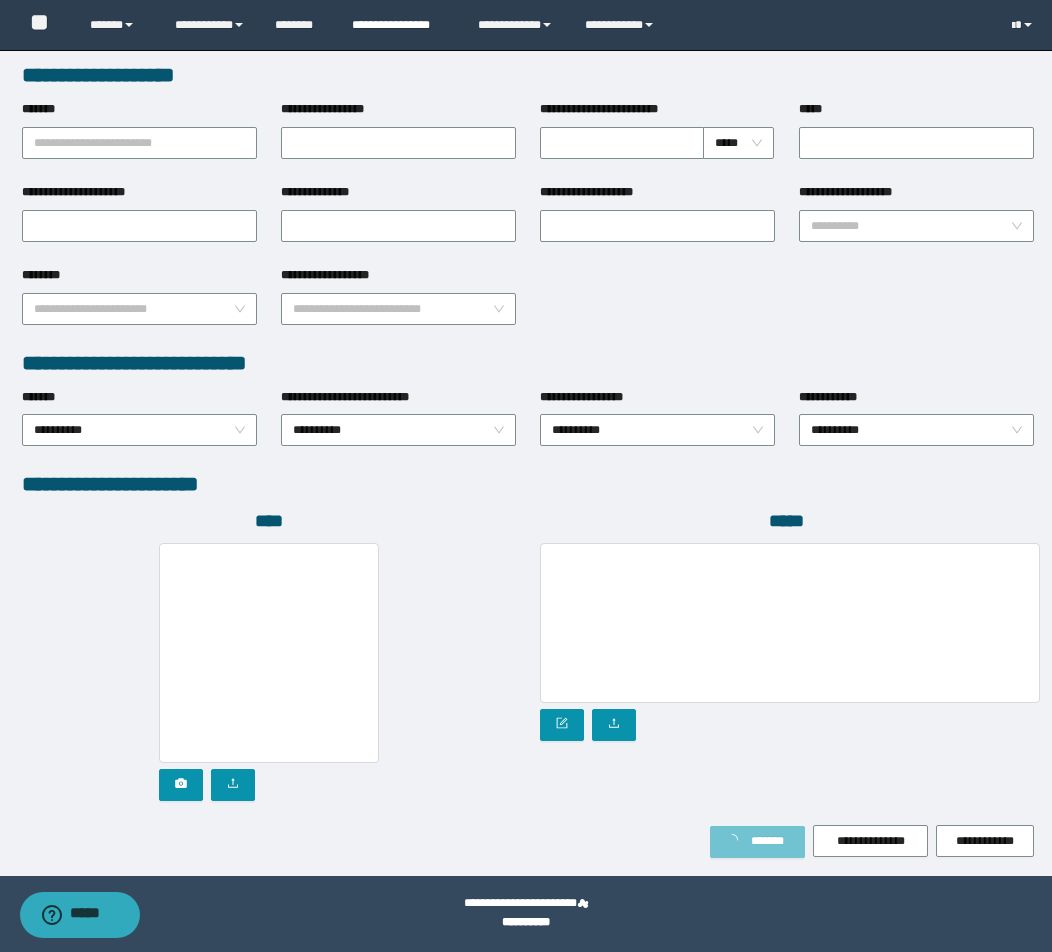scroll, scrollTop: 804, scrollLeft: 0, axis: vertical 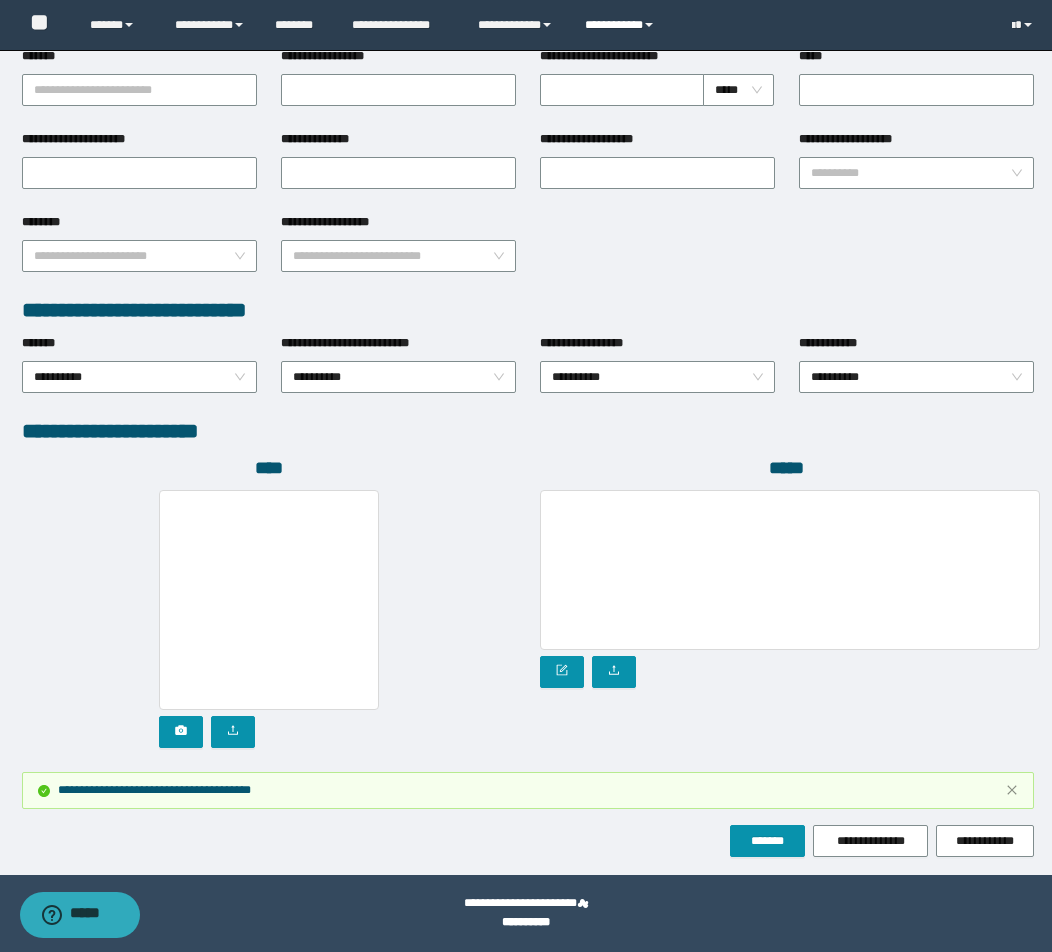click on "**********" at bounding box center [622, 25] 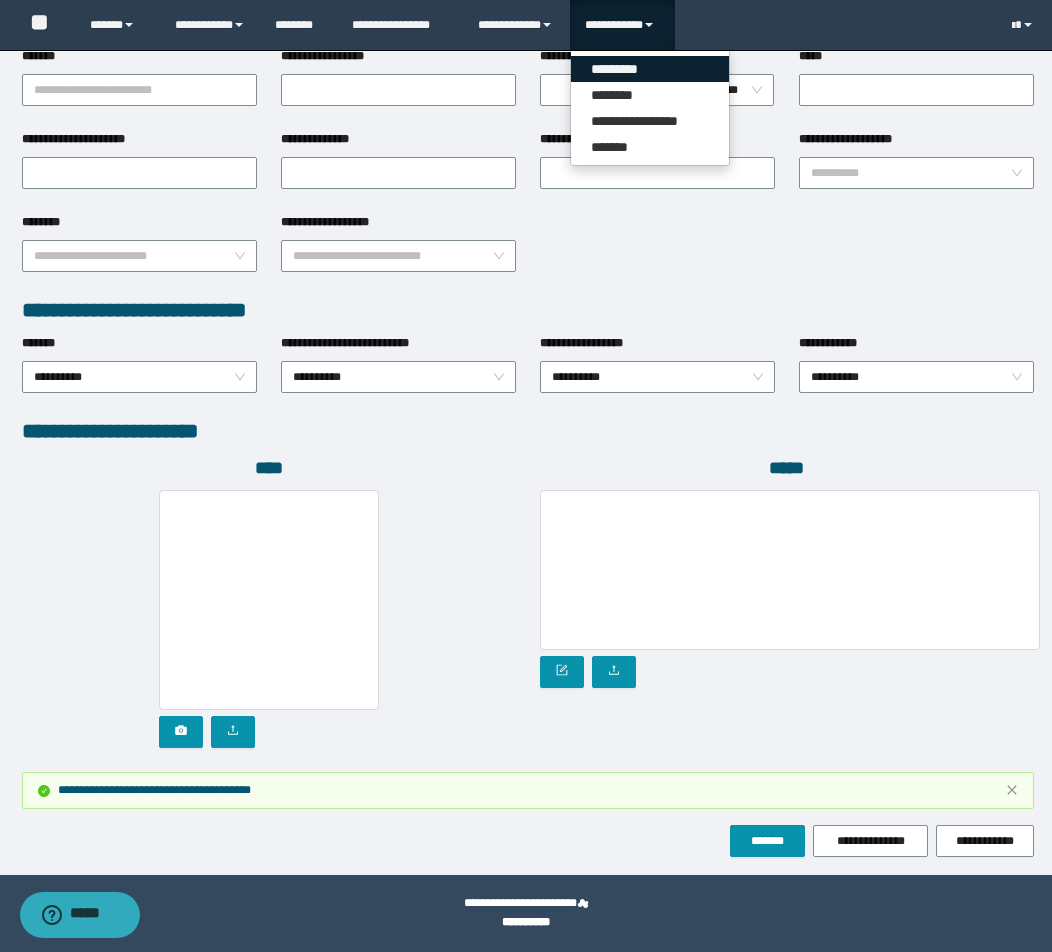 click on "*********" at bounding box center [650, 69] 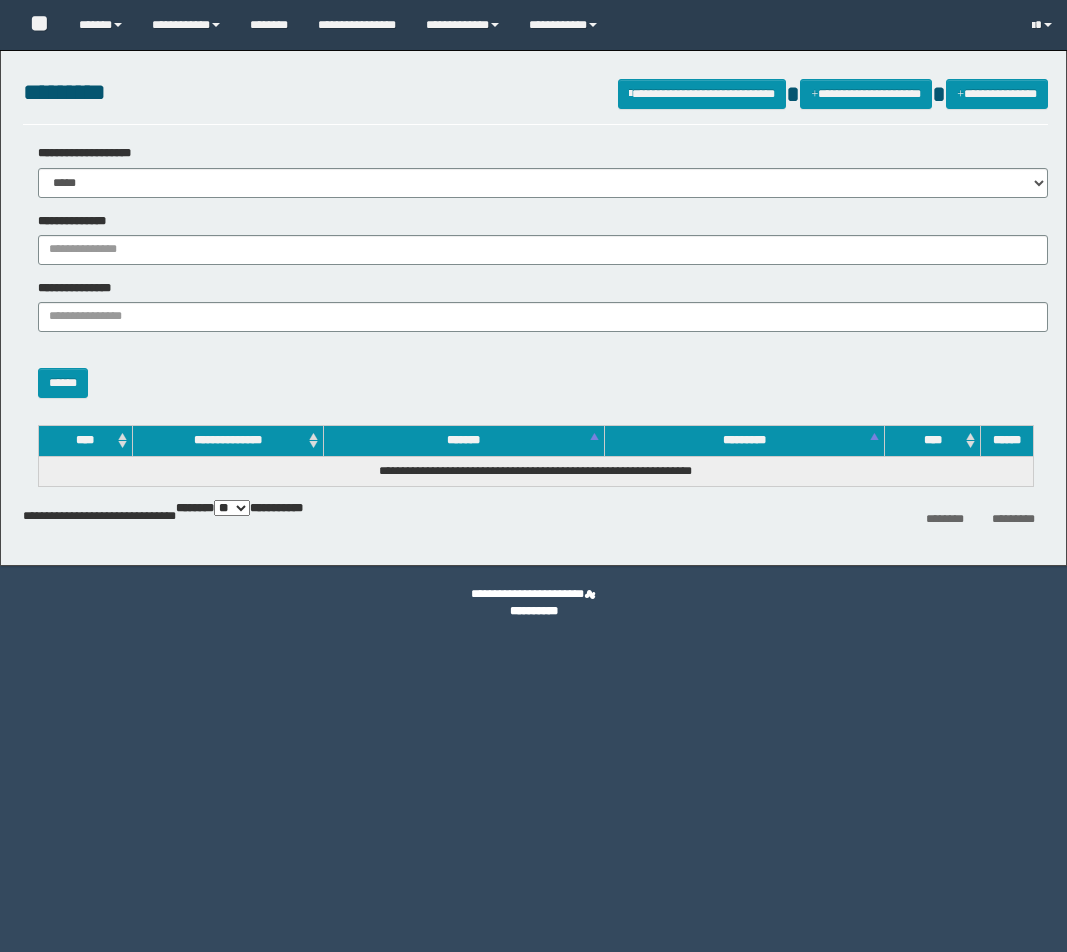 scroll, scrollTop: 0, scrollLeft: 0, axis: both 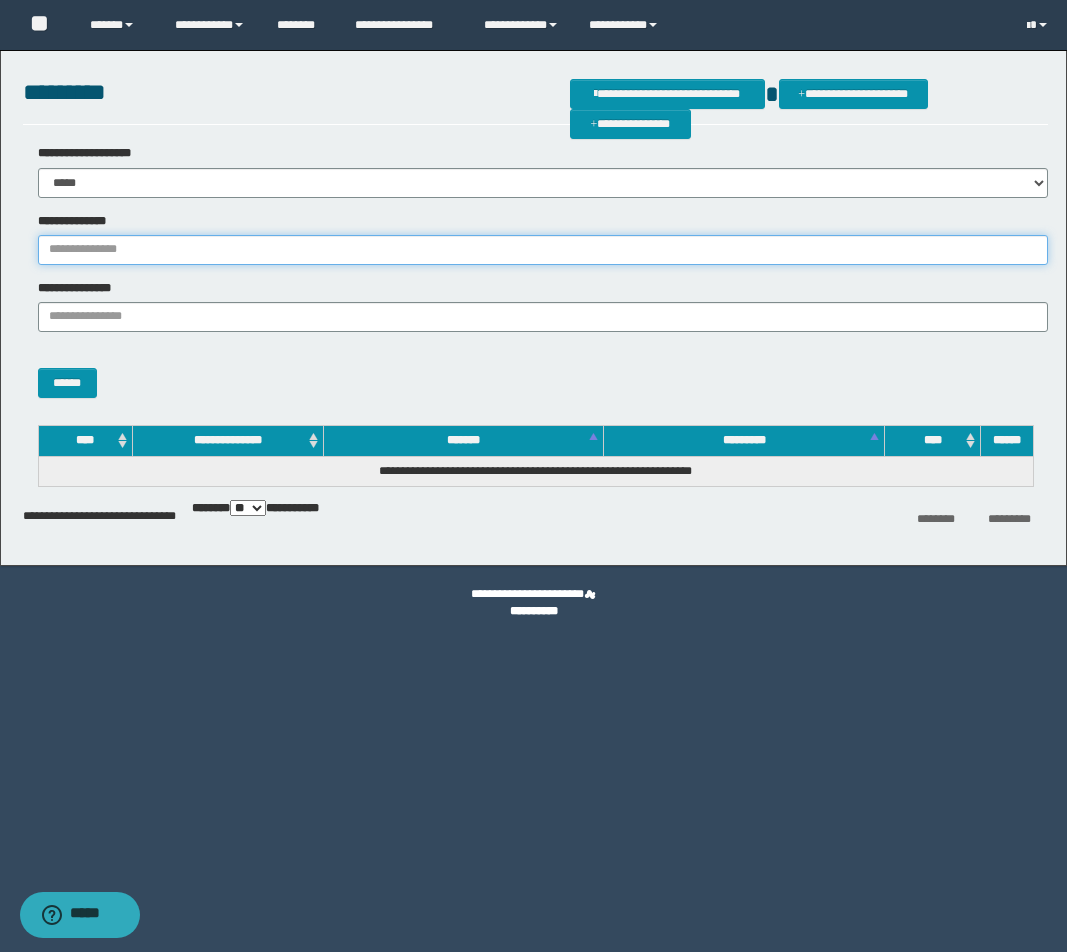 drag, startPoint x: 253, startPoint y: 239, endPoint x: 240, endPoint y: 250, distance: 17.029387 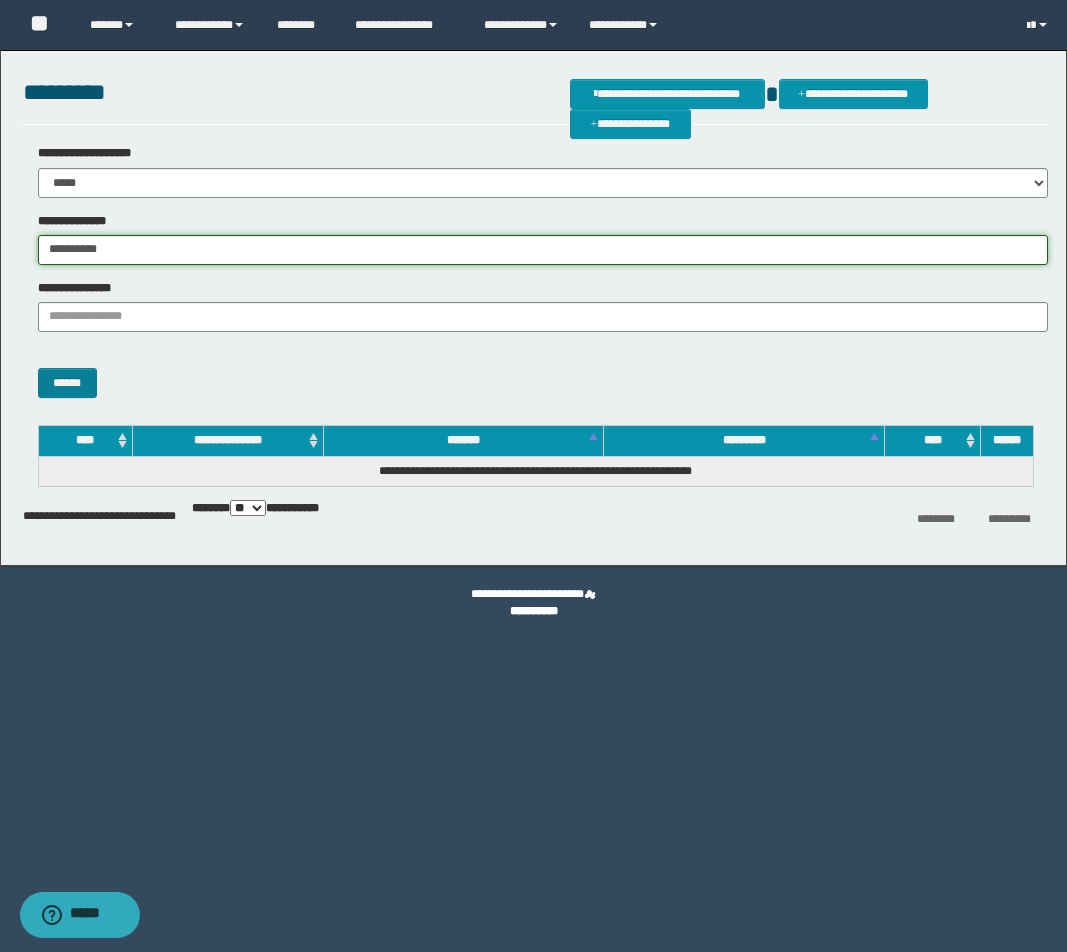 type on "**********" 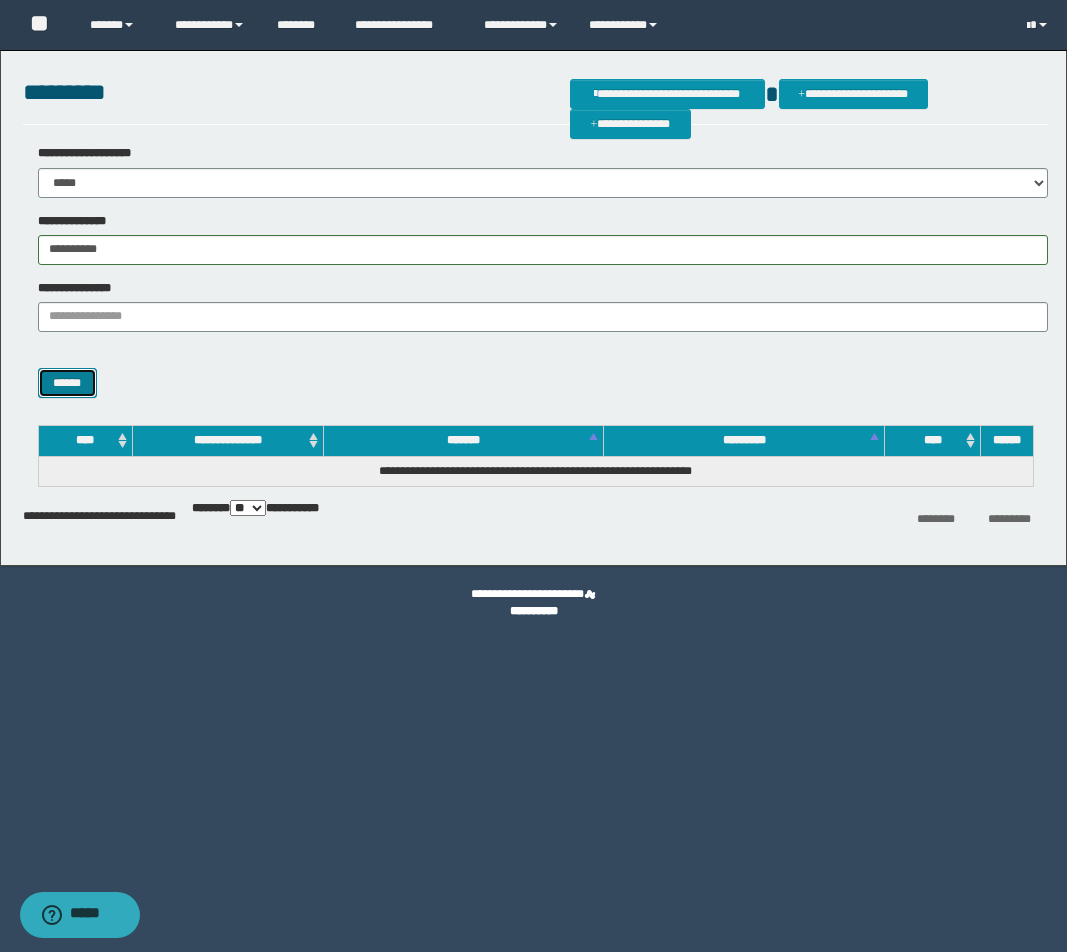 click on "******" at bounding box center (67, 383) 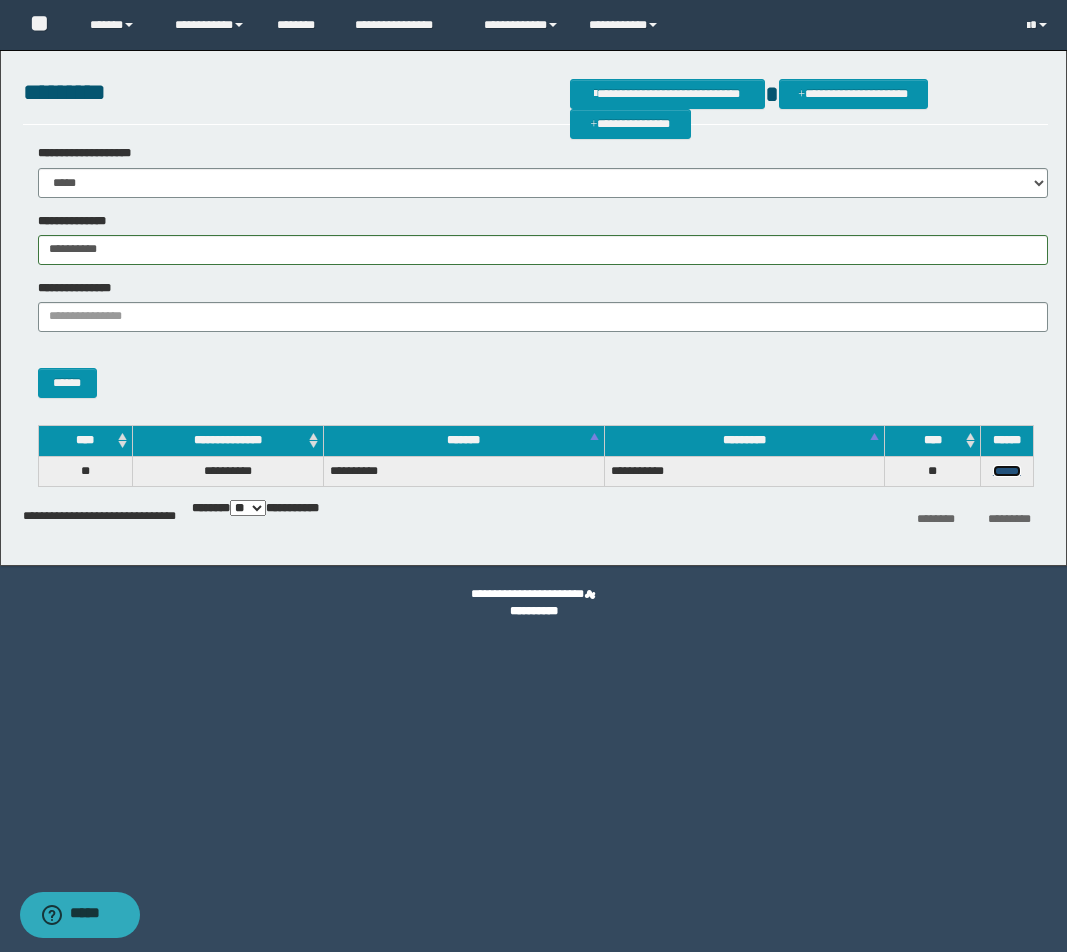 click on "******" at bounding box center [1007, 471] 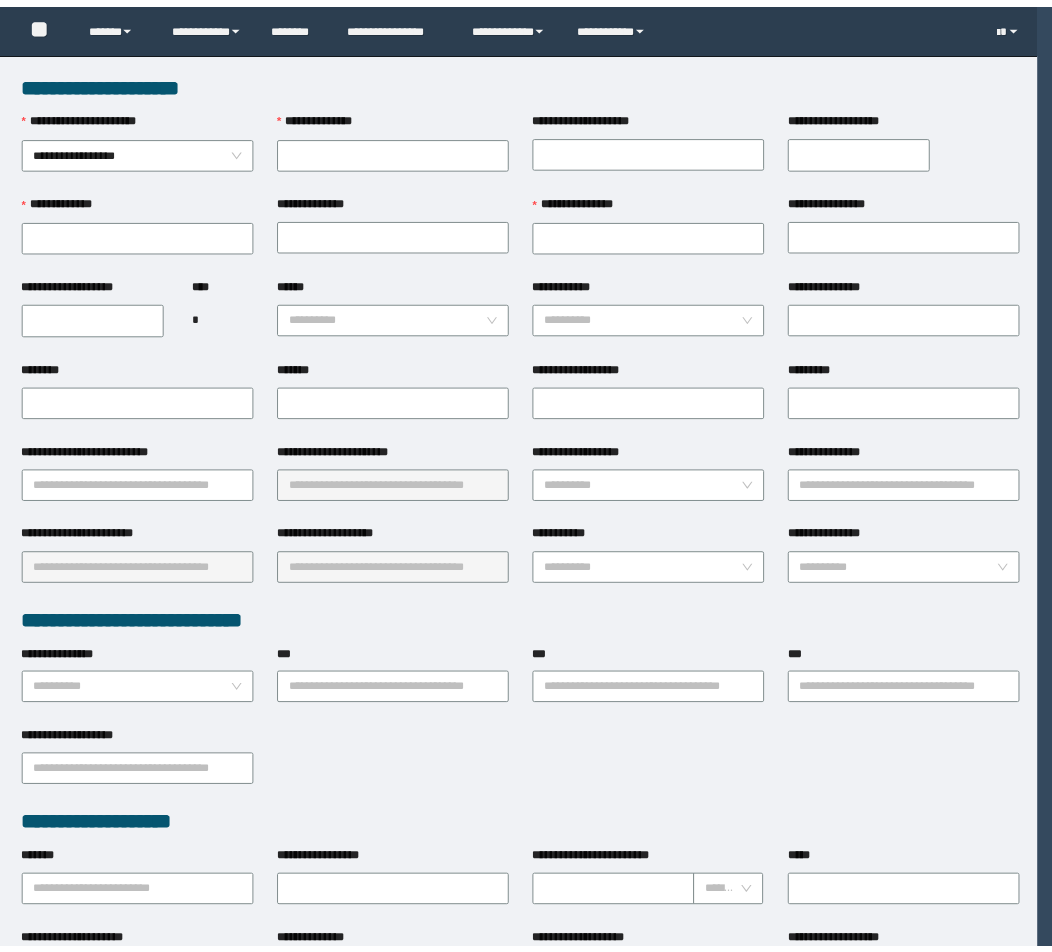 scroll, scrollTop: 0, scrollLeft: 0, axis: both 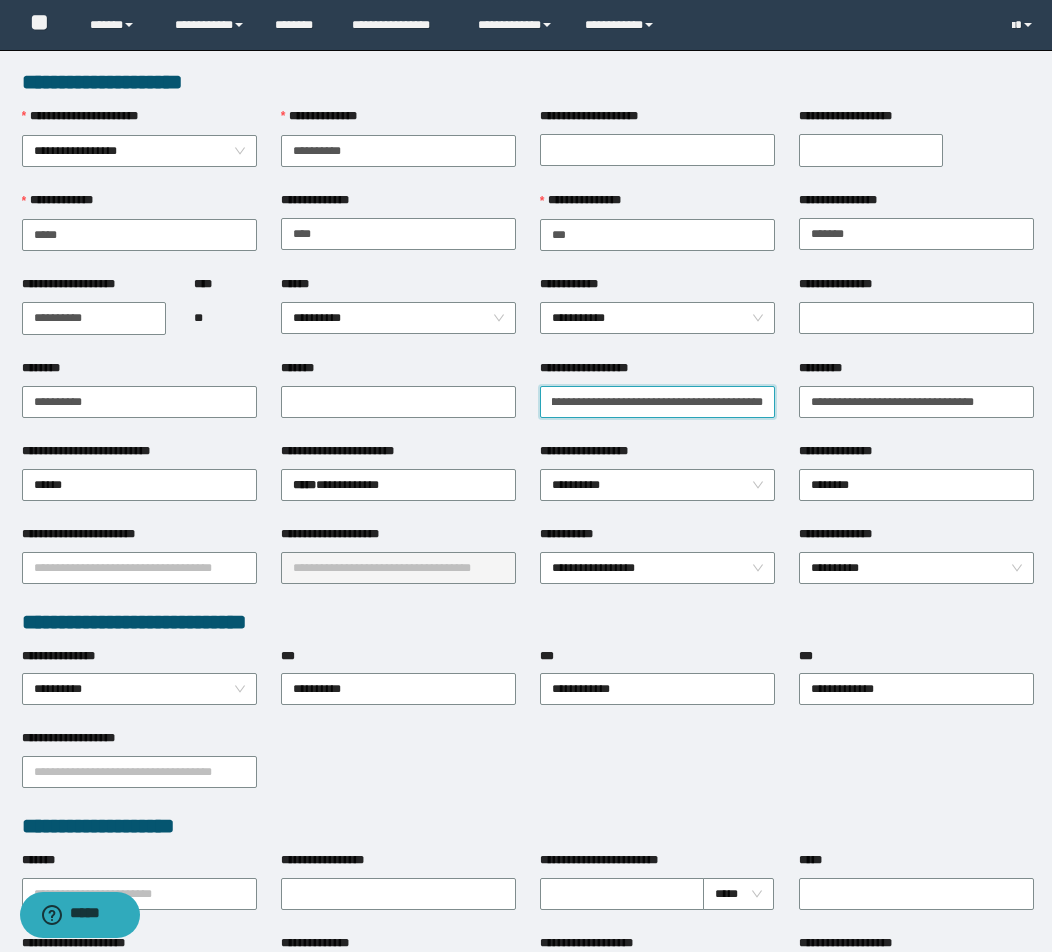 drag, startPoint x: 694, startPoint y: 403, endPoint x: 925, endPoint y: 422, distance: 231.78008 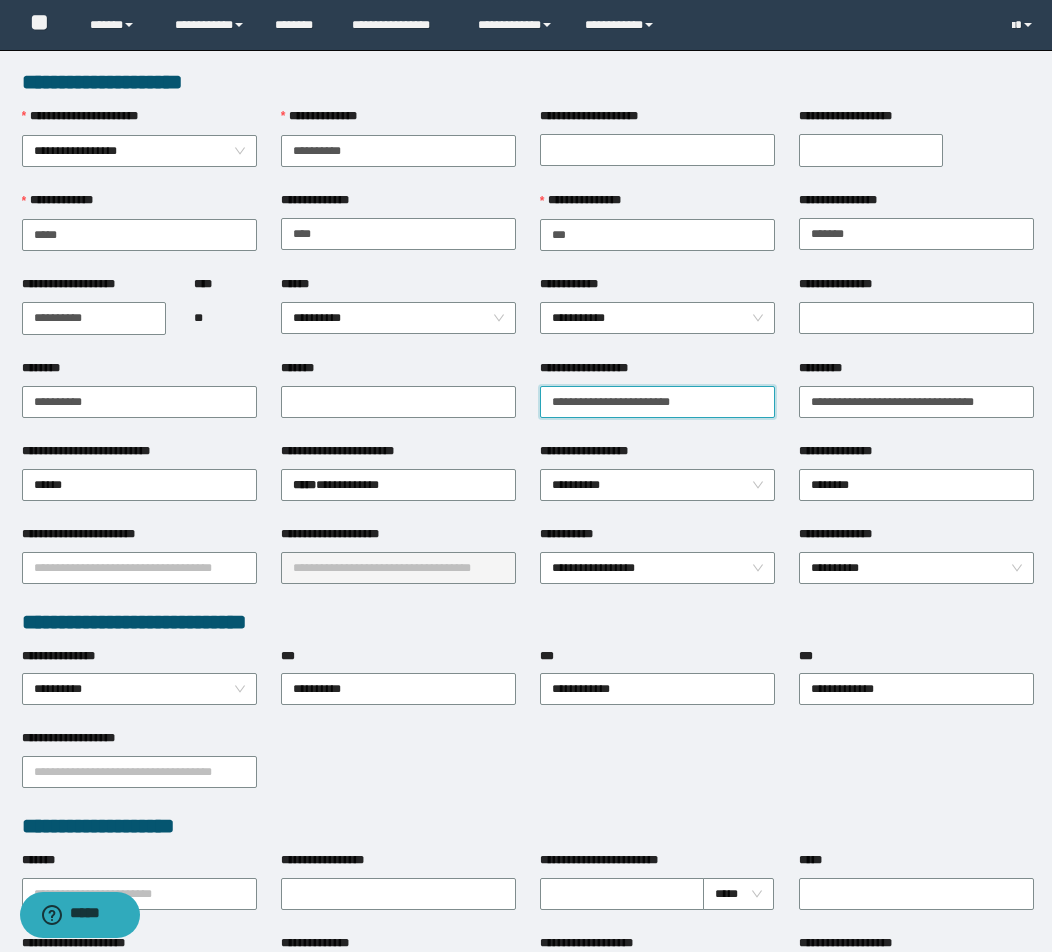 scroll, scrollTop: 0, scrollLeft: 0, axis: both 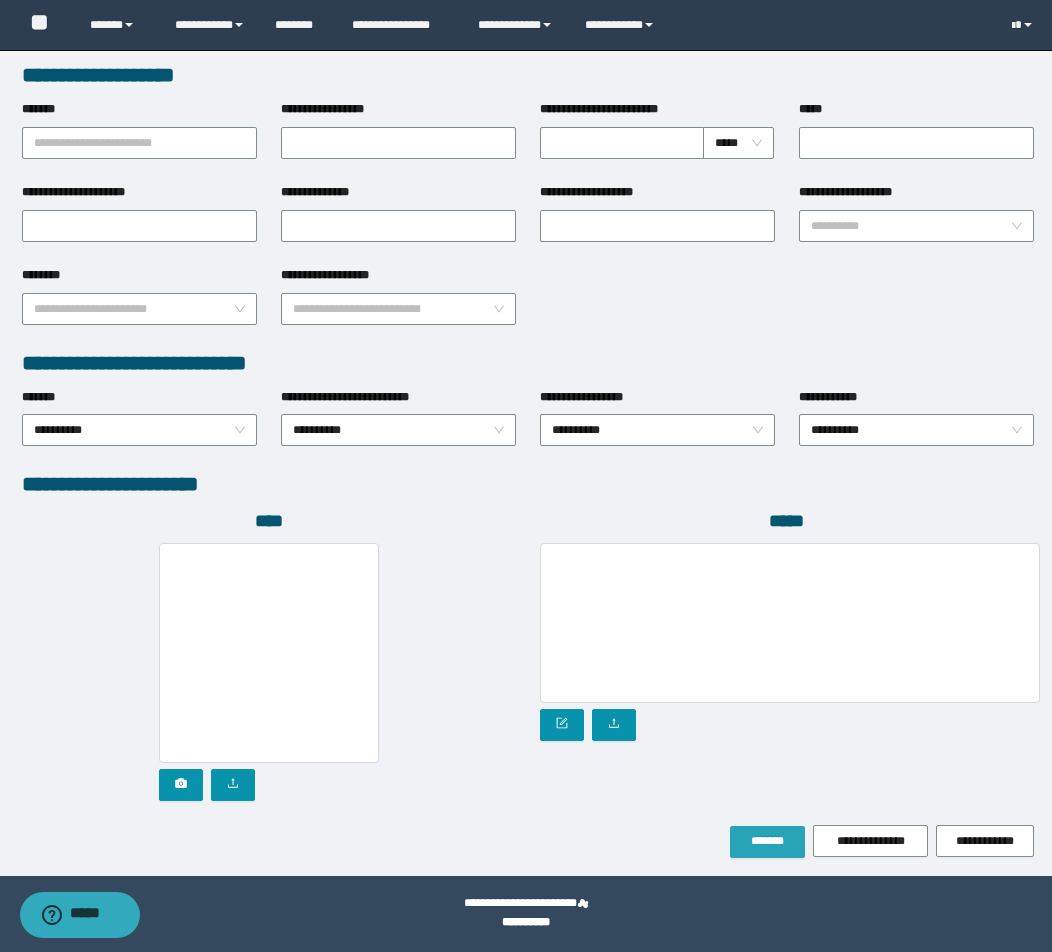 type on "**********" 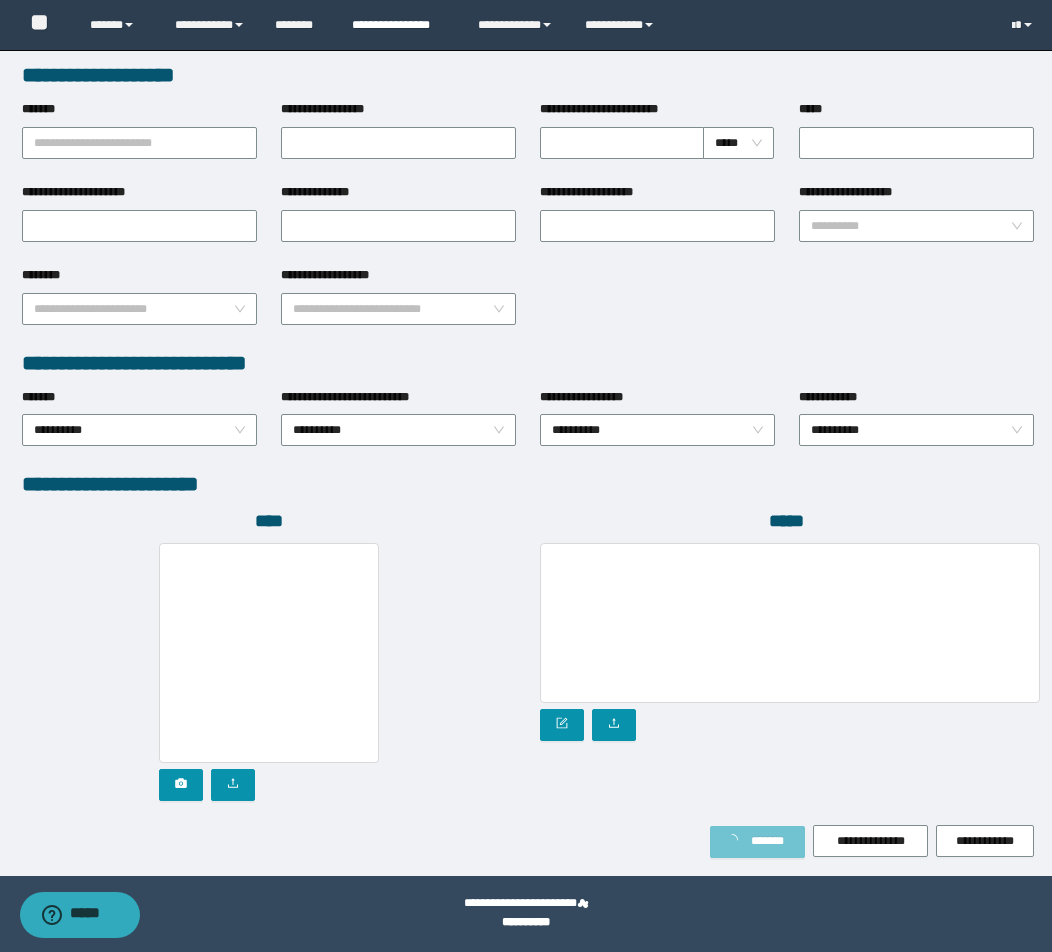 scroll, scrollTop: 804, scrollLeft: 0, axis: vertical 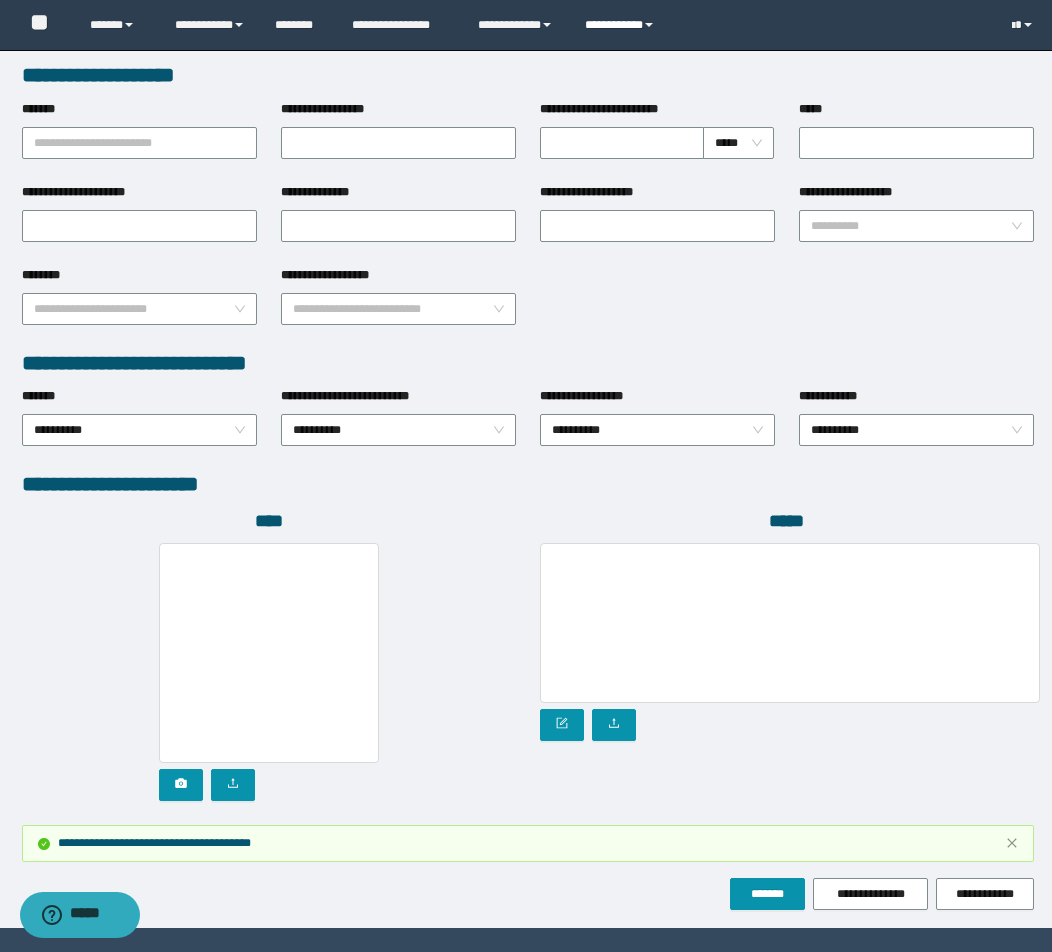 click on "**********" at bounding box center (622, 25) 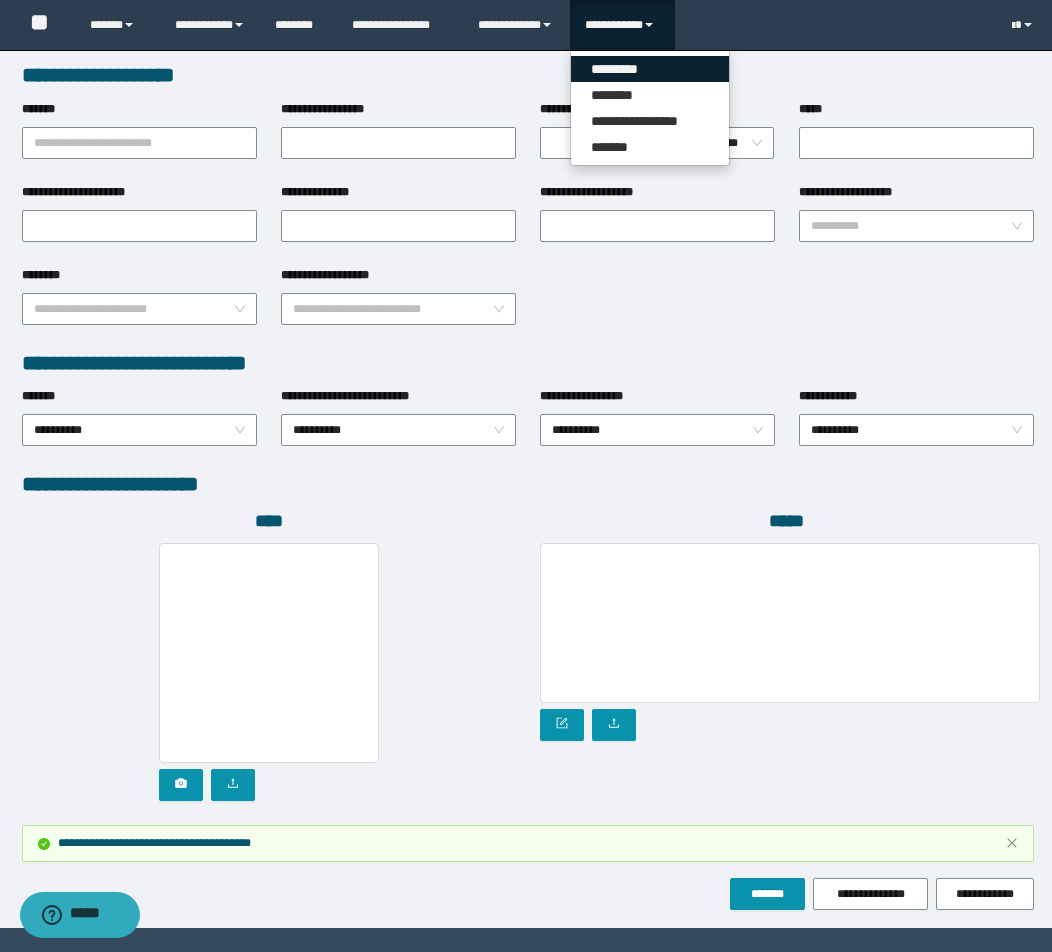 click on "*********" at bounding box center (650, 69) 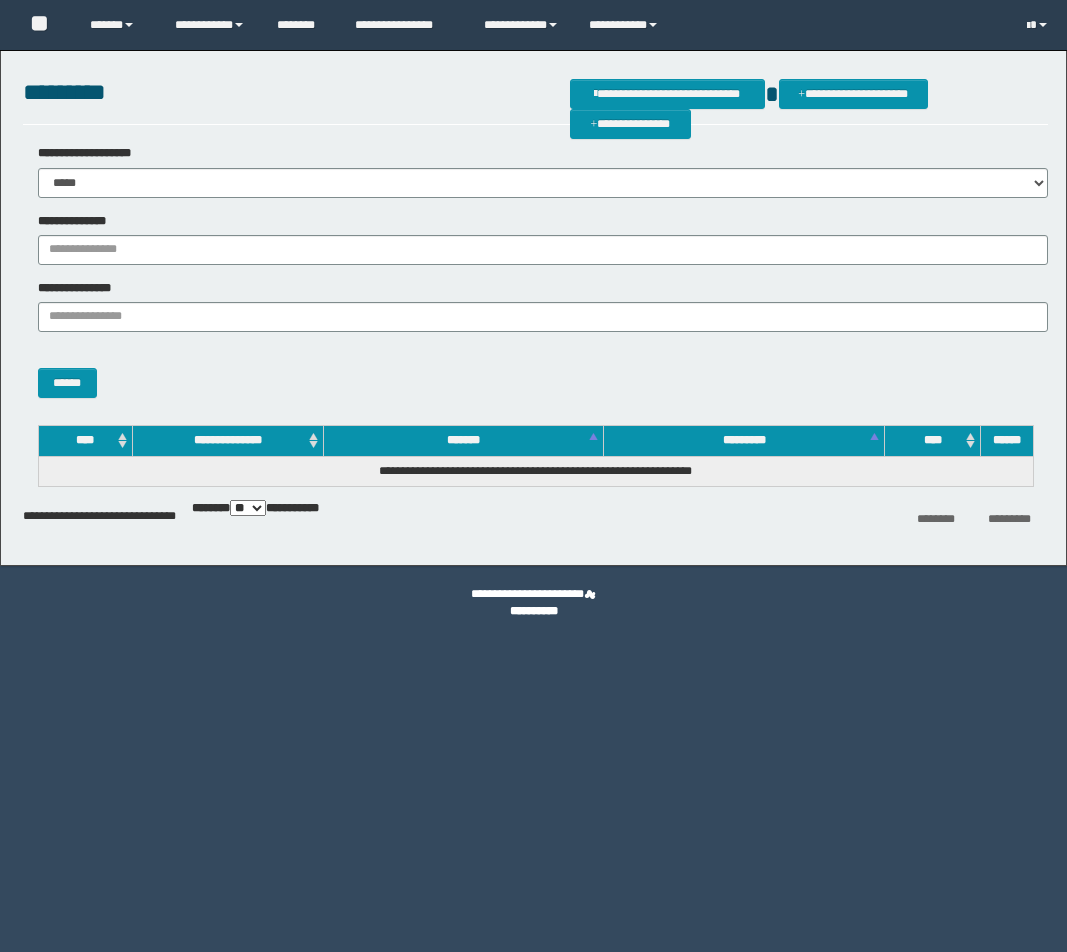 scroll, scrollTop: 0, scrollLeft: 0, axis: both 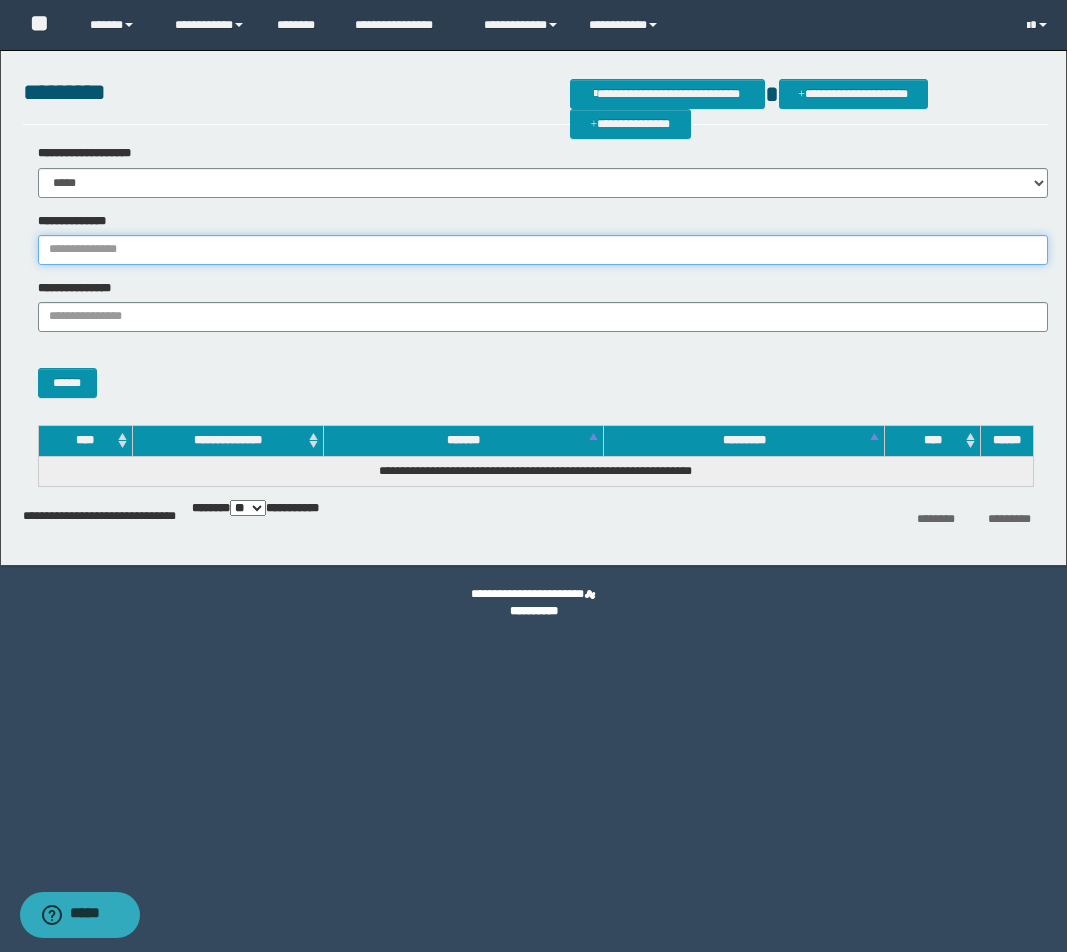drag, startPoint x: 238, startPoint y: 251, endPoint x: 228, endPoint y: 263, distance: 15.6205 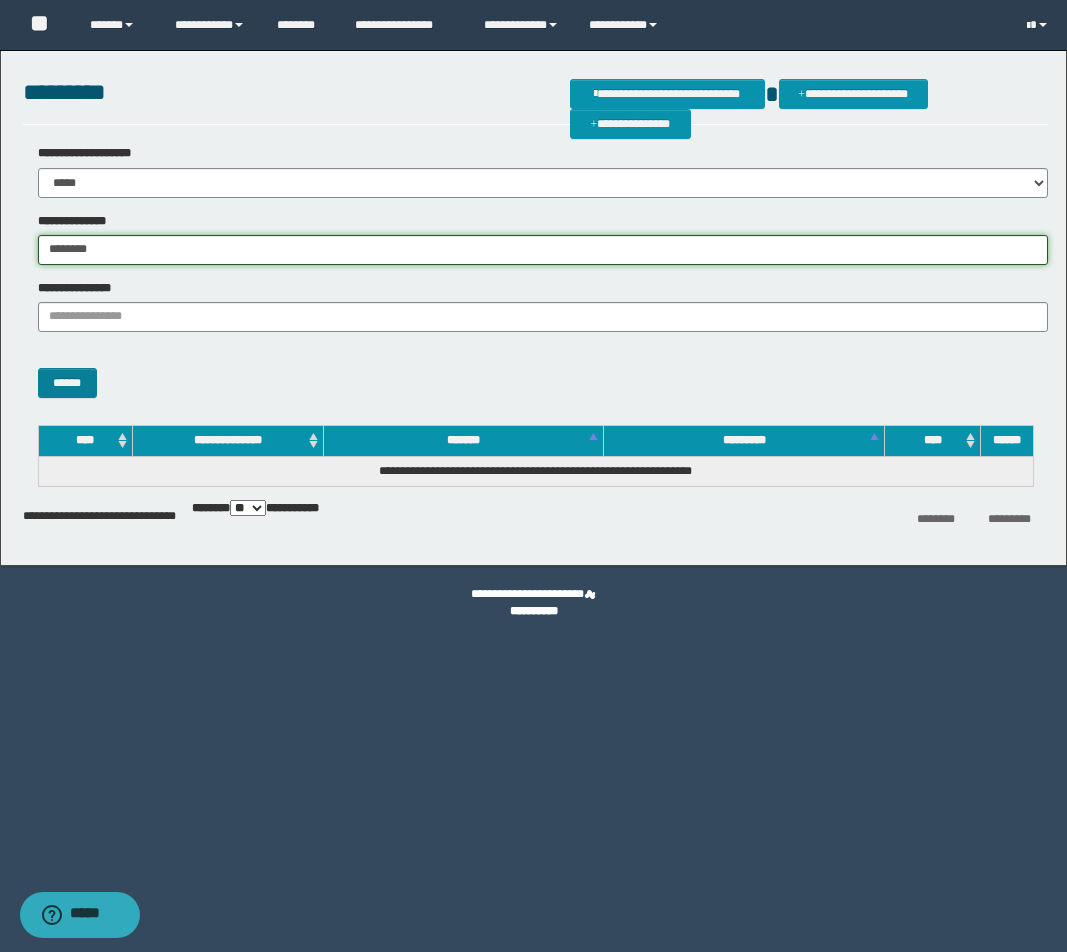 type on "********" 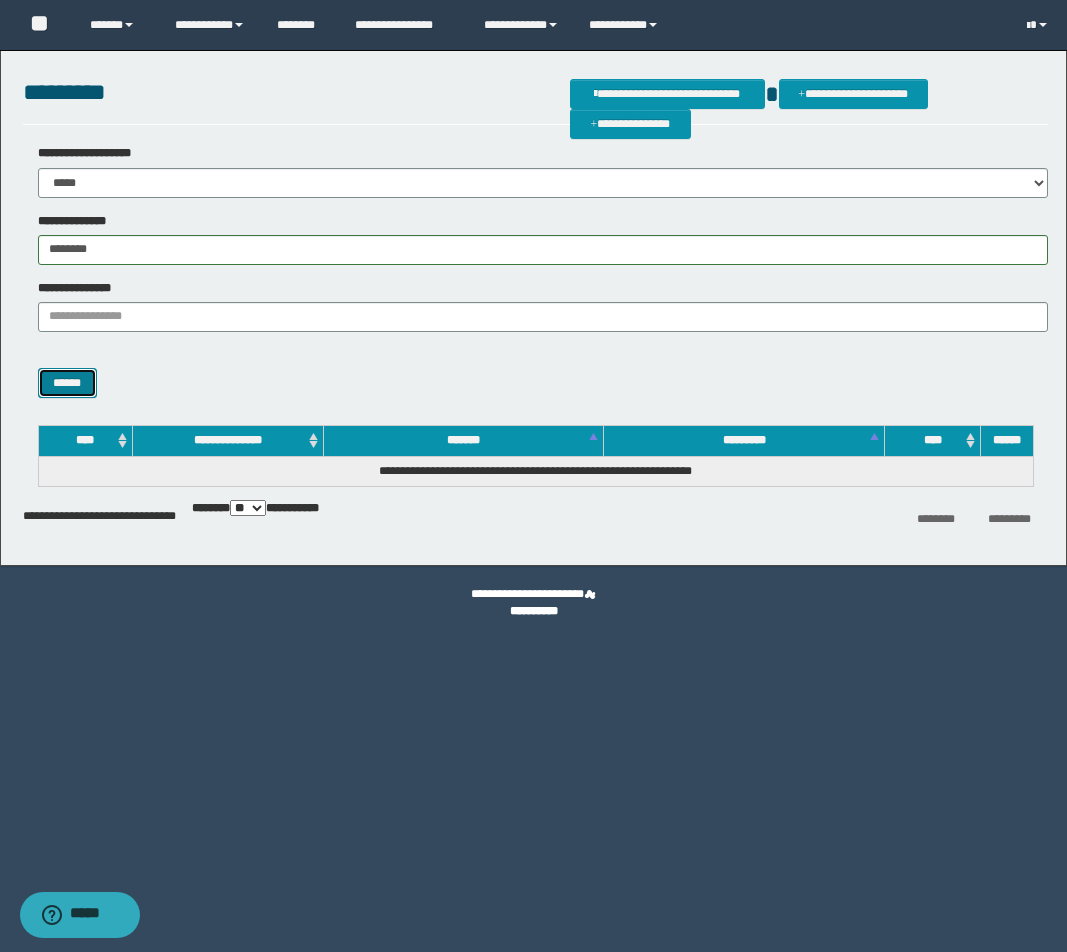 drag, startPoint x: 75, startPoint y: 393, endPoint x: 149, endPoint y: 389, distance: 74.10803 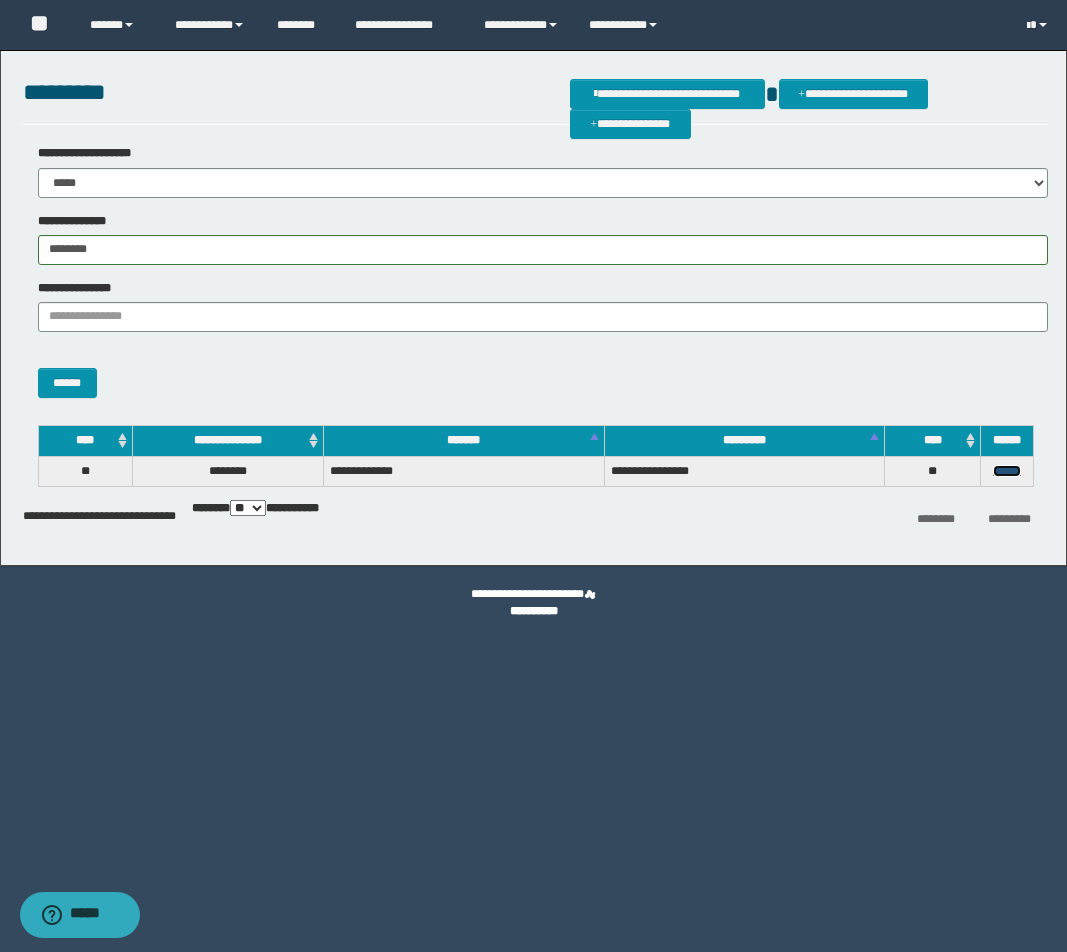click on "******" at bounding box center [1007, 471] 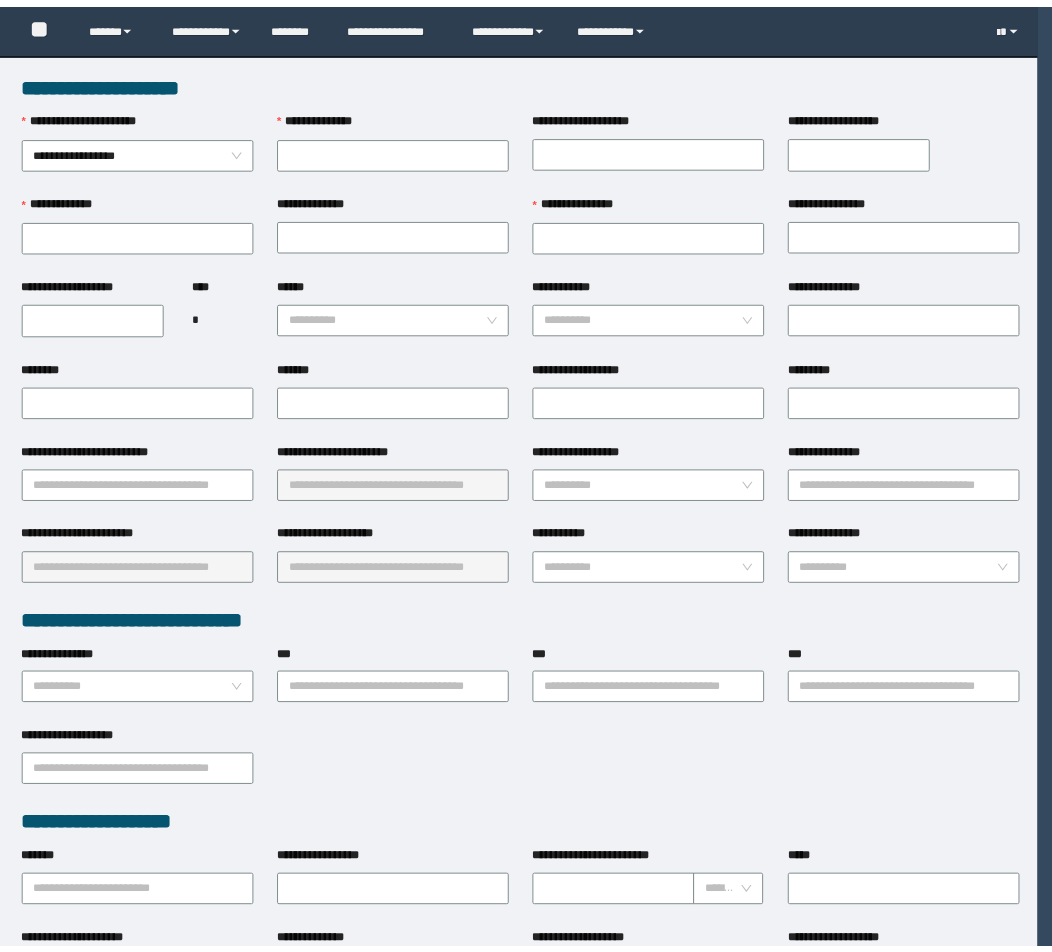 scroll, scrollTop: 0, scrollLeft: 0, axis: both 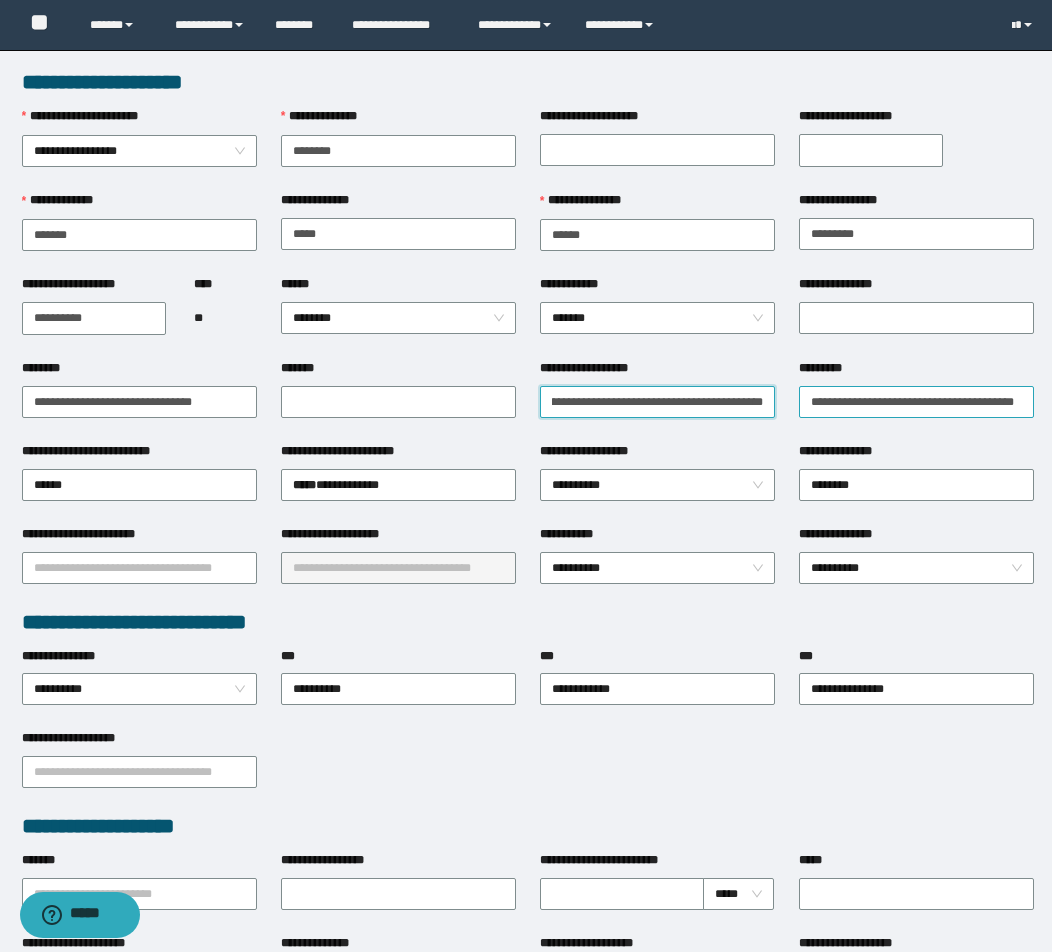 drag, startPoint x: 726, startPoint y: 408, endPoint x: 822, endPoint y: 410, distance: 96.02083 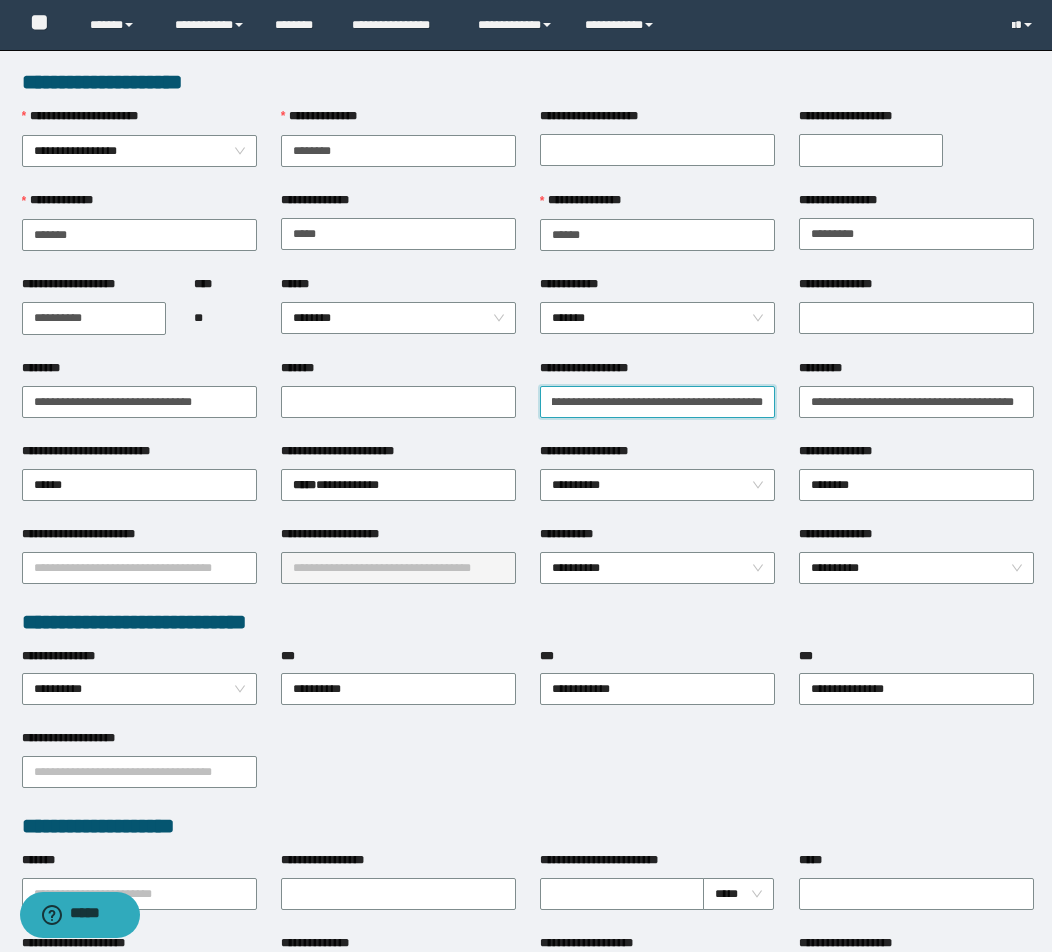 click on "**********" at bounding box center [657, 402] 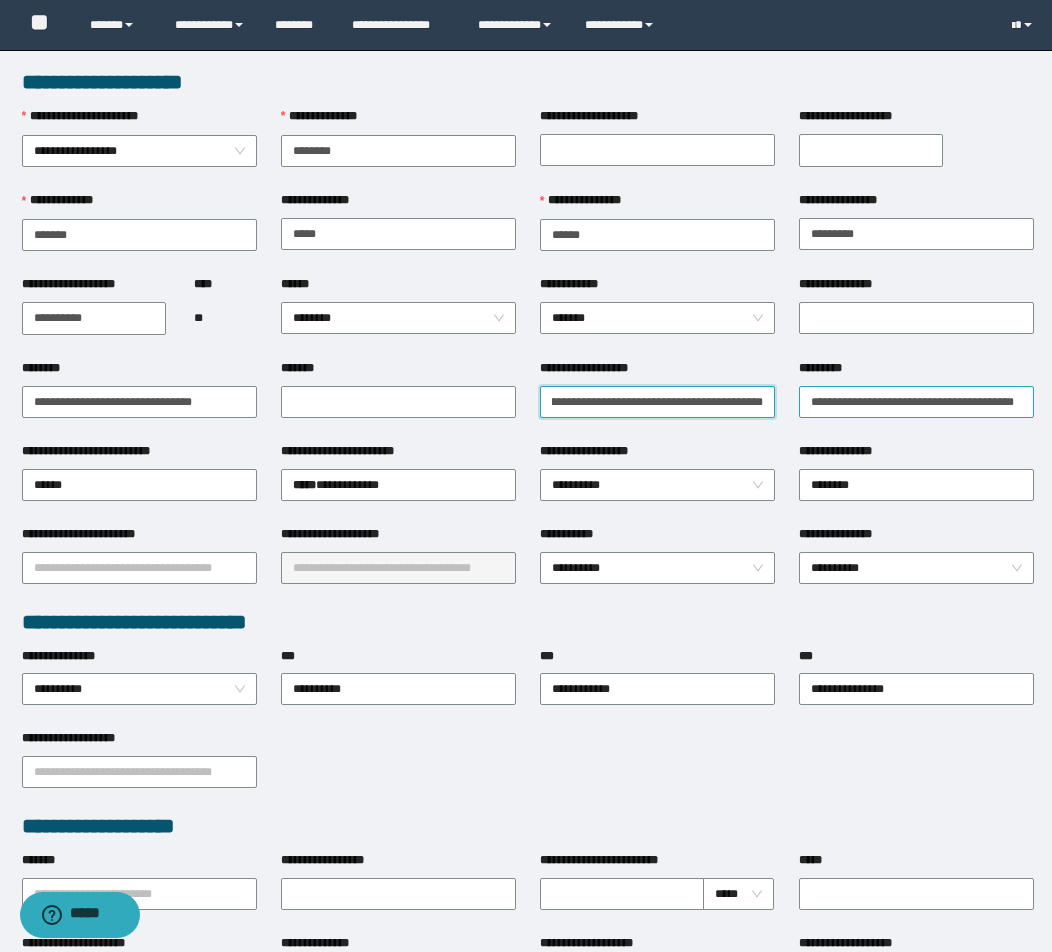 scroll, scrollTop: 0, scrollLeft: 456, axis: horizontal 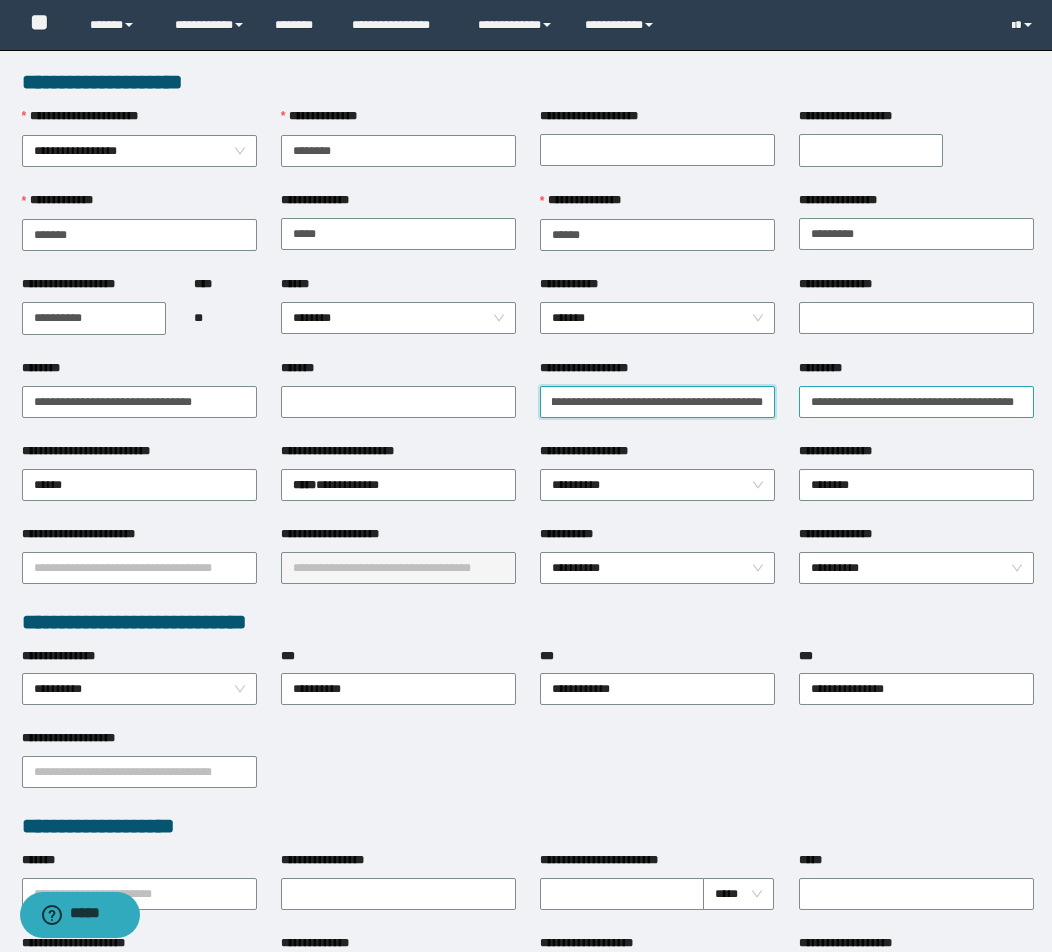 drag, startPoint x: 558, startPoint y: 399, endPoint x: 865, endPoint y: 402, distance: 307.01465 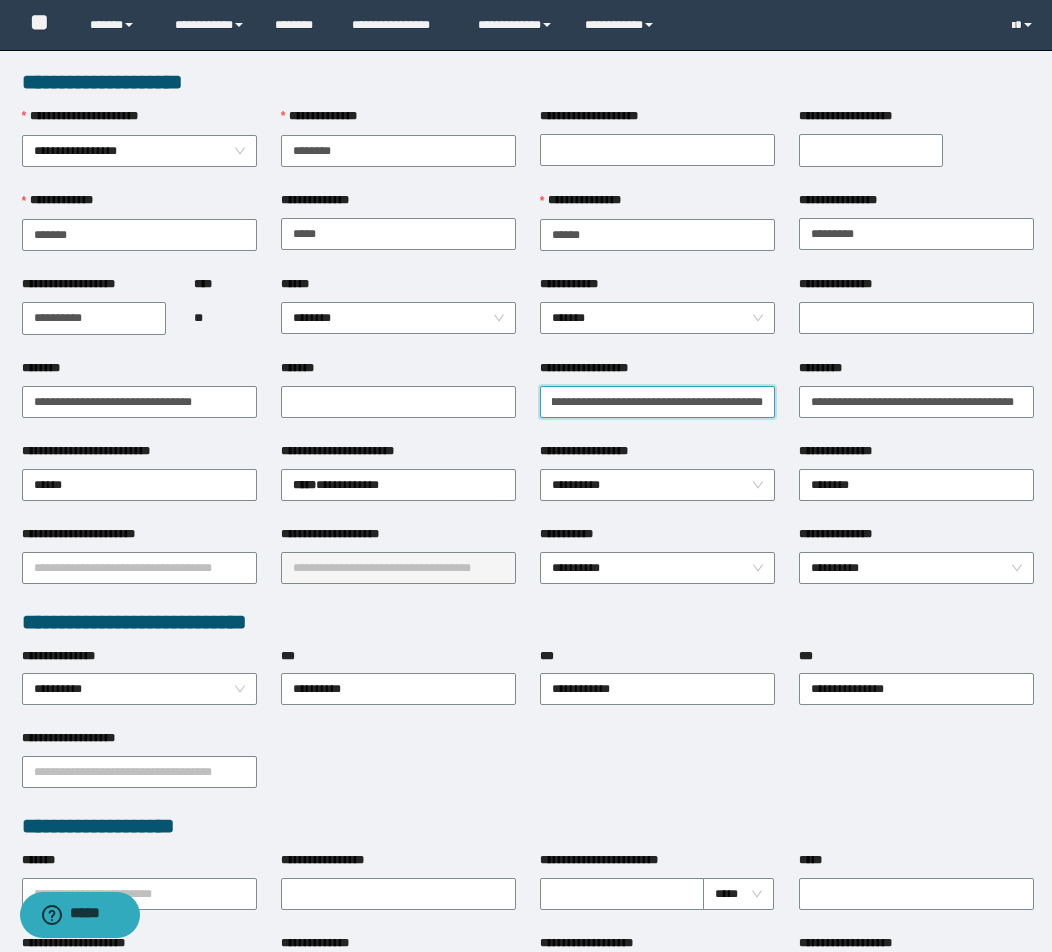 scroll, scrollTop: 0, scrollLeft: 250, axis: horizontal 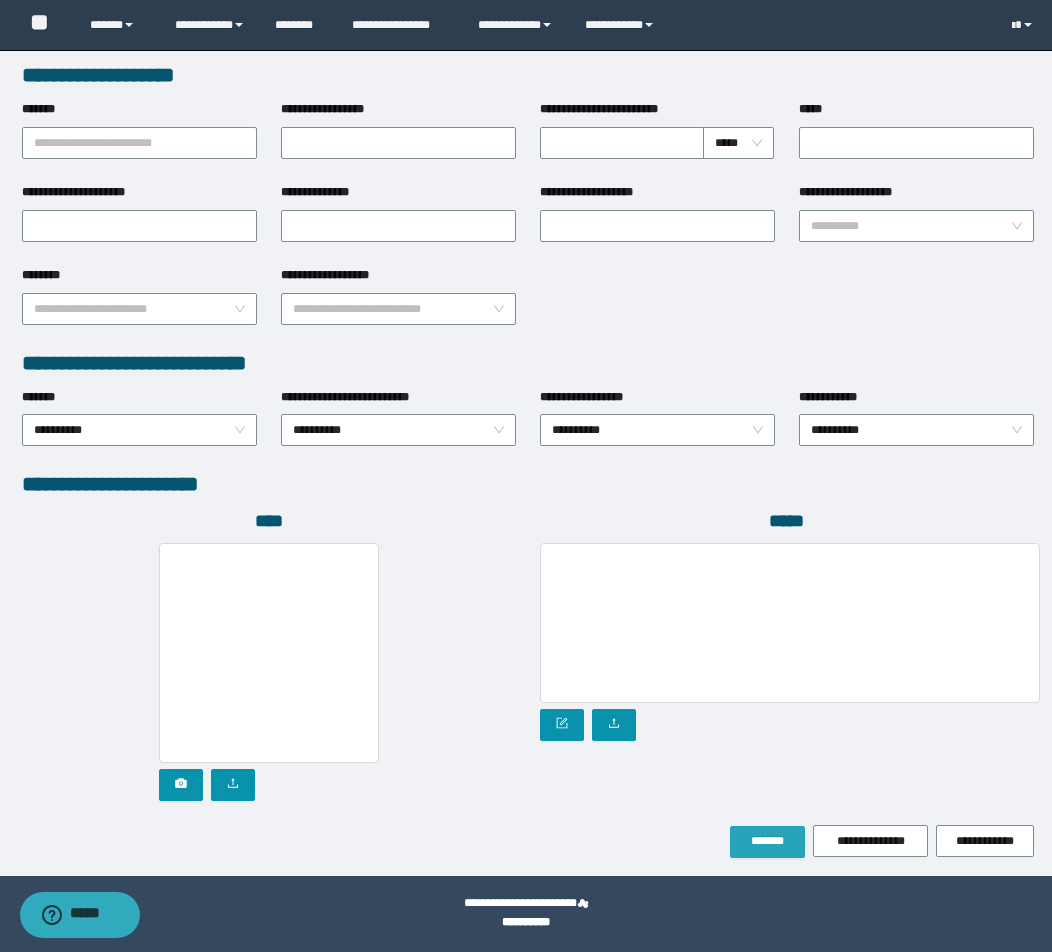 type on "**********" 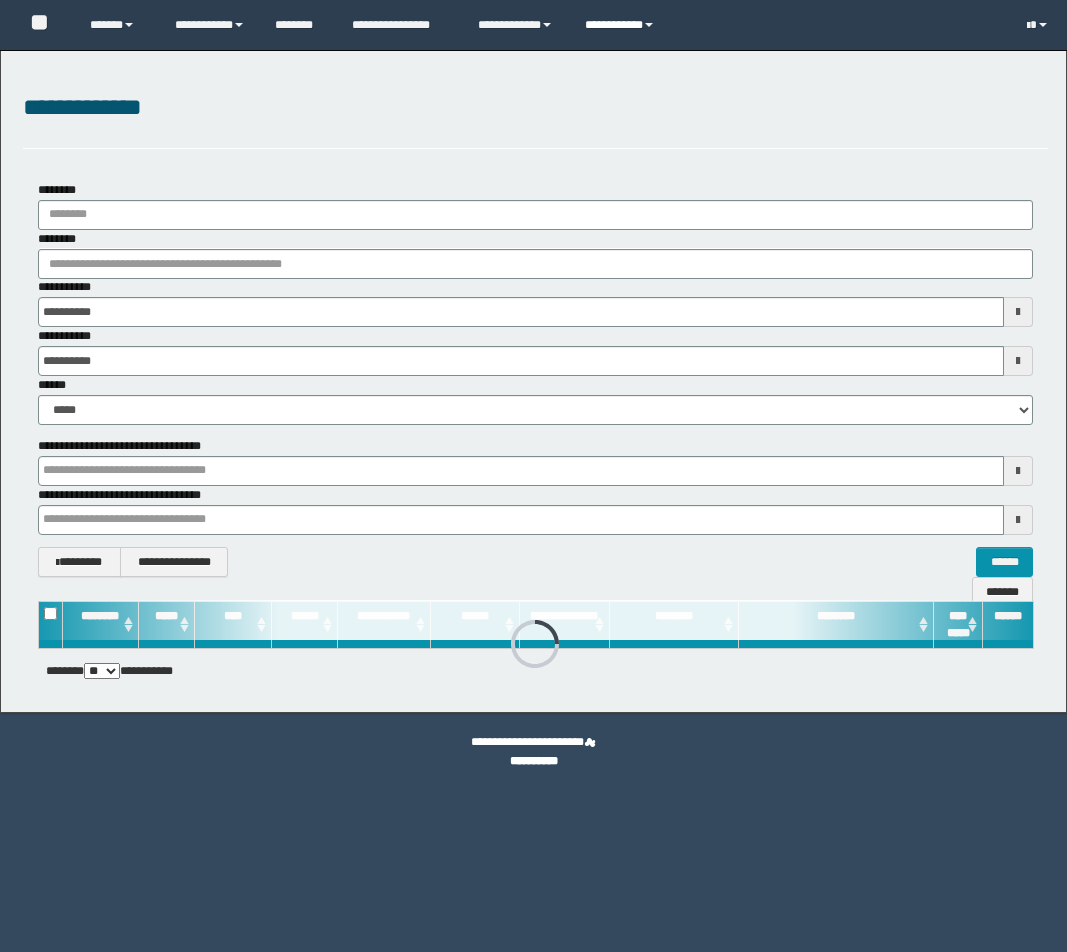 click on "**********" at bounding box center [622, 25] 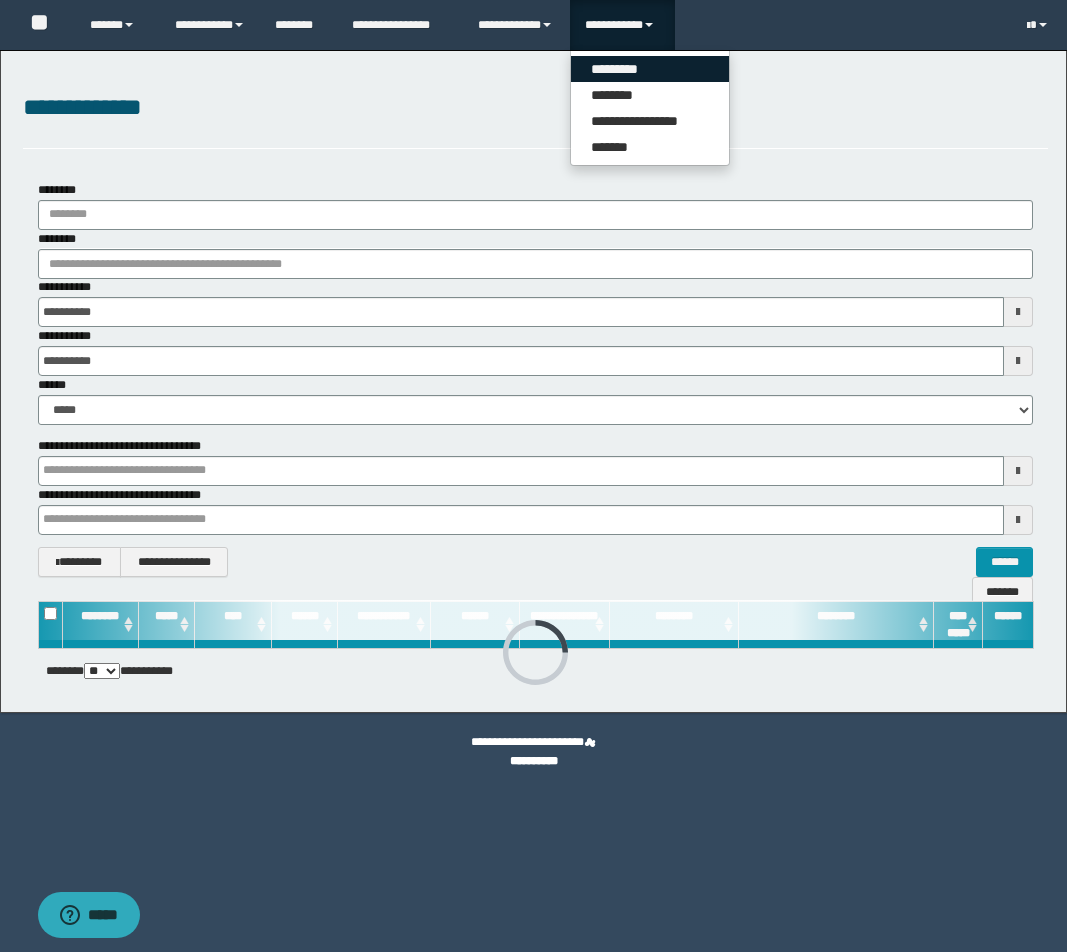 scroll, scrollTop: 0, scrollLeft: 0, axis: both 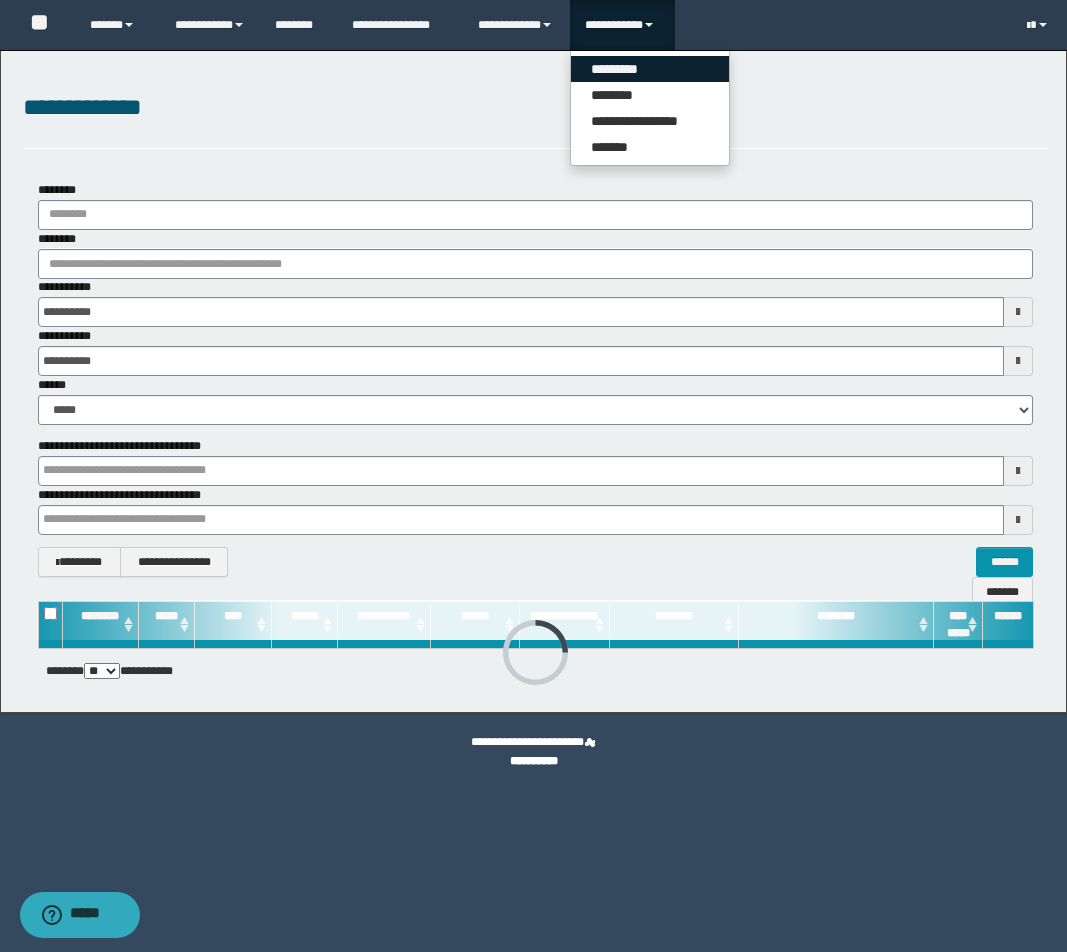 click on "*********" at bounding box center [650, 69] 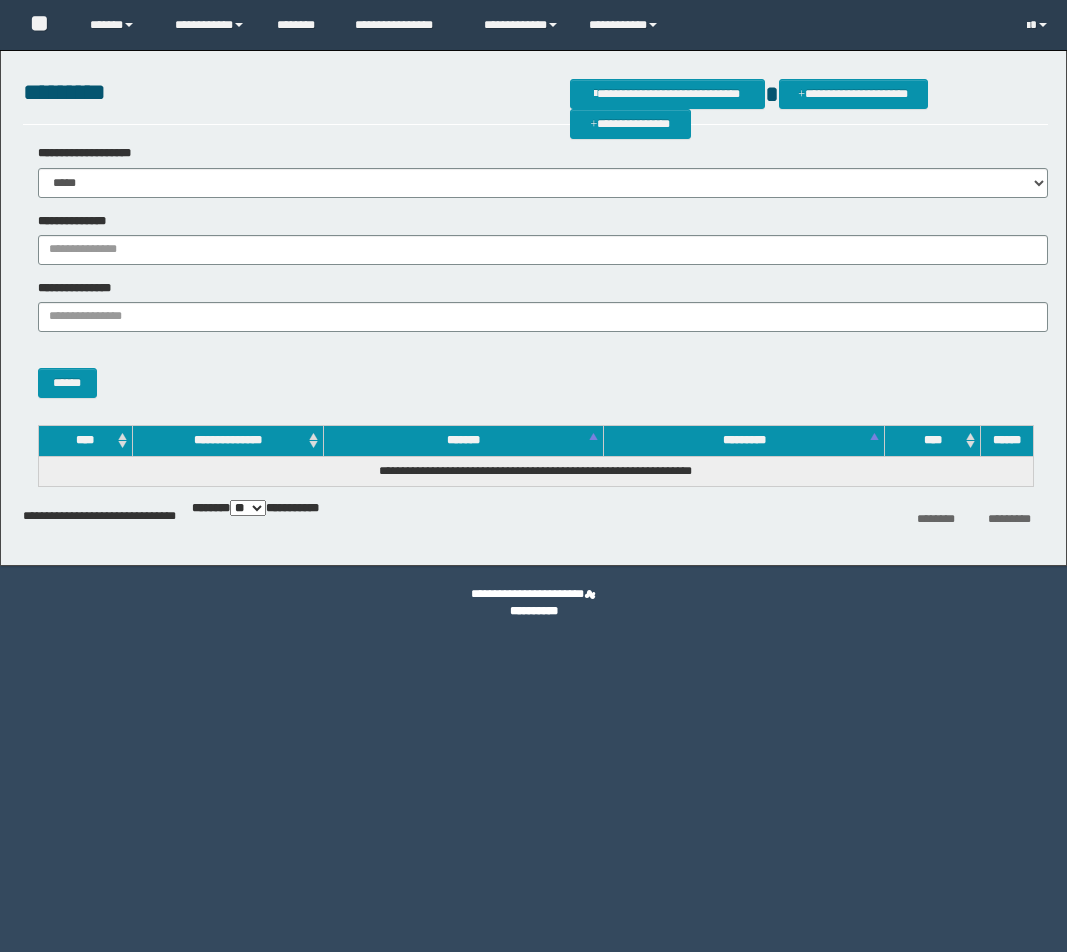 scroll, scrollTop: 0, scrollLeft: 0, axis: both 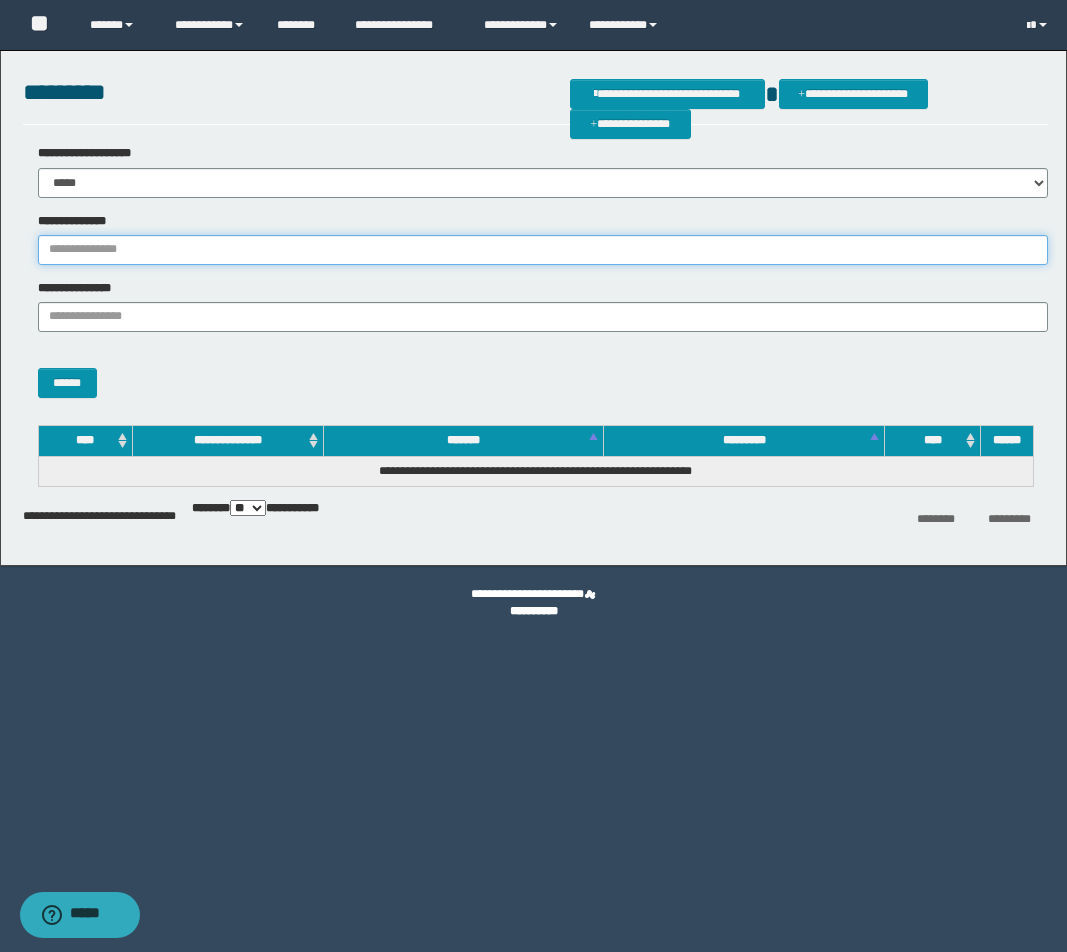 click on "**********" at bounding box center [543, 250] 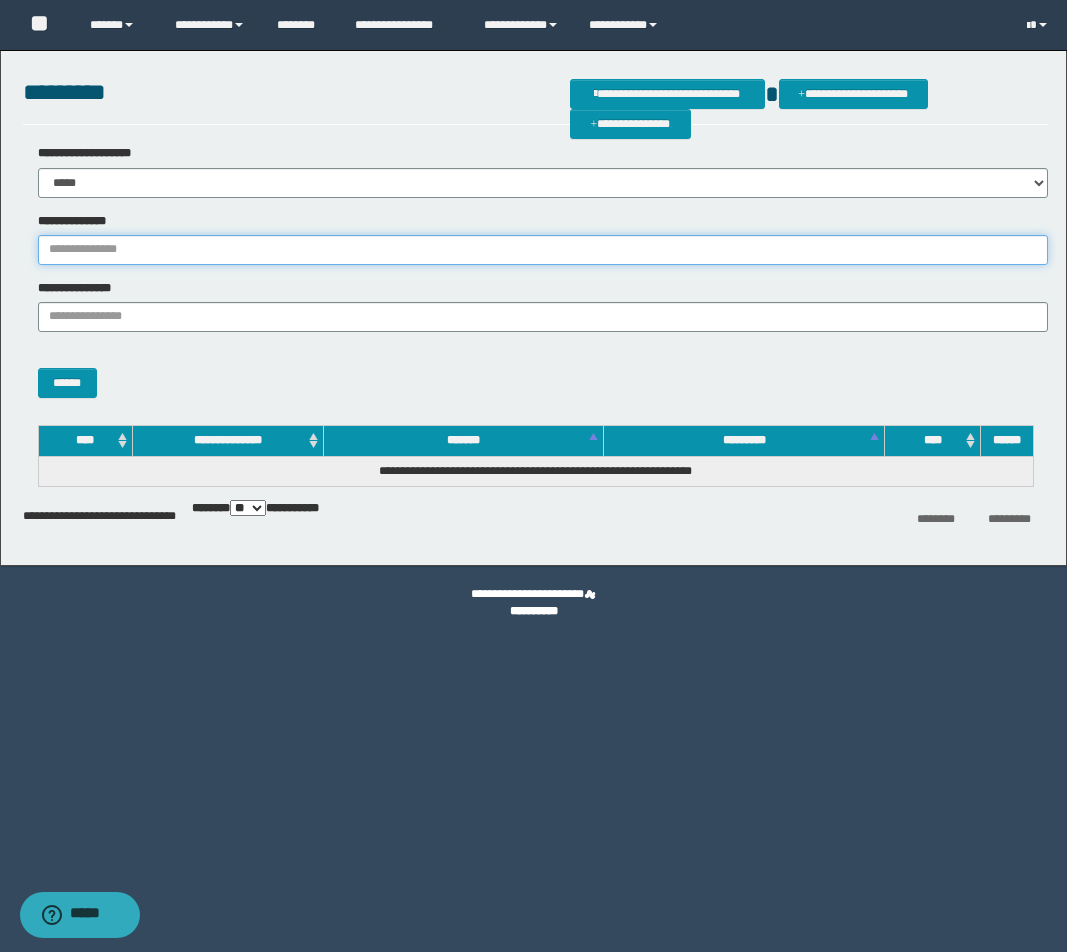 paste on "********" 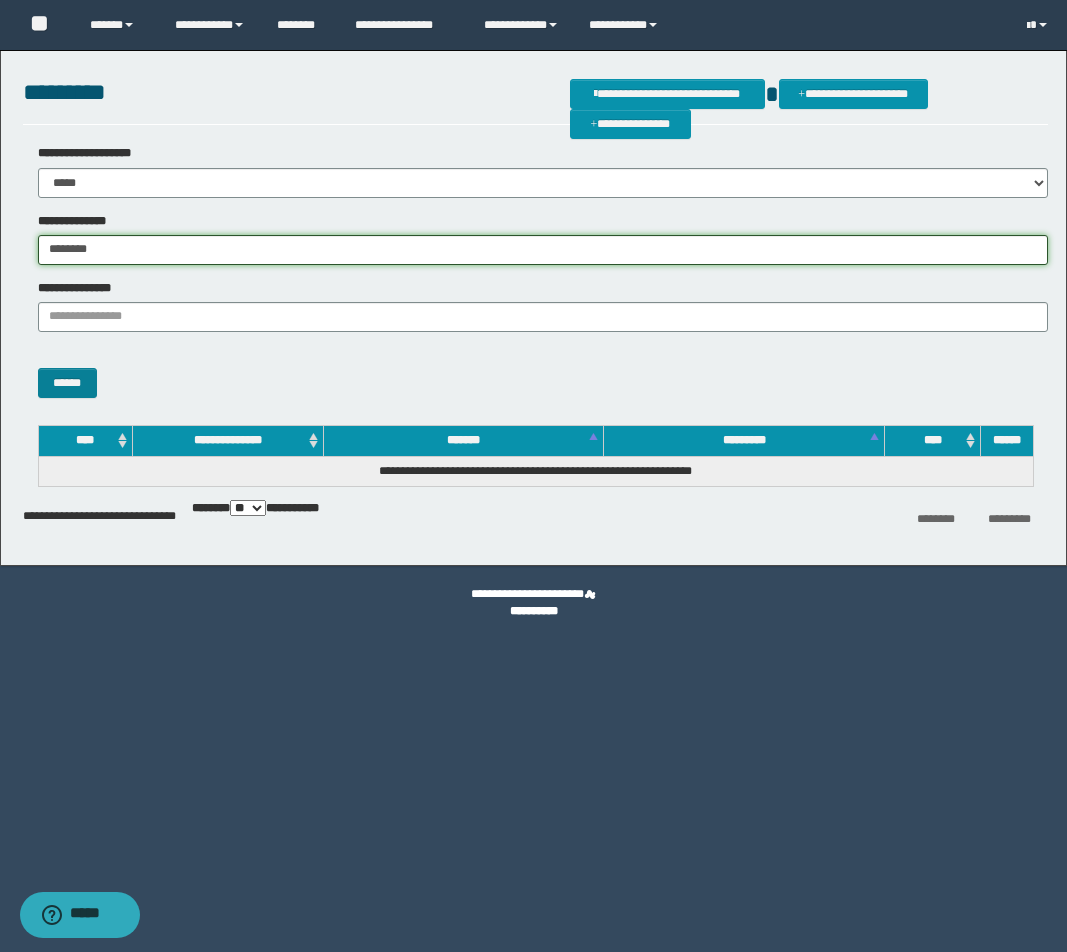 type on "********" 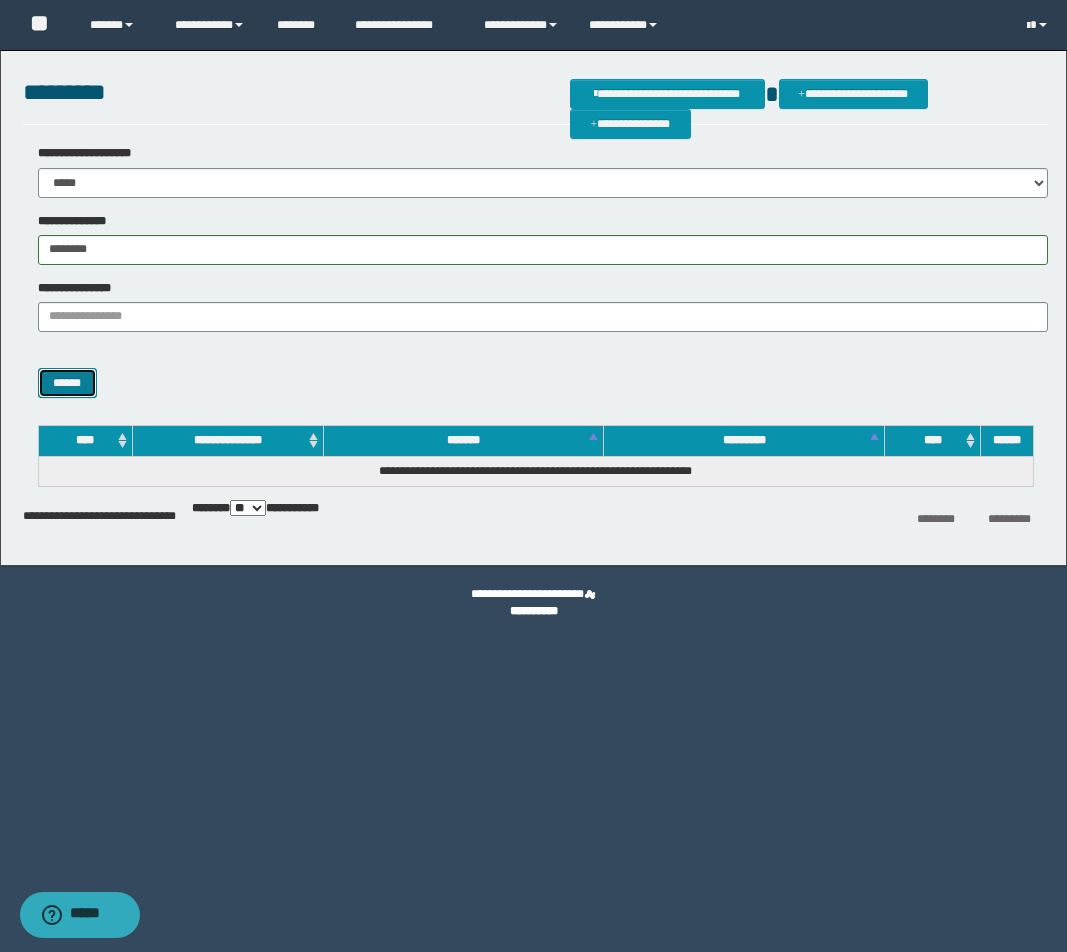 click on "******" at bounding box center (67, 383) 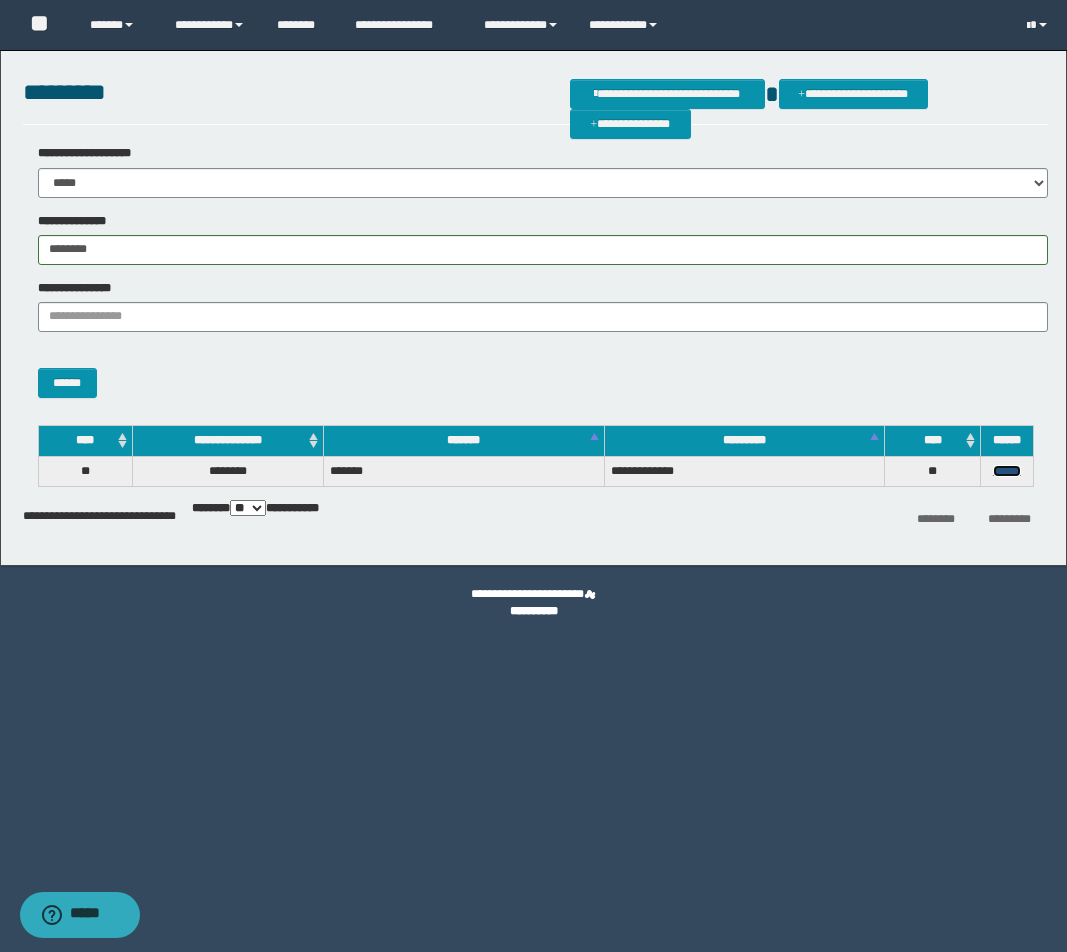 click on "******" at bounding box center (1007, 471) 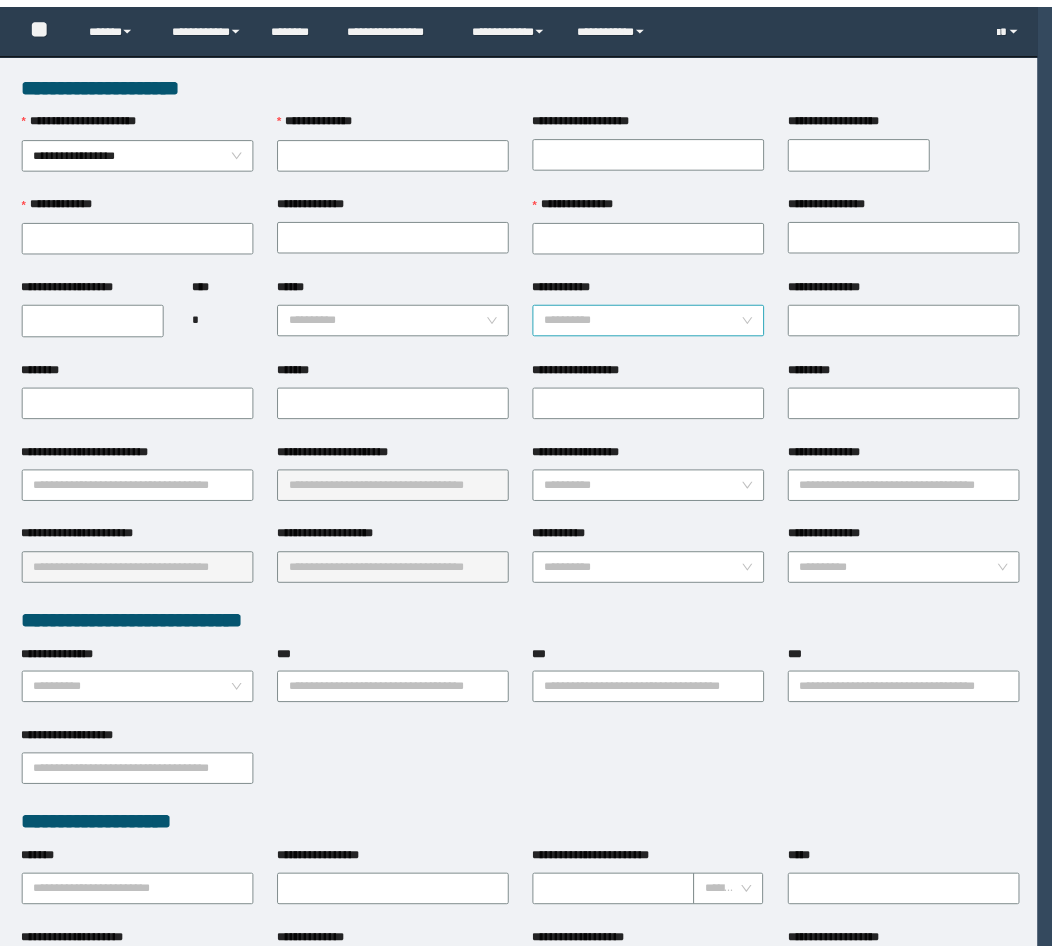 scroll, scrollTop: 0, scrollLeft: 0, axis: both 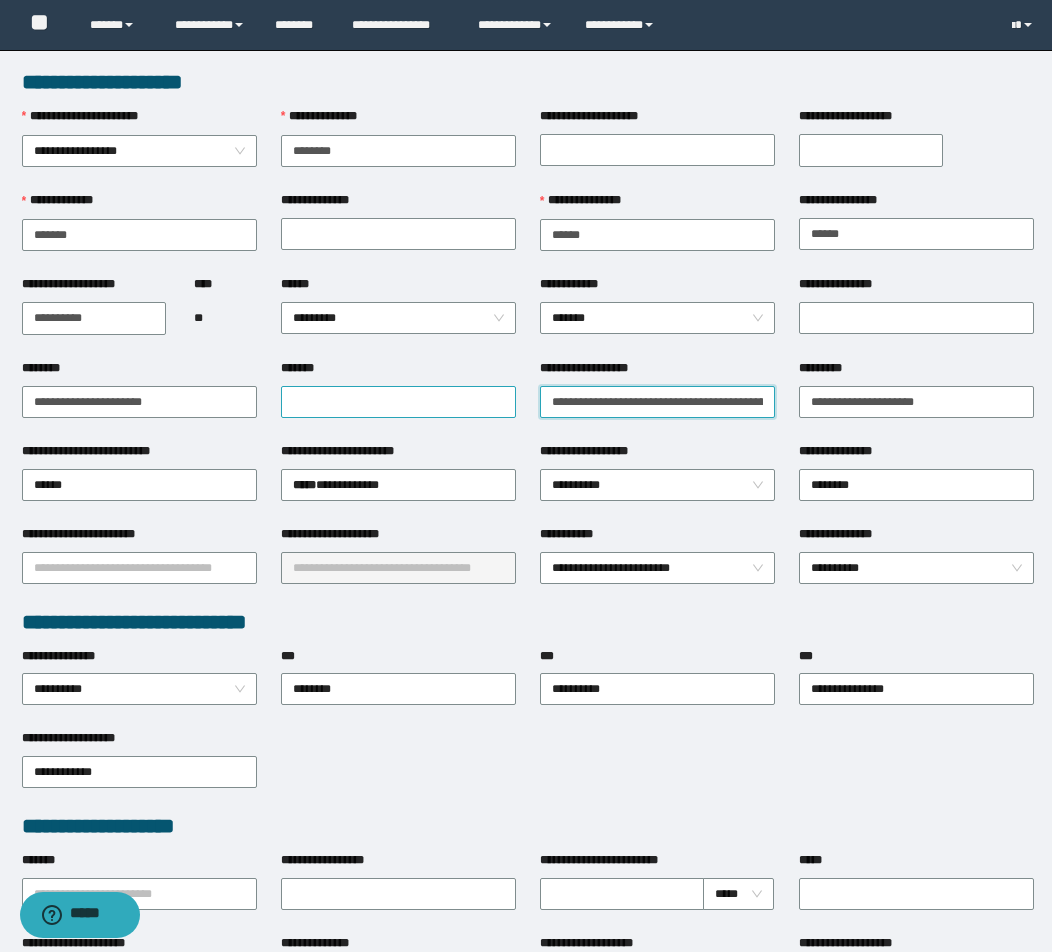 drag, startPoint x: 665, startPoint y: 399, endPoint x: 482, endPoint y: 395, distance: 183.04372 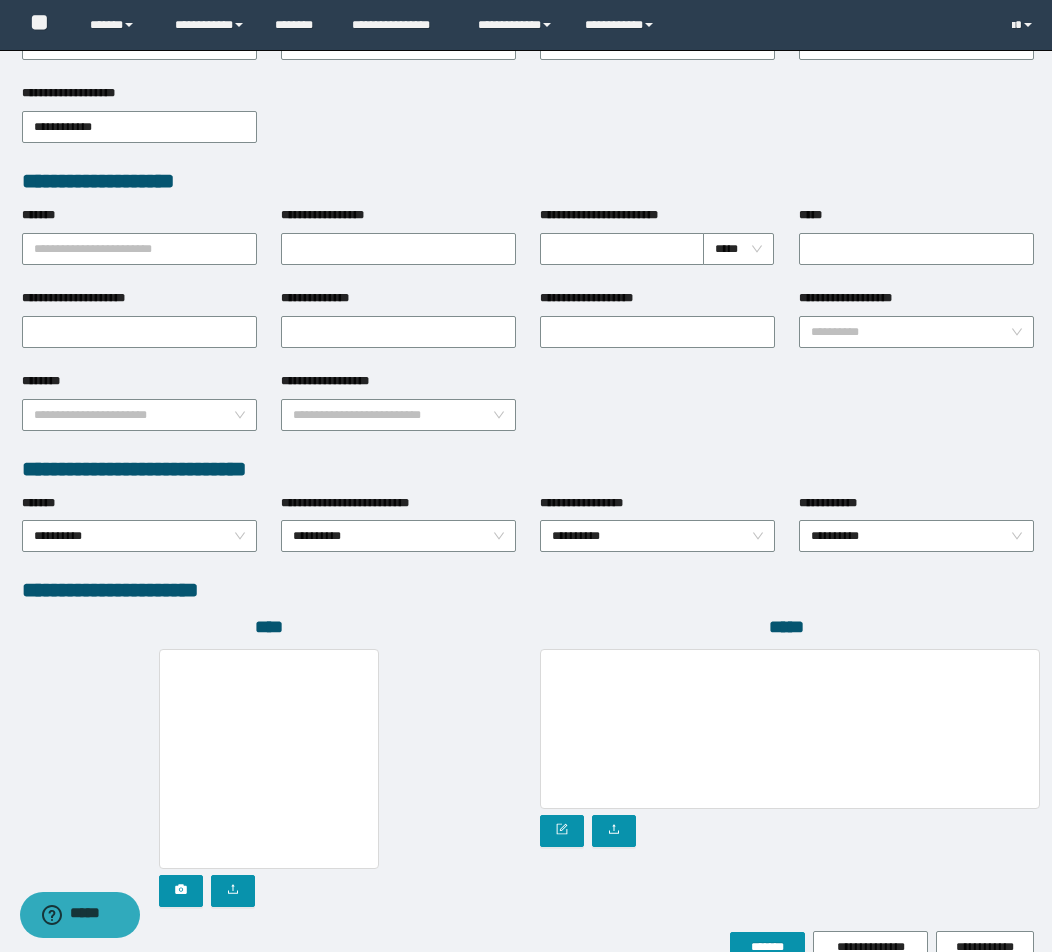 scroll, scrollTop: 751, scrollLeft: 0, axis: vertical 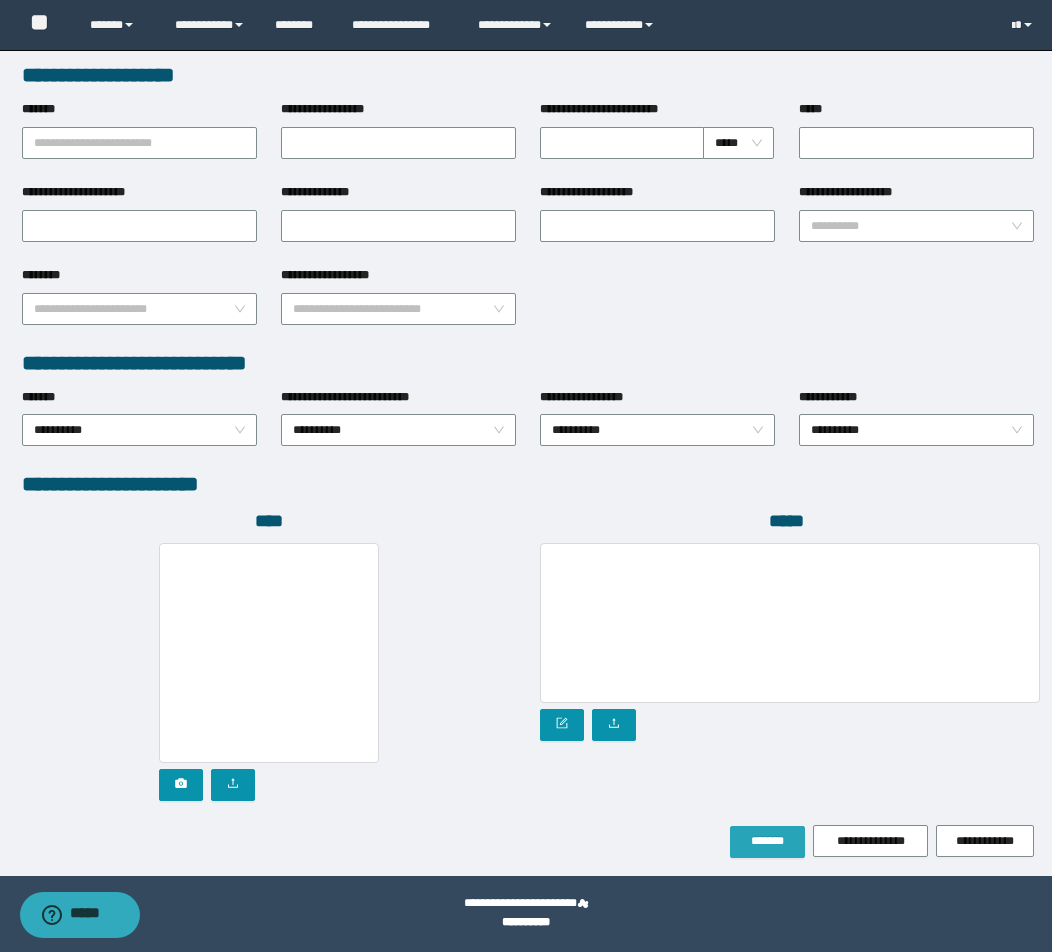 type on "**********" 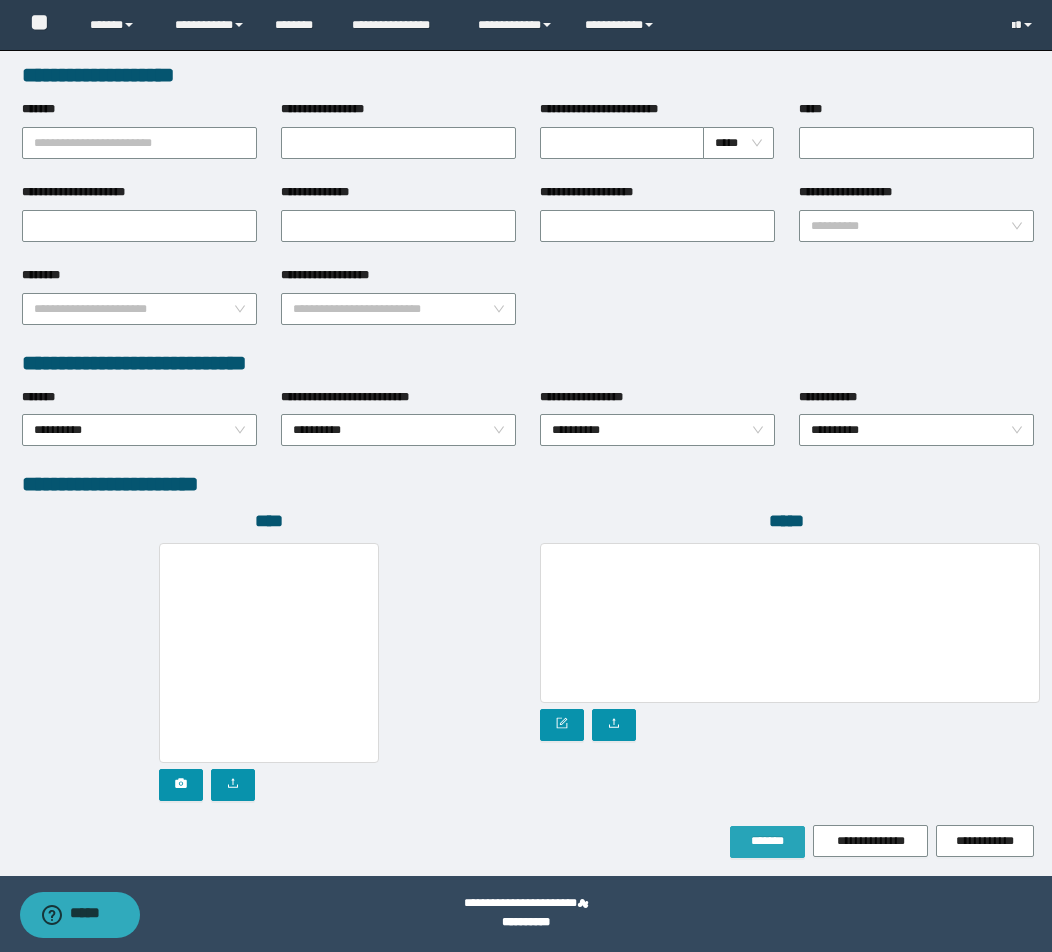 click on "*******" at bounding box center (767, 841) 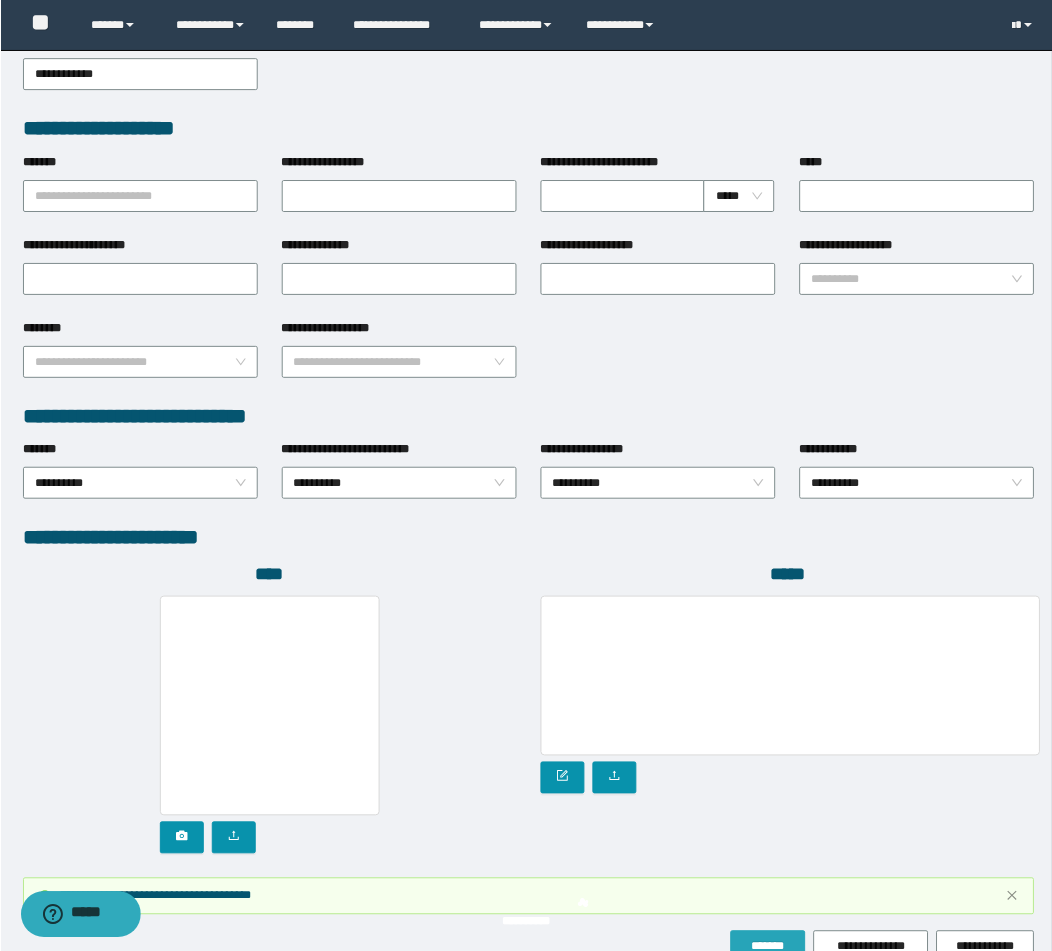 scroll, scrollTop: 804, scrollLeft: 0, axis: vertical 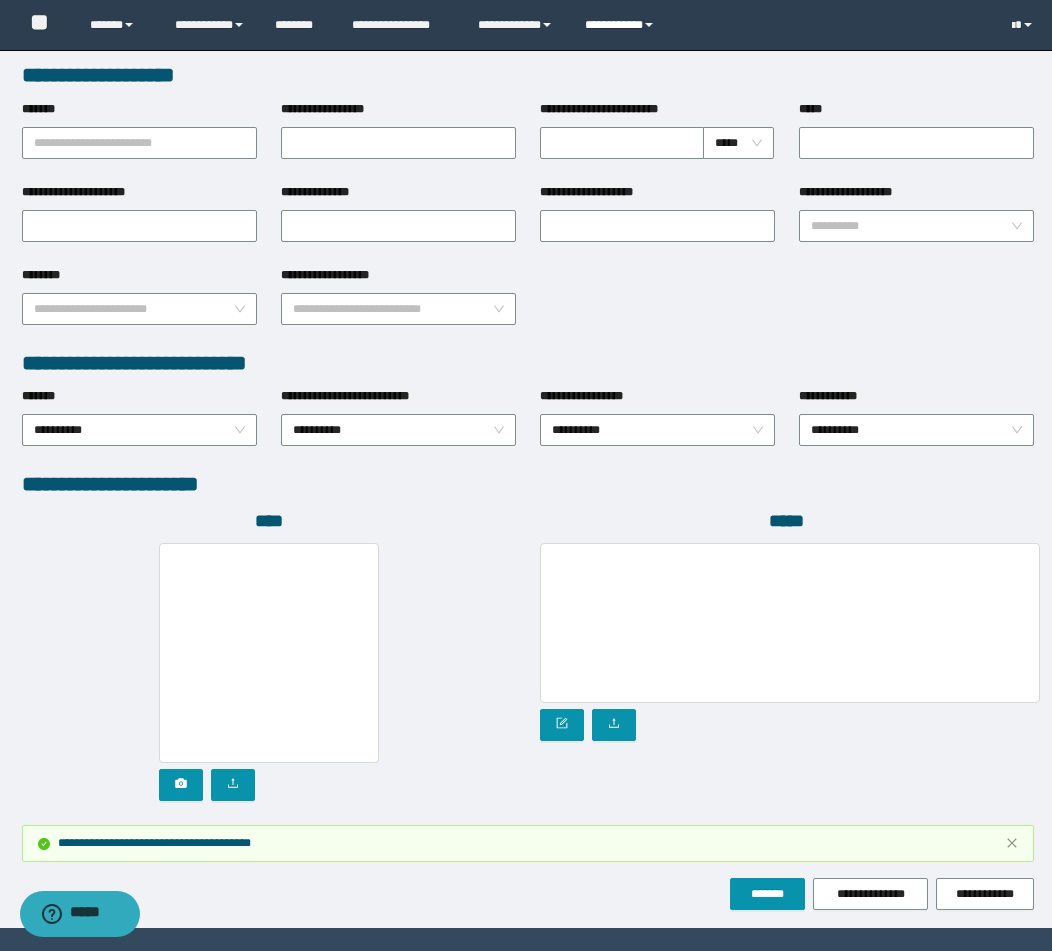 click on "**********" at bounding box center (622, 25) 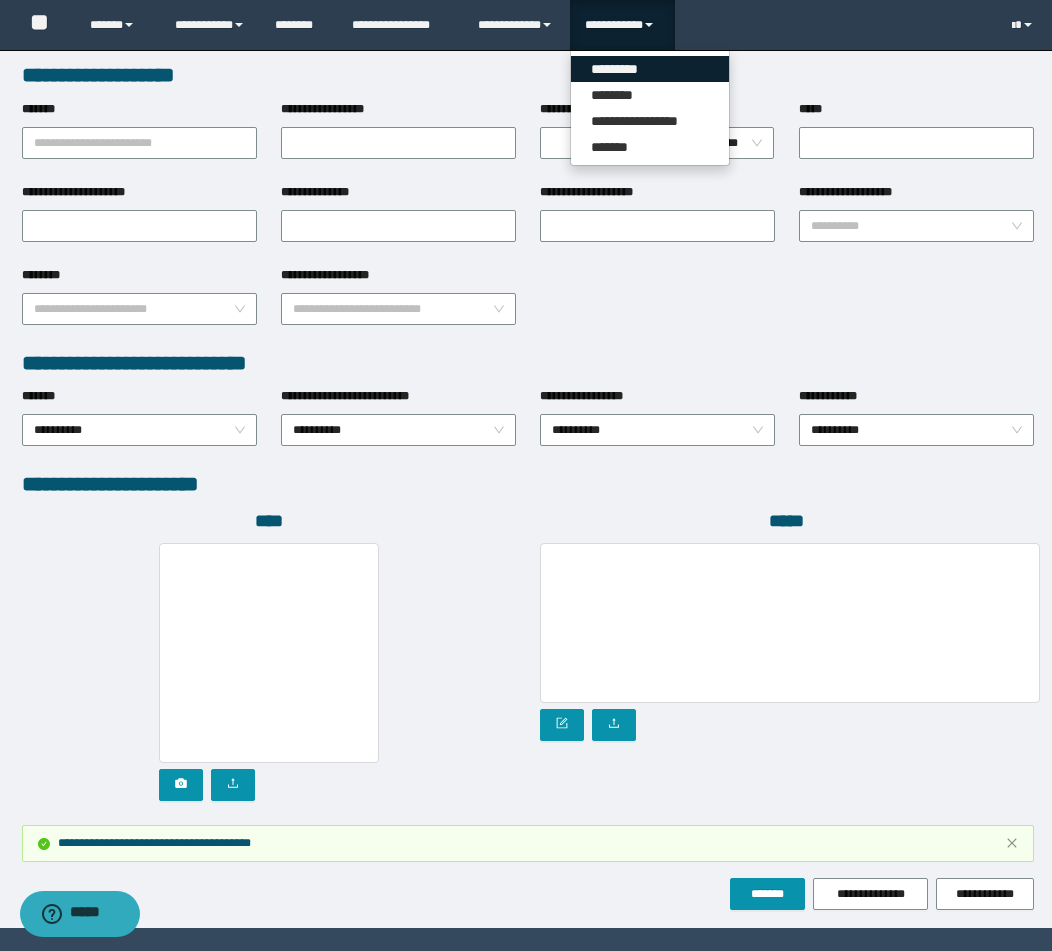 click on "*********" at bounding box center (650, 69) 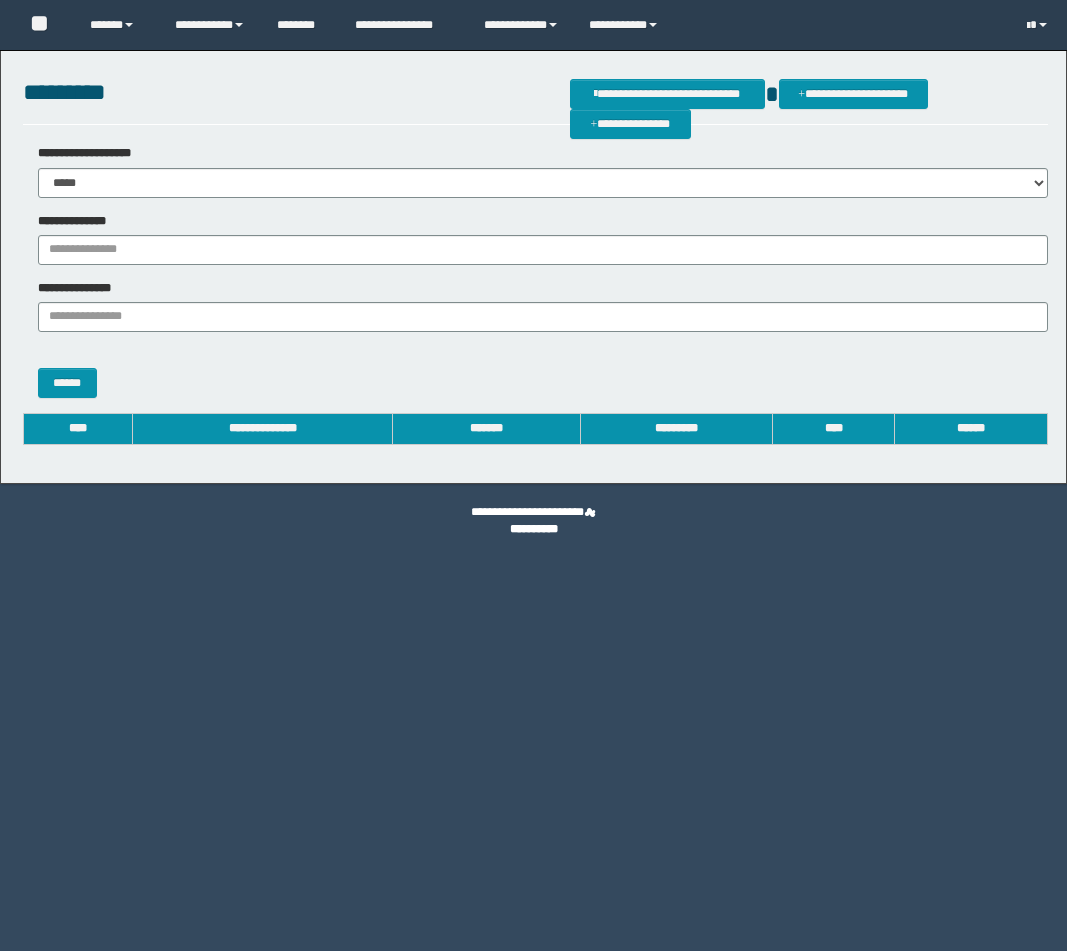 scroll, scrollTop: 0, scrollLeft: 0, axis: both 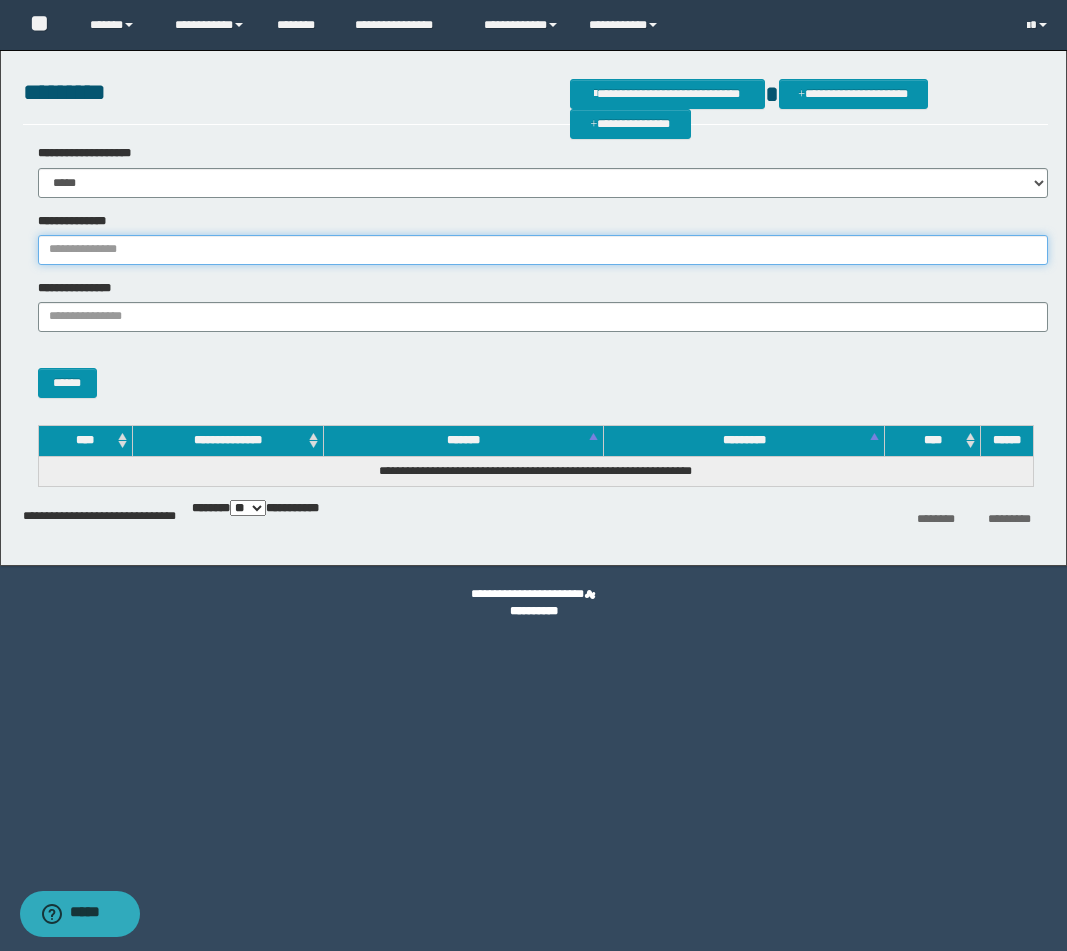 click on "**********" at bounding box center [543, 250] 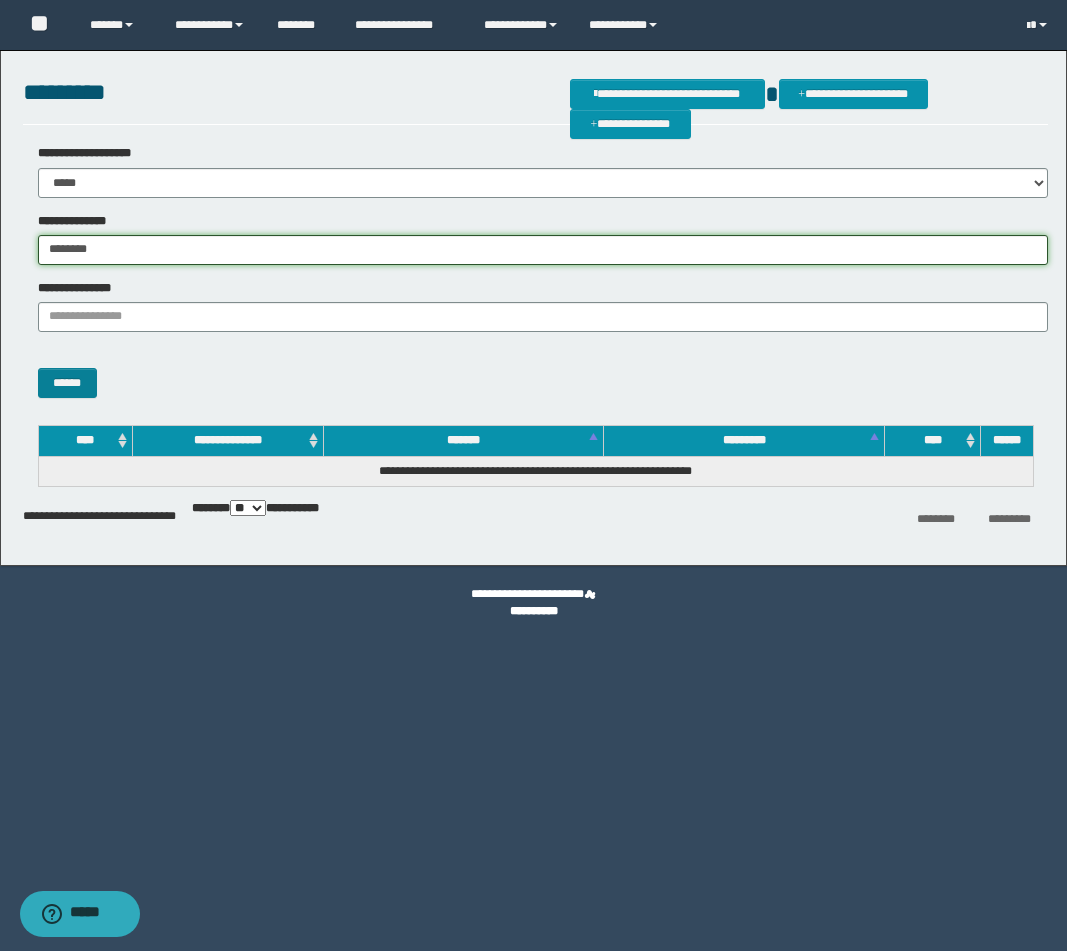 type on "********" 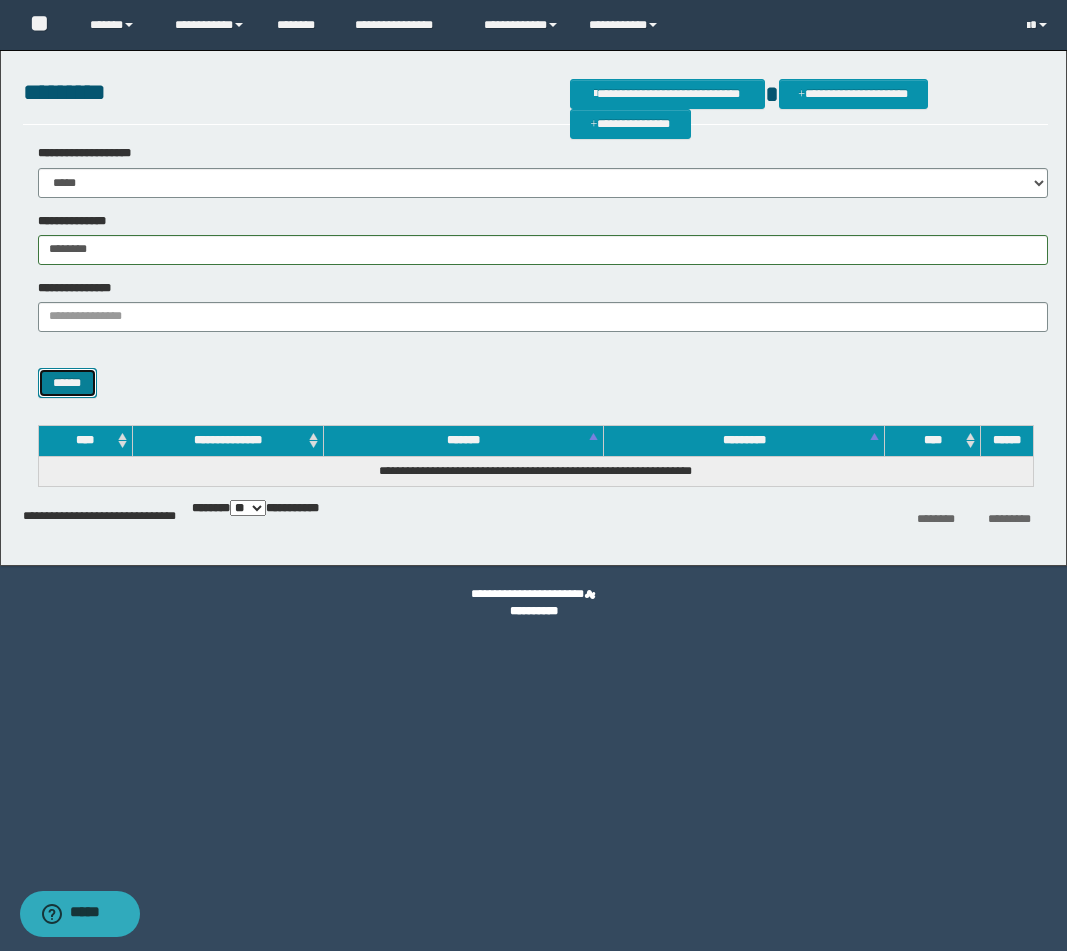 click on "******" at bounding box center (67, 383) 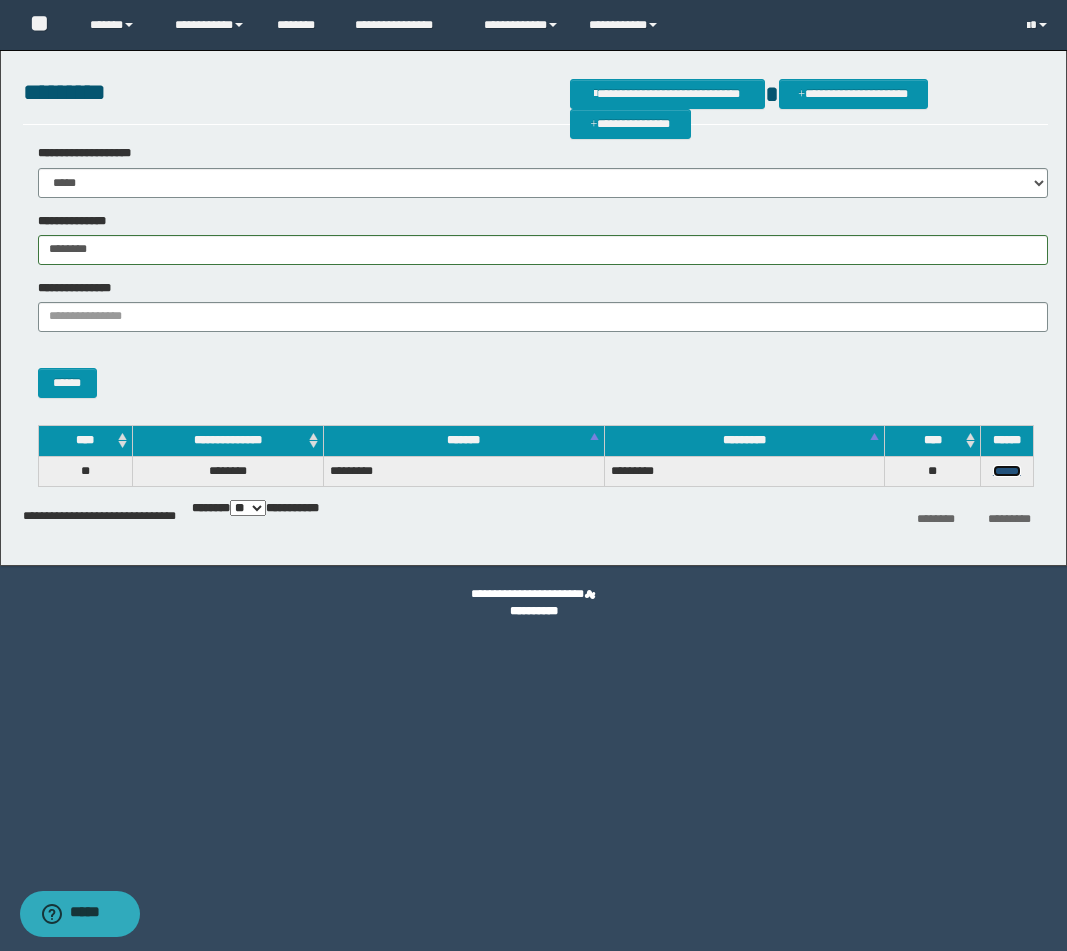 click on "******" at bounding box center [1007, 471] 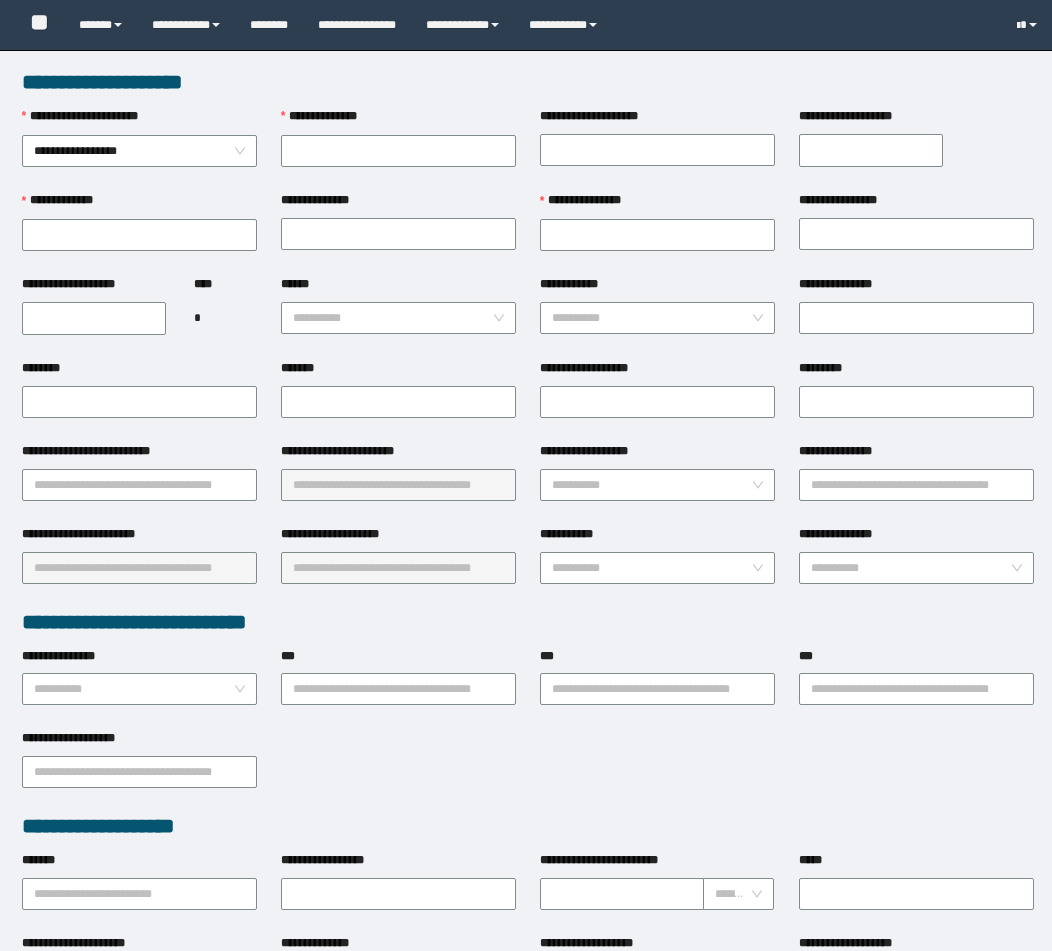 scroll, scrollTop: 0, scrollLeft: 0, axis: both 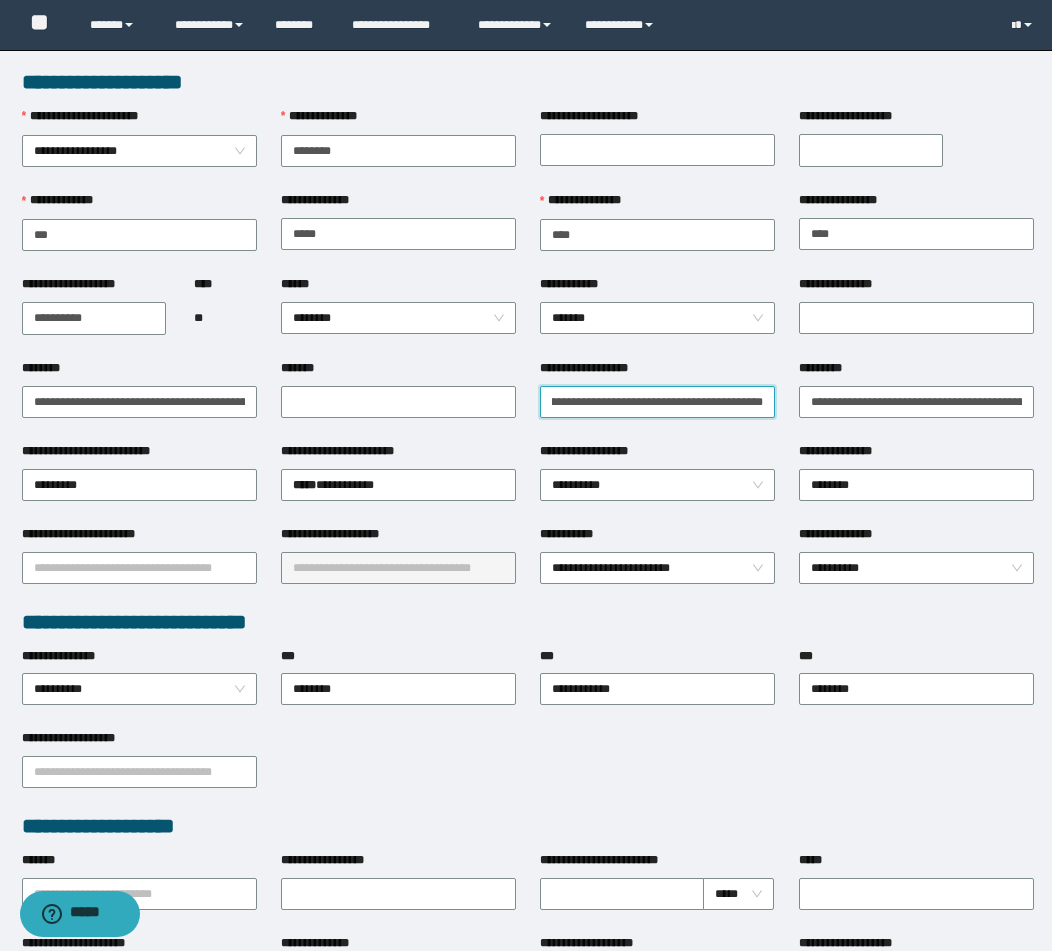 drag, startPoint x: 713, startPoint y: 400, endPoint x: 639, endPoint y: 402, distance: 74.02702 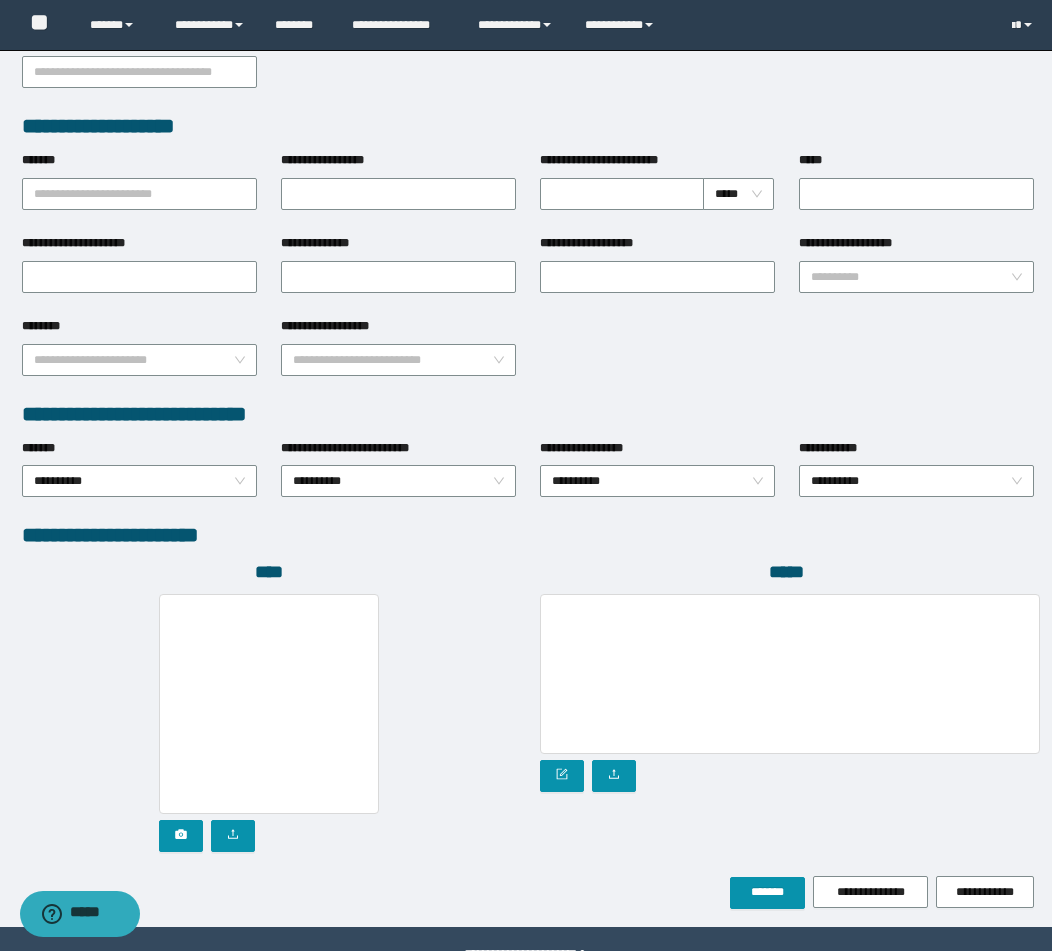 scroll, scrollTop: 752, scrollLeft: 0, axis: vertical 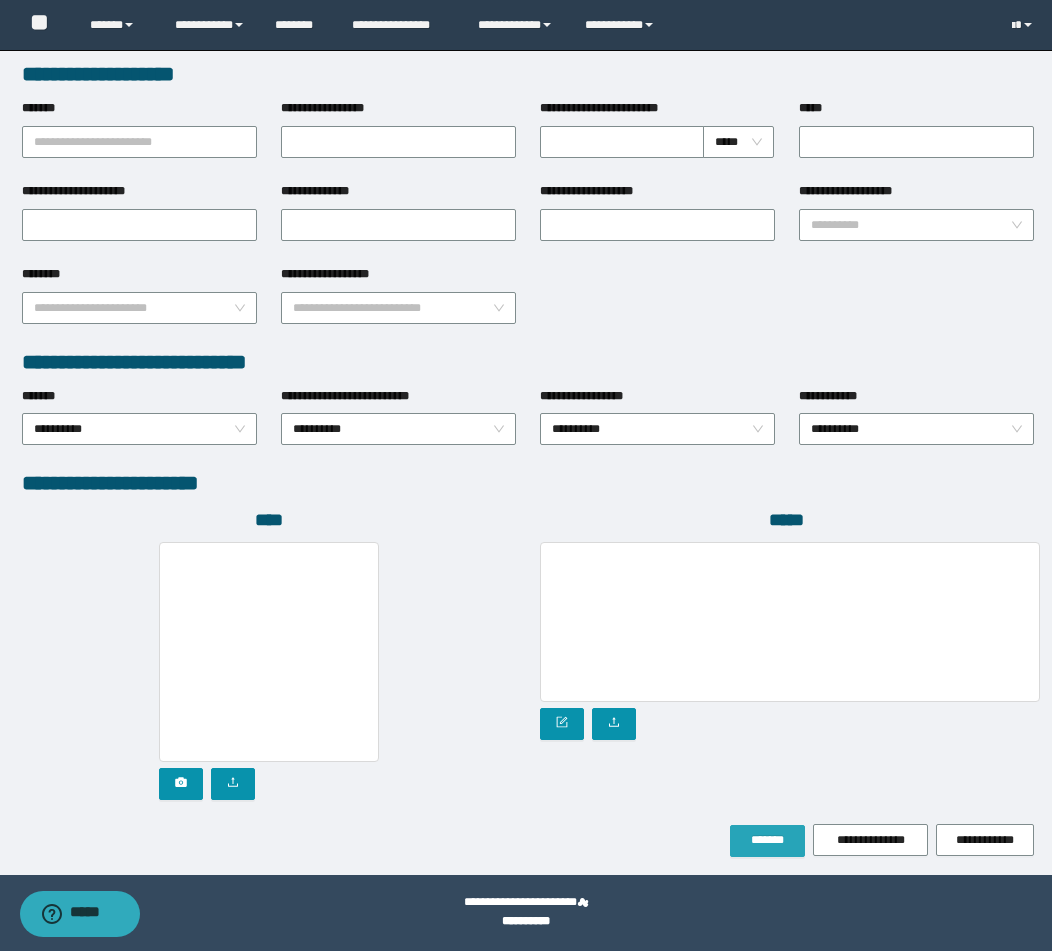 type on "**********" 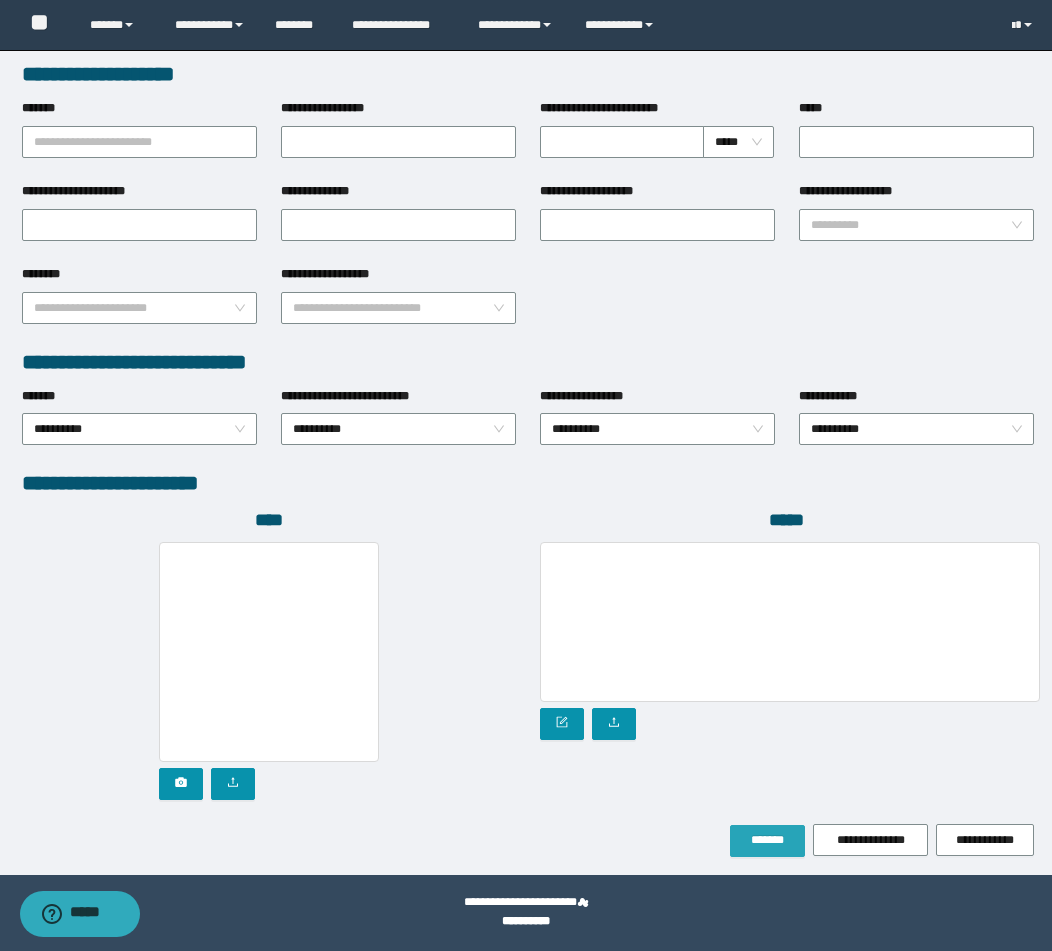 scroll, scrollTop: 0, scrollLeft: 0, axis: both 